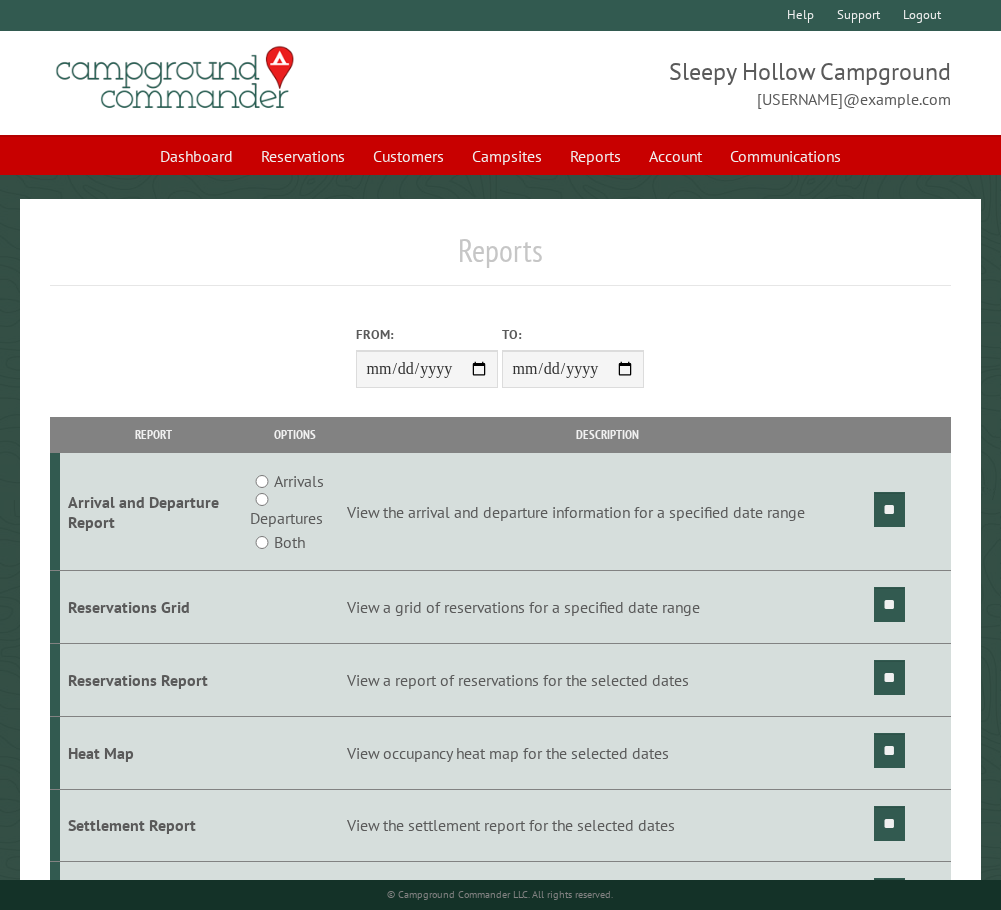 scroll, scrollTop: 0, scrollLeft: 0, axis: both 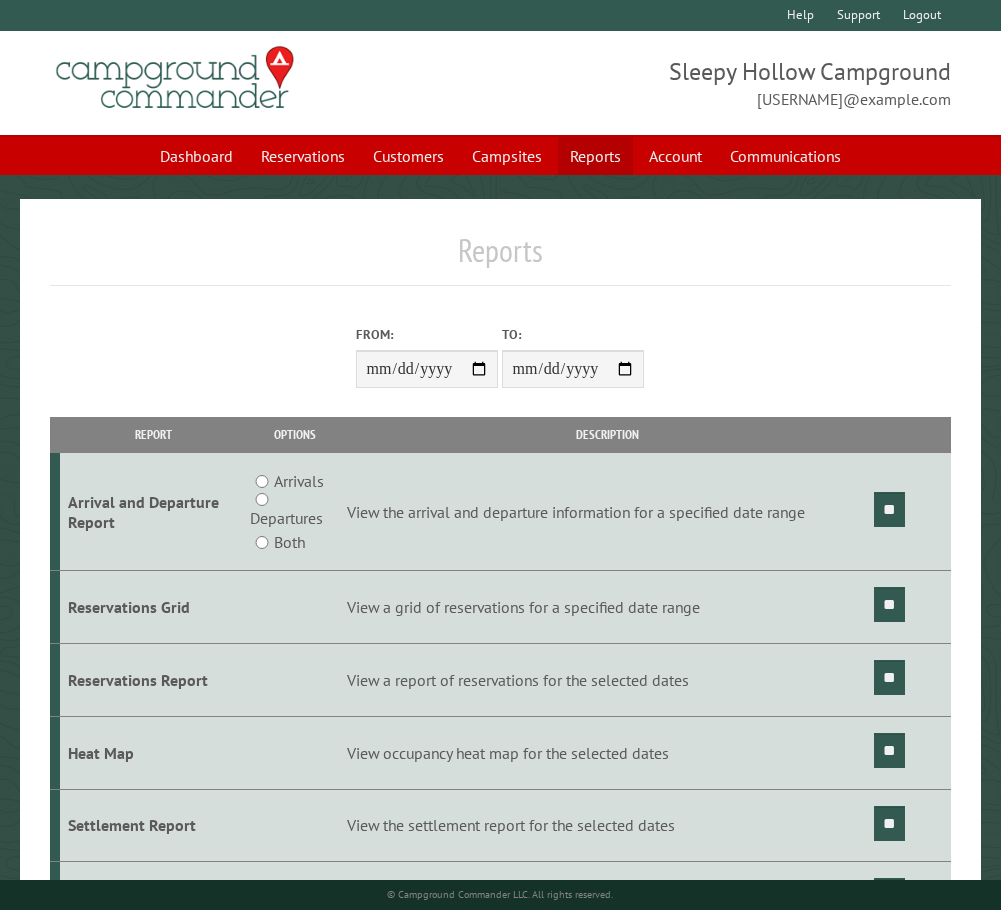 click on "Reports" at bounding box center [595, 156] 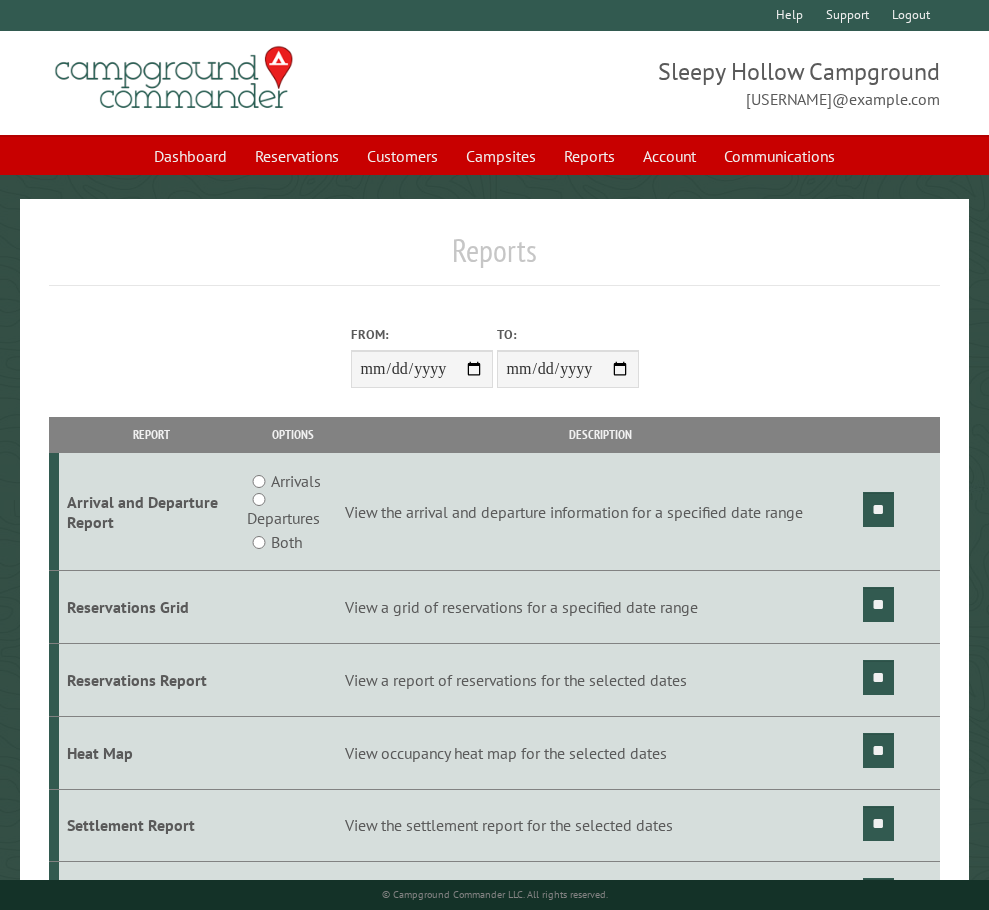 scroll, scrollTop: 0, scrollLeft: 0, axis: both 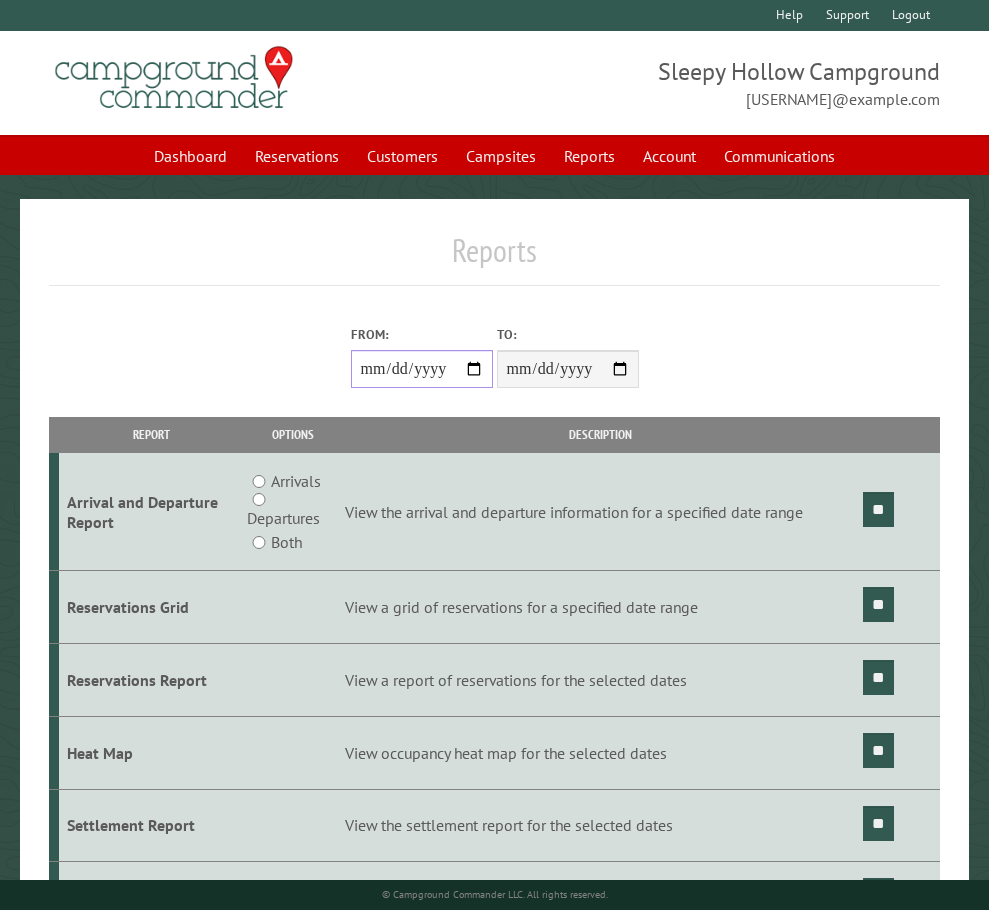 click on "**********" at bounding box center (422, 369) 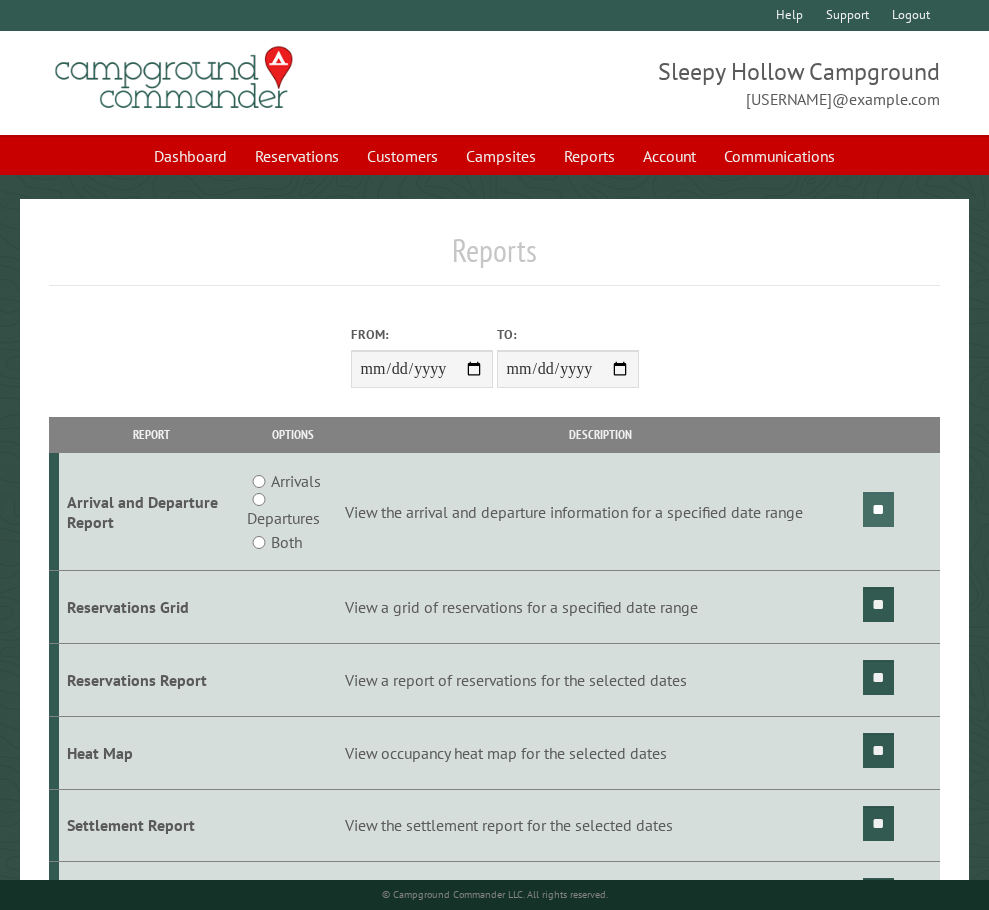 click on "**" at bounding box center [878, 509] 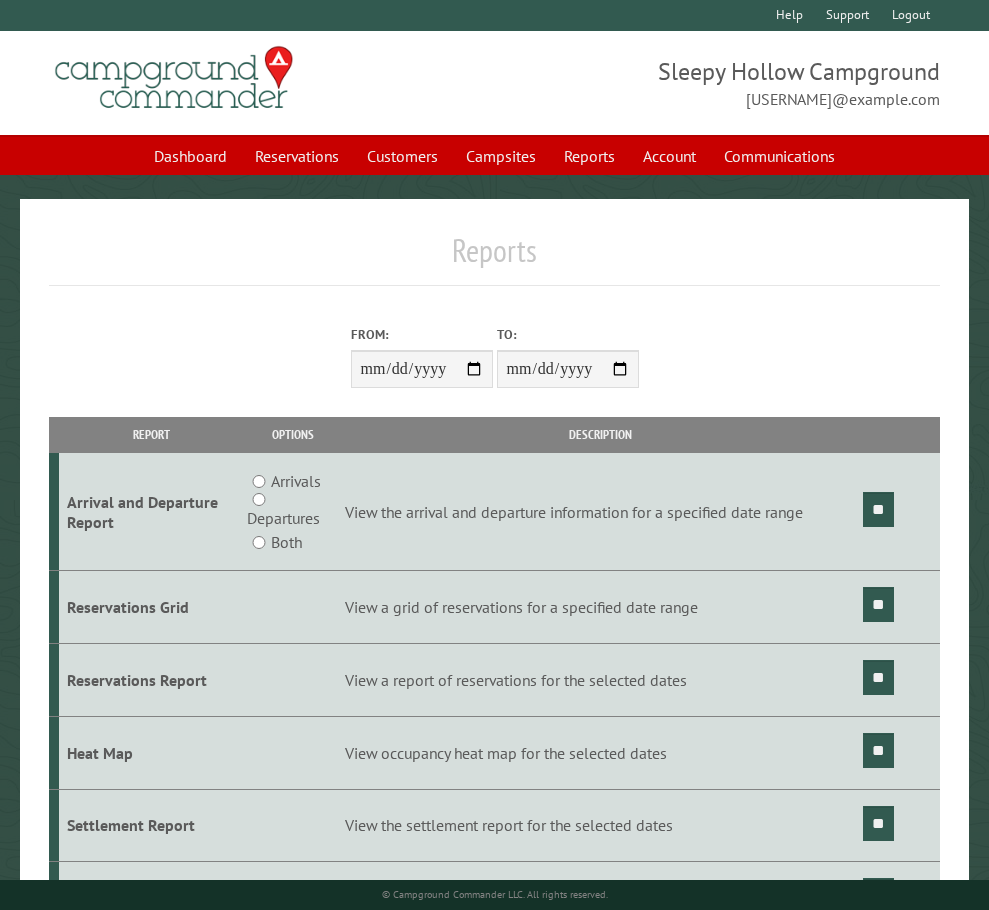 scroll, scrollTop: 0, scrollLeft: 0, axis: both 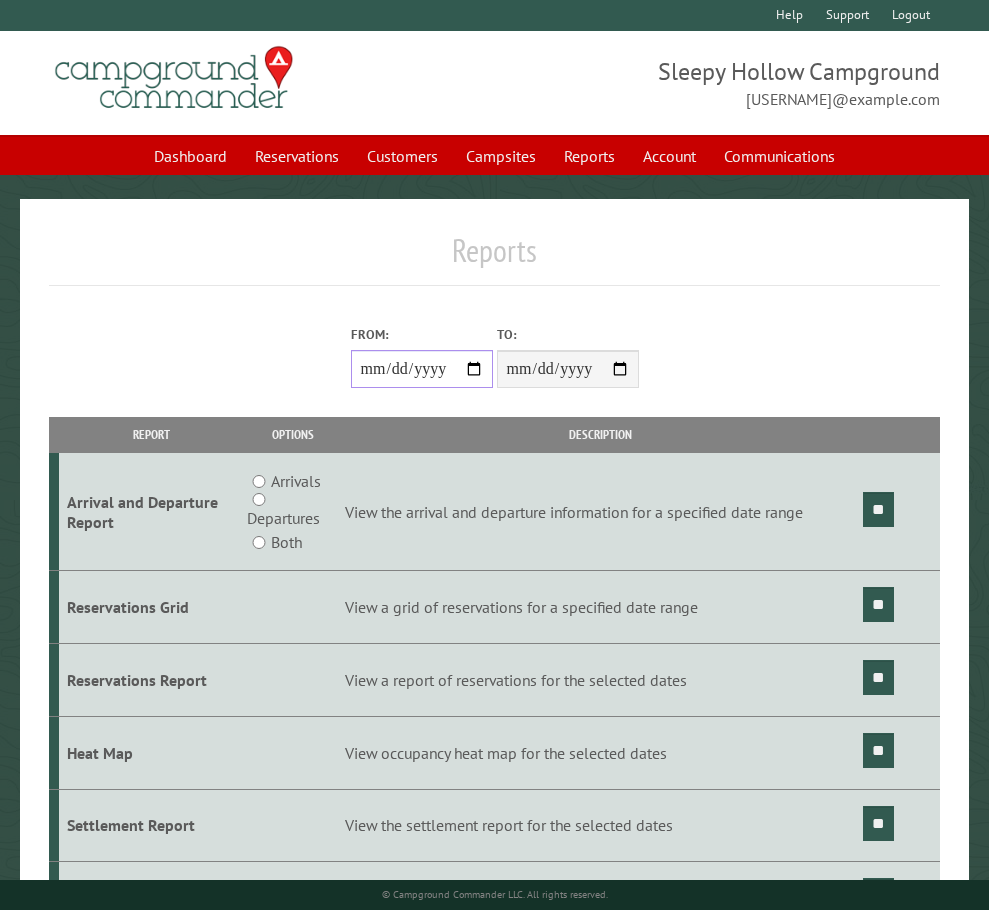 click on "From:" at bounding box center [422, 369] 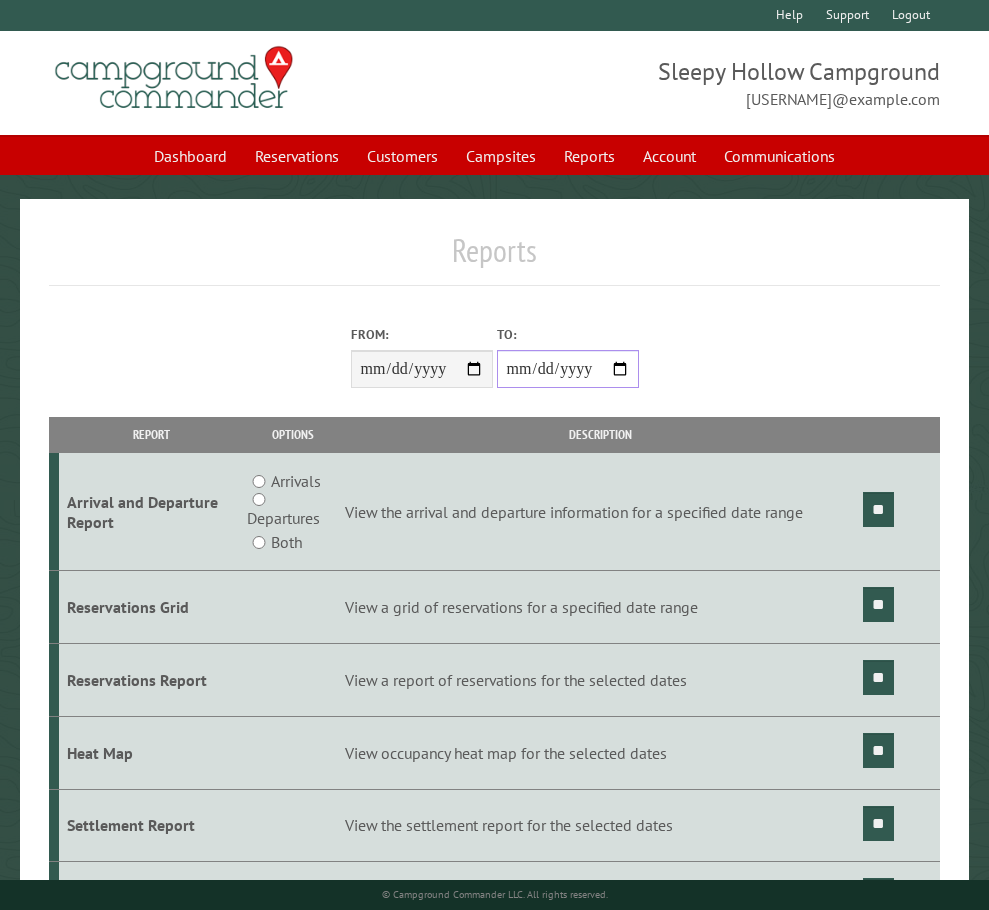click on "**********" at bounding box center (568, 369) 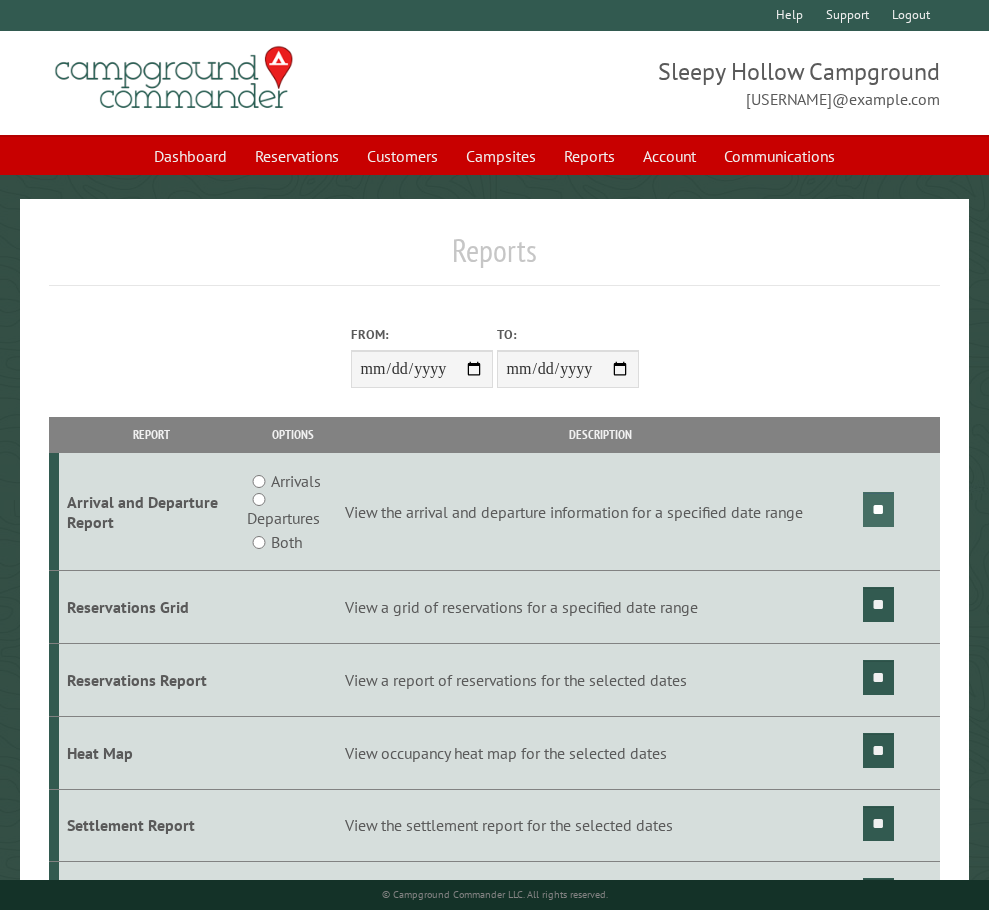 click on "**" at bounding box center [878, 509] 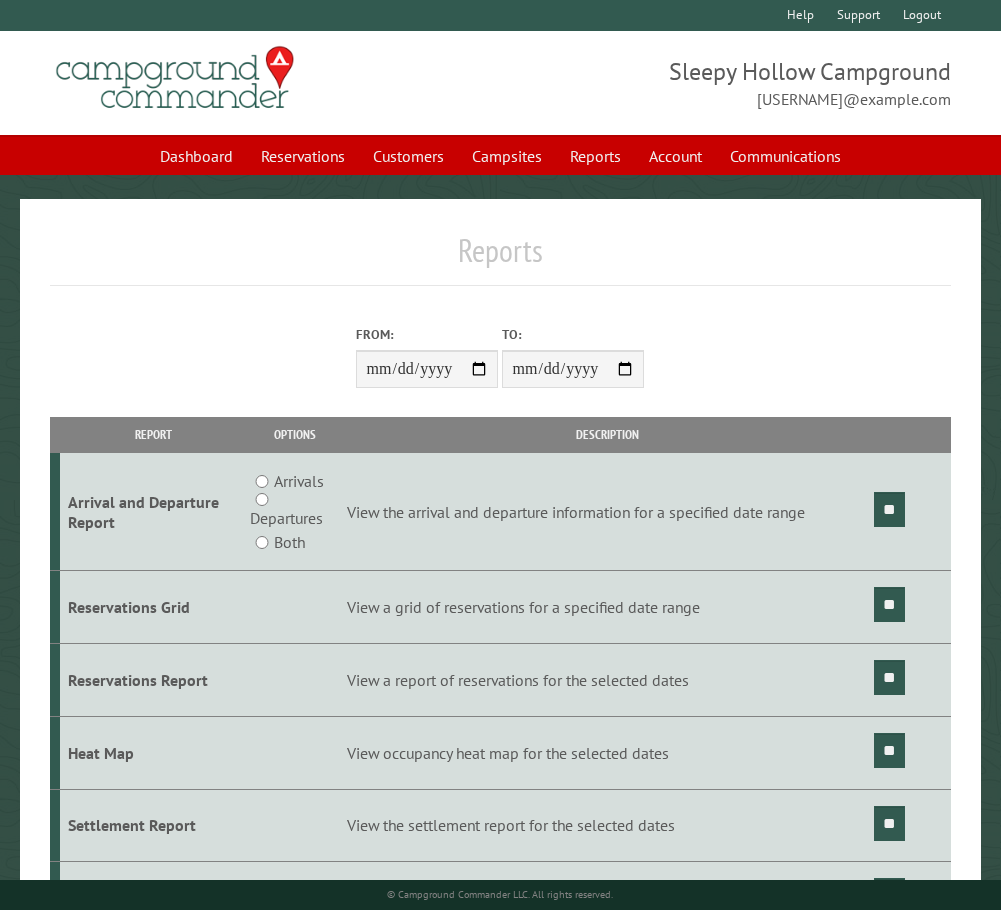 scroll, scrollTop: 0, scrollLeft: 0, axis: both 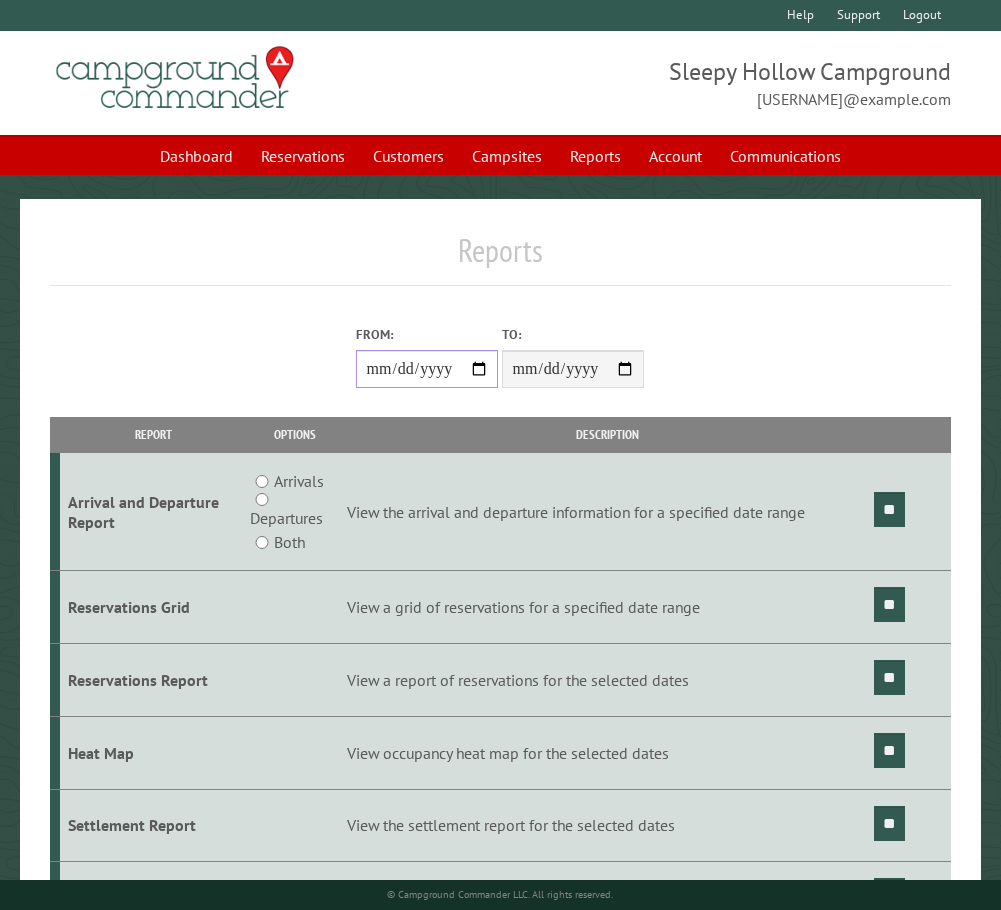 click on "From:" at bounding box center (427, 369) 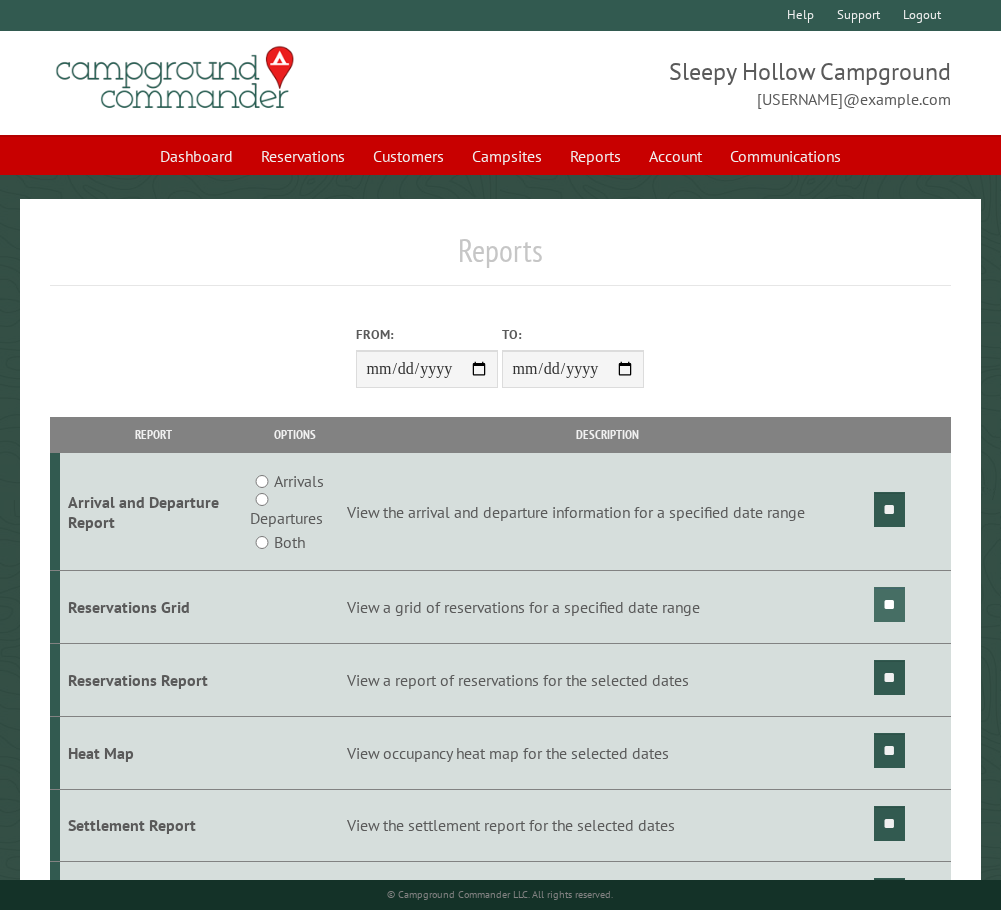 click on "**" at bounding box center [889, 604] 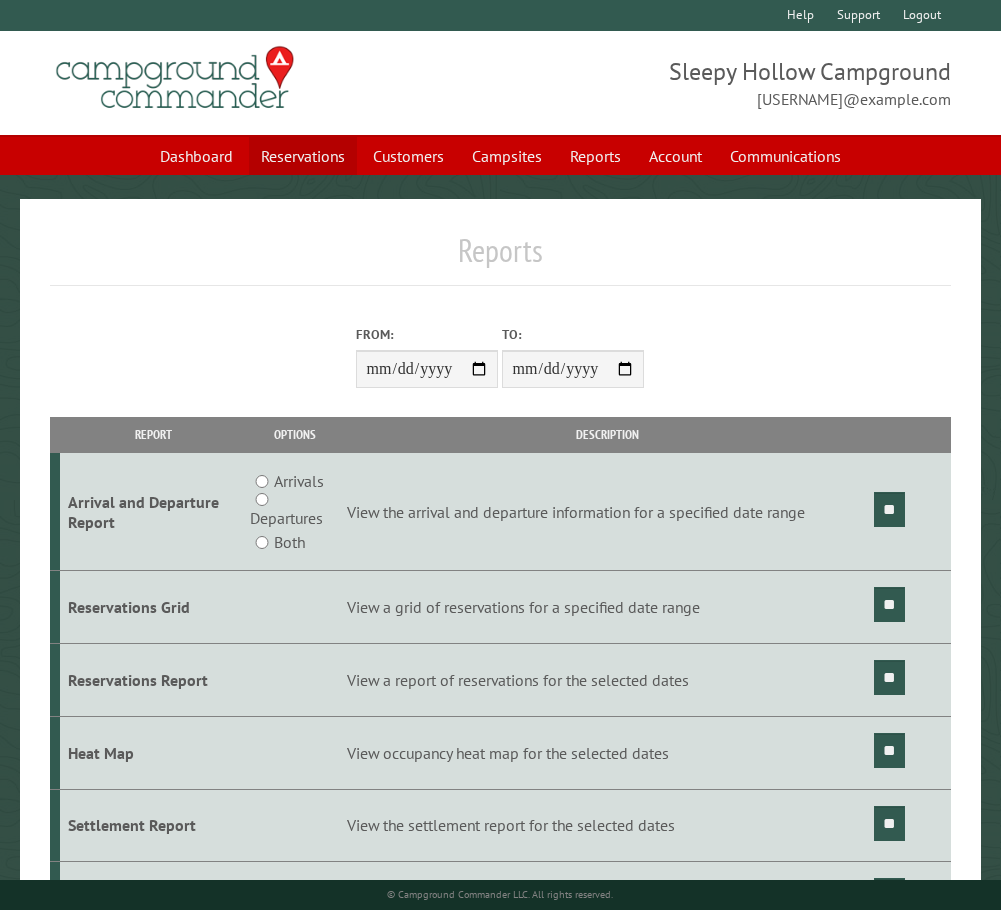 click on "Reservations" at bounding box center (303, 156) 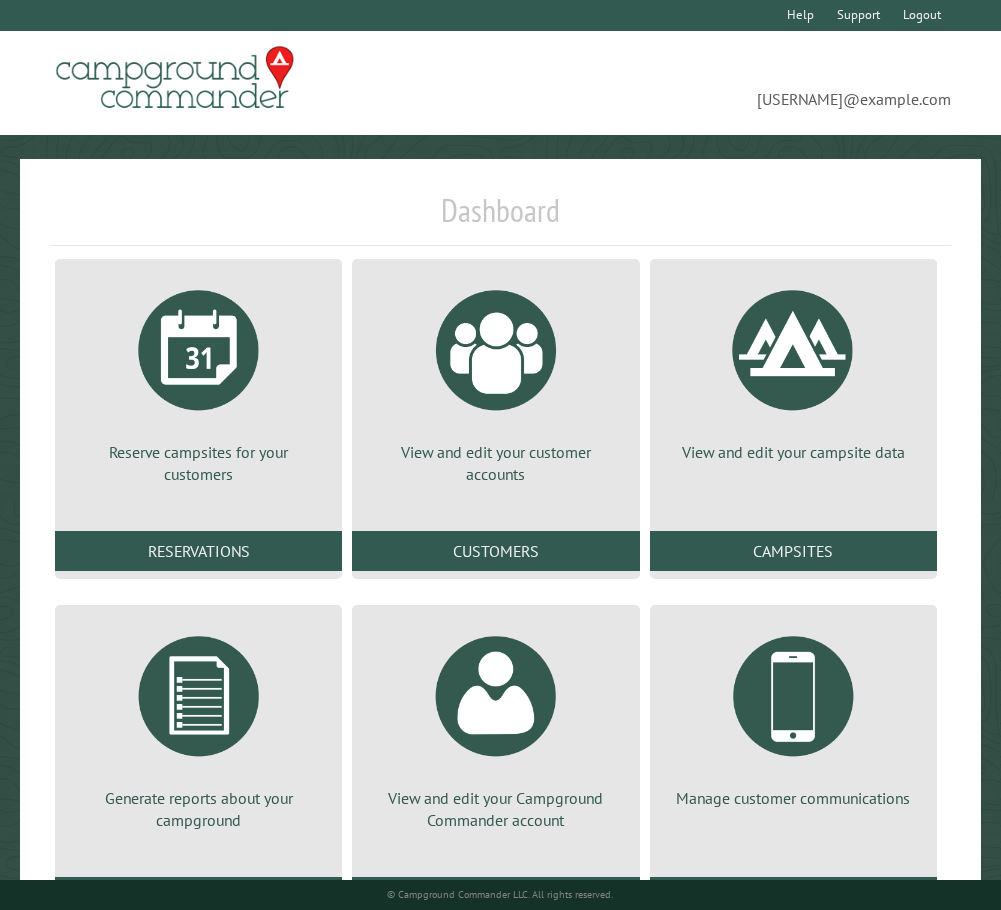 scroll, scrollTop: 0, scrollLeft: 0, axis: both 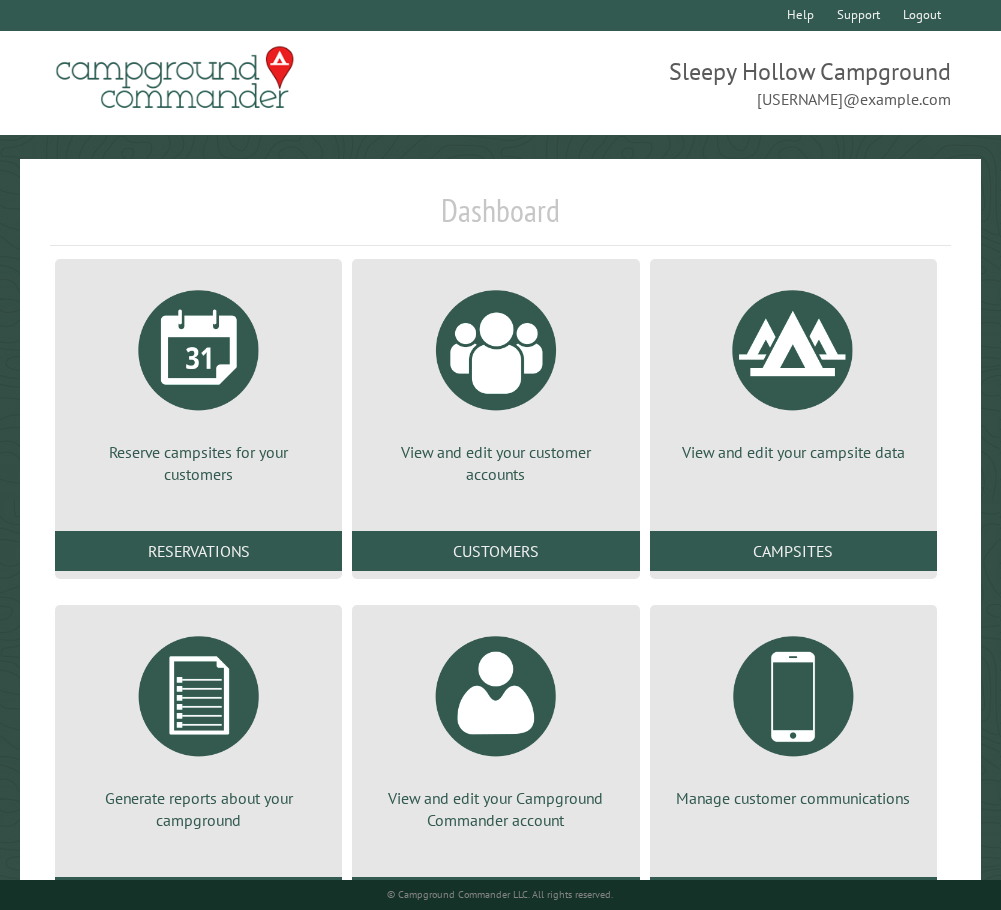 click on "Reserve campsites for your customers
Reservations" at bounding box center (198, 419) 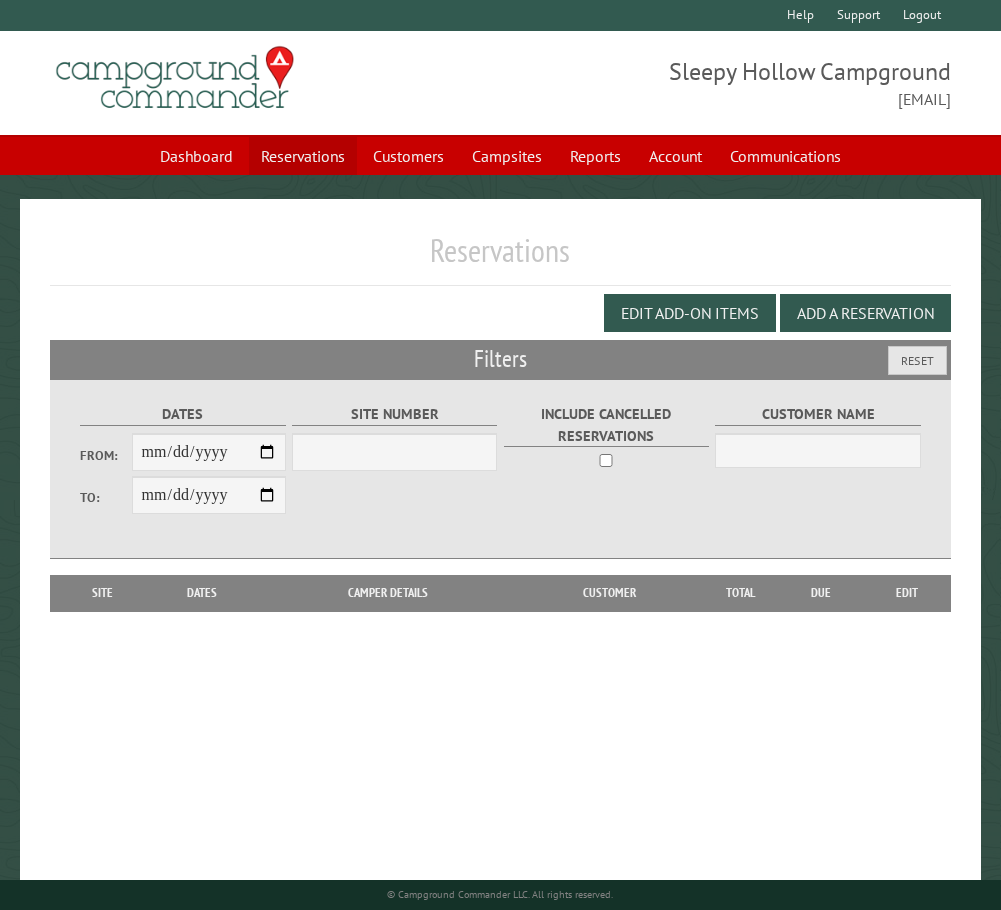 scroll, scrollTop: 0, scrollLeft: 0, axis: both 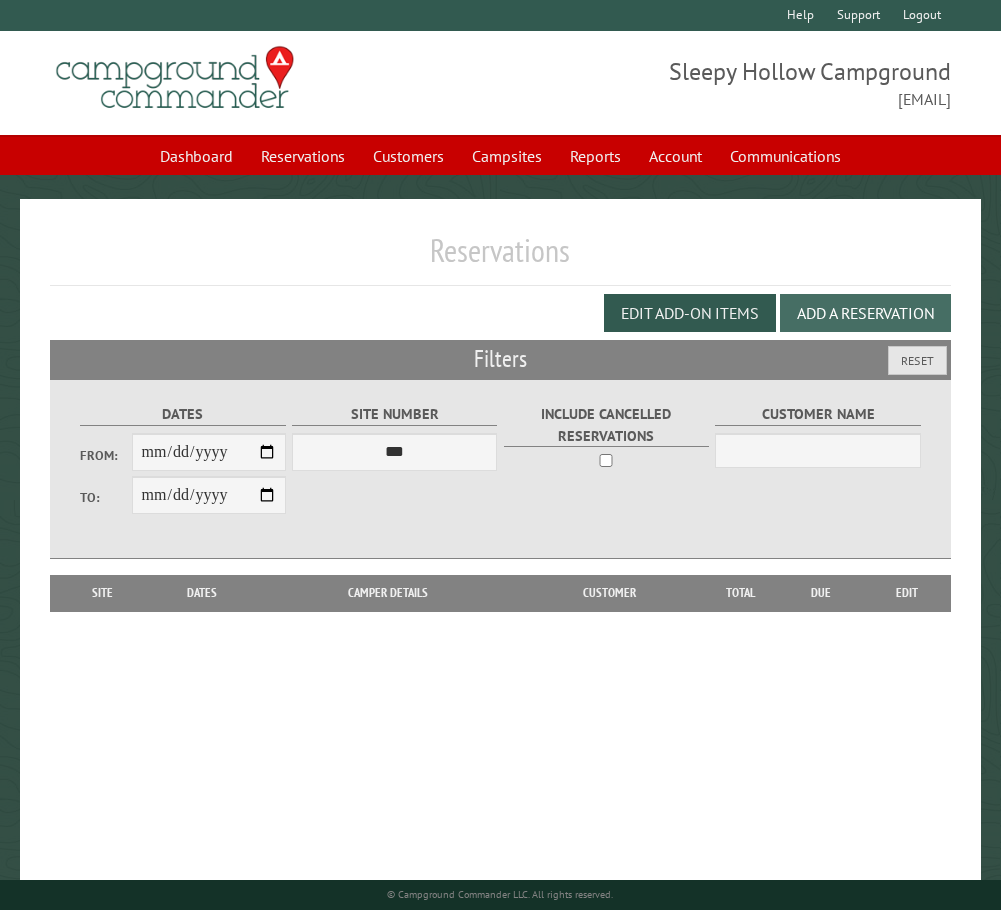 click on "Add a Reservation" at bounding box center [865, 313] 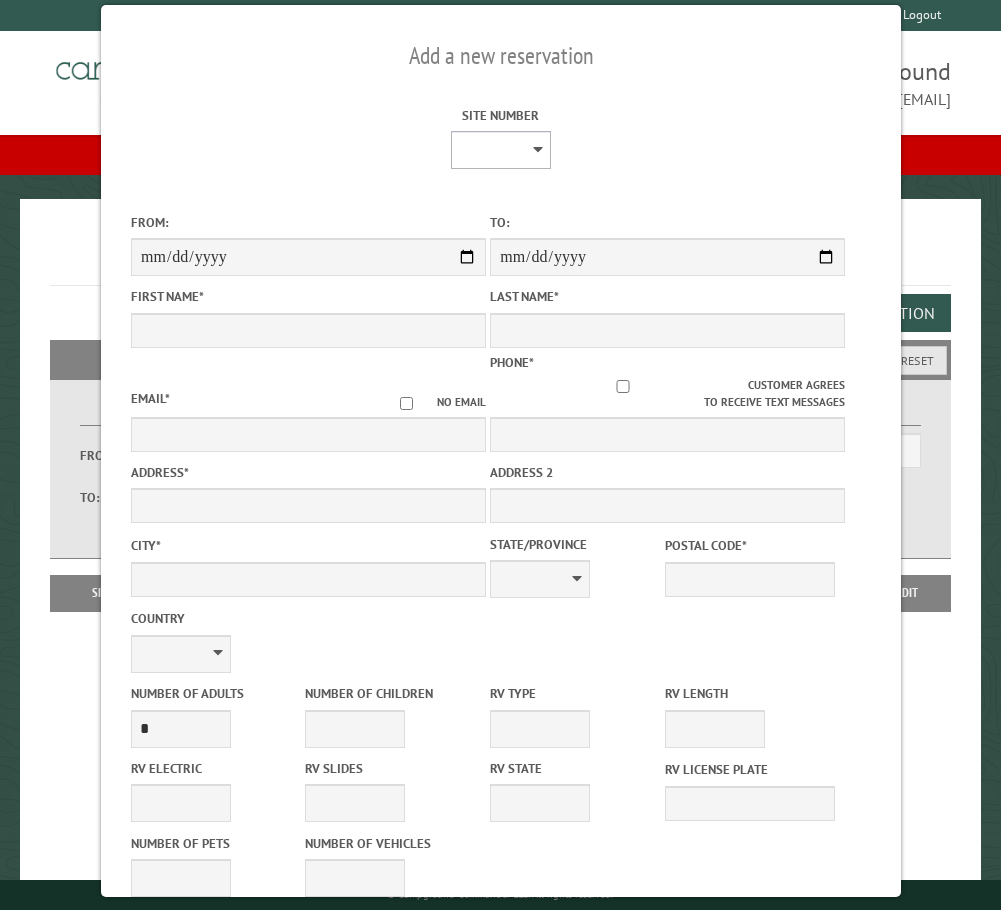 click on "* * * * * * * * * ** *** *** ** ** ** ** ** ** ** ** ** ** *** *** ** ** ** ** ** ** ** ** ** ** *** *** ** ** ** ** ** ** ** ** *** *** ** ** ** ** ** ** *** *** ** ** ** ** ** *** ** ** ** ** ** ** ** ** ** ** ** ** ** ** ** ** ** ** ** ** ** ** ** ** **" at bounding box center [500, 150] 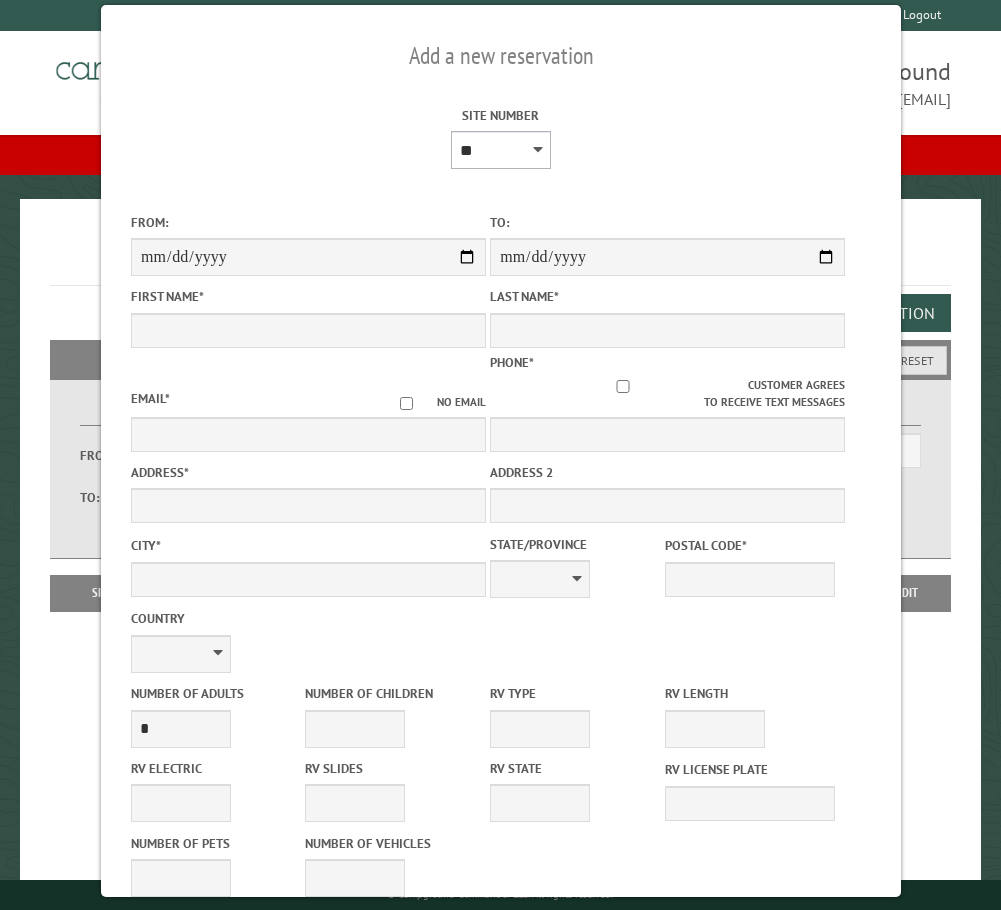 click on "* * * * * * * * * ** *** *** ** ** ** ** ** ** ** ** ** ** *** *** ** ** ** ** ** ** ** ** ** ** *** *** ** ** ** ** ** ** ** ** *** *** ** ** ** ** ** ** *** *** ** ** ** ** ** *** ** ** ** ** ** ** ** ** ** ** ** ** ** ** ** ** ** ** ** ** ** ** ** ** **" at bounding box center [500, 150] 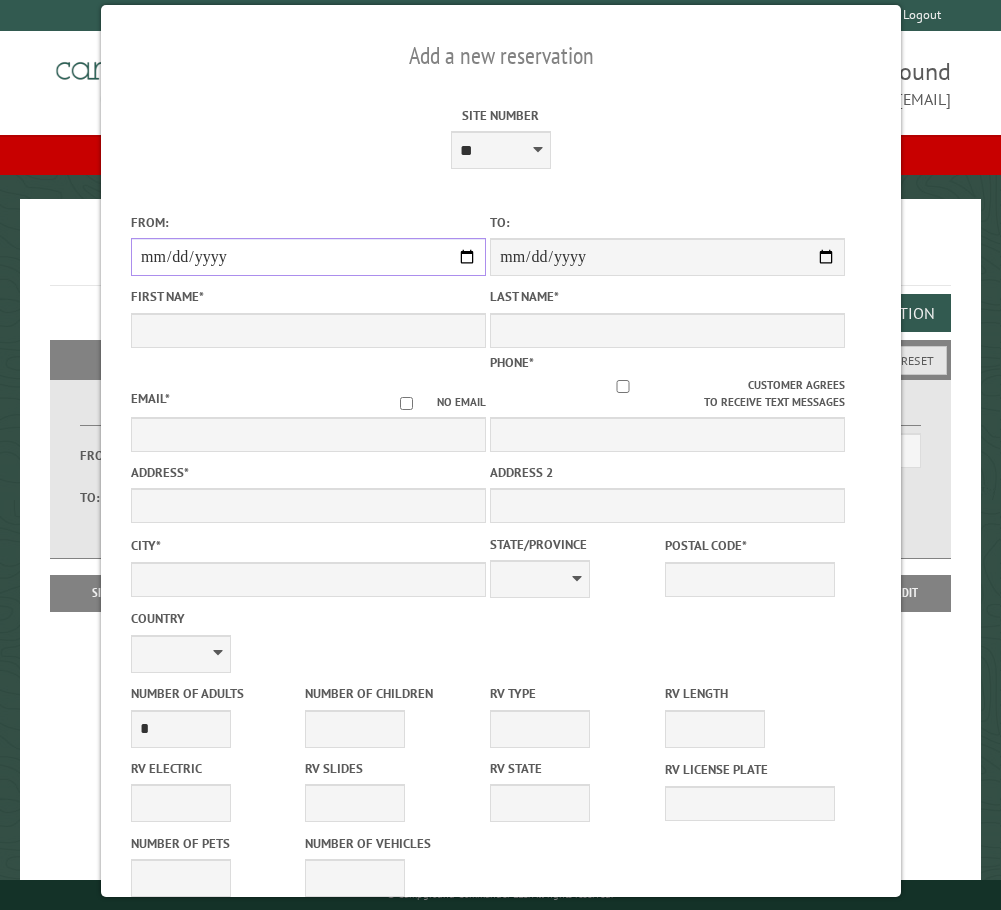 click on "From:" at bounding box center (308, 257) 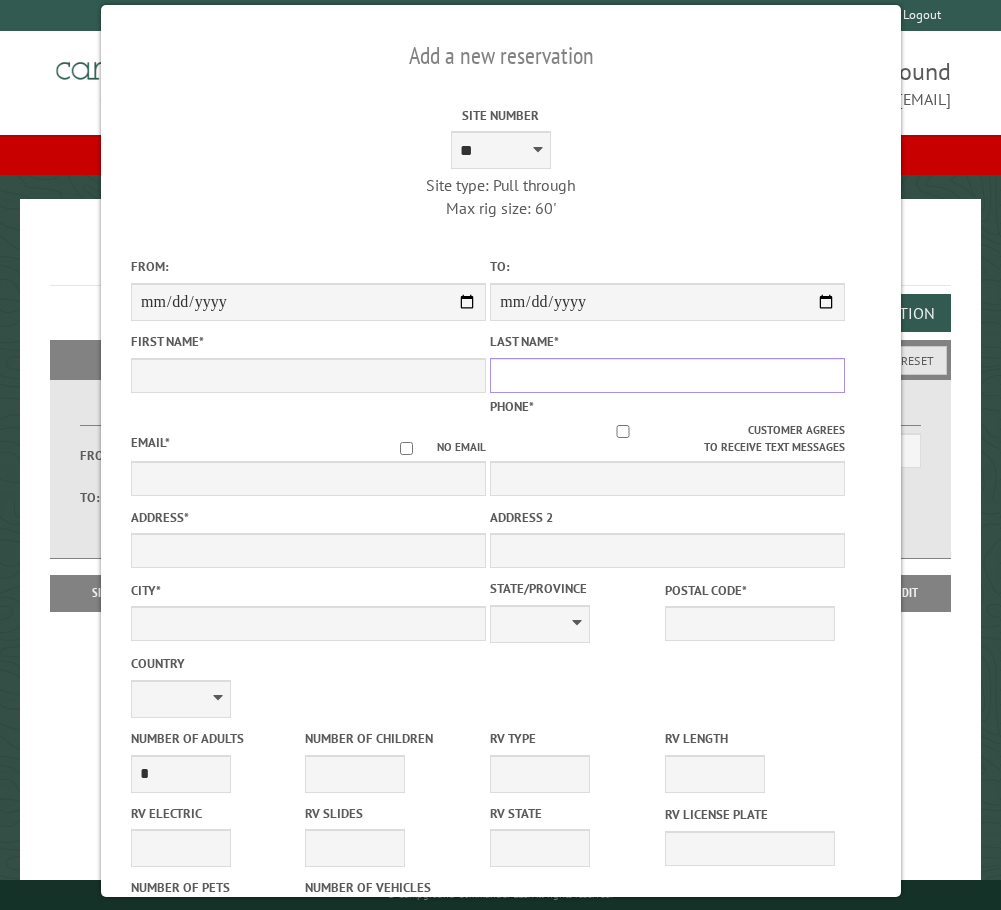 click on "Last Name *" at bounding box center [667, 375] 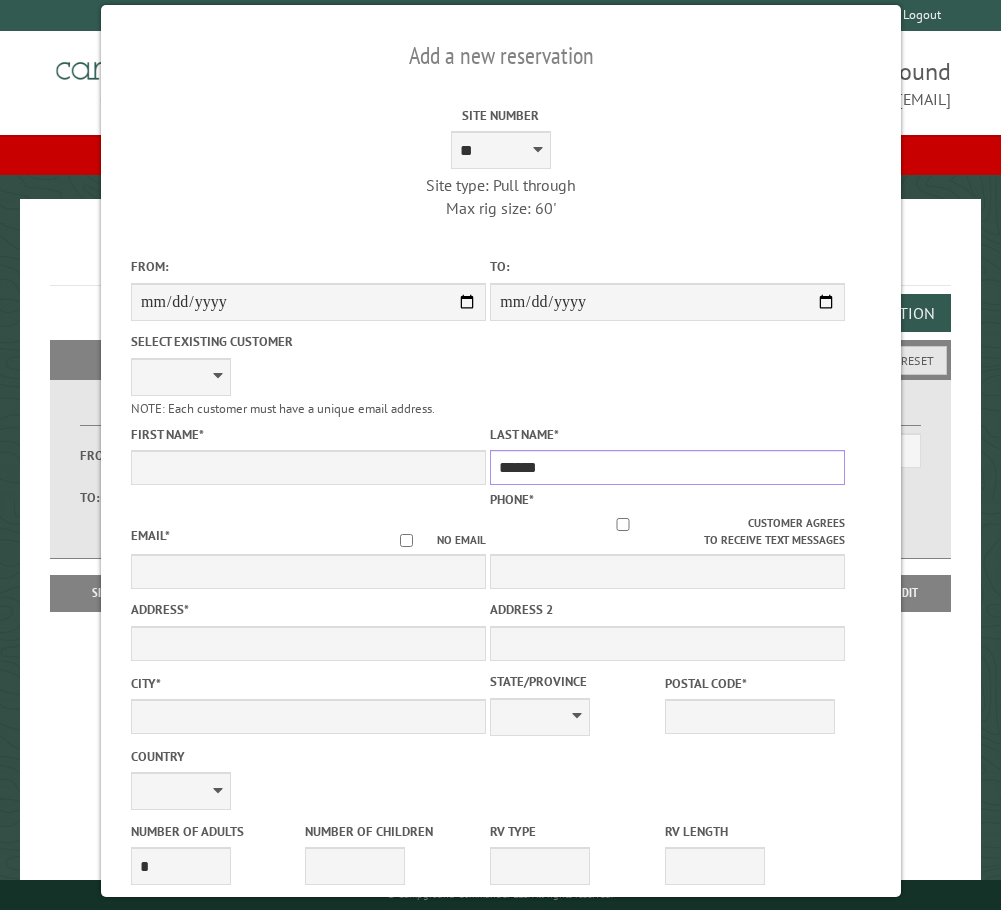 type on "******" 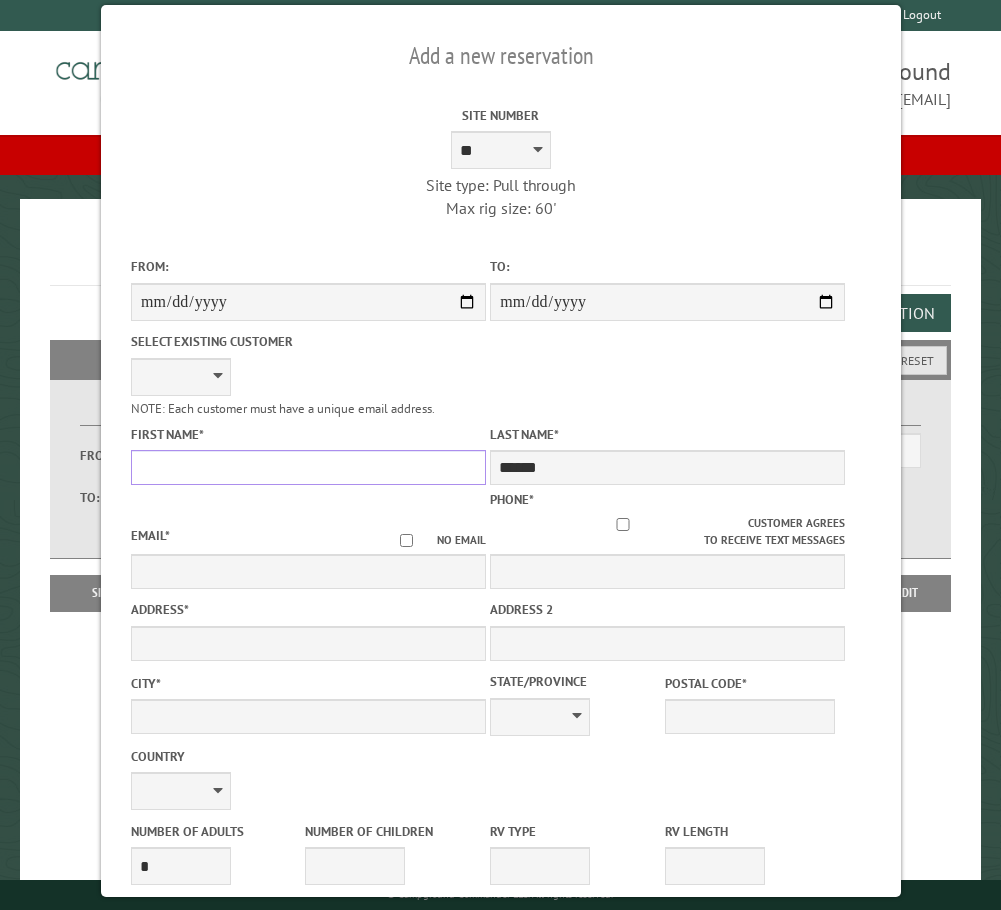 click on "First Name *" at bounding box center (308, 467) 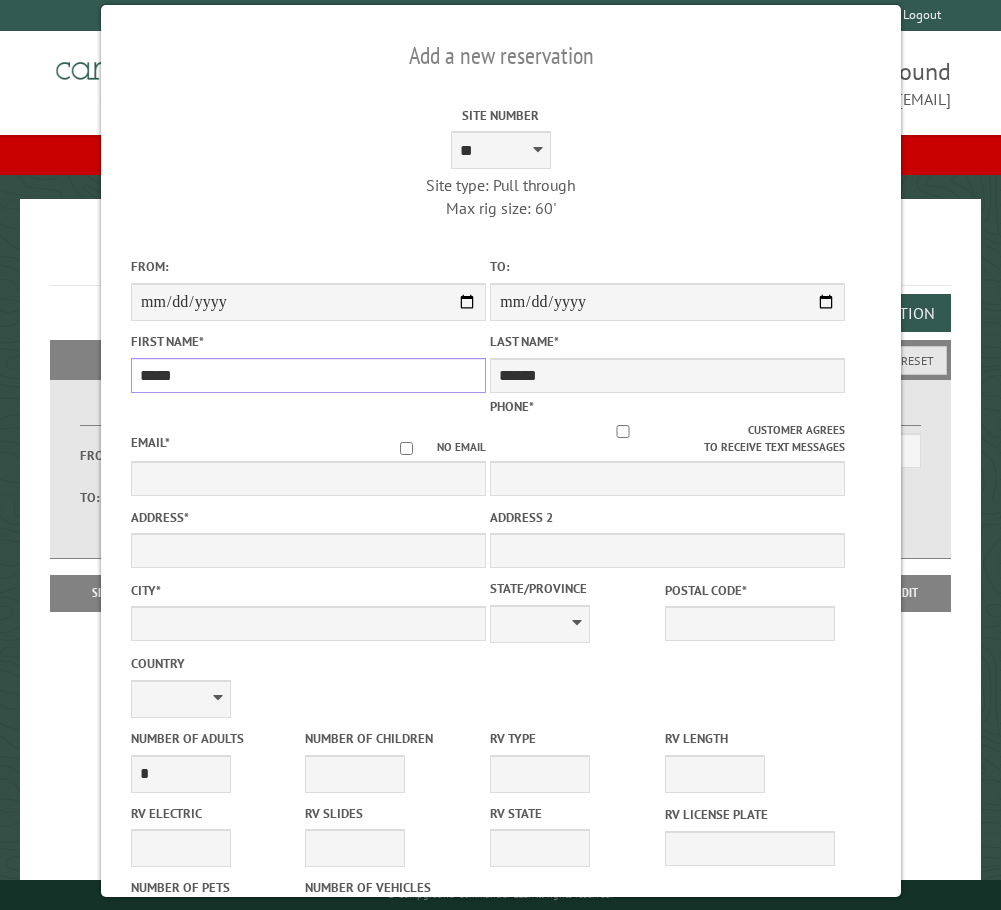 type on "*****" 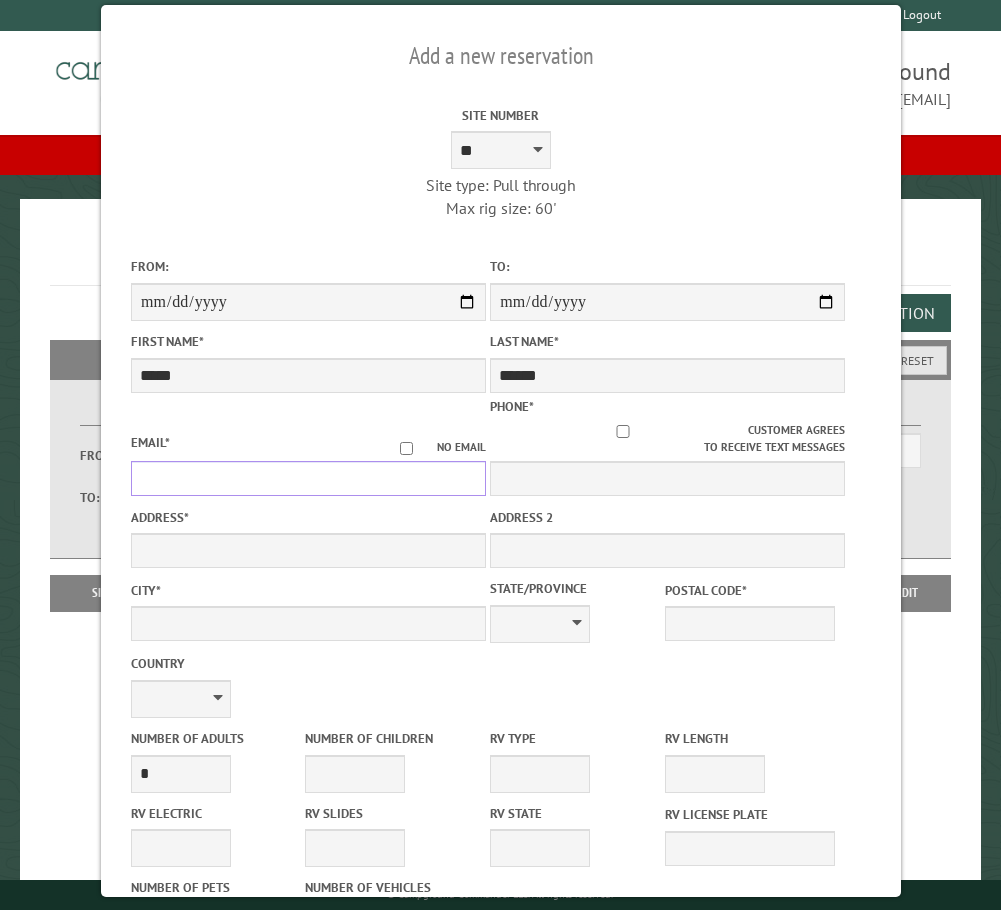 click on "Email *" at bounding box center (308, 478) 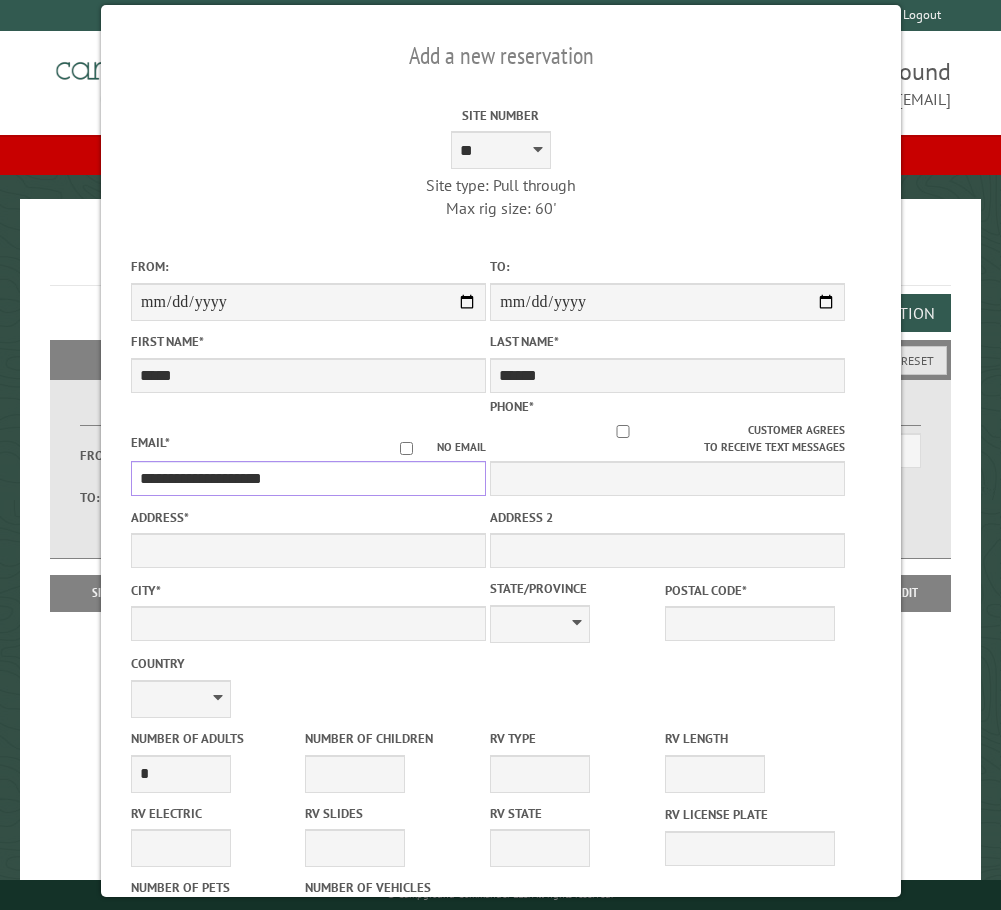 type on "**********" 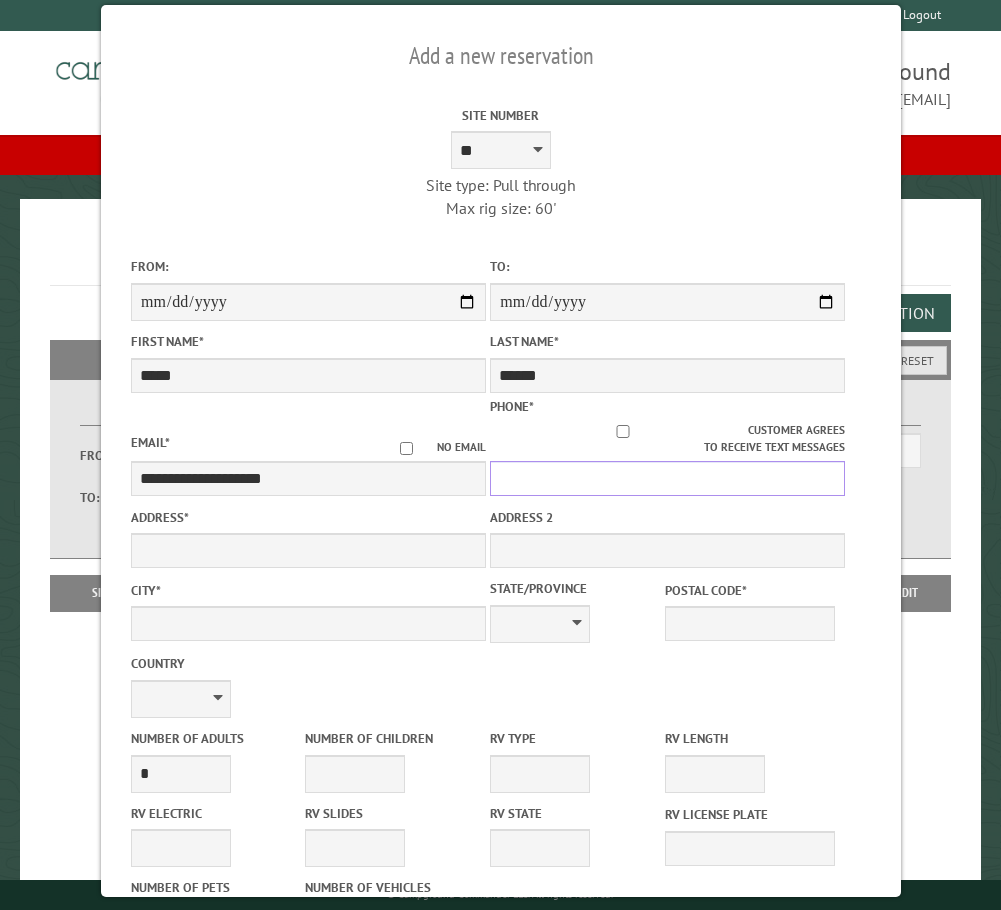 click on "Phone *" at bounding box center [667, 478] 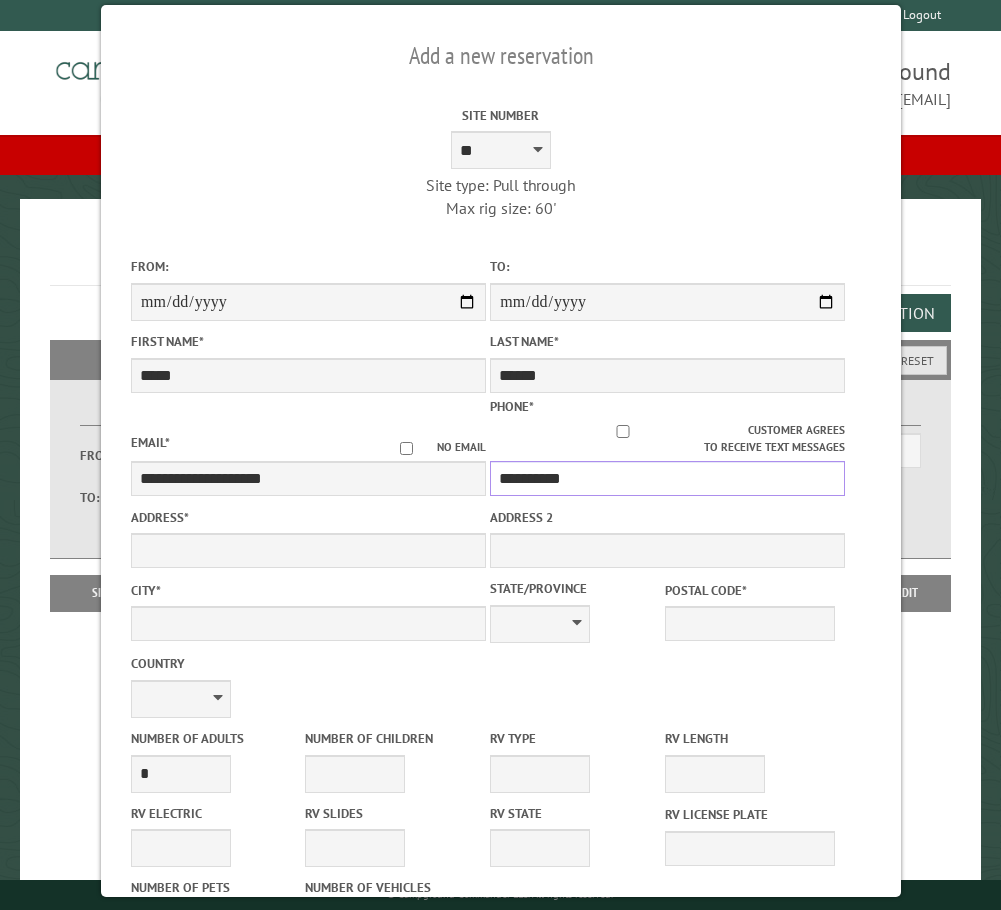 type on "**********" 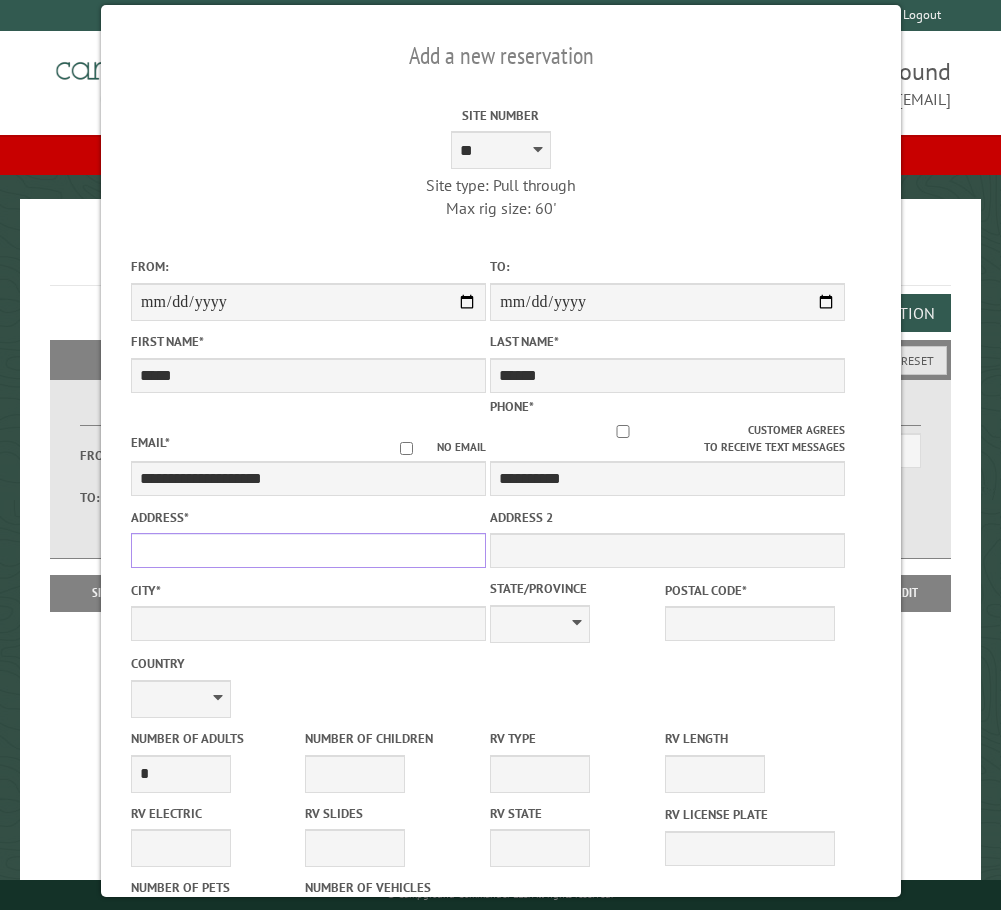 click on "Address *" at bounding box center [308, 550] 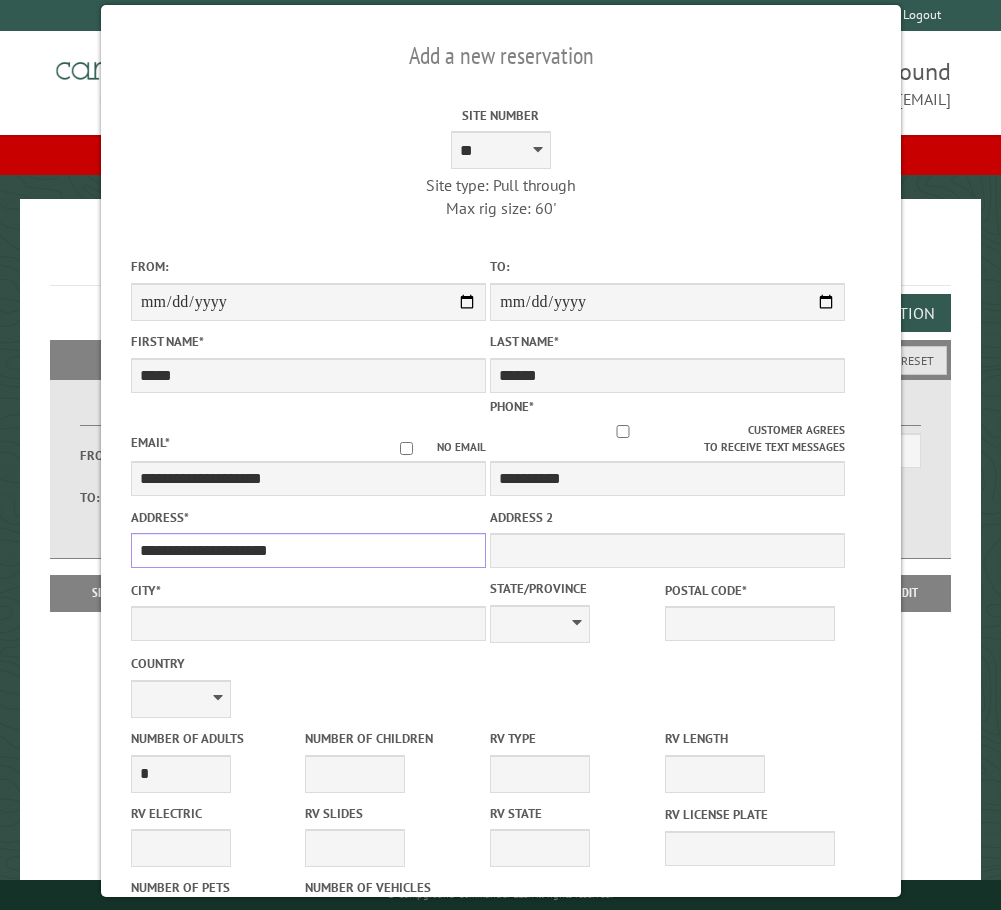 click on "**********" at bounding box center [308, 550] 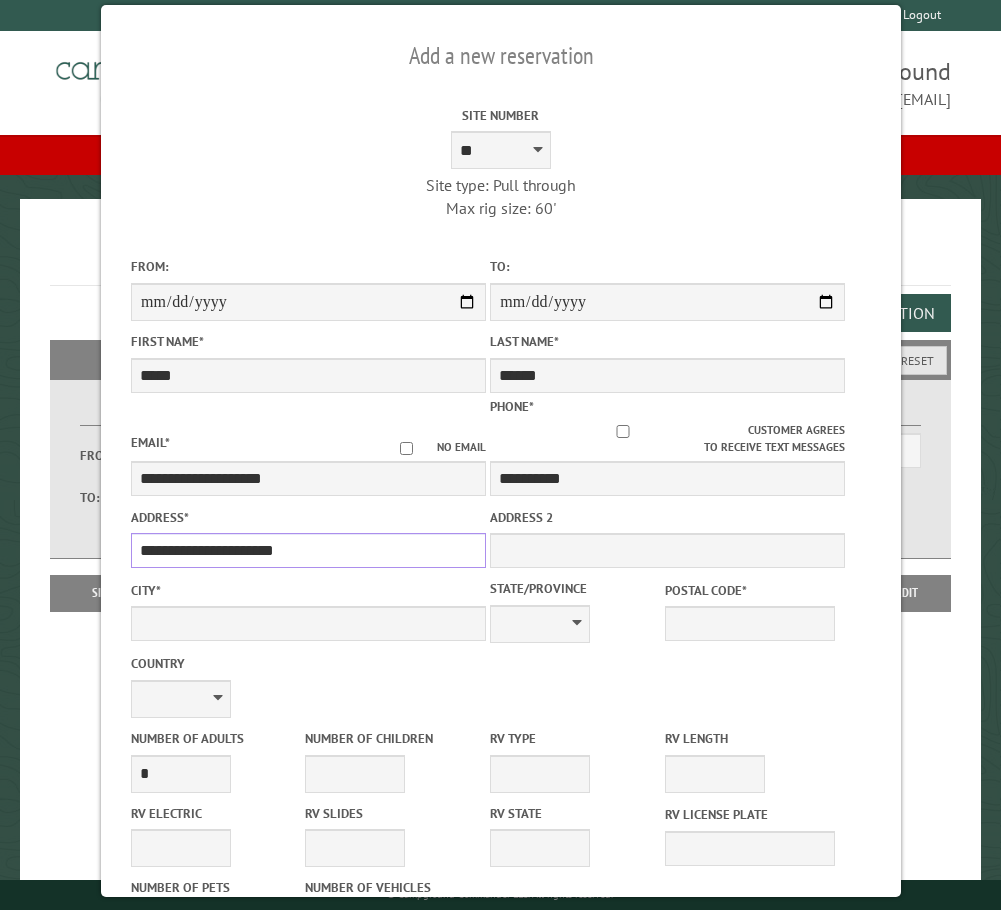 type on "**********" 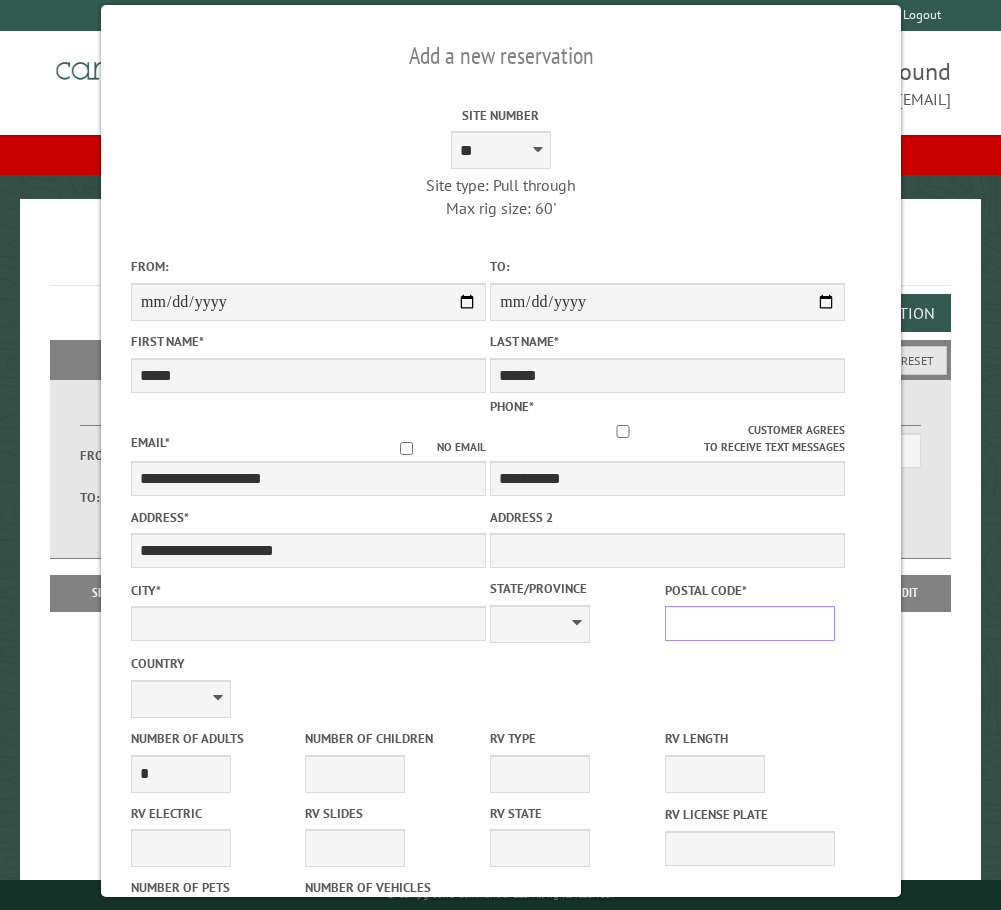 click on "Postal Code *" at bounding box center [749, 623] 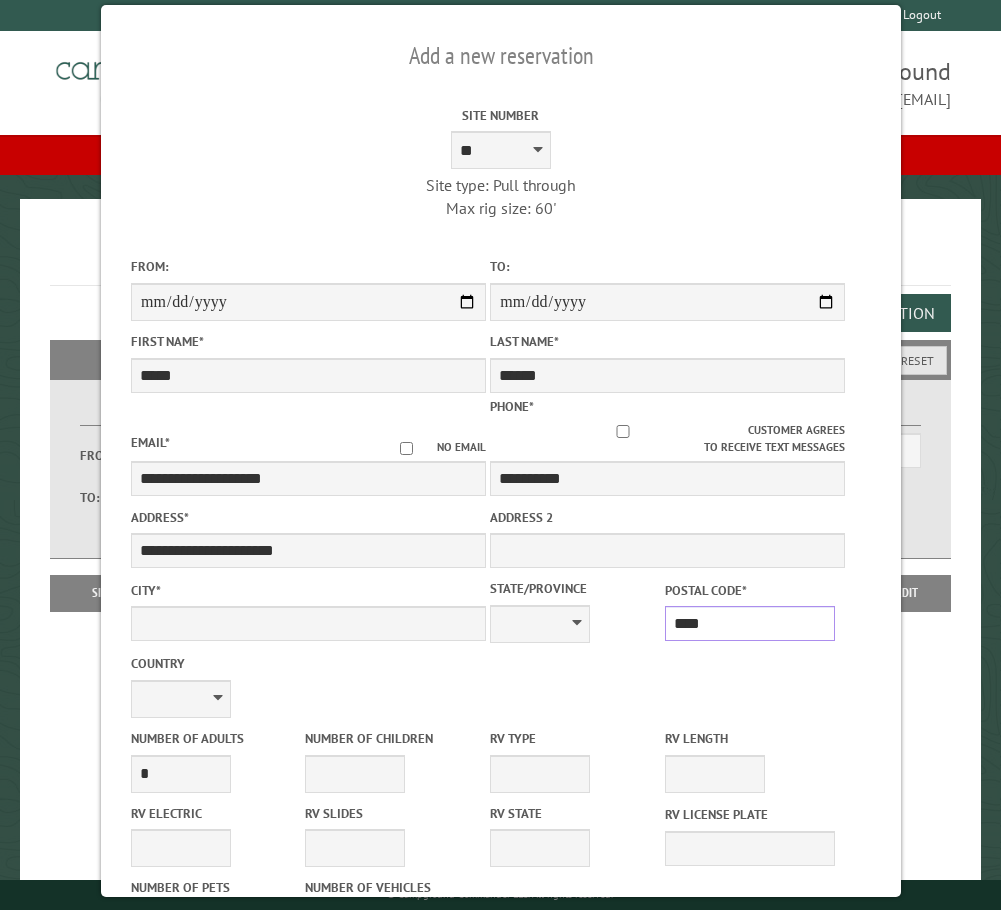 type on "*****" 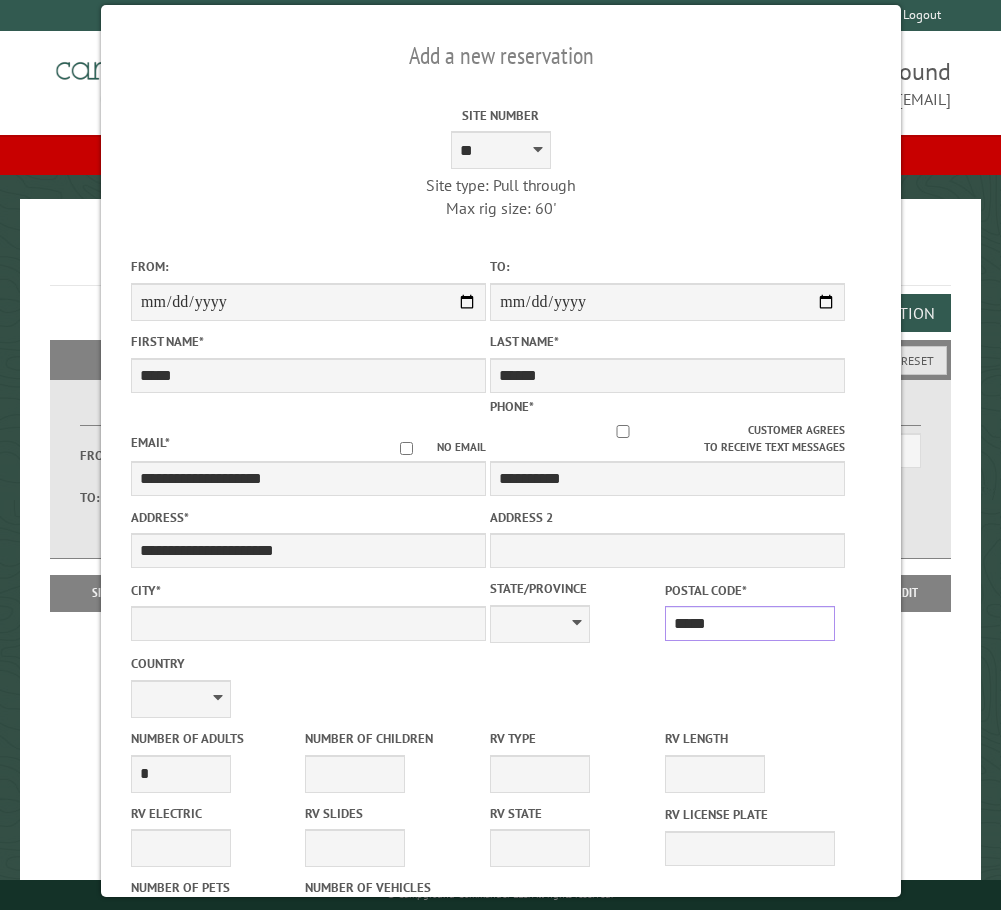 type on "*********" 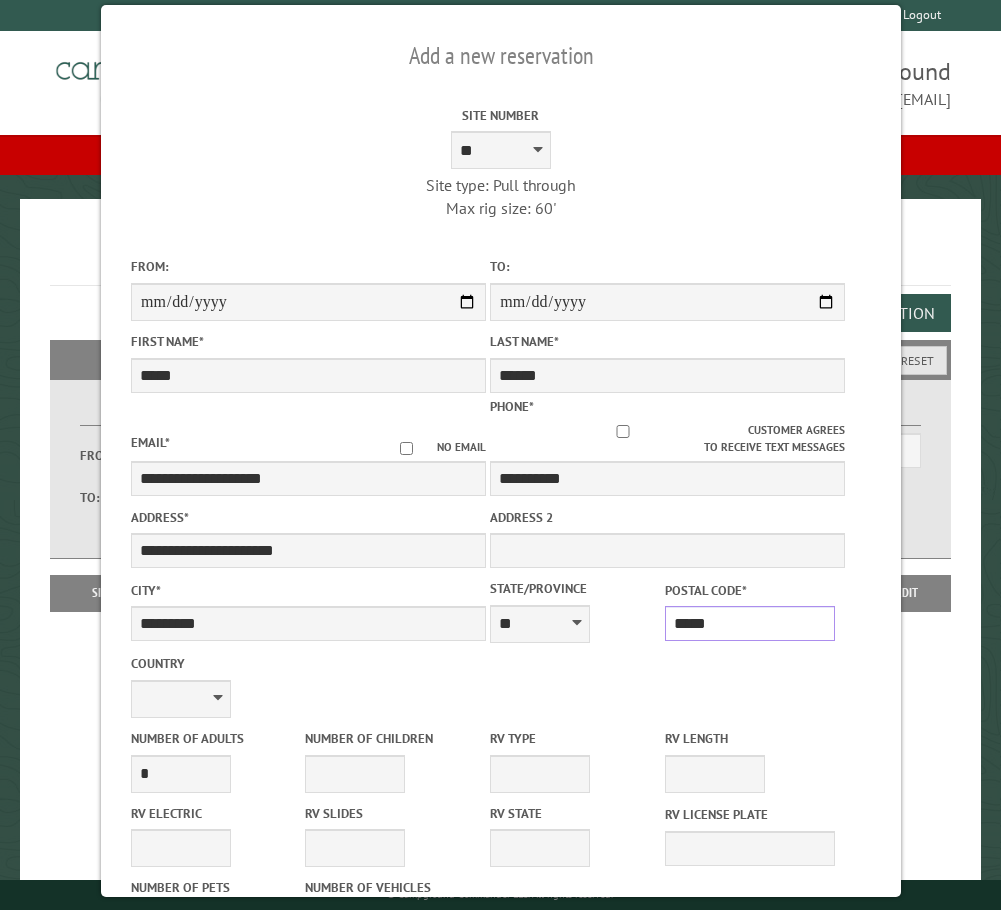 type on "*****" 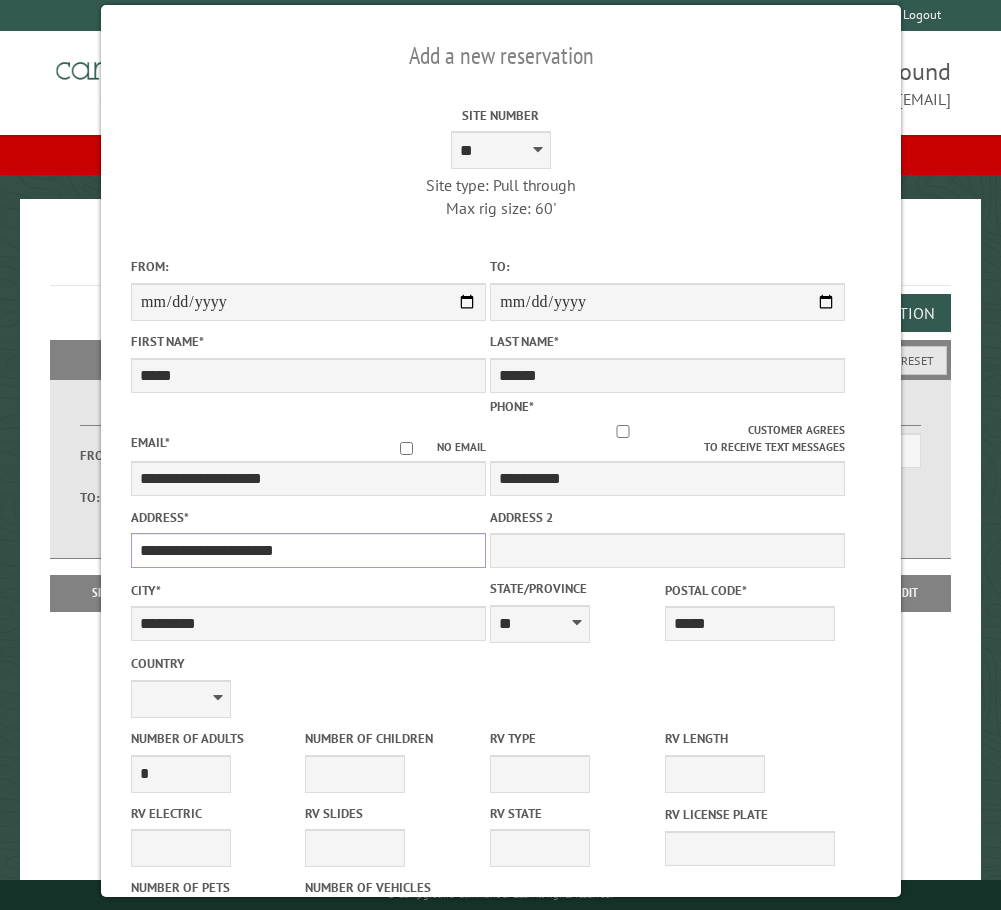 click on "**********" at bounding box center (308, 550) 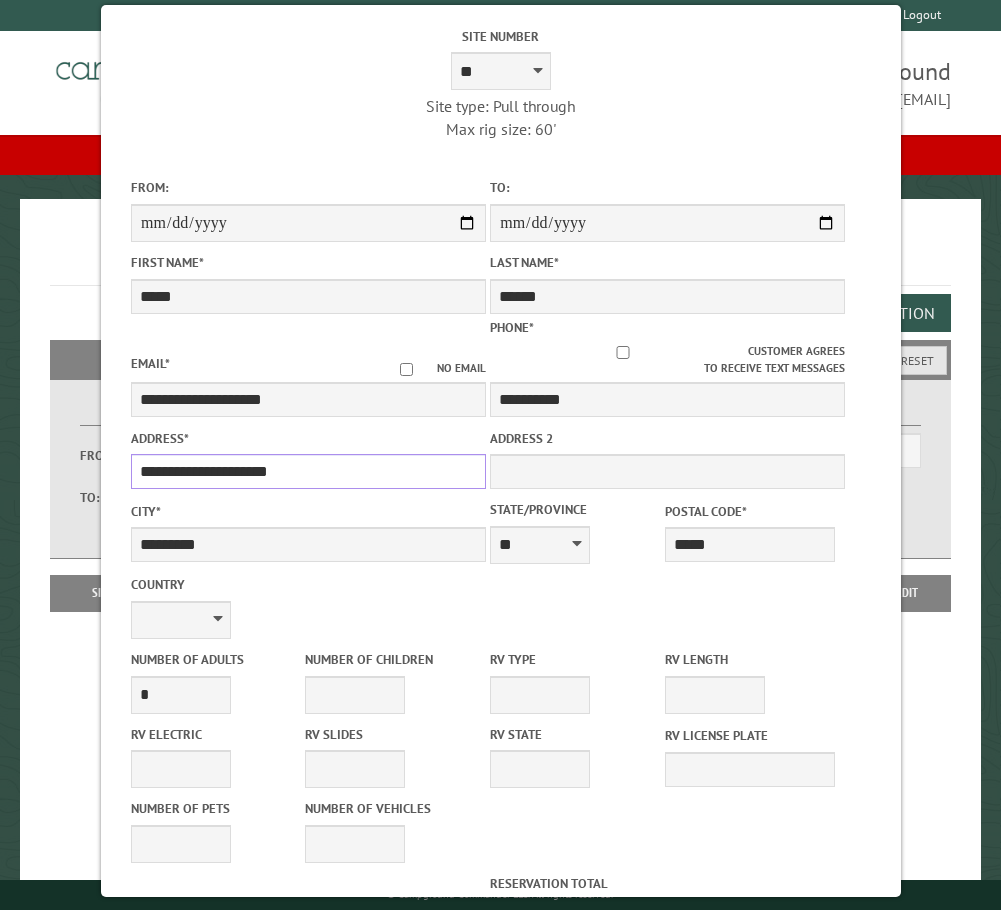 scroll, scrollTop: 200, scrollLeft: 0, axis: vertical 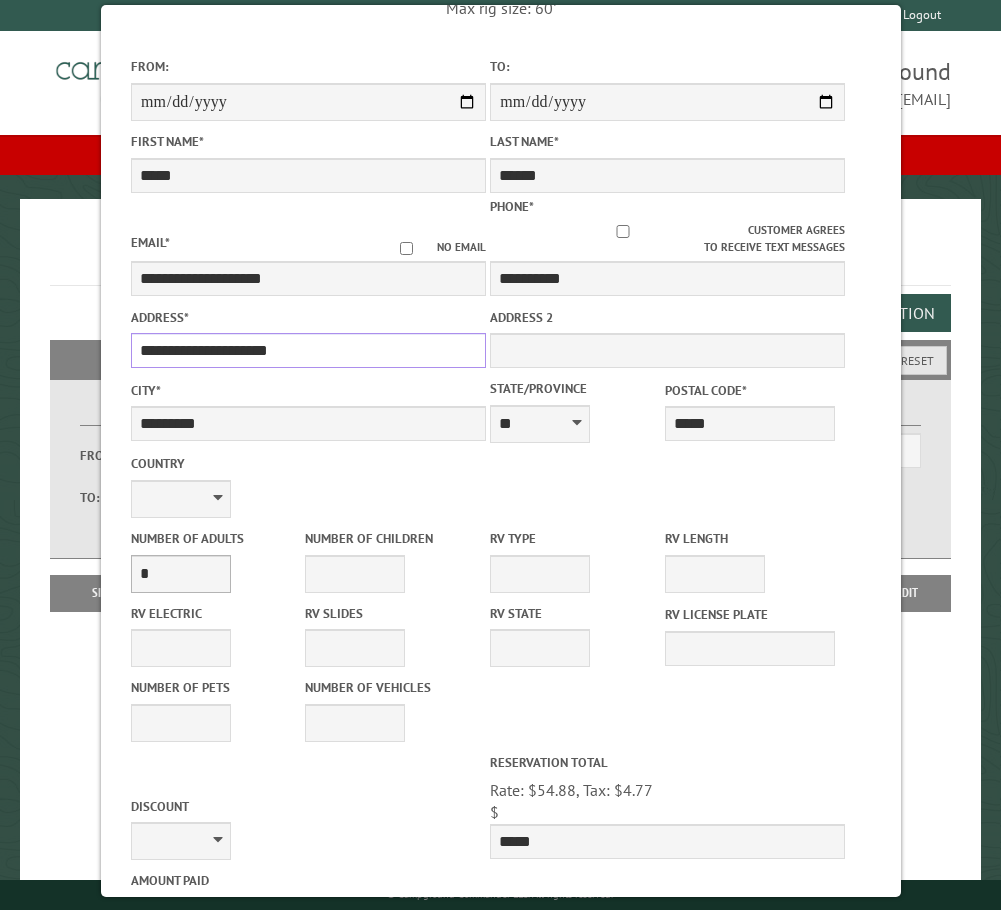 type on "**********" 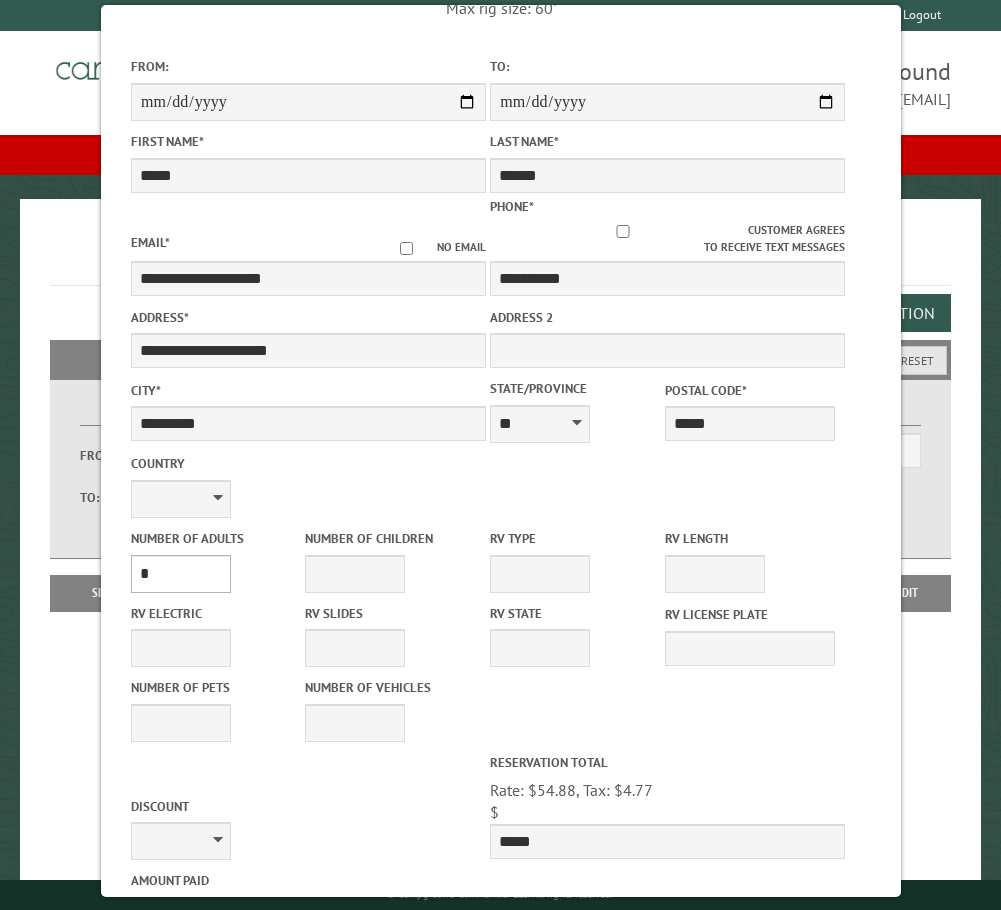 click on "* * * * * * * * * * **" at bounding box center [181, 574] 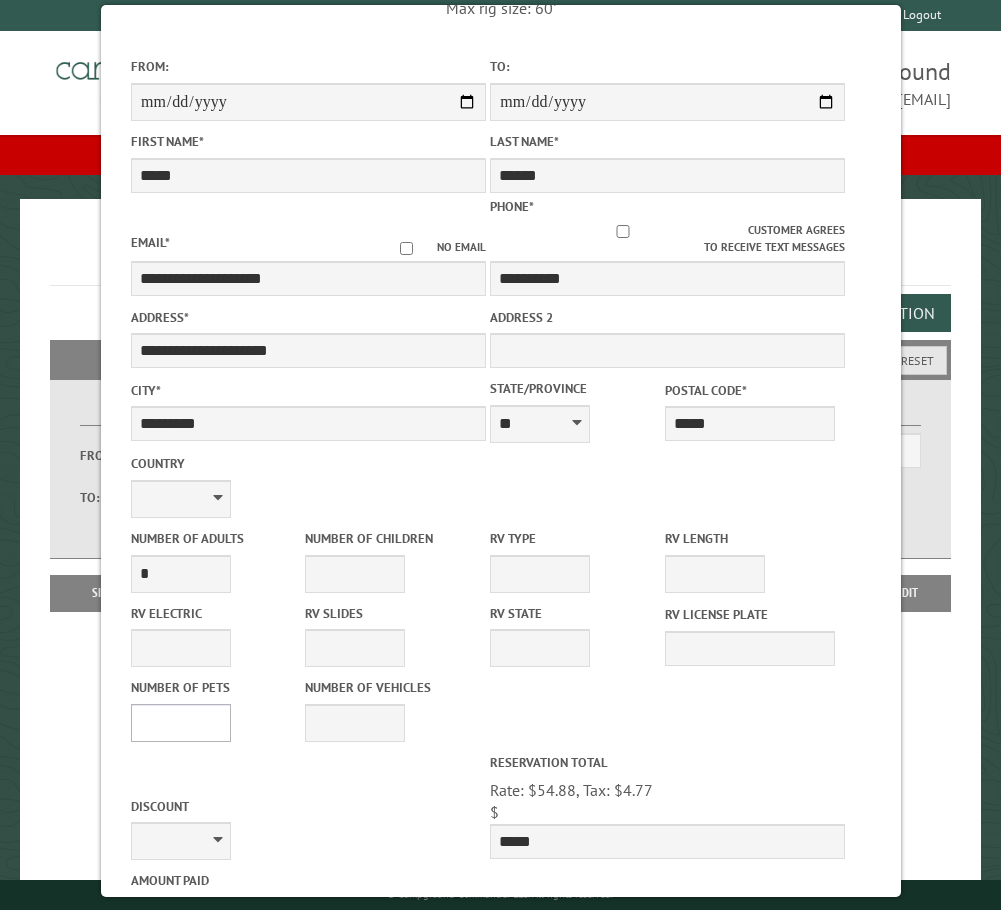 click on "* * * * * * * * * * **" at bounding box center (181, 723) 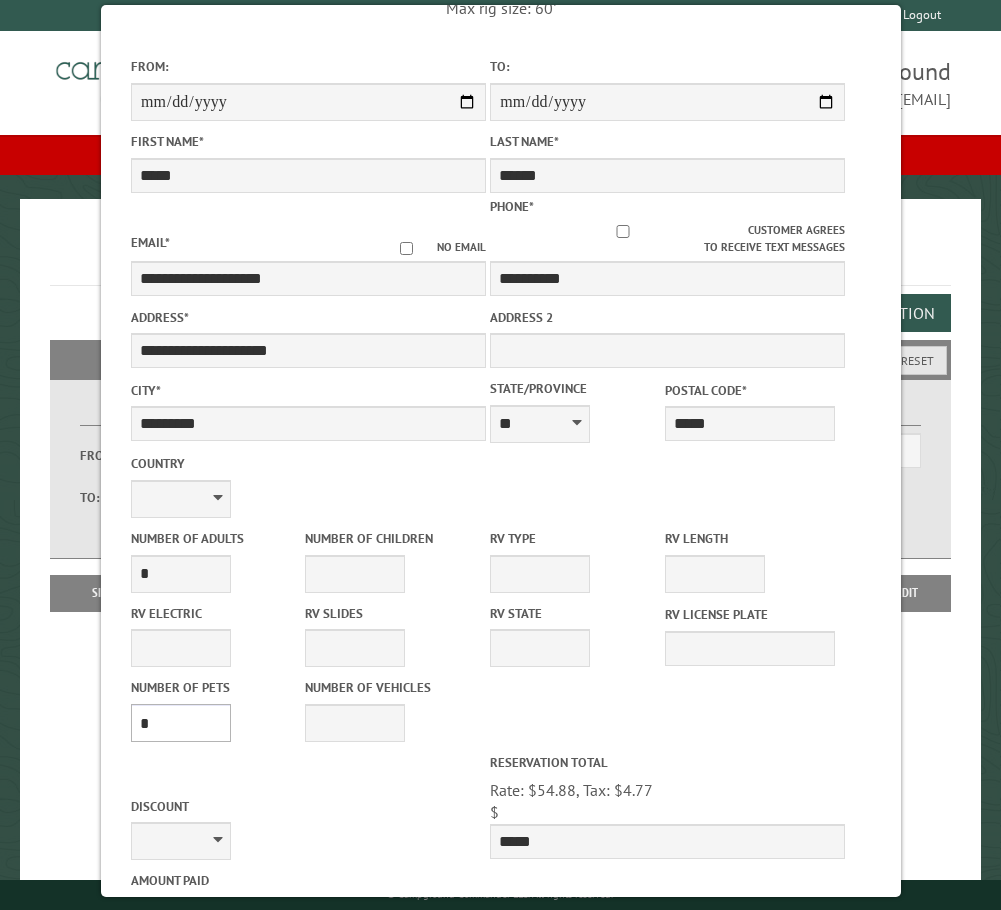click on "* * * * * * * * * * **" at bounding box center (181, 723) 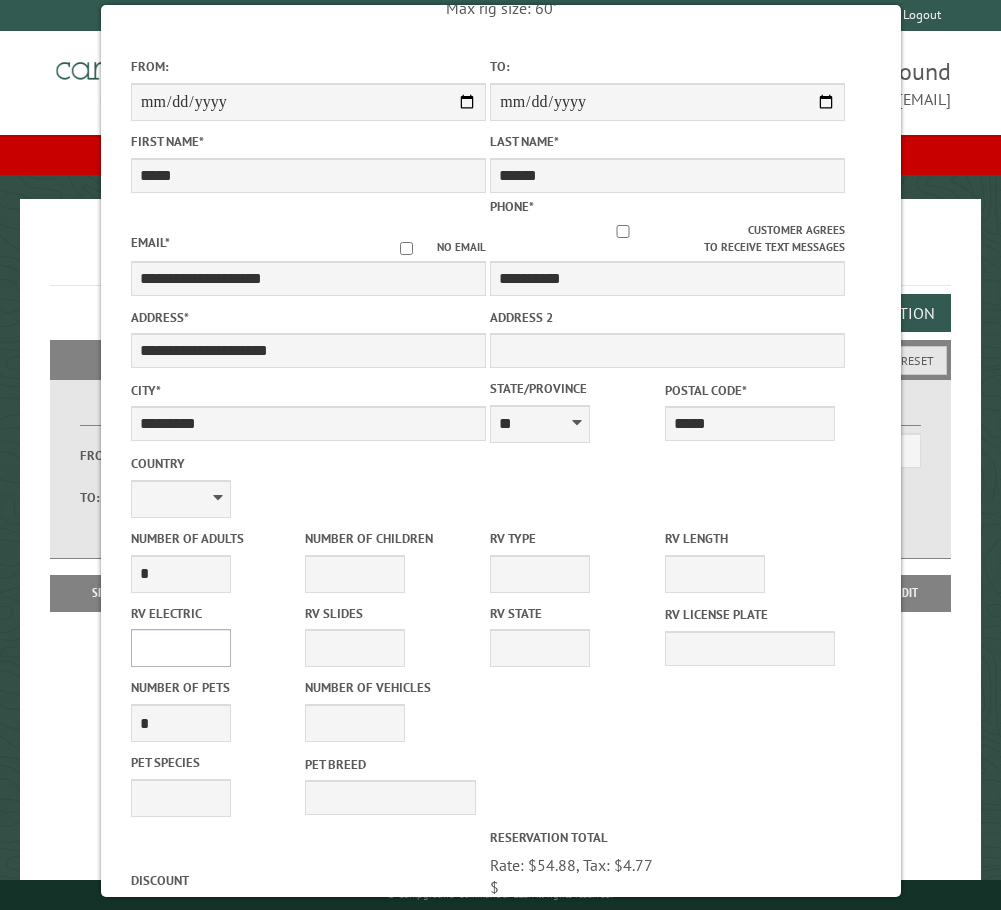 click on "**** *** *** ***" at bounding box center [181, 648] 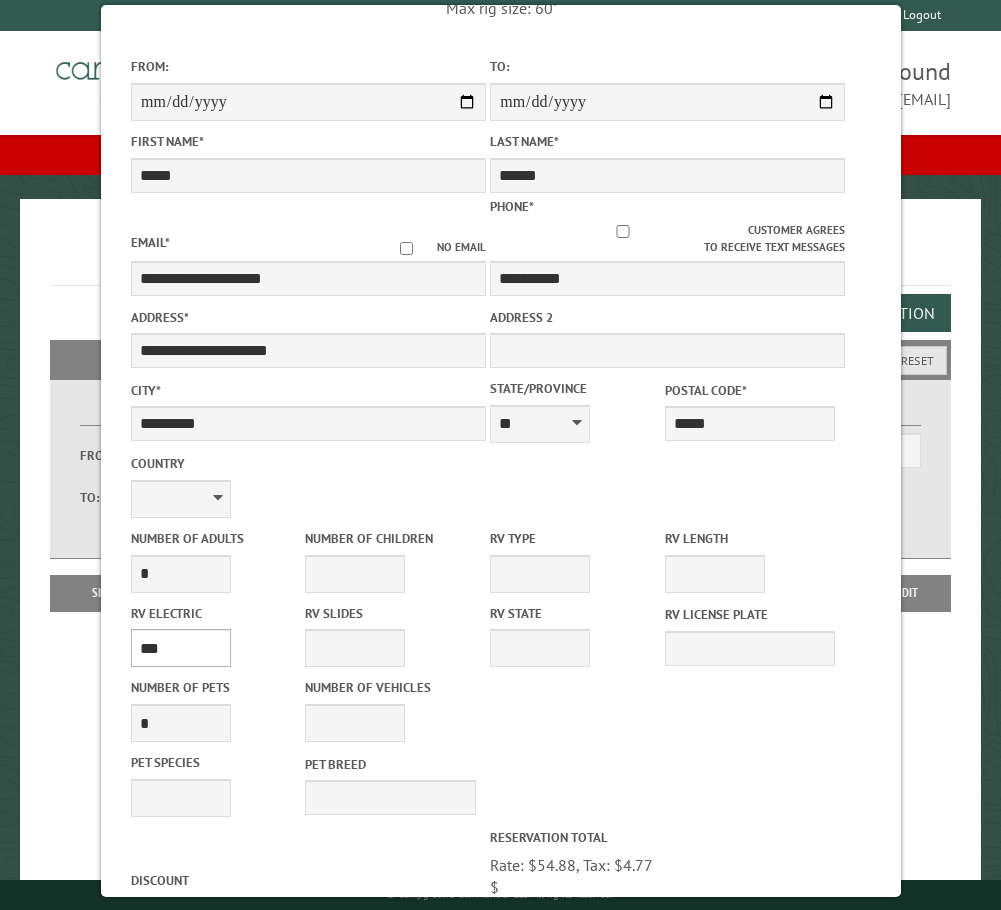 click on "**** *** *** ***" at bounding box center (181, 648) 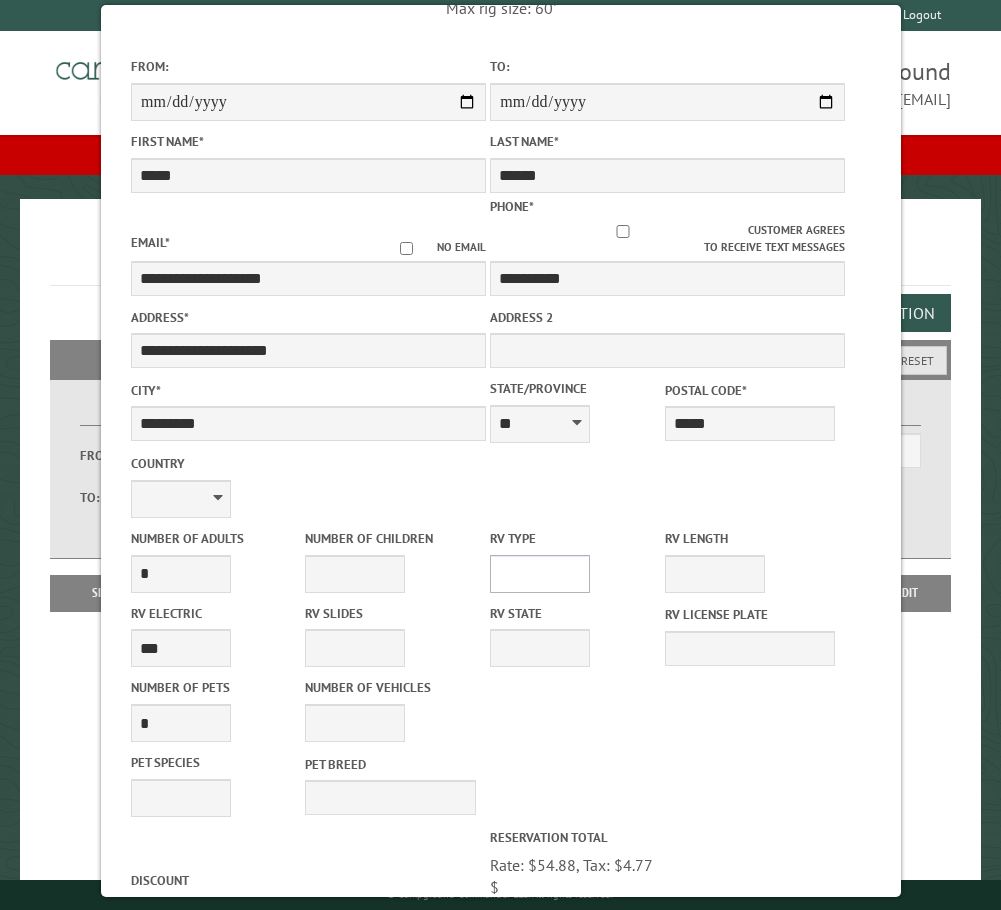 click on "**********" at bounding box center [540, 574] 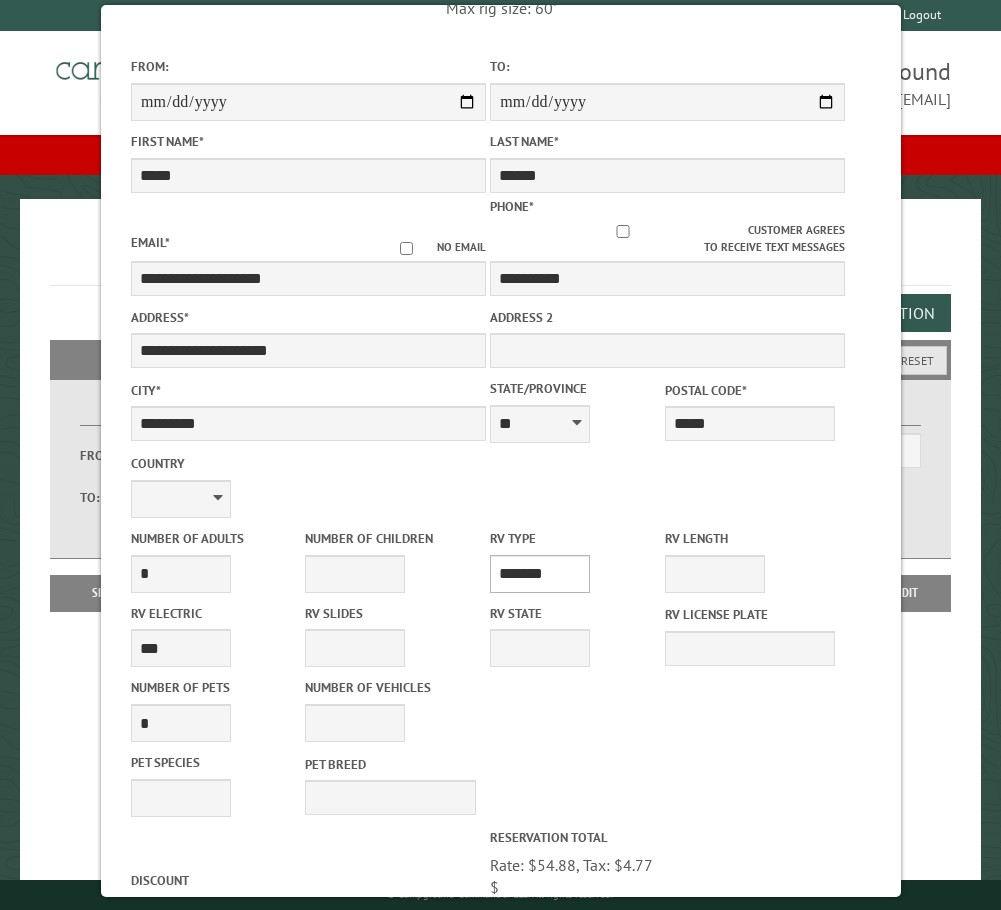 click on "**********" at bounding box center (540, 574) 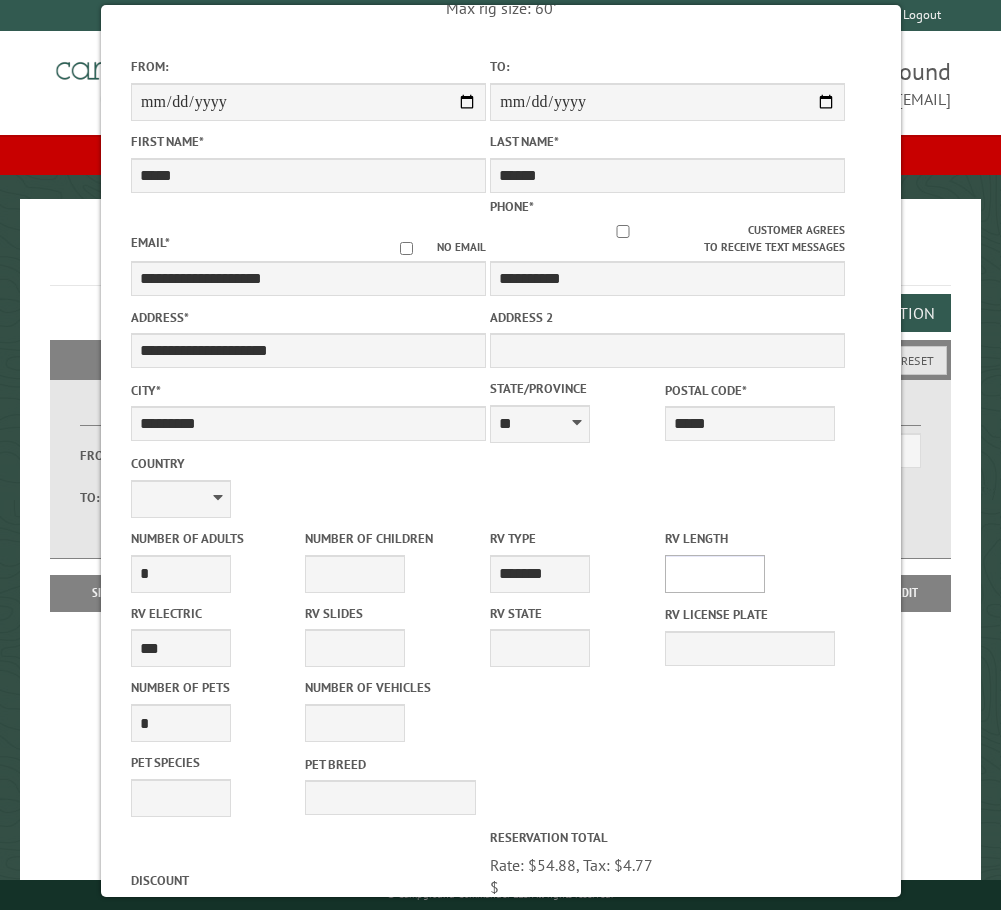 click on "* ** ** ** ** ** ** ** ** ** ** **" at bounding box center (714, 574) 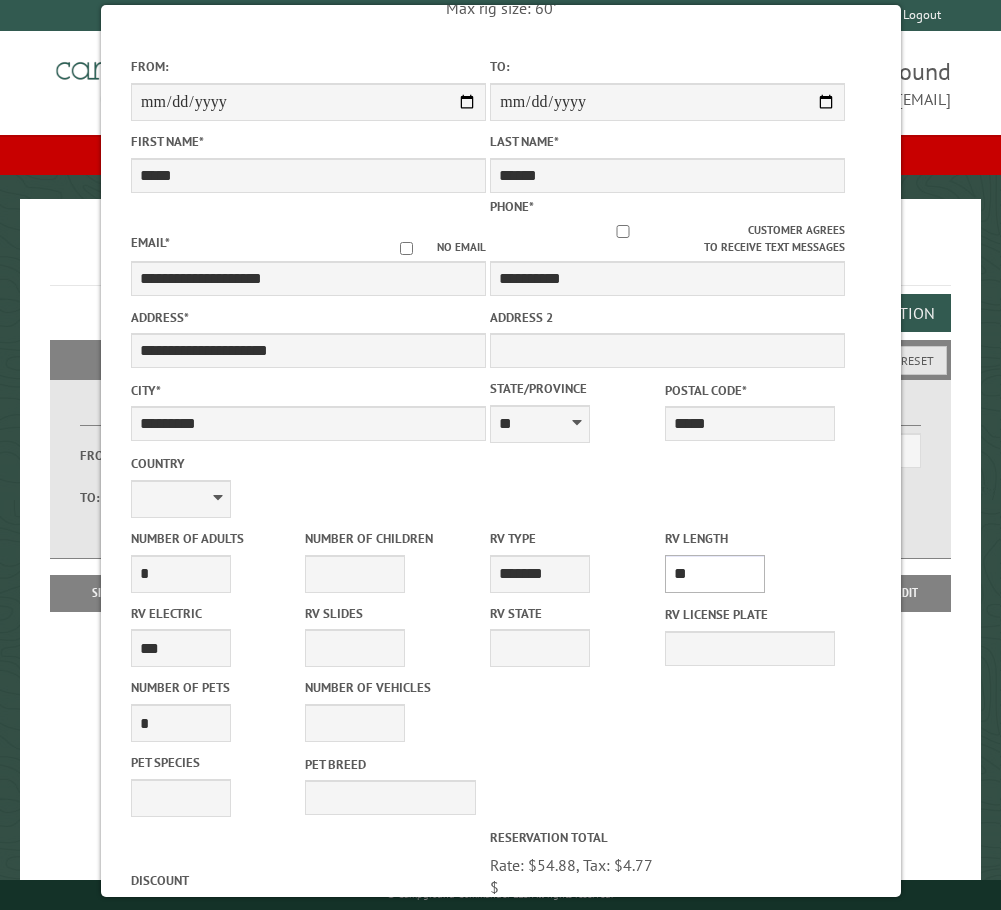 click on "* ** ** ** ** ** ** ** ** ** ** **" at bounding box center [714, 574] 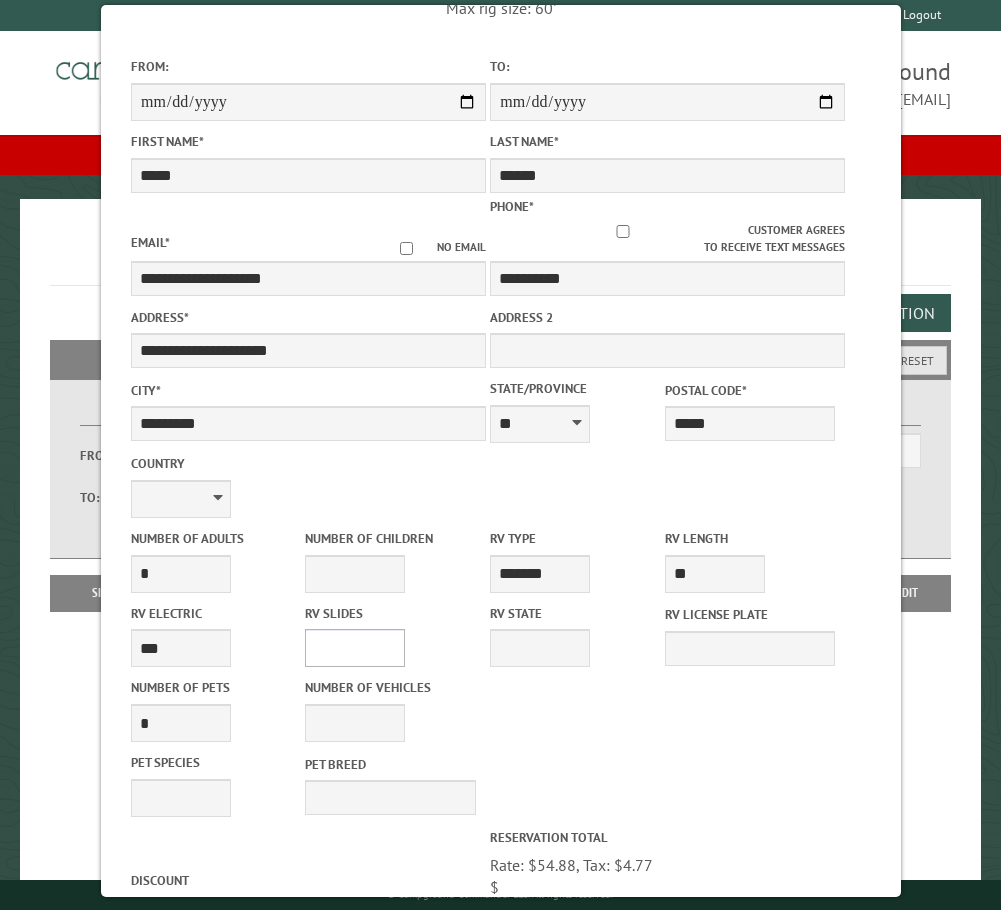 click on "* * * * * * * * * * **" at bounding box center (355, 648) 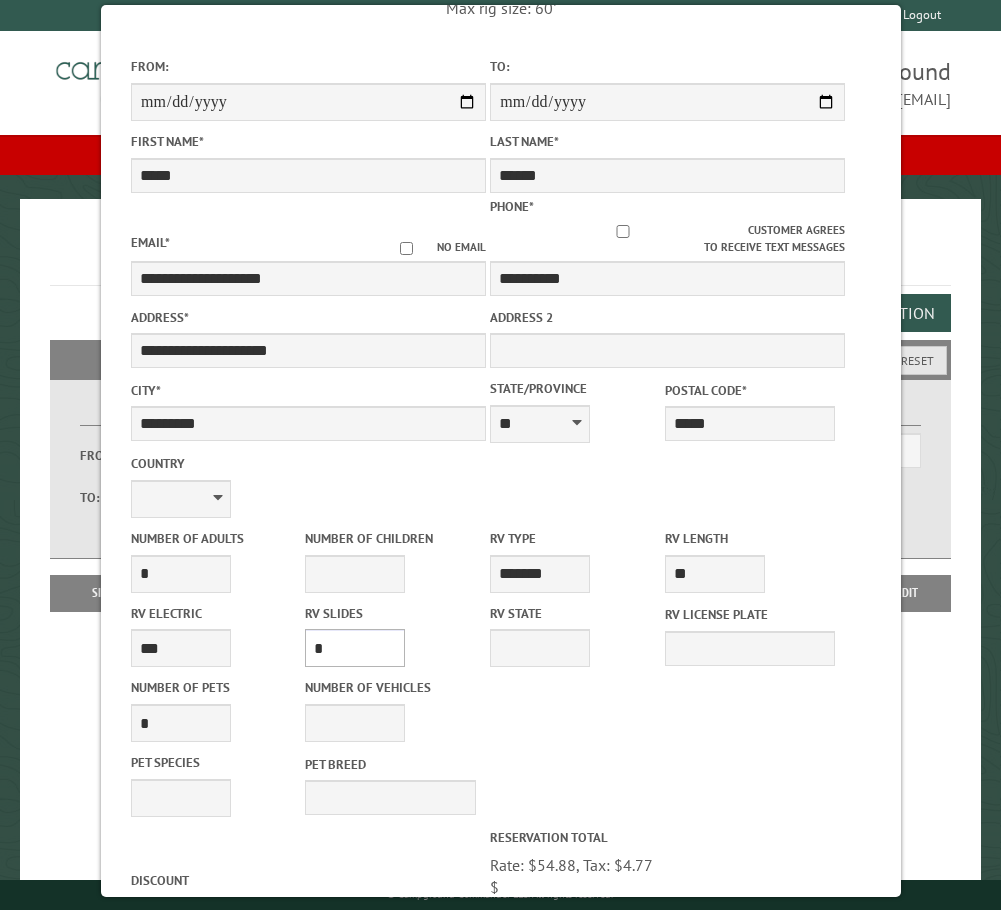 click on "* * * * * * * * * * **" at bounding box center [355, 648] 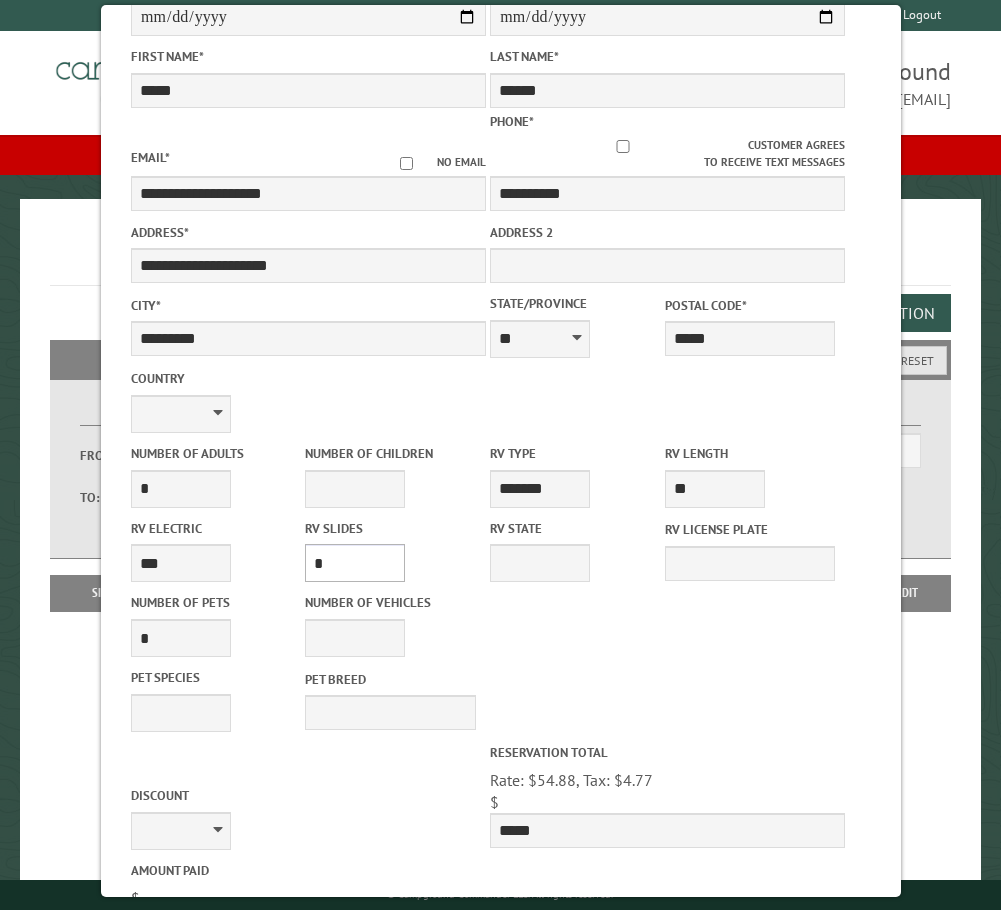 scroll, scrollTop: 400, scrollLeft: 0, axis: vertical 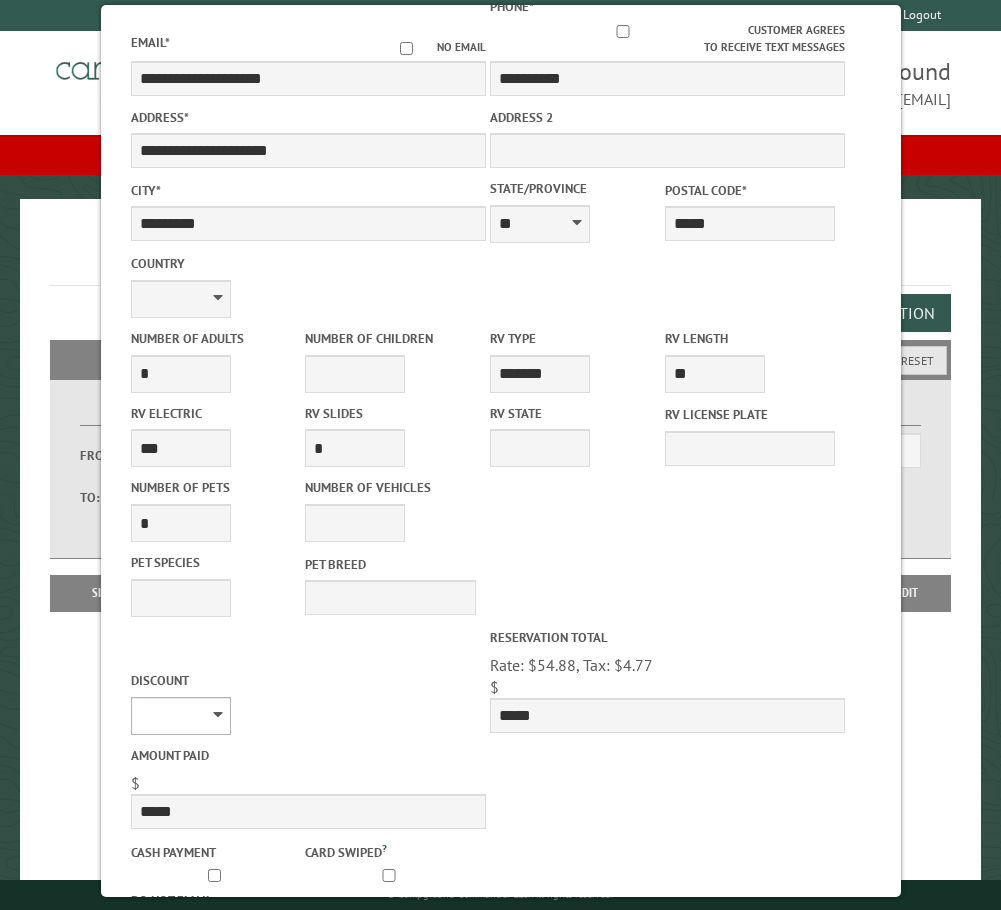click on "********" at bounding box center (181, 716) 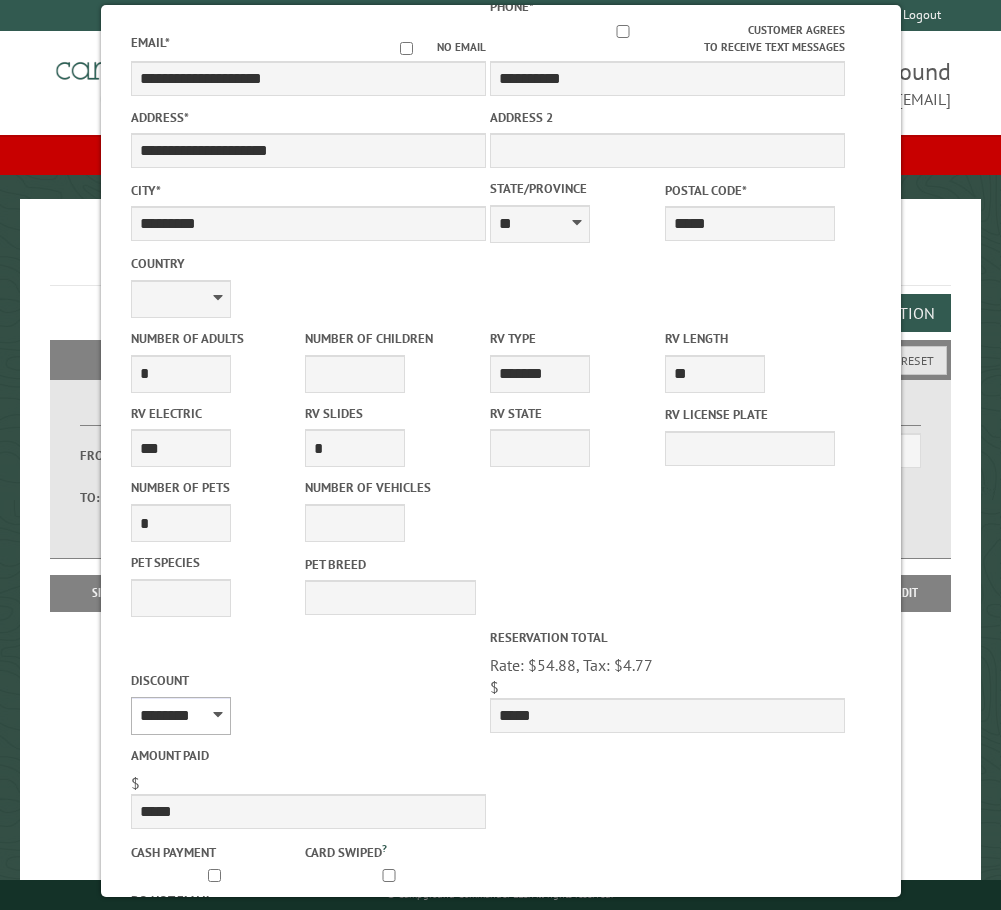 click on "********" at bounding box center [181, 716] 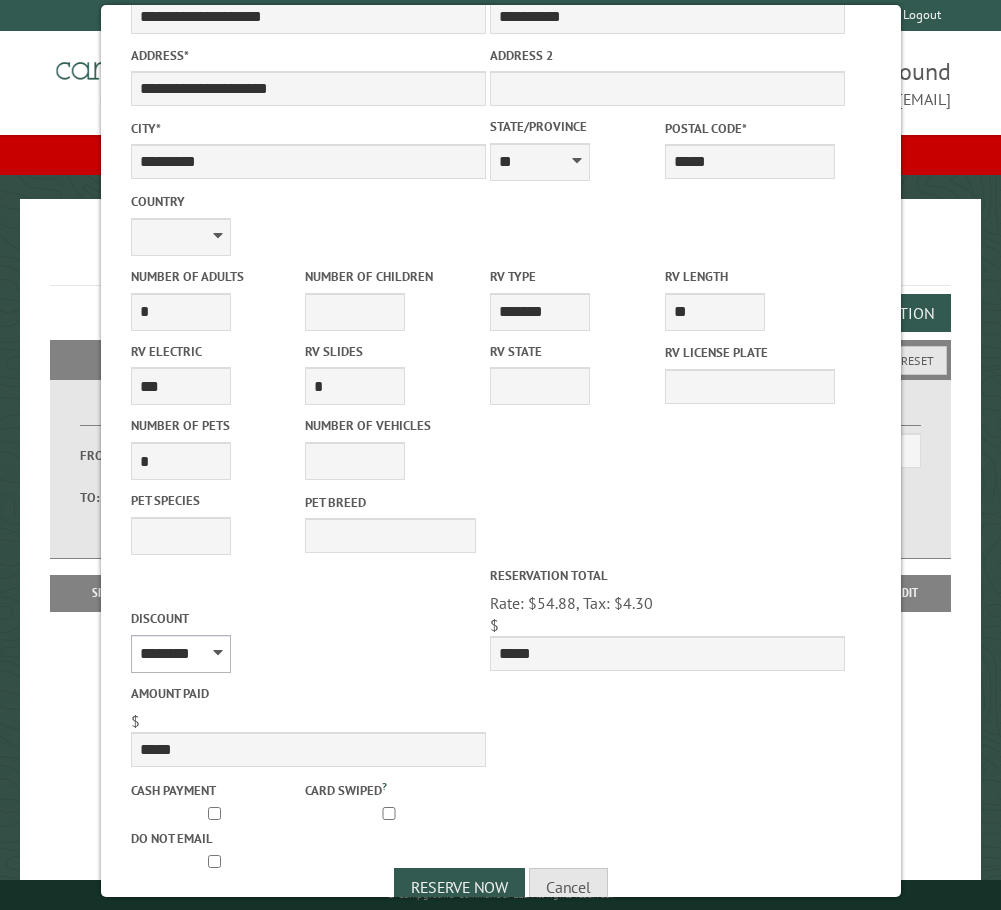 scroll, scrollTop: 495, scrollLeft: 0, axis: vertical 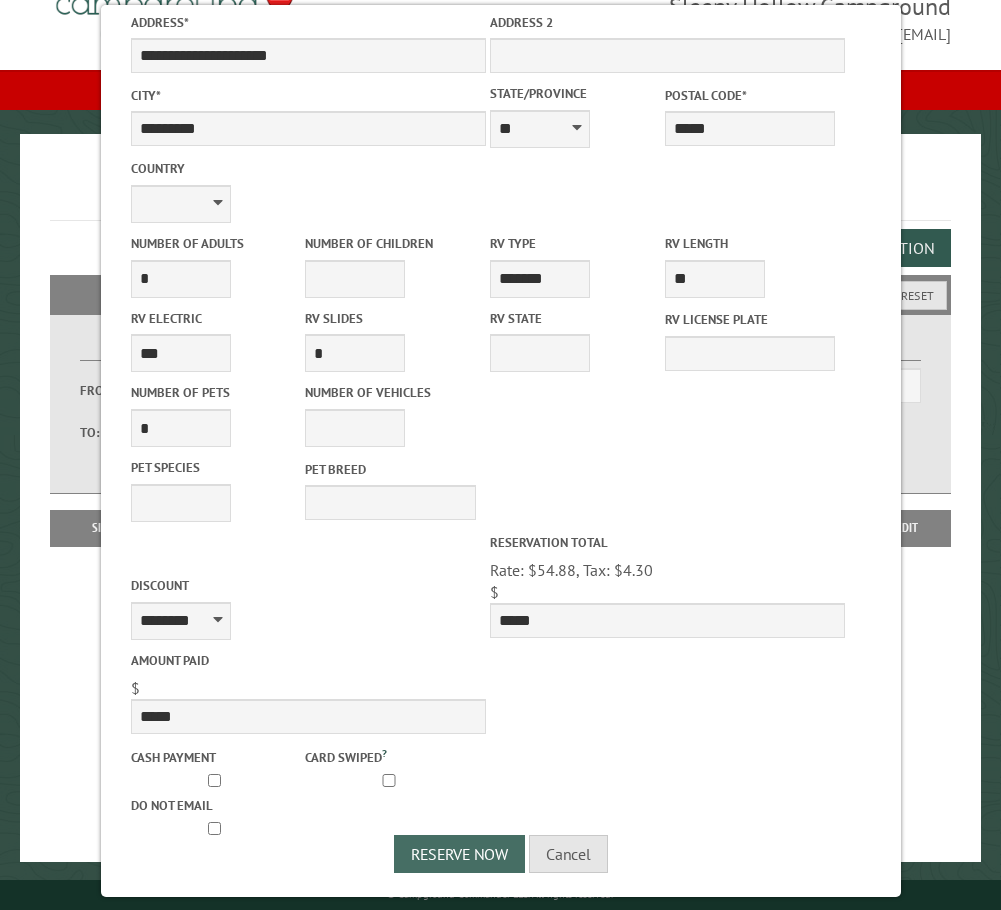 click on "Reserve Now" at bounding box center [459, 854] 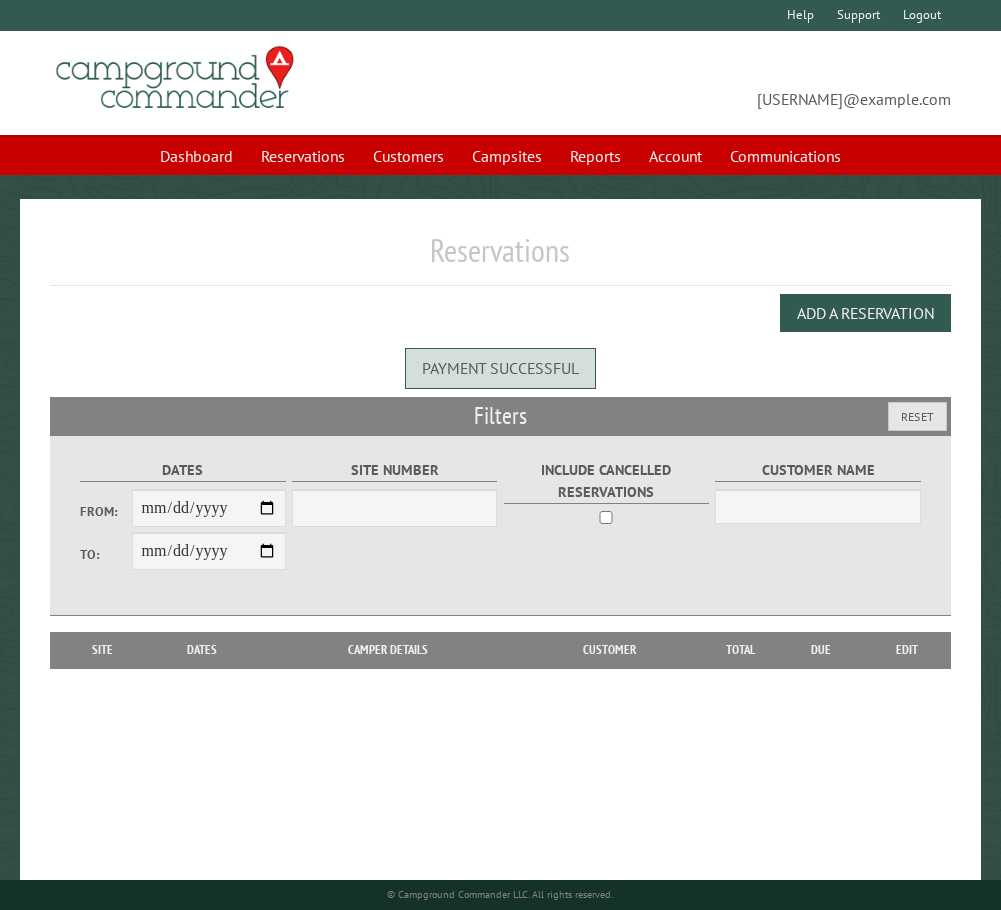 scroll, scrollTop: 0, scrollLeft: 0, axis: both 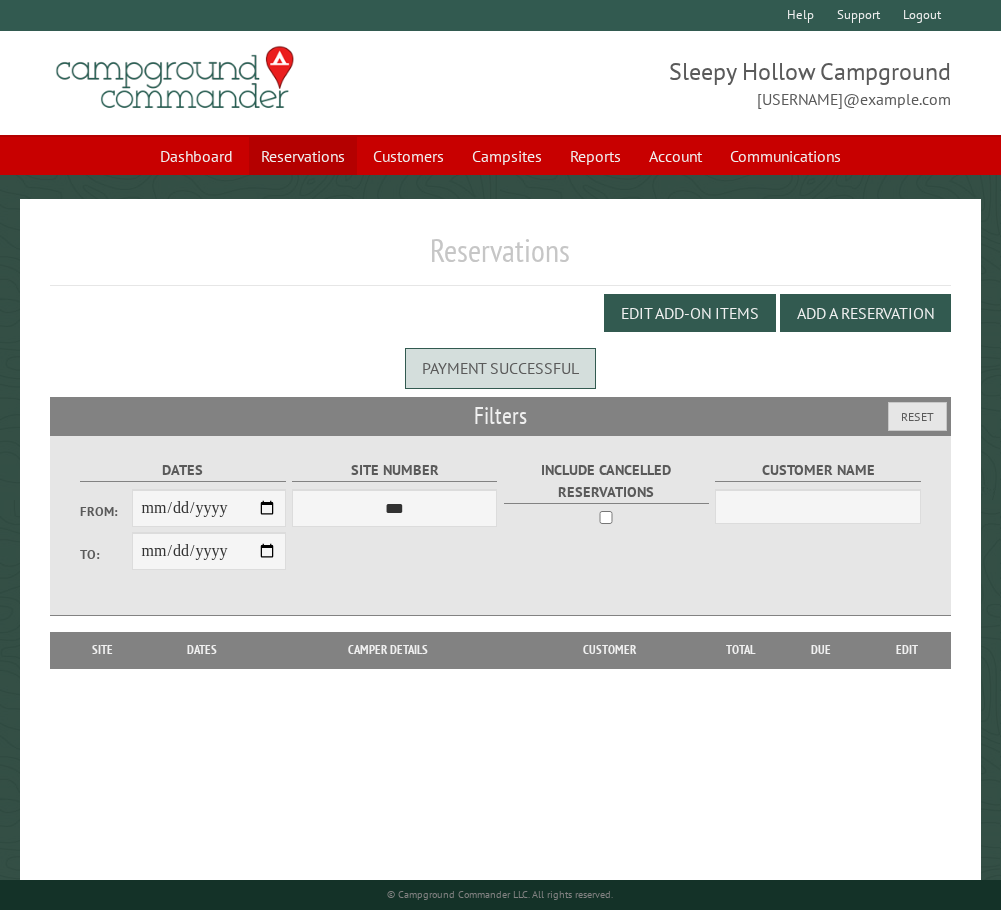click on "Reservations" at bounding box center [303, 156] 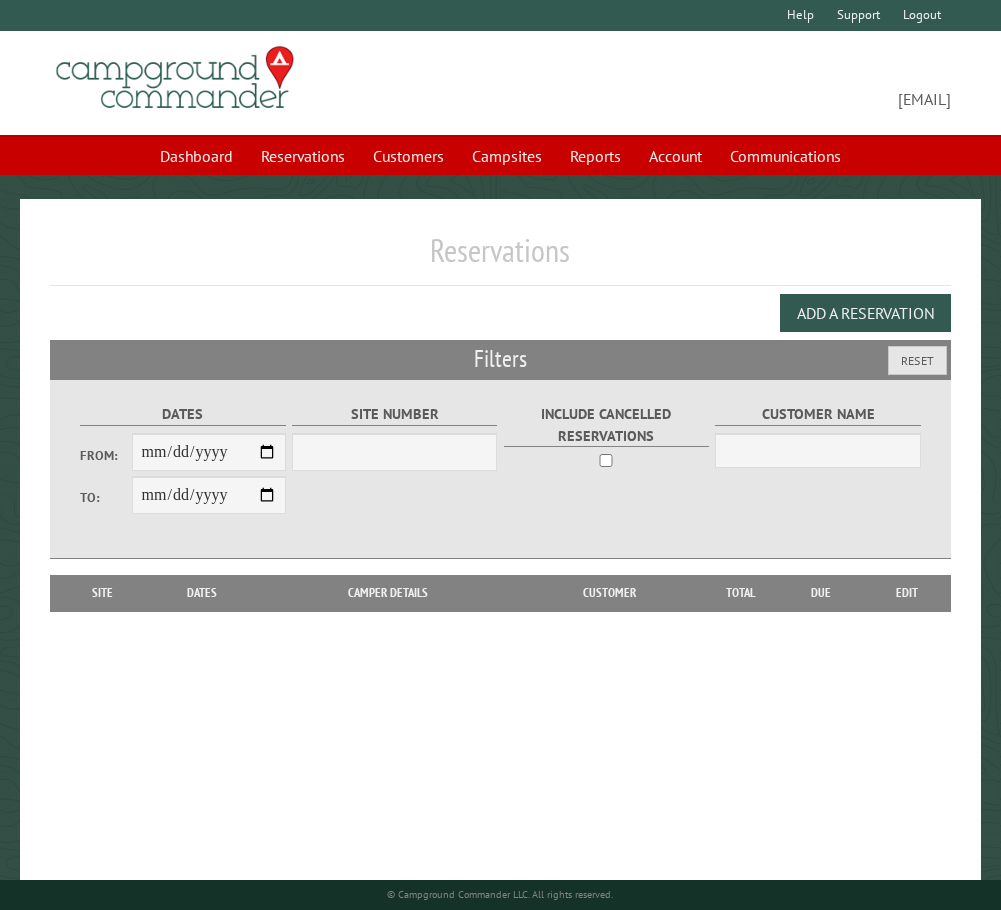 scroll, scrollTop: 0, scrollLeft: 0, axis: both 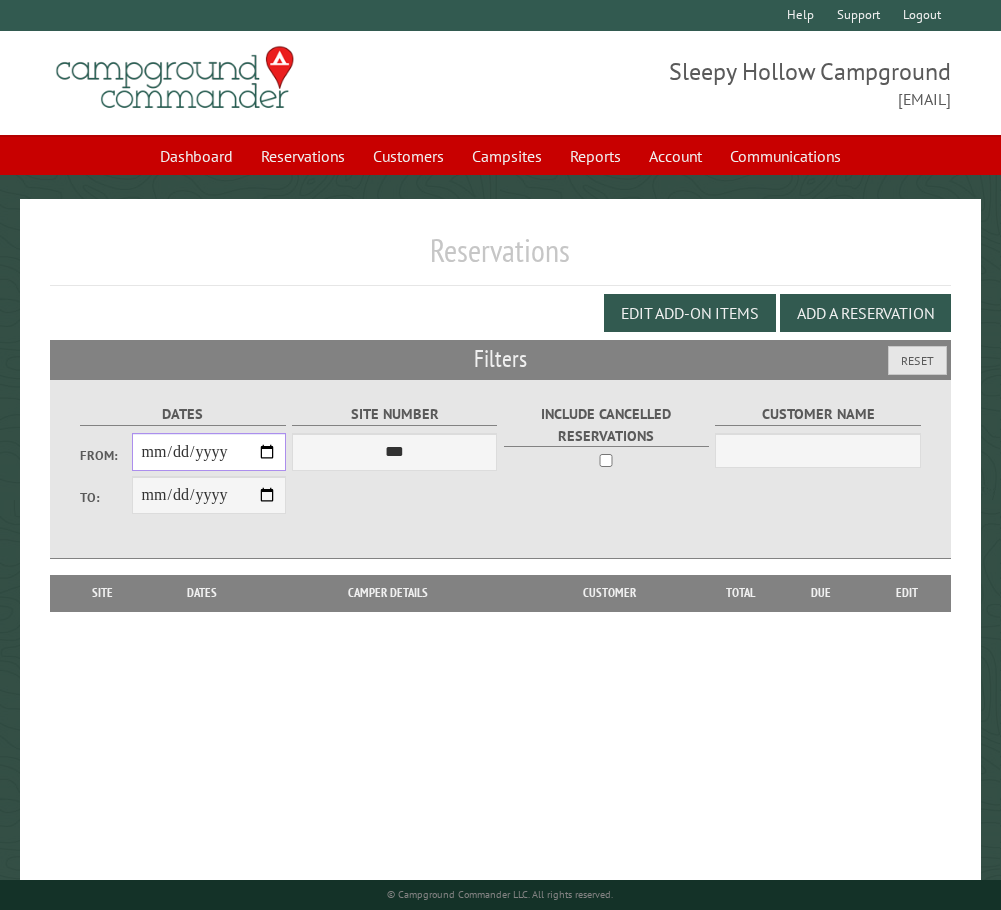 click on "From:" at bounding box center [209, 452] 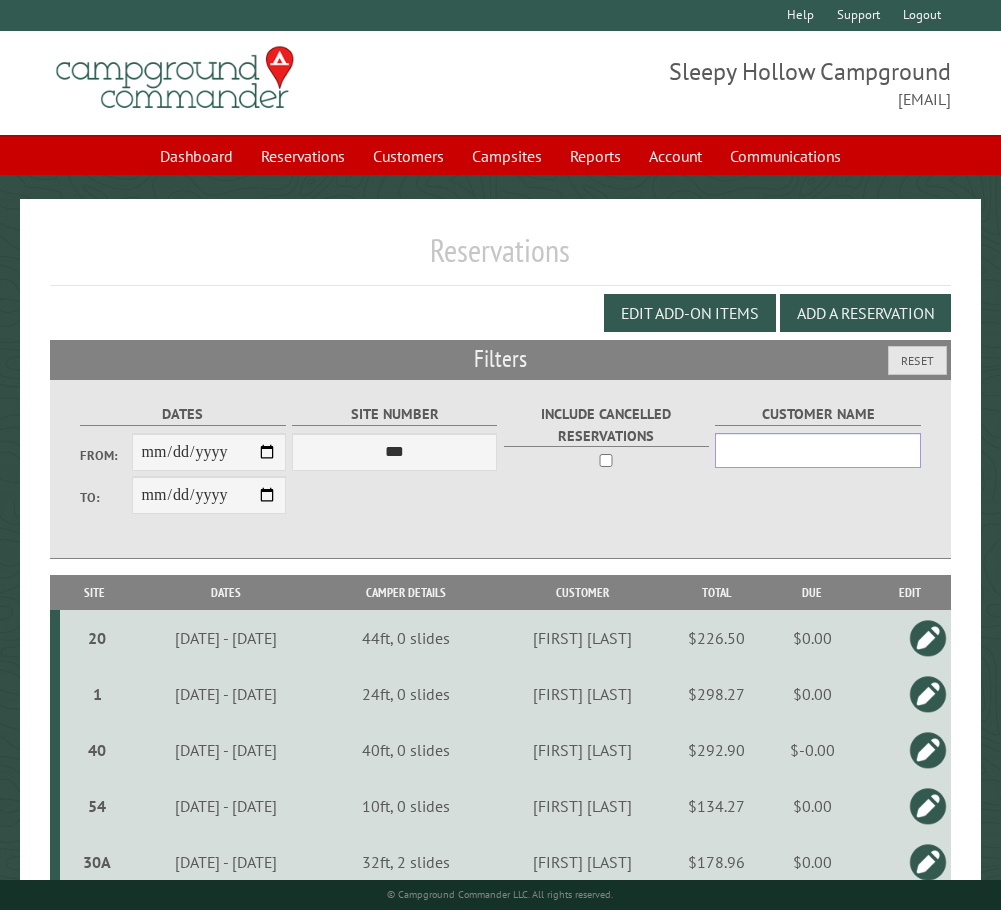 click on "Customer Name" at bounding box center (817, 450) 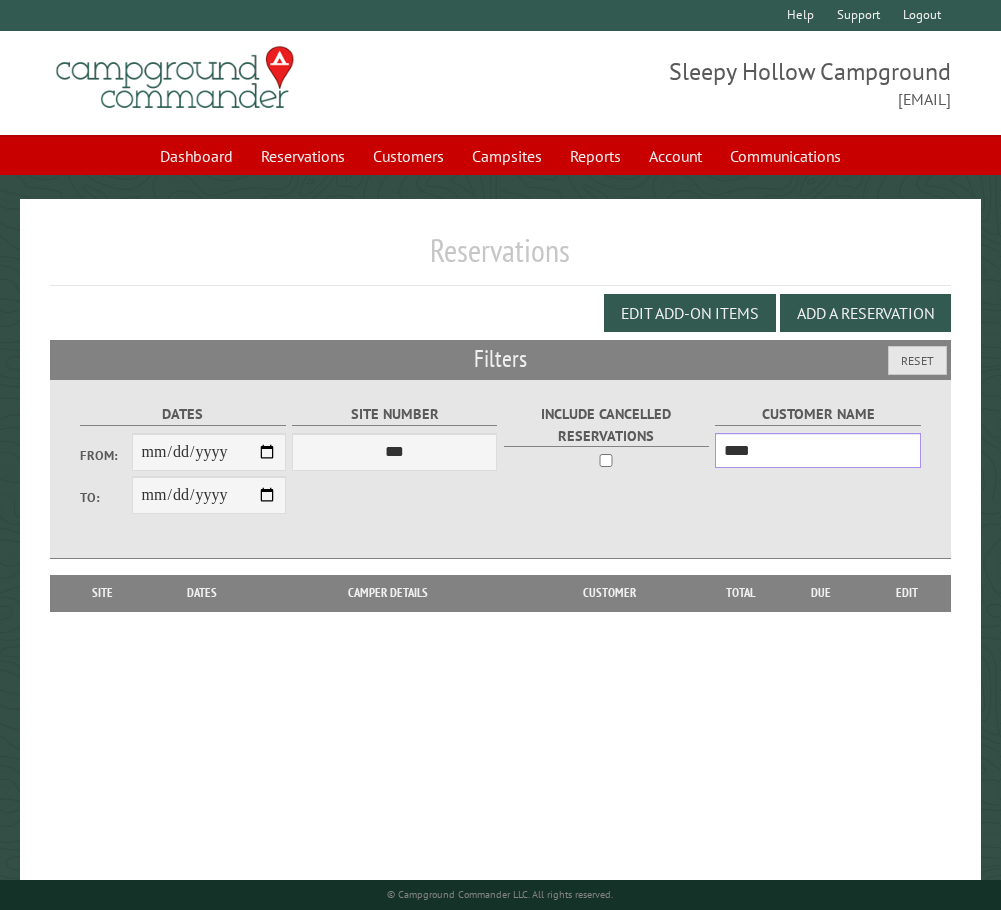 type on "****" 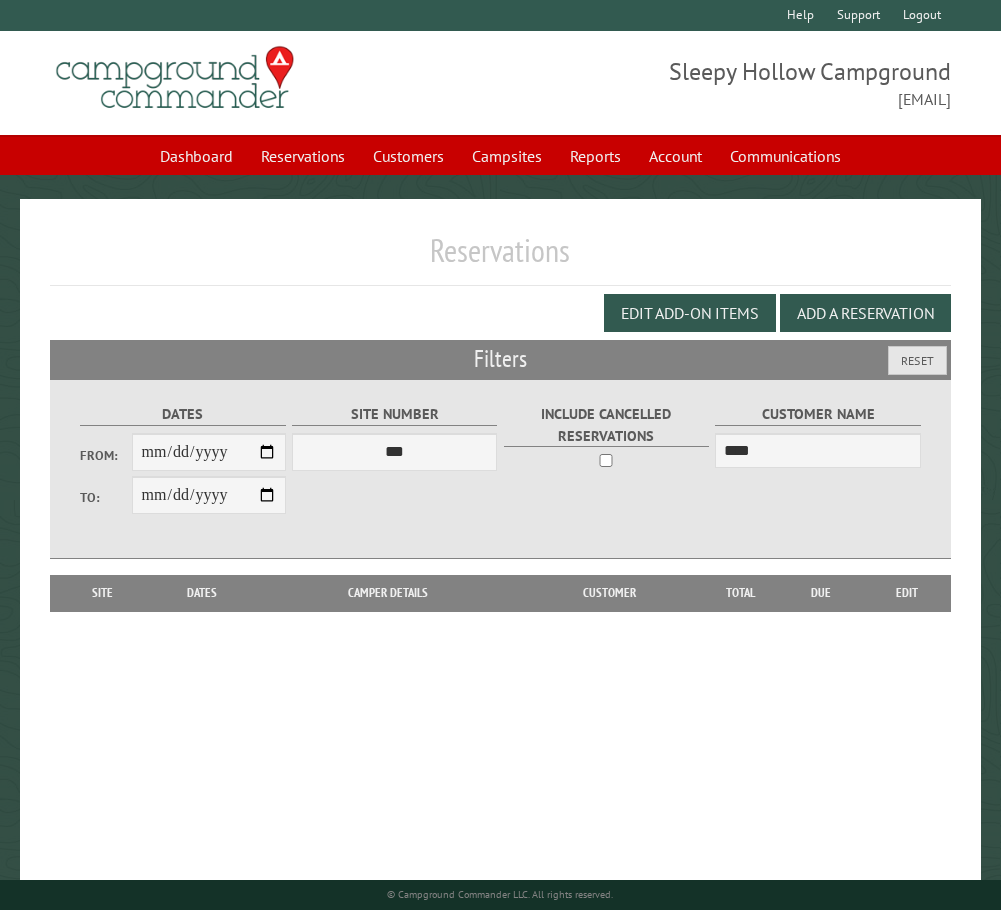 click on "Reservations" at bounding box center [500, 258] 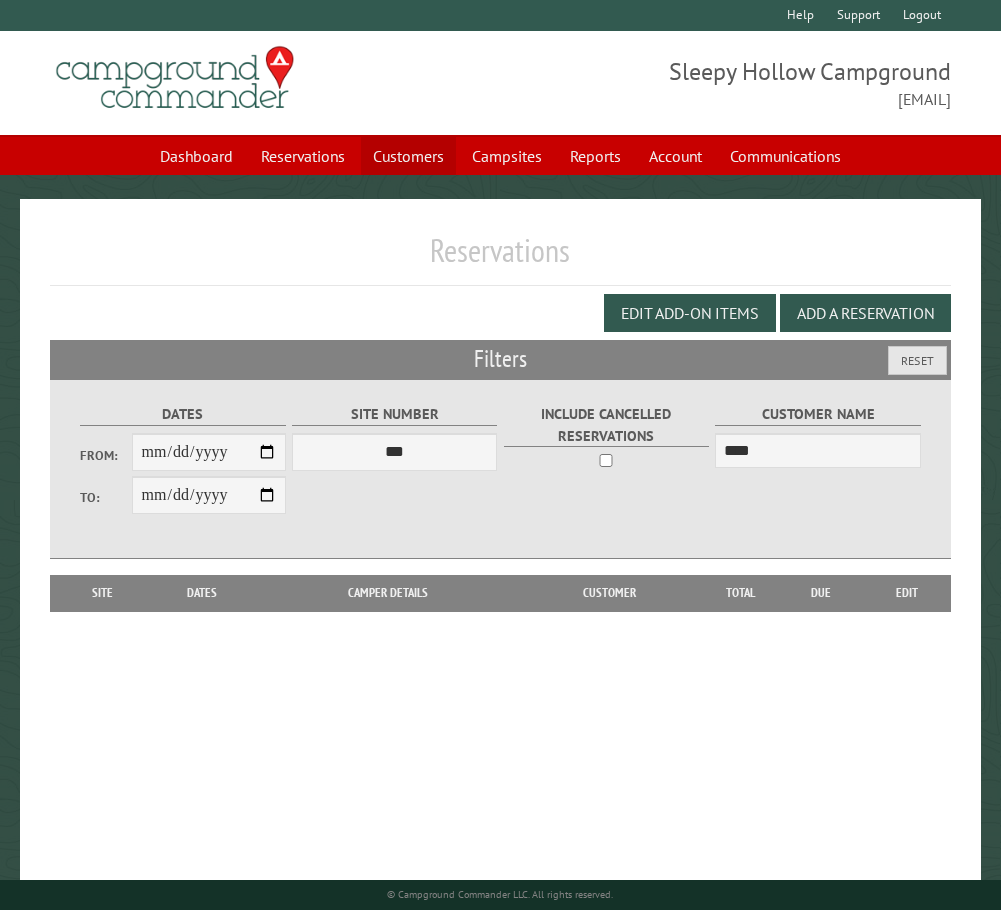 click on "Customers" at bounding box center (408, 156) 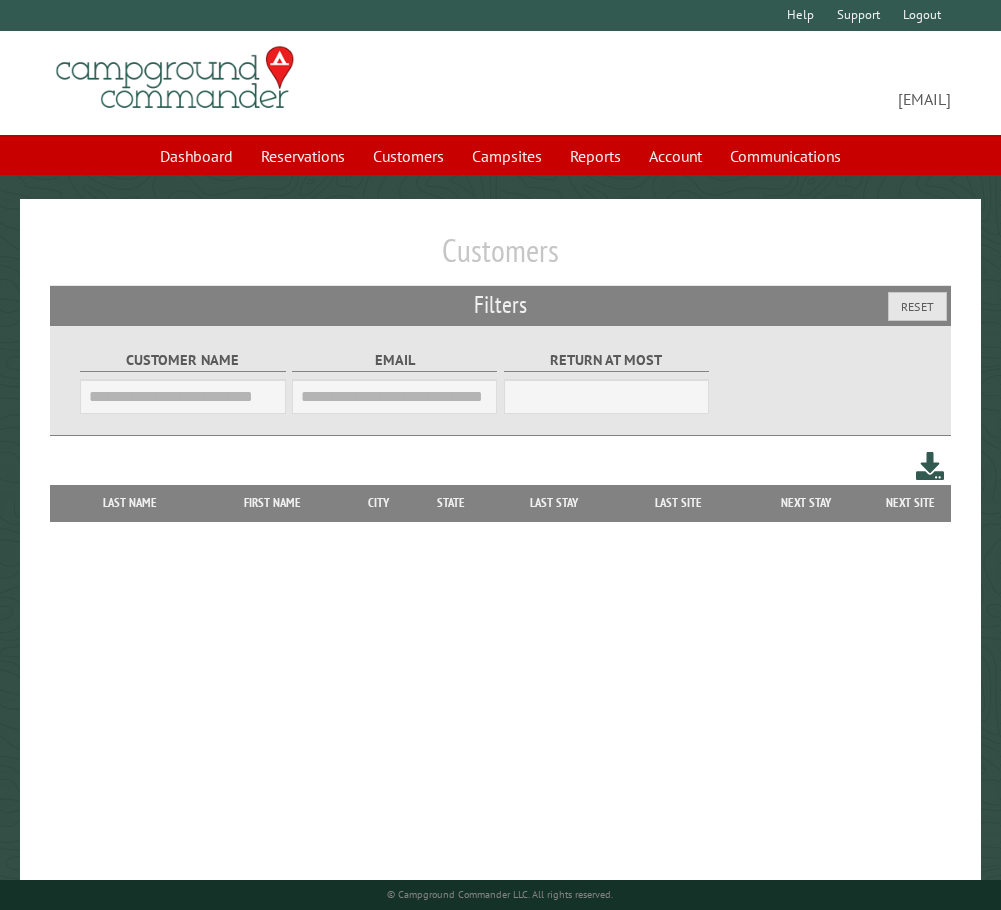 scroll, scrollTop: 0, scrollLeft: 0, axis: both 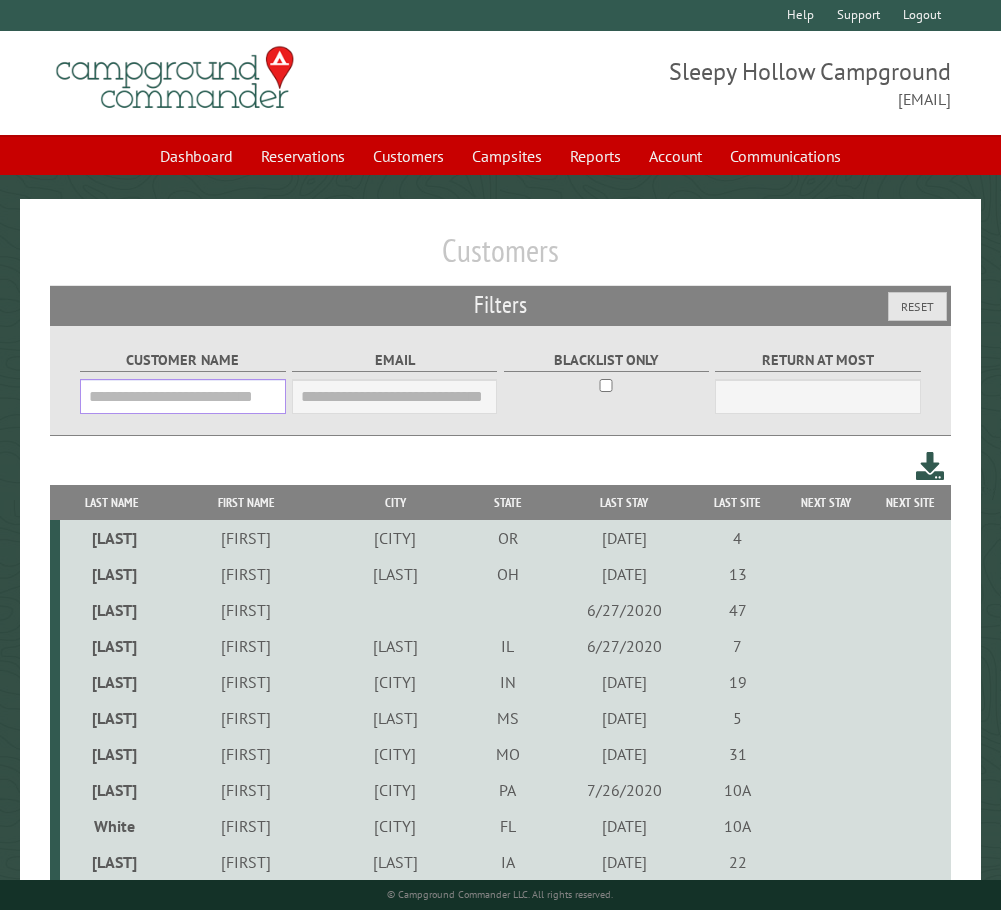 click on "Customer Name" at bounding box center (182, 396) 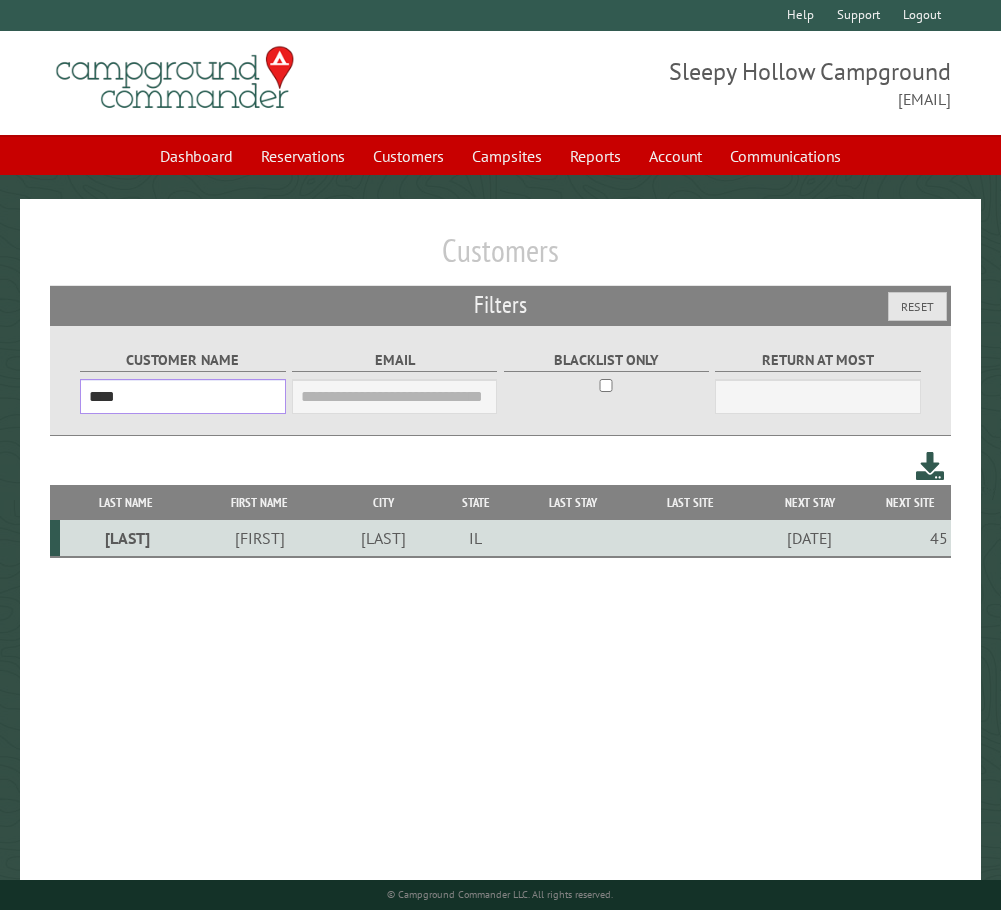 type on "****" 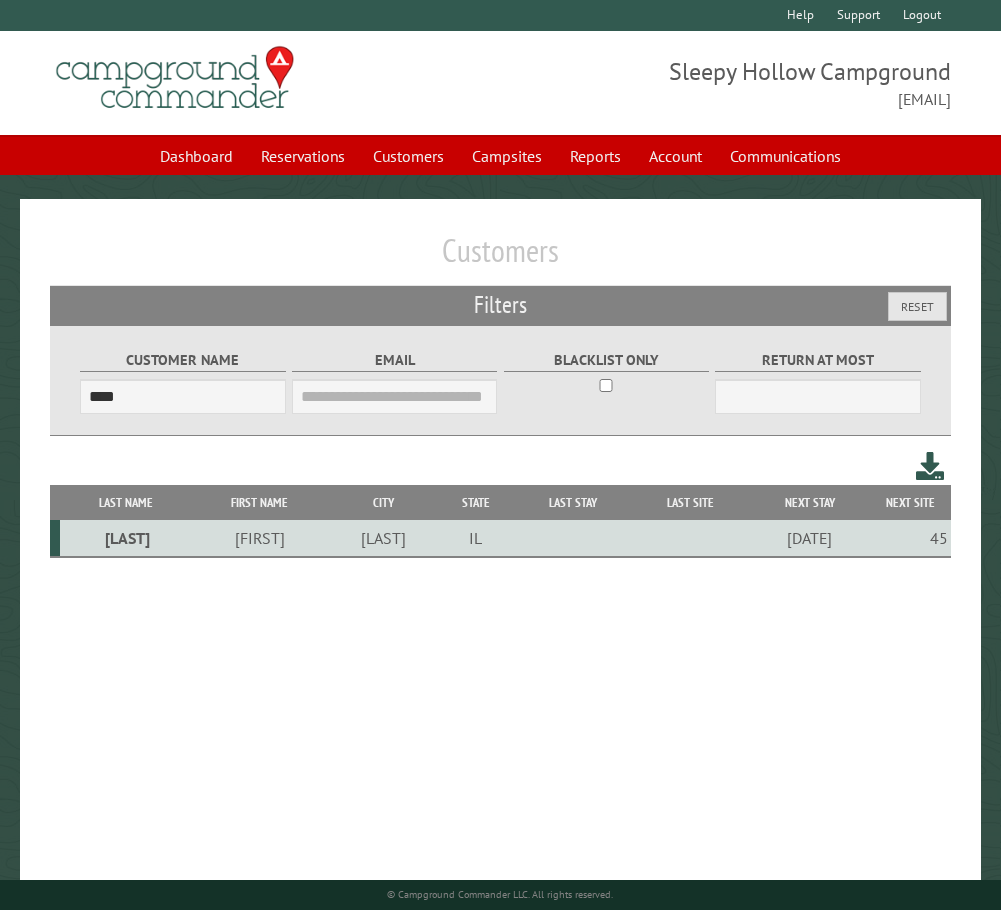 click on "[LAST]" at bounding box center (125, 538) 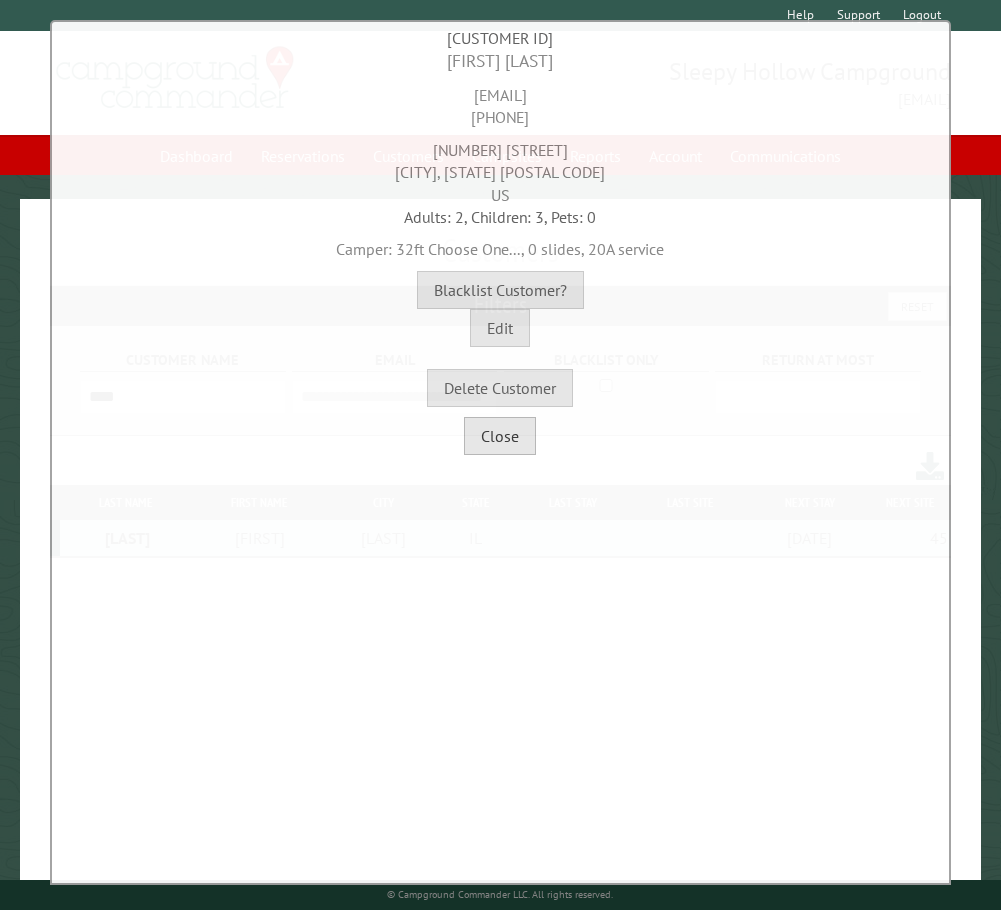 click on "Close" at bounding box center [500, 436] 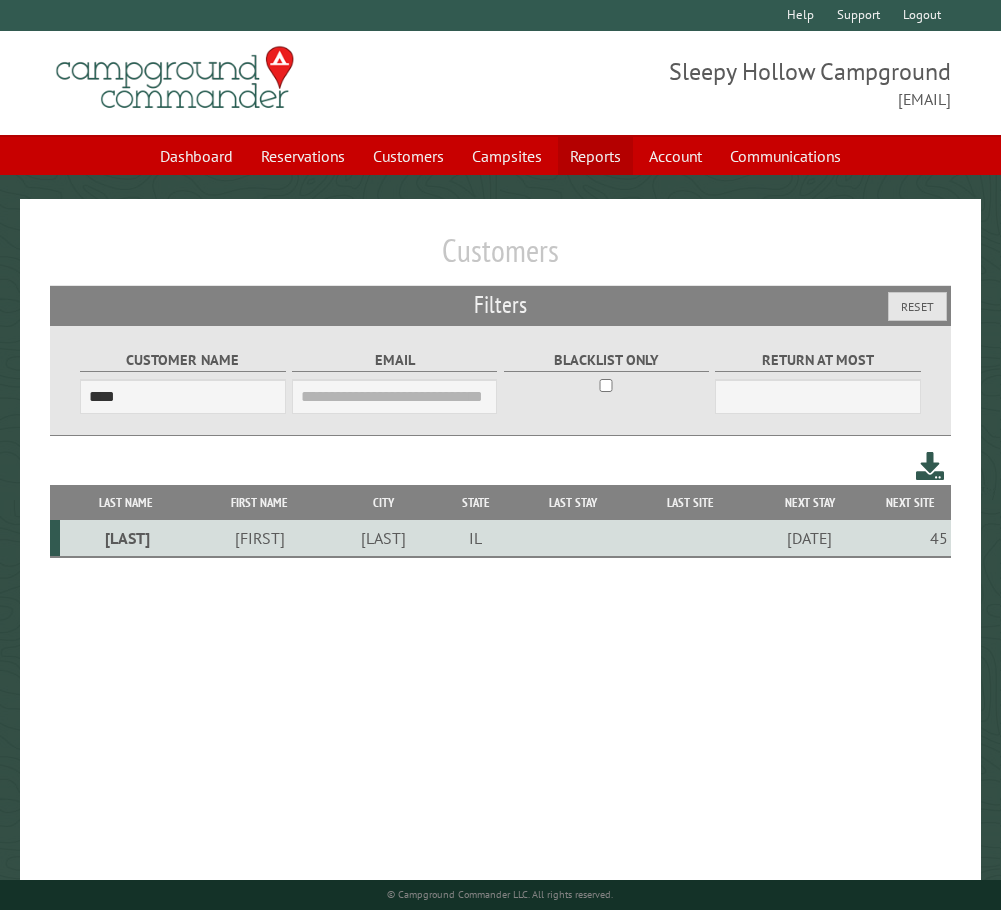 click on "Reports" at bounding box center (595, 156) 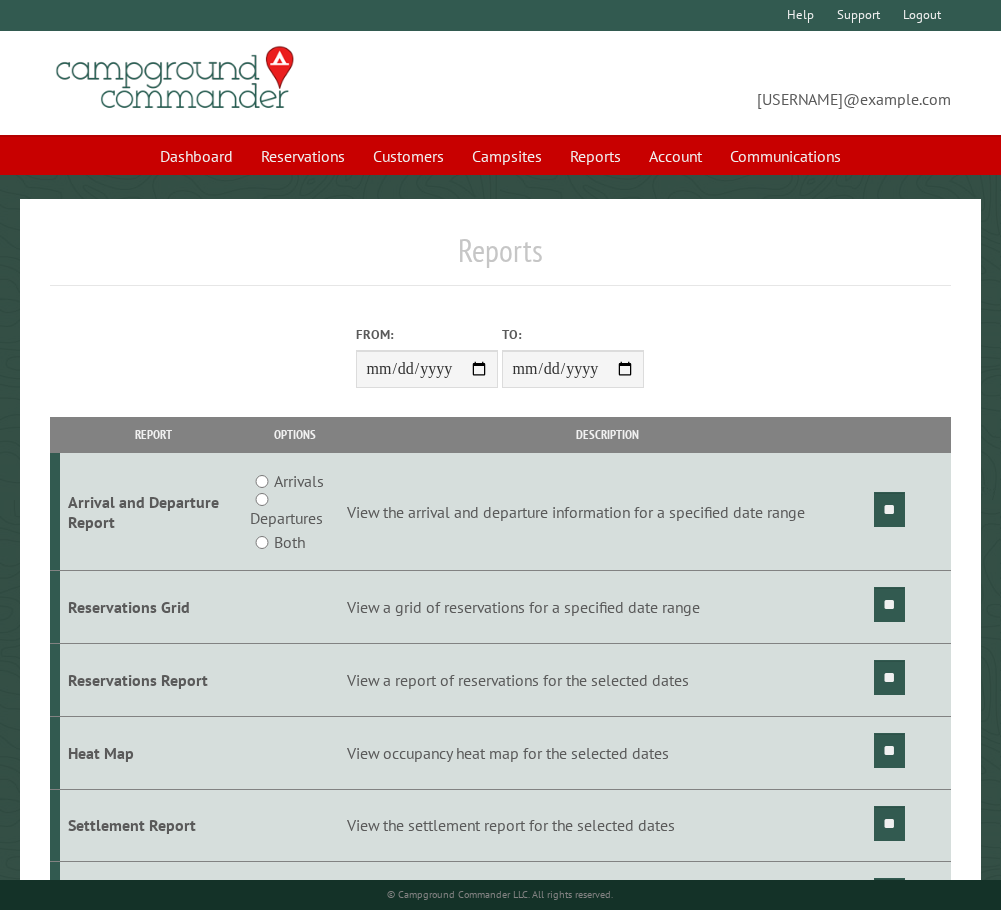 scroll, scrollTop: 0, scrollLeft: 0, axis: both 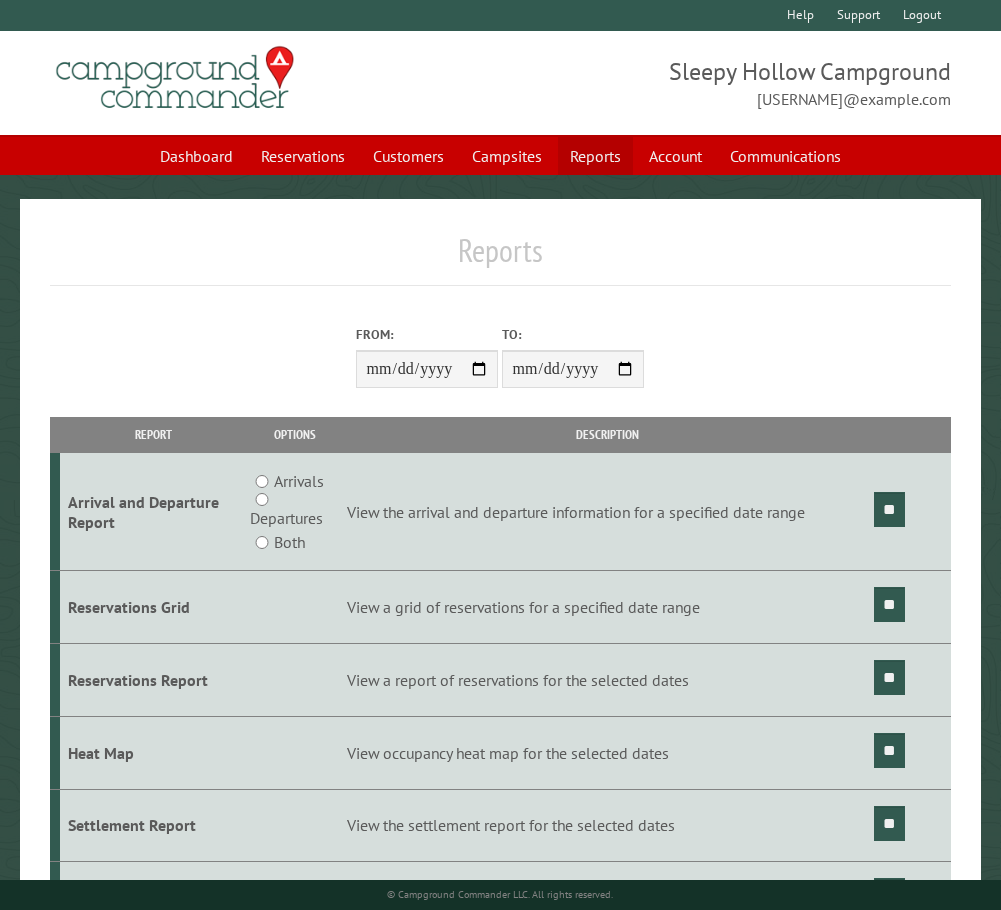 drag, startPoint x: 592, startPoint y: 152, endPoint x: 579, endPoint y: 169, distance: 21.400934 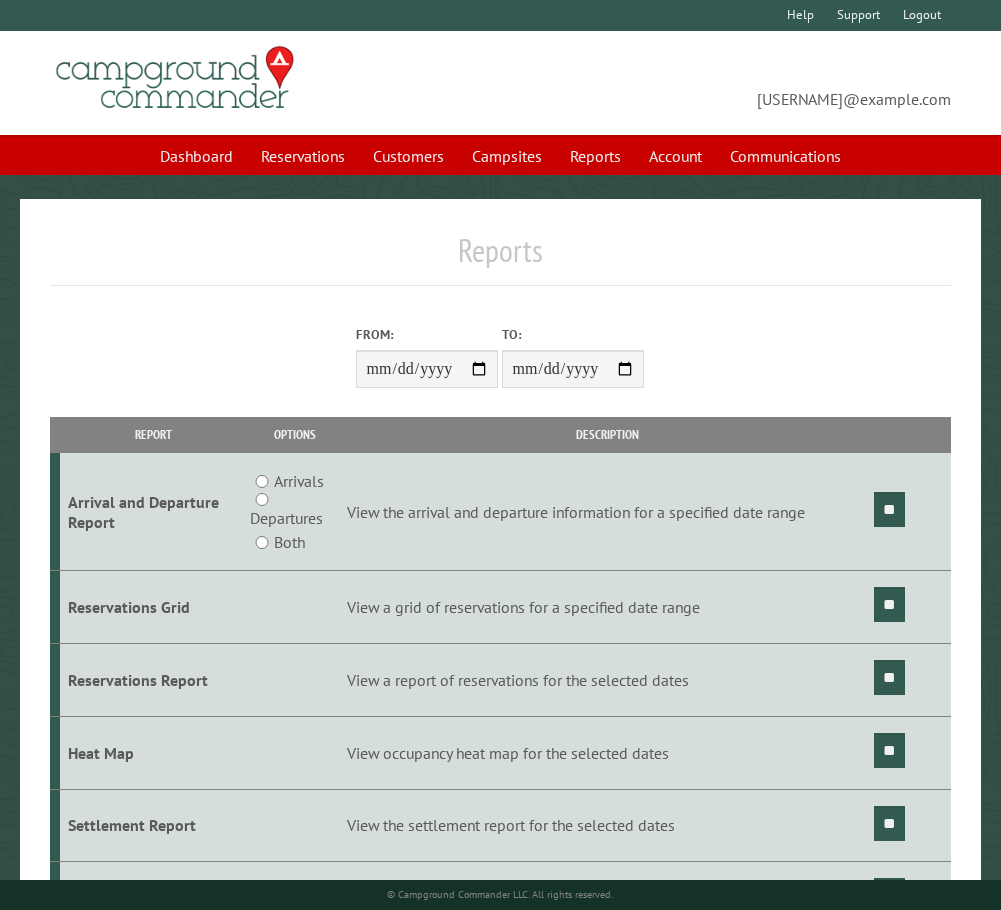scroll, scrollTop: 0, scrollLeft: 0, axis: both 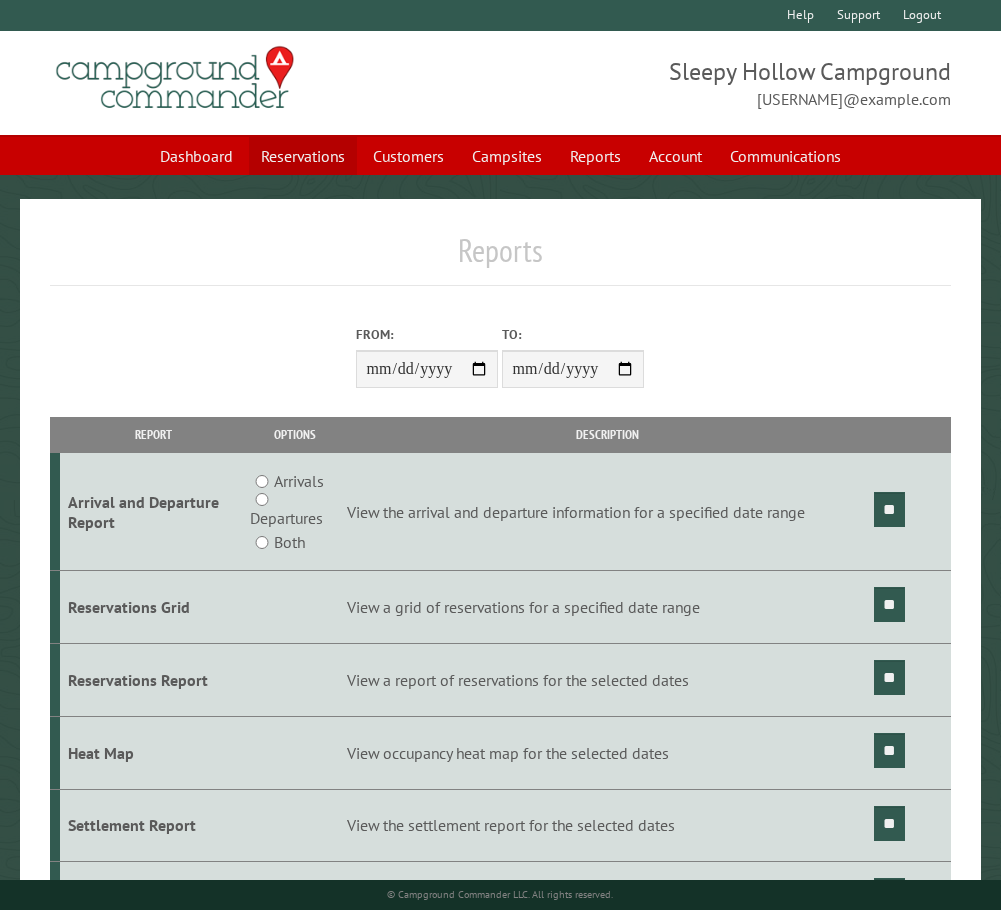 drag, startPoint x: 318, startPoint y: 145, endPoint x: 310, endPoint y: 153, distance: 11.313708 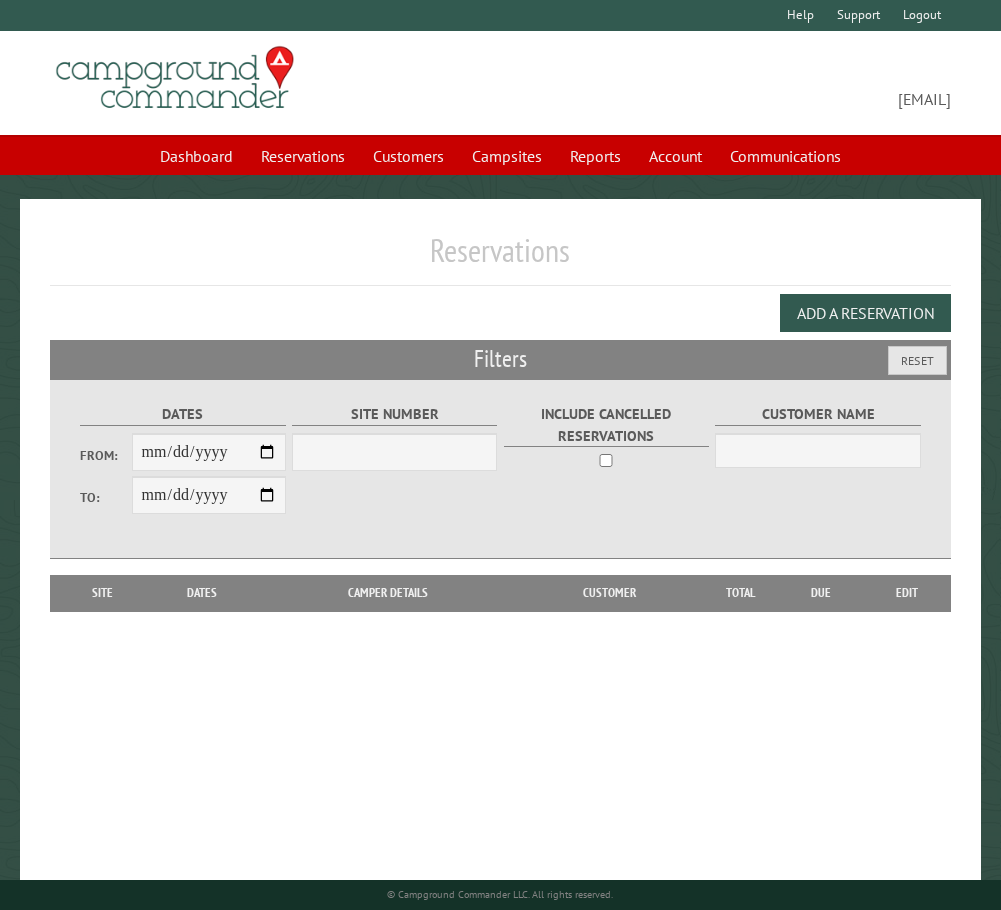 scroll, scrollTop: 0, scrollLeft: 0, axis: both 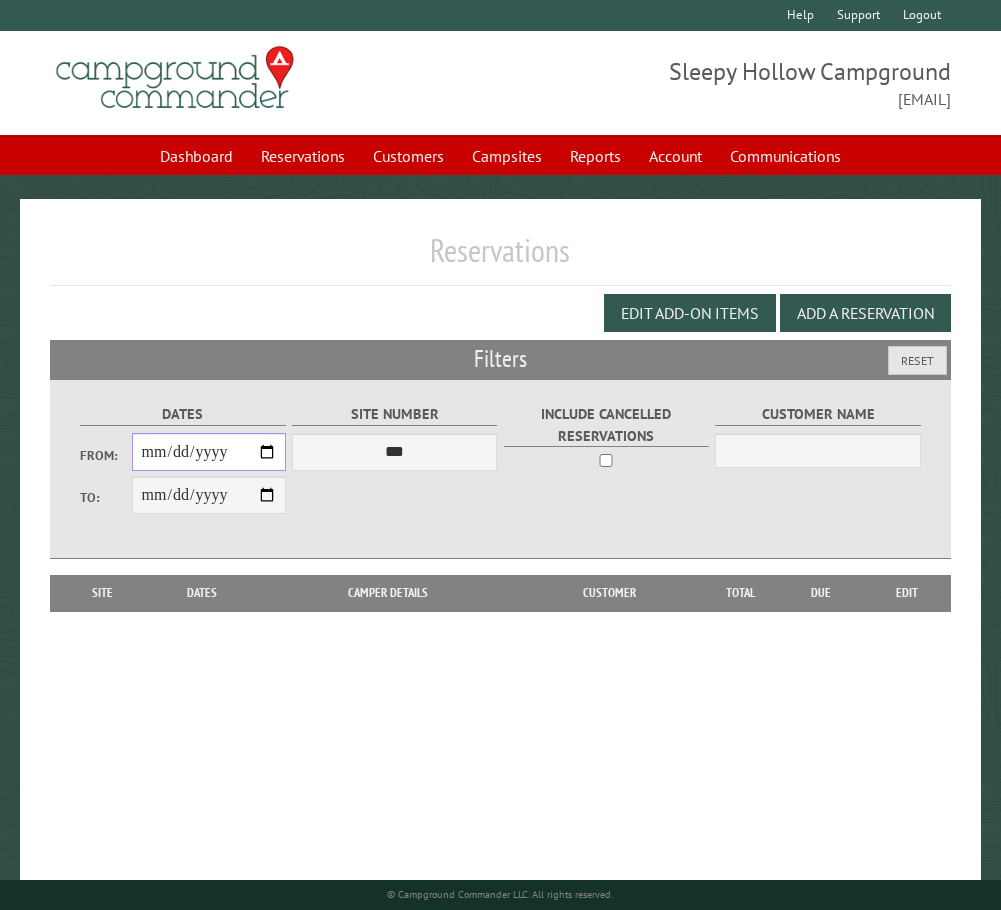 click on "From:" at bounding box center [209, 452] 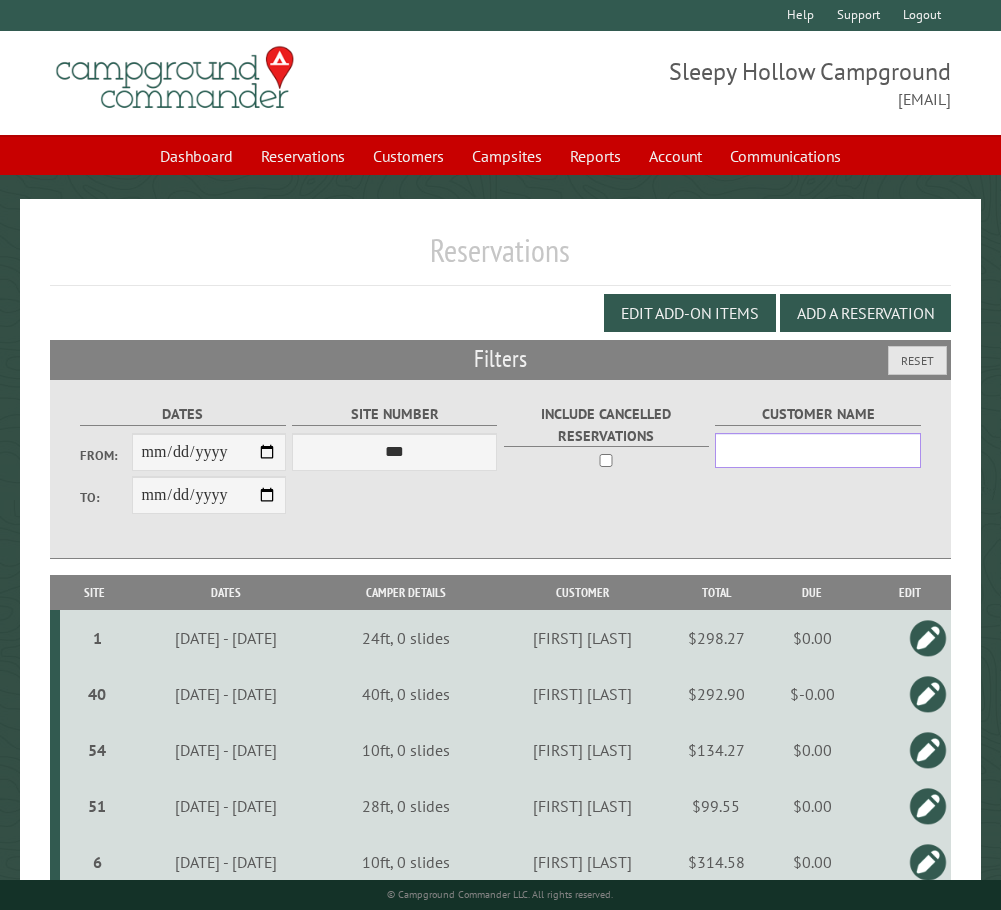 drag, startPoint x: 761, startPoint y: 458, endPoint x: 770, endPoint y: 450, distance: 12.0415945 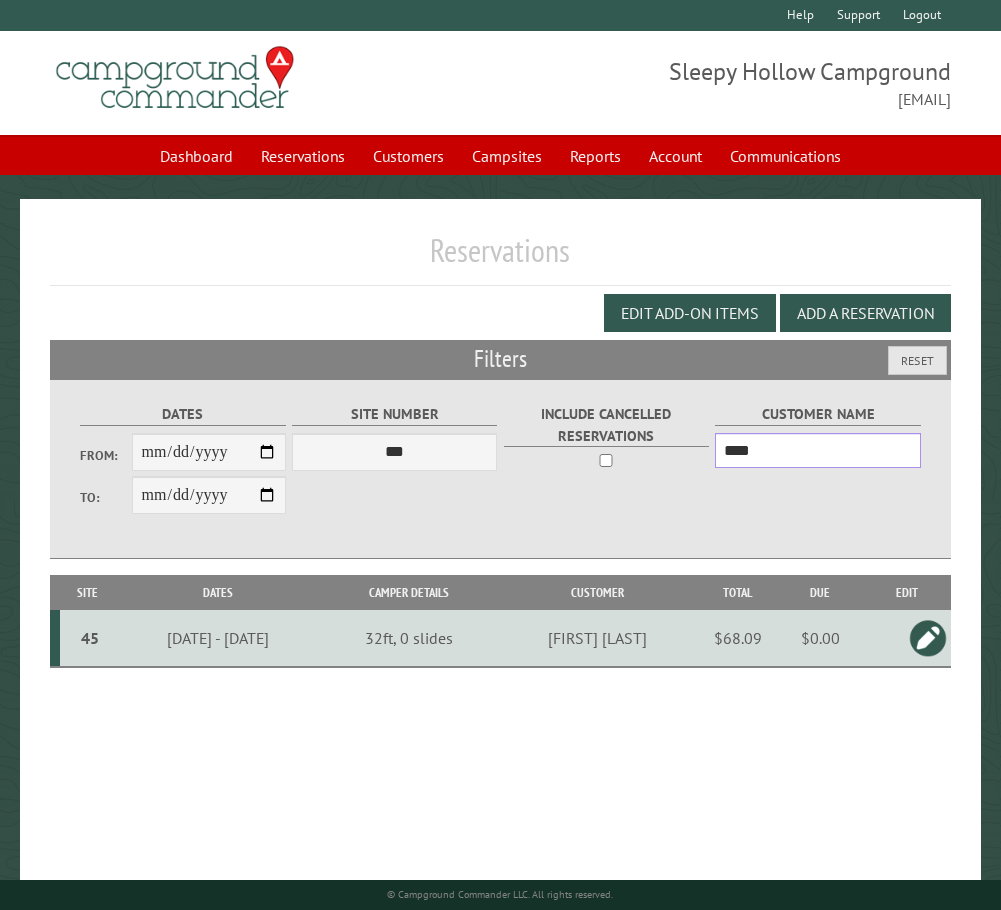 type on "****" 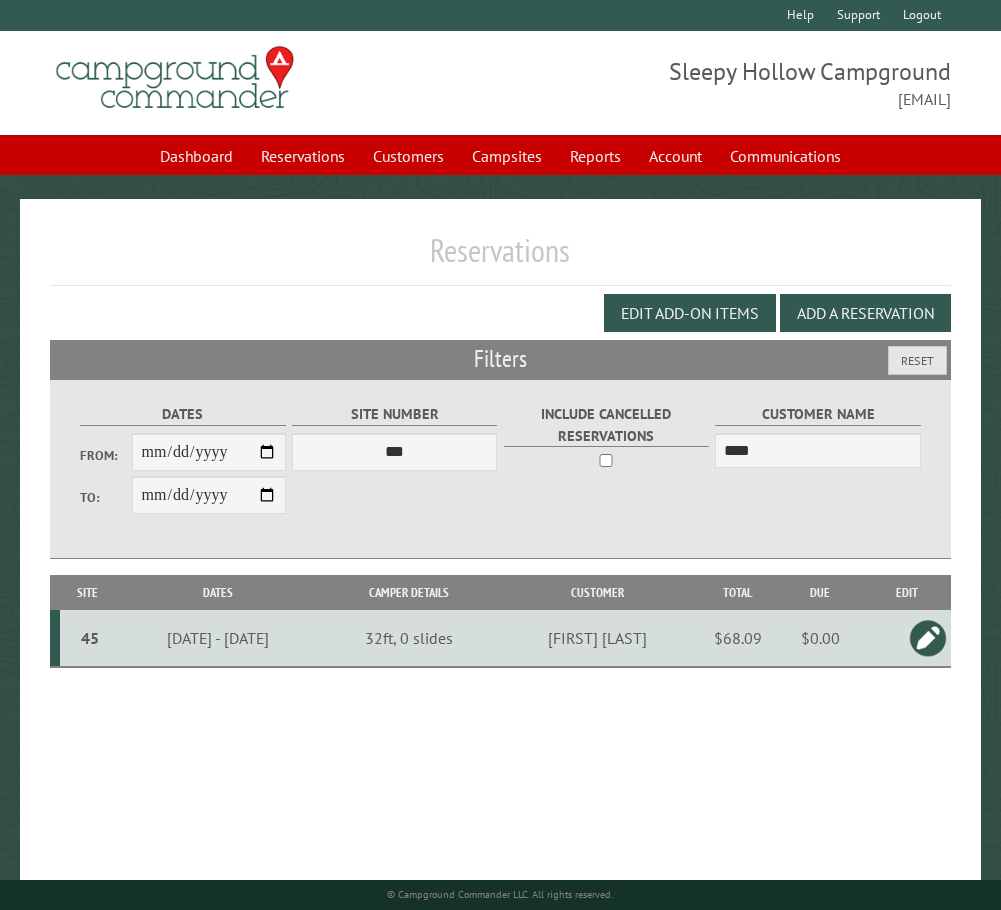 click on "45" at bounding box center [90, 638] 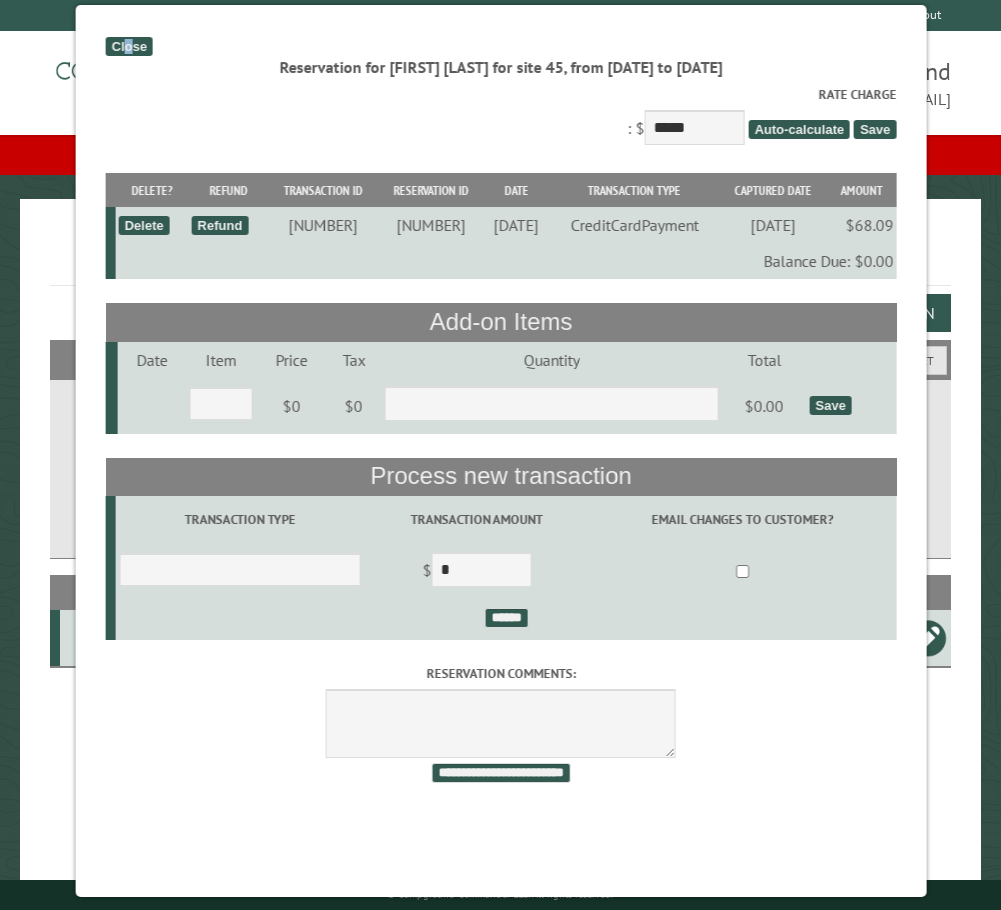 click on "Close" at bounding box center [128, 46] 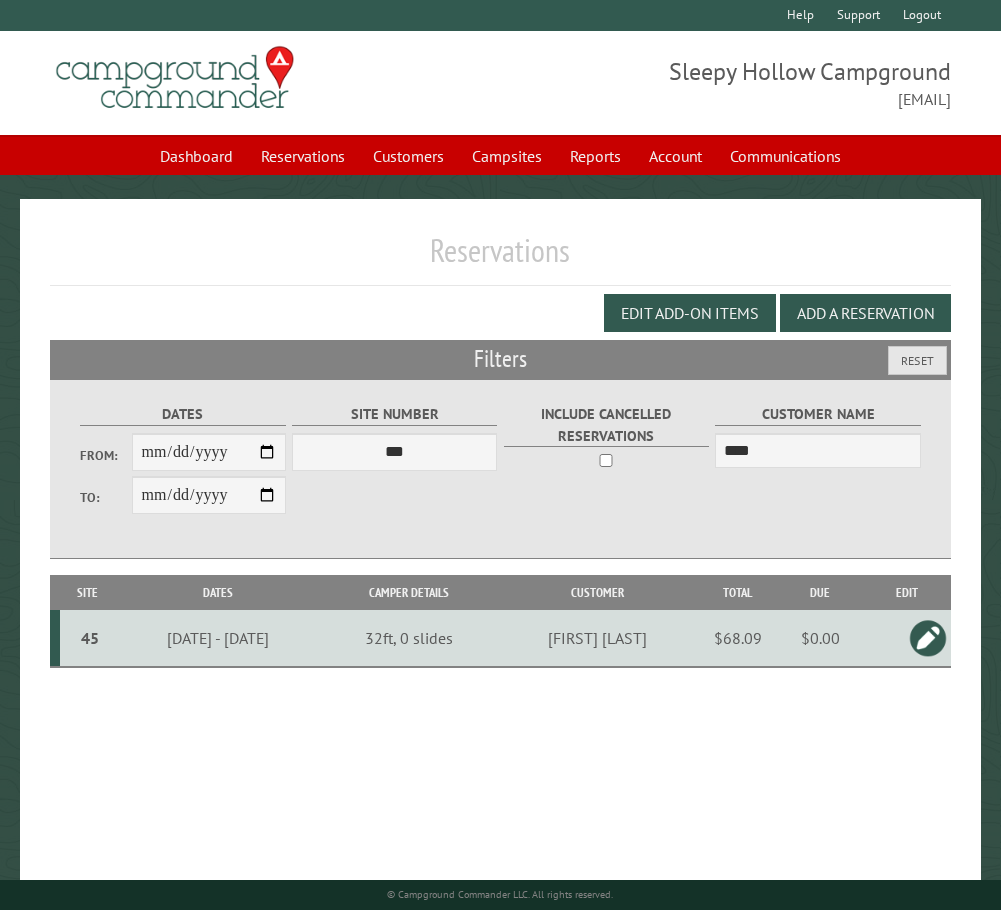 click at bounding box center (928, 638) 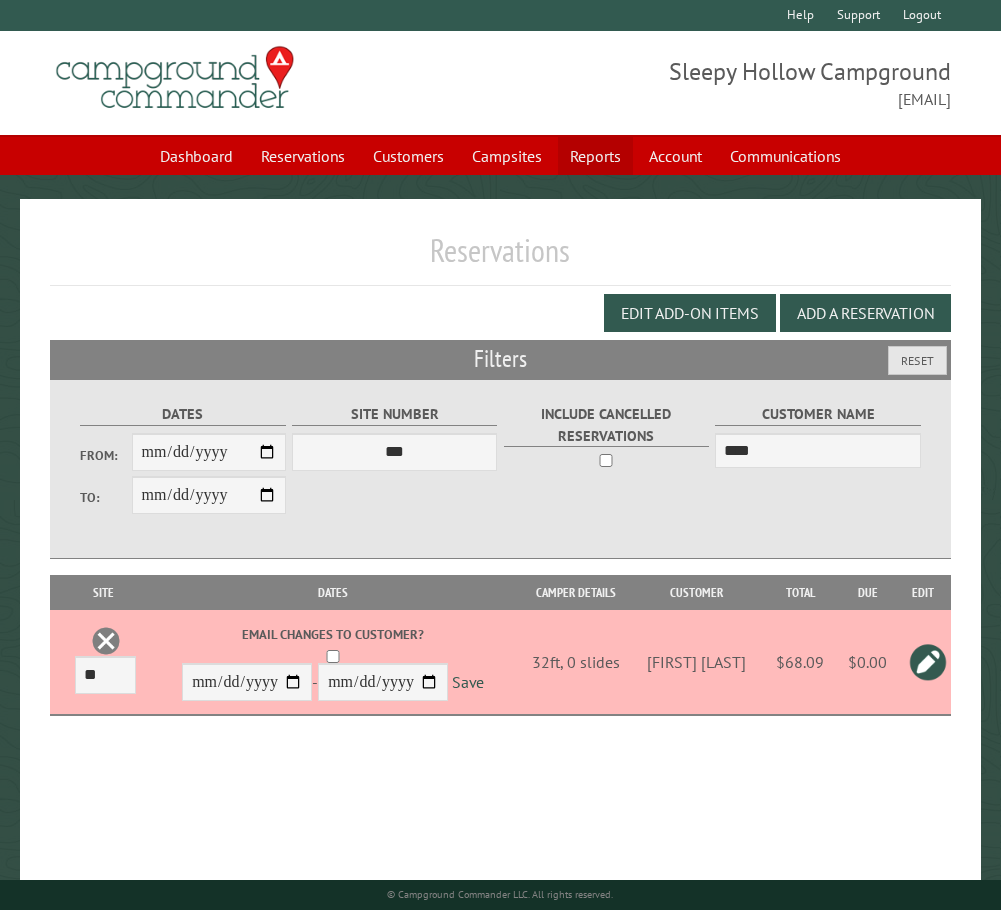 click on "Reports" at bounding box center (595, 156) 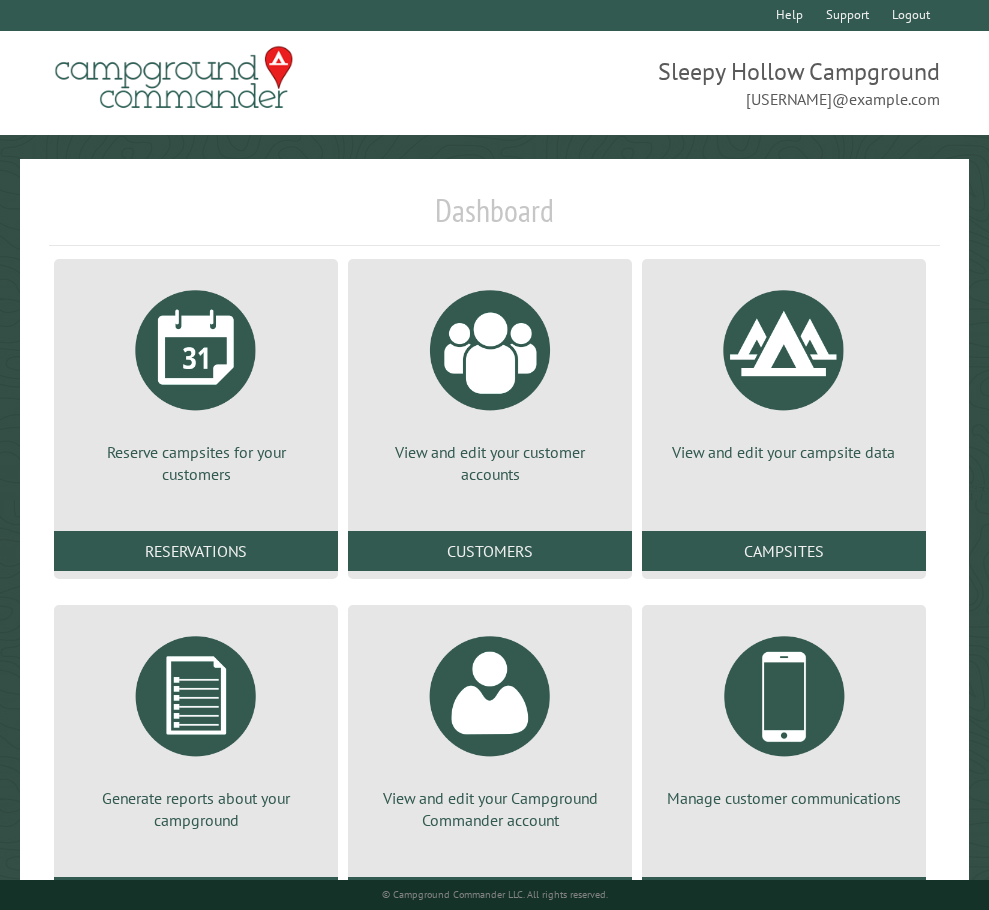 scroll, scrollTop: 0, scrollLeft: 0, axis: both 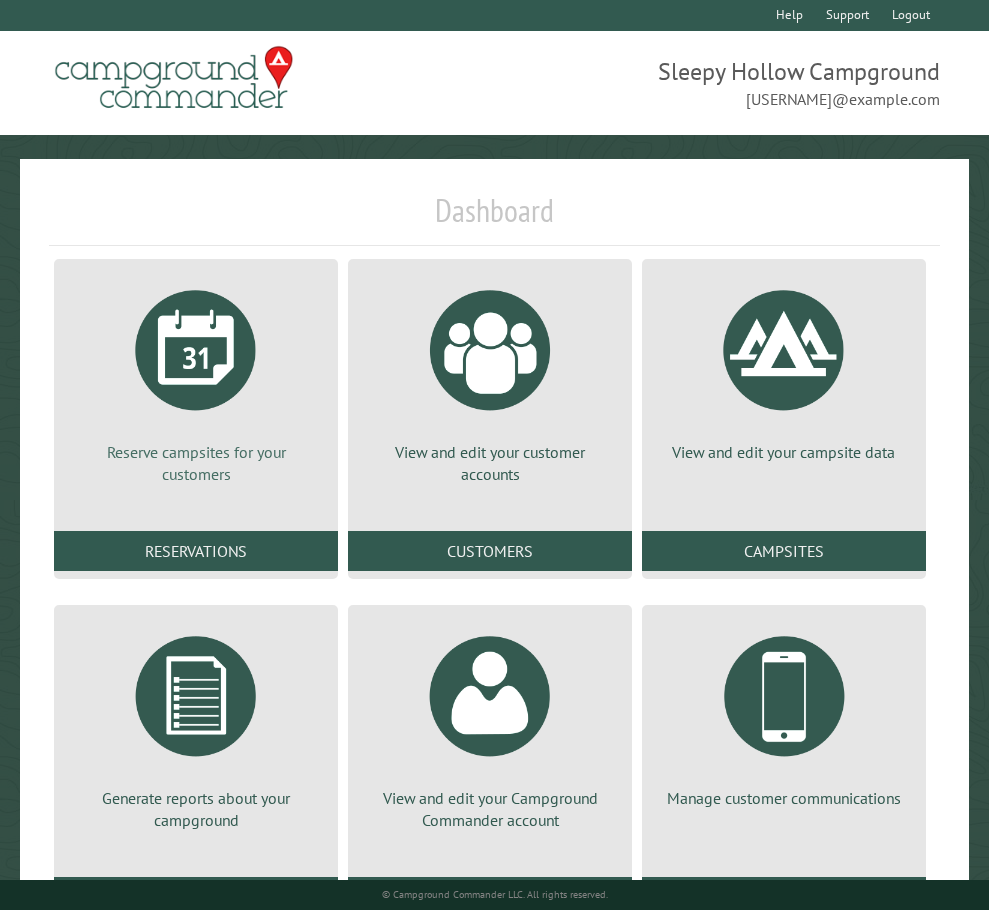 click at bounding box center (196, 350) 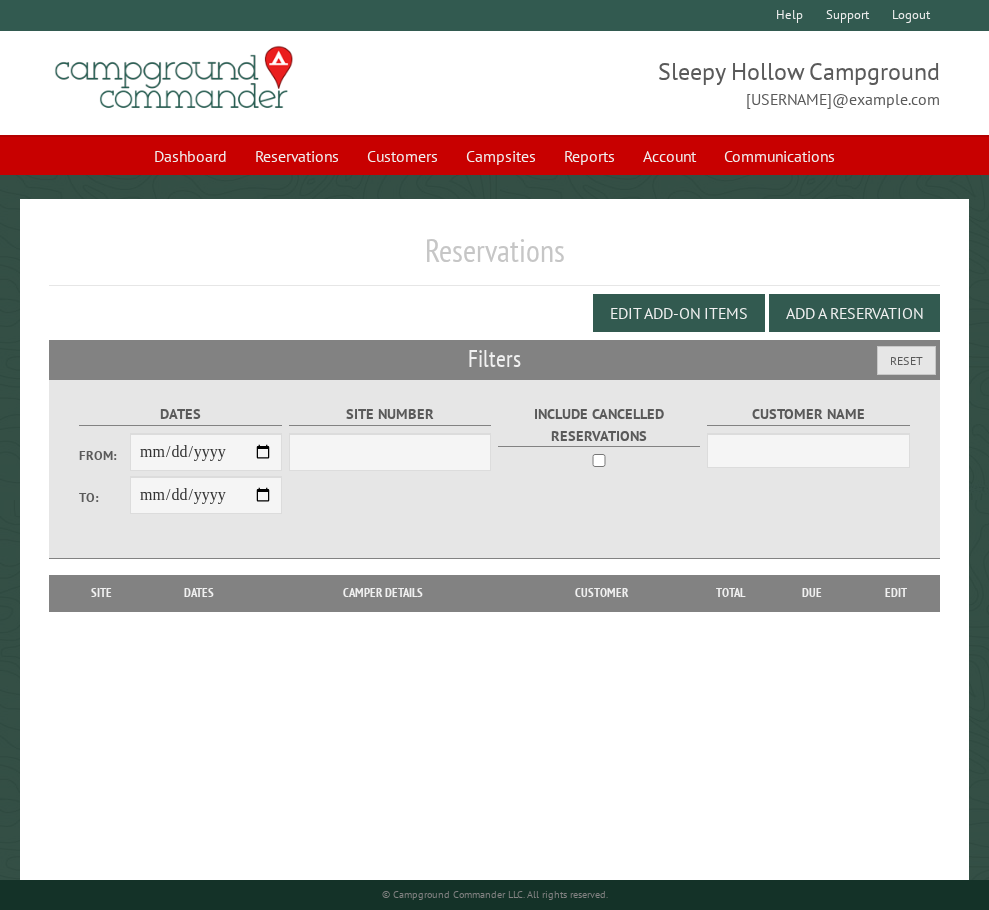 scroll, scrollTop: 0, scrollLeft: 0, axis: both 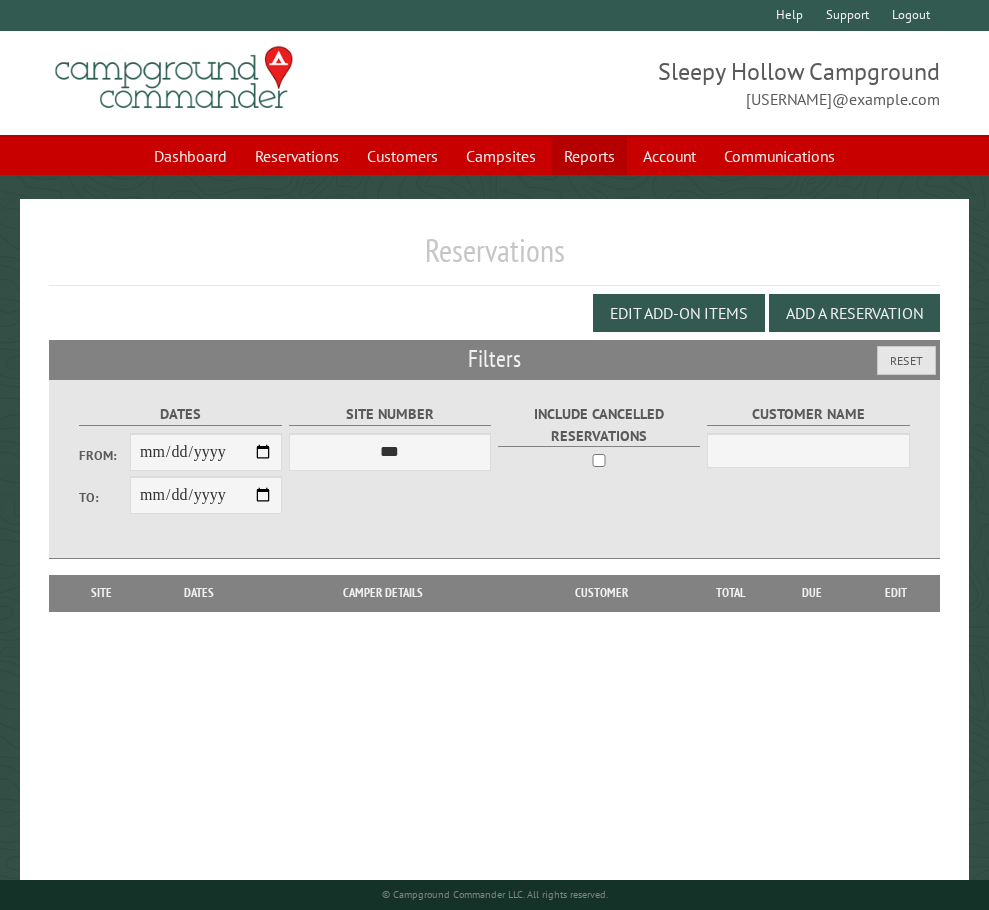 click on "Reports" at bounding box center (589, 156) 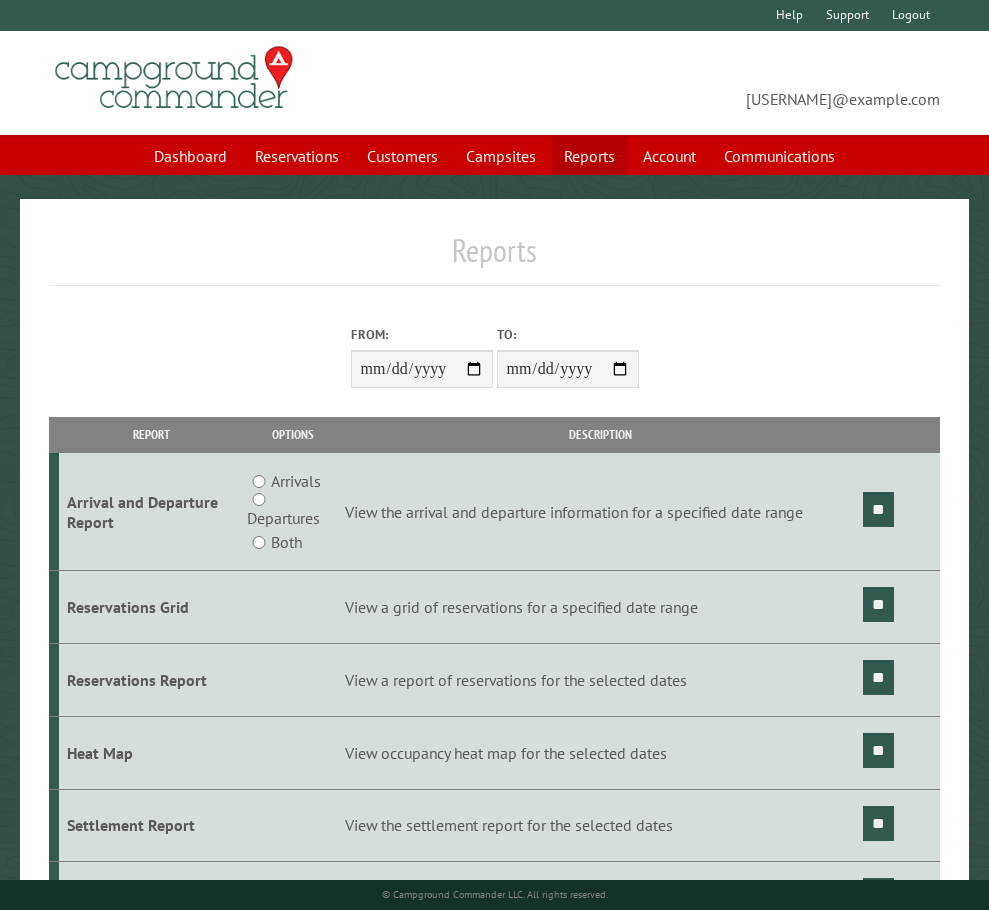 scroll, scrollTop: 0, scrollLeft: 0, axis: both 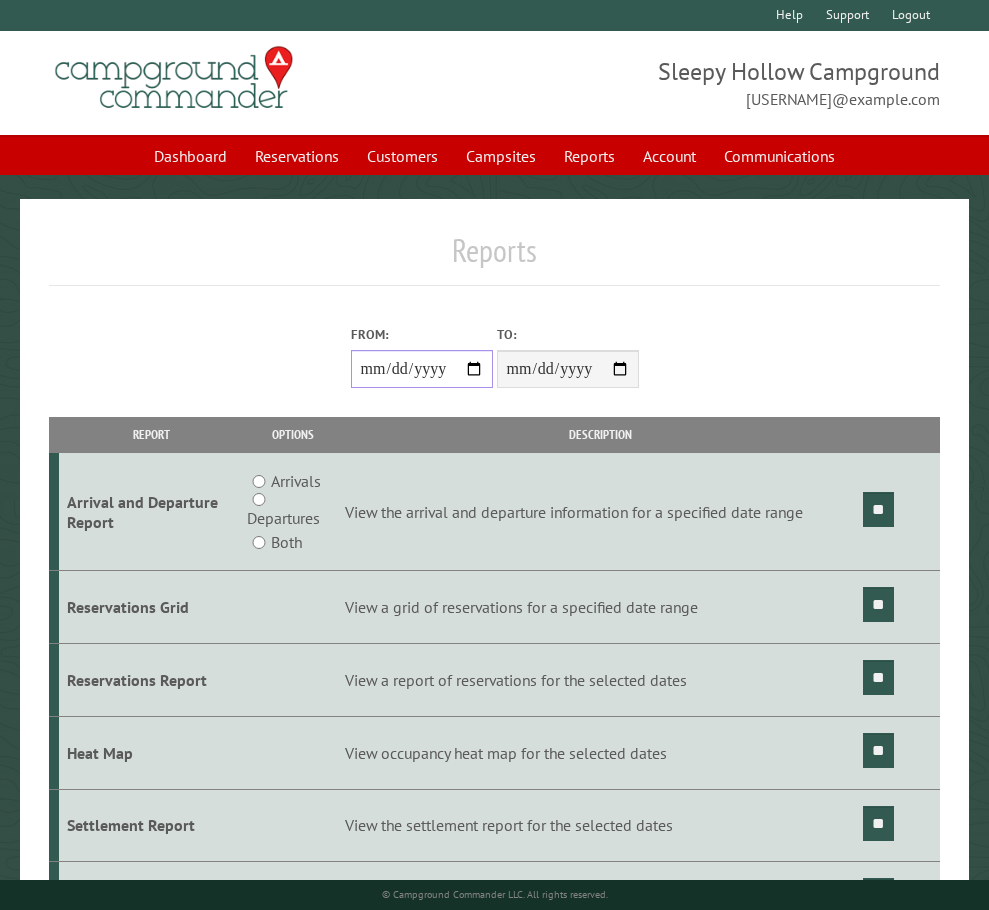 click on "From:" at bounding box center (422, 369) 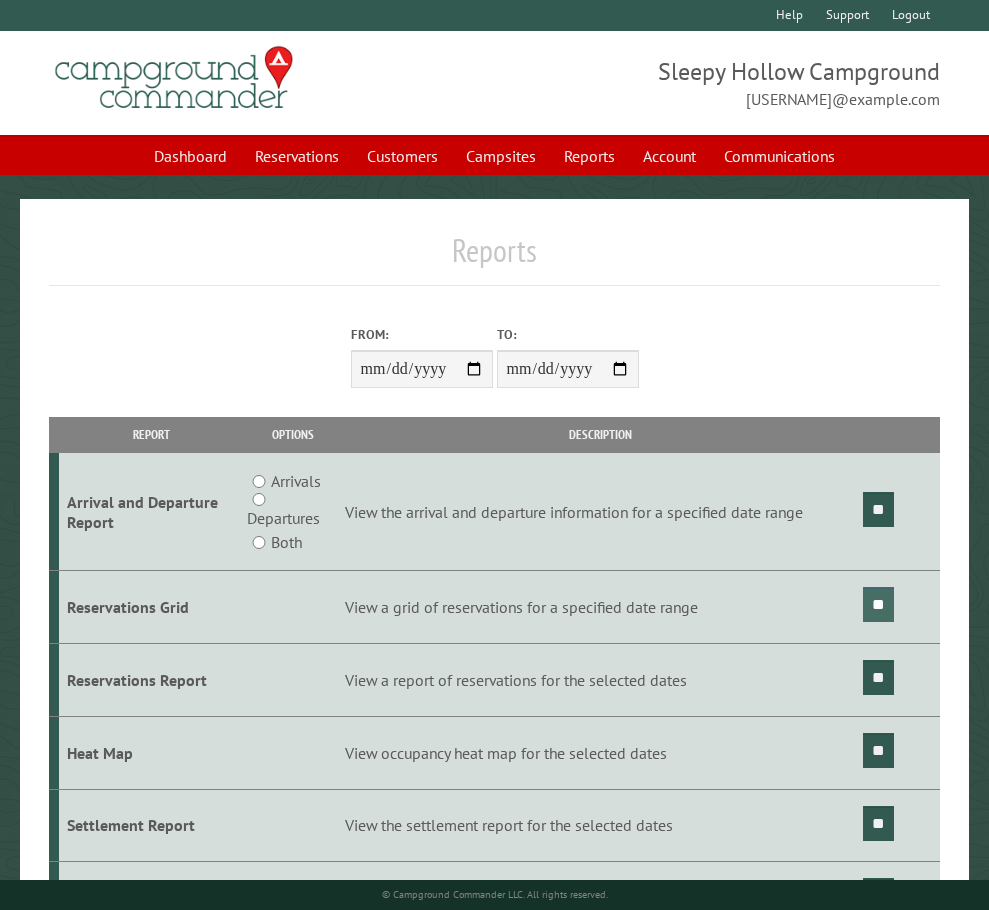 click on "**" at bounding box center [878, 604] 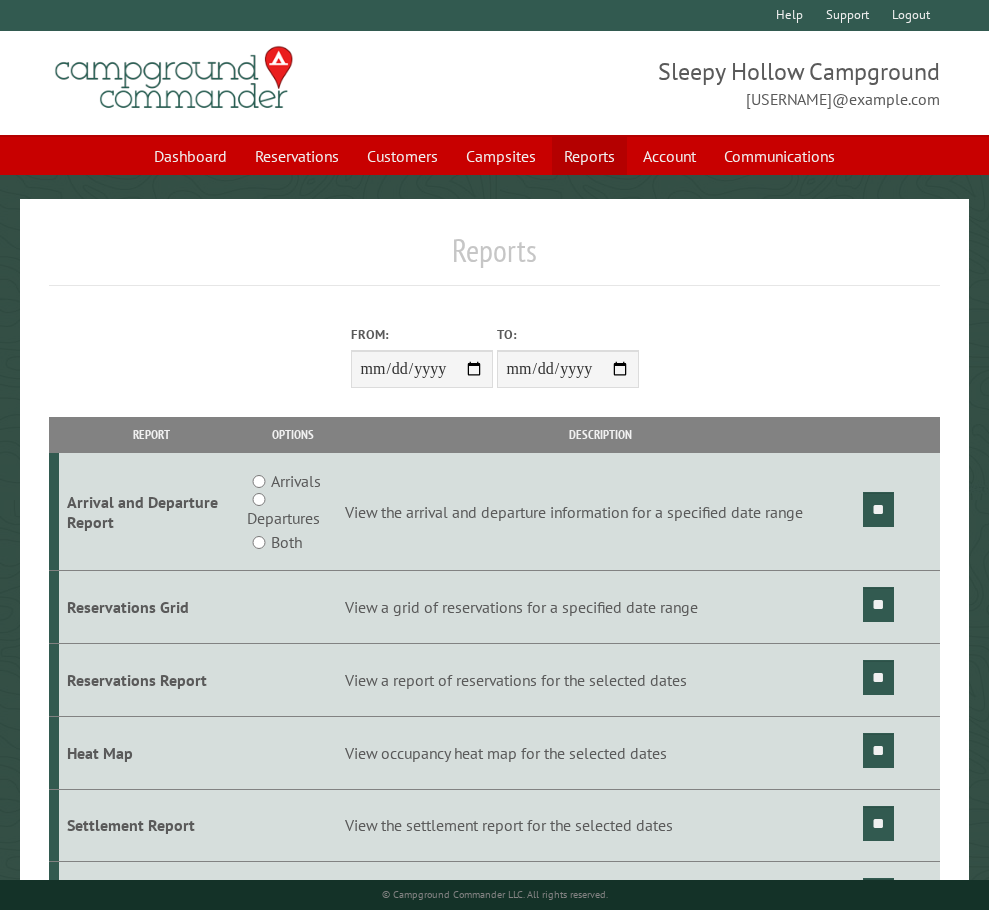 click on "Reports" at bounding box center [589, 156] 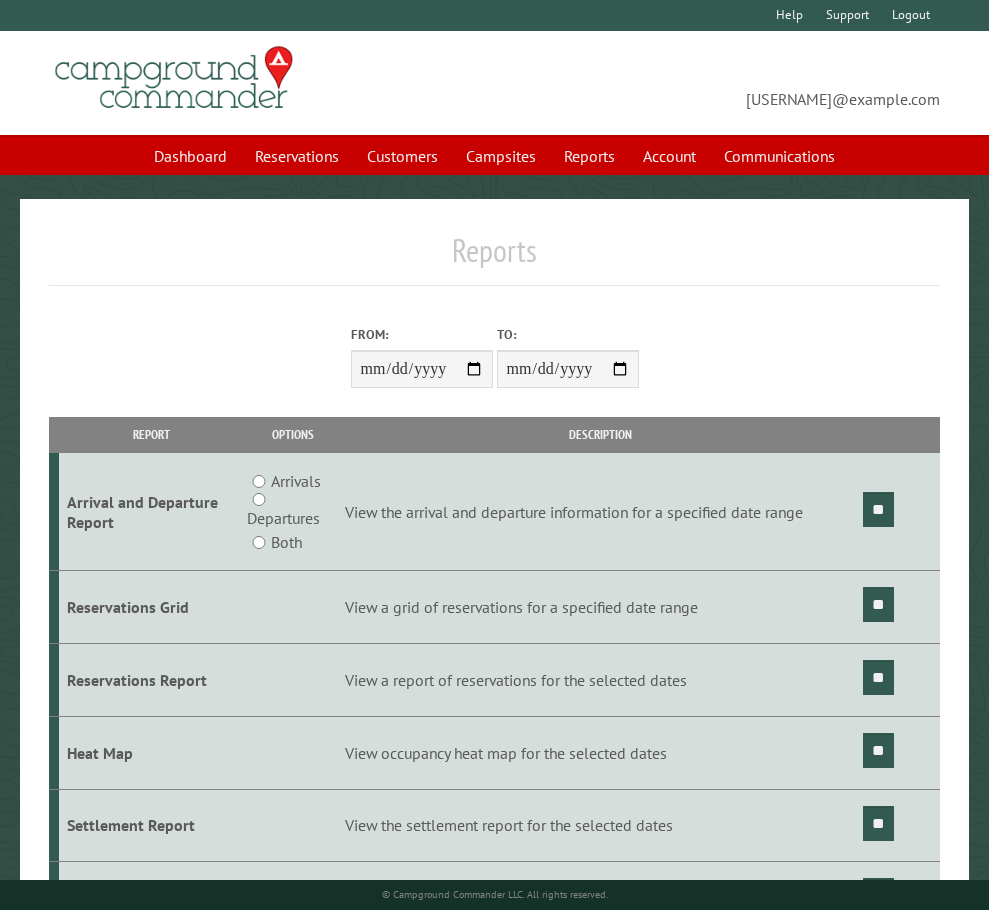 scroll, scrollTop: 0, scrollLeft: 0, axis: both 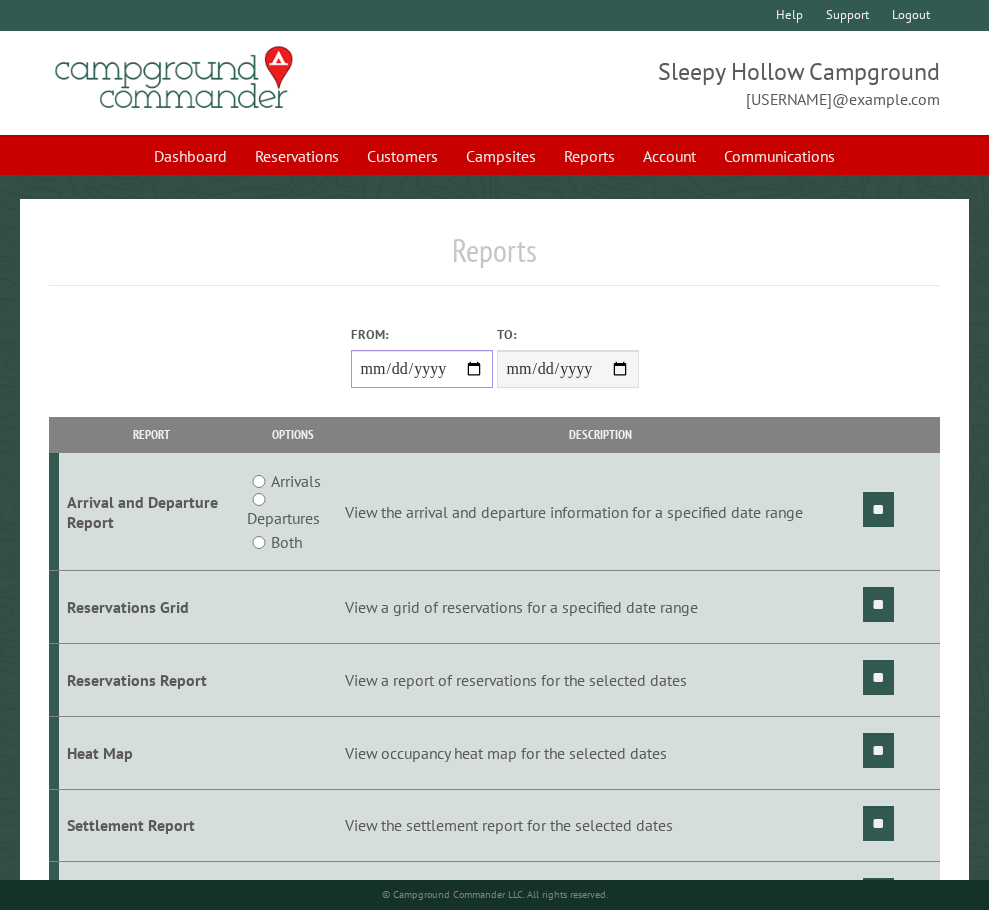 click on "From:" at bounding box center (422, 369) 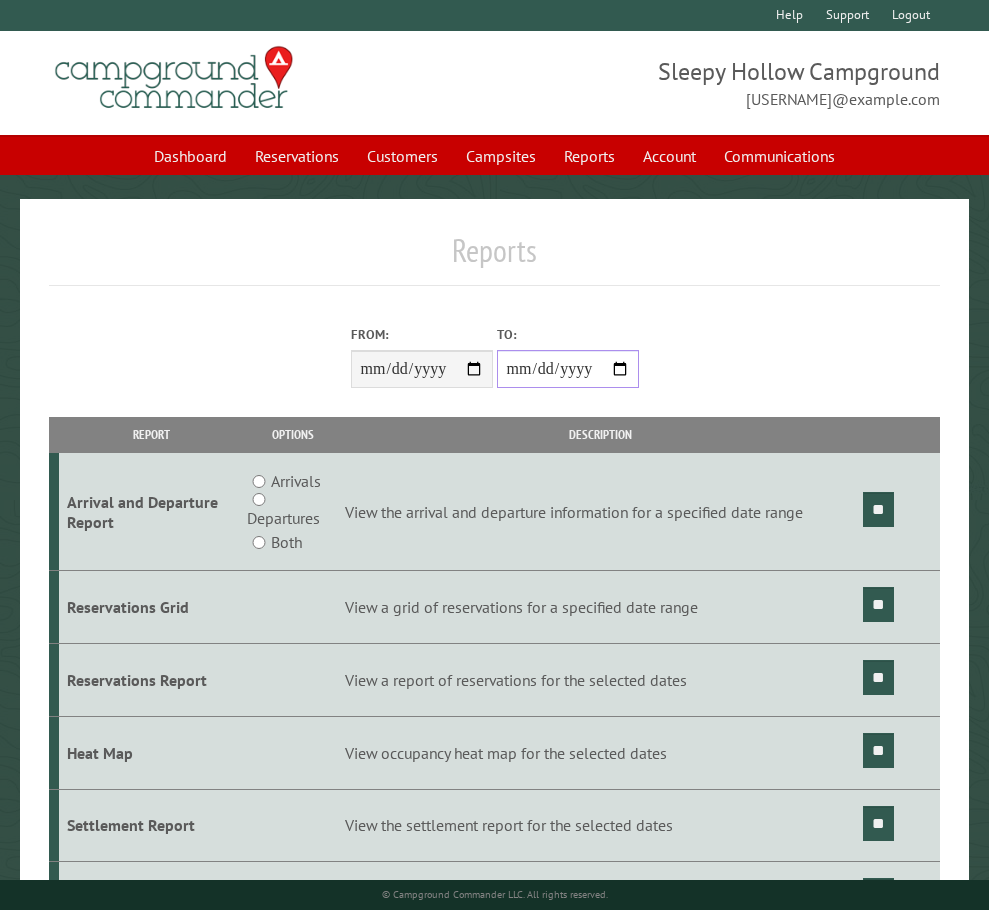 click on "**********" at bounding box center [568, 369] 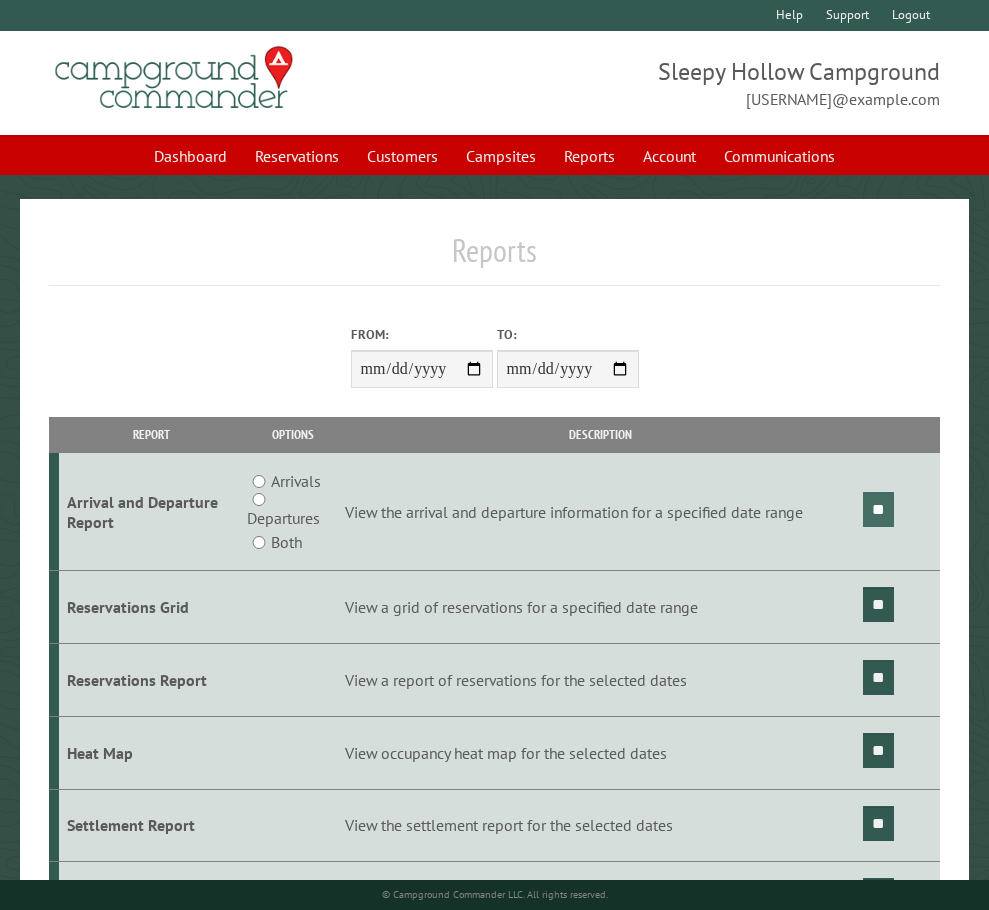 click on "**" at bounding box center (878, 509) 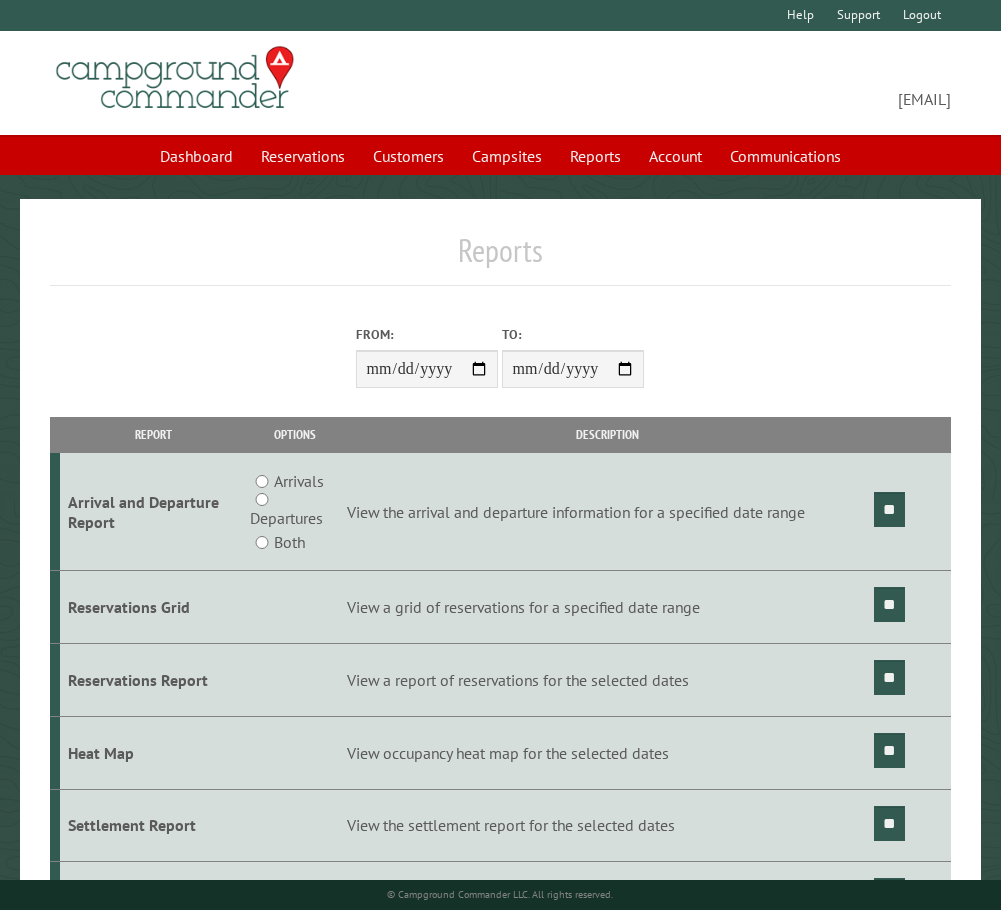 scroll, scrollTop: 0, scrollLeft: 0, axis: both 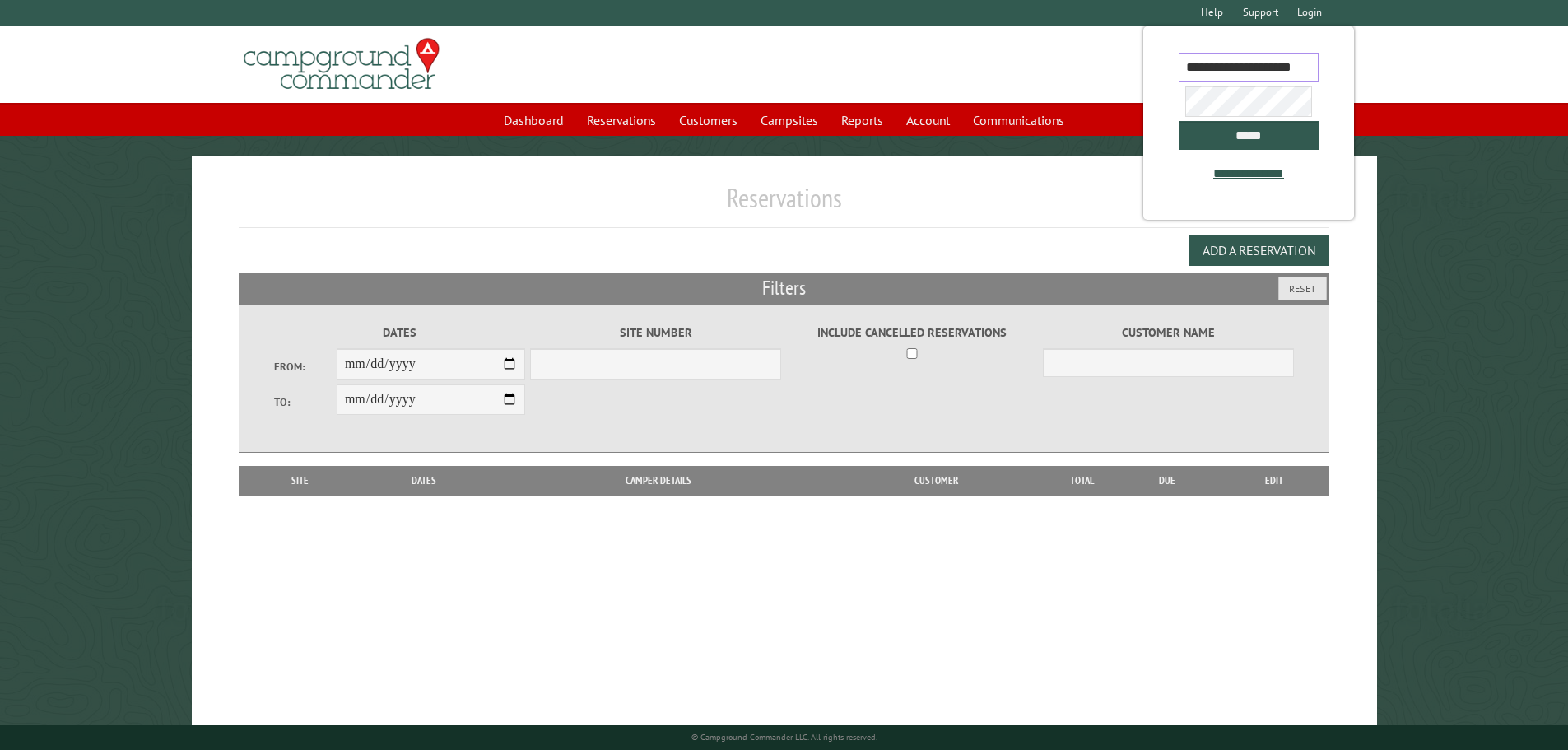 click on "**********" at bounding box center (1249, 67) 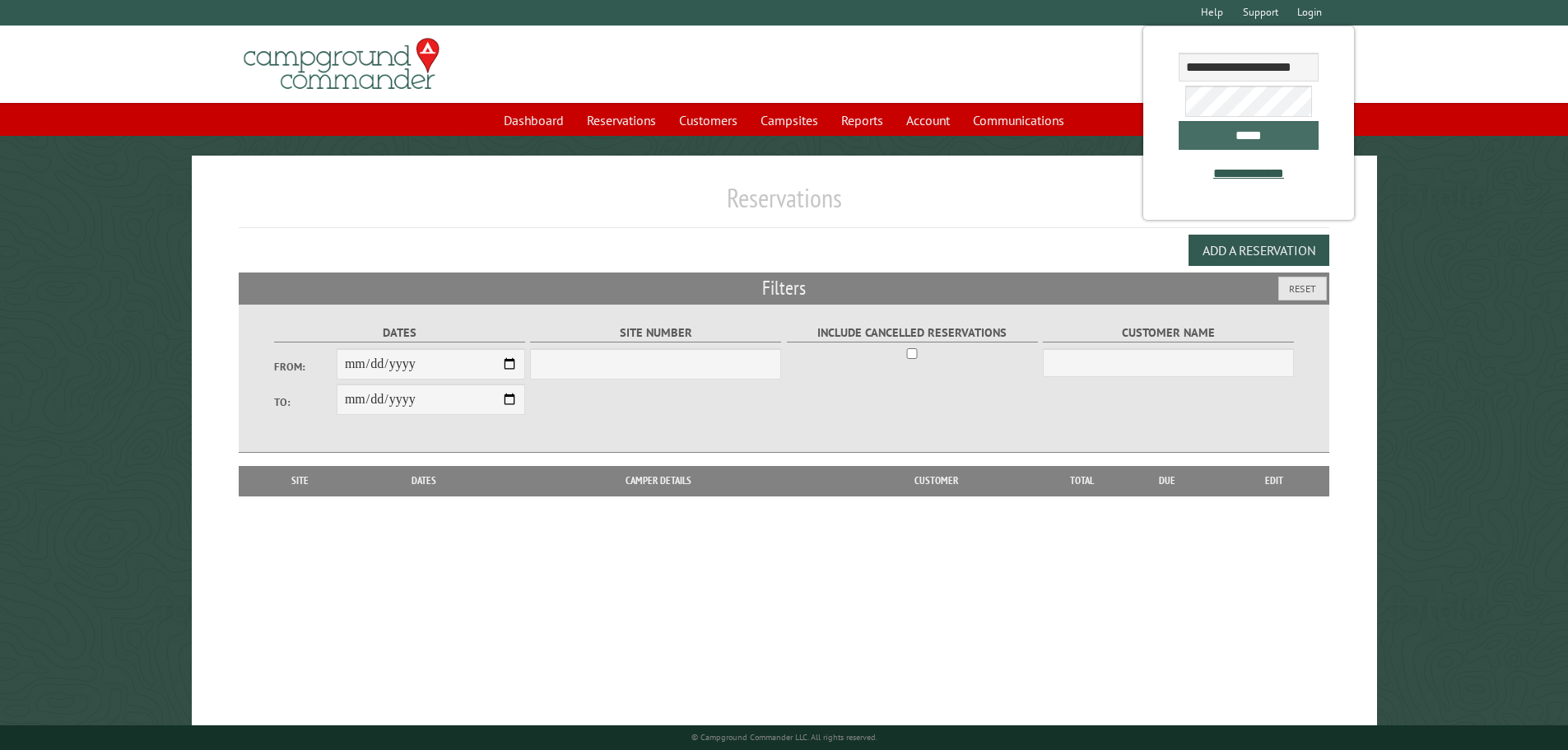 click on "*****" at bounding box center [1249, 135] 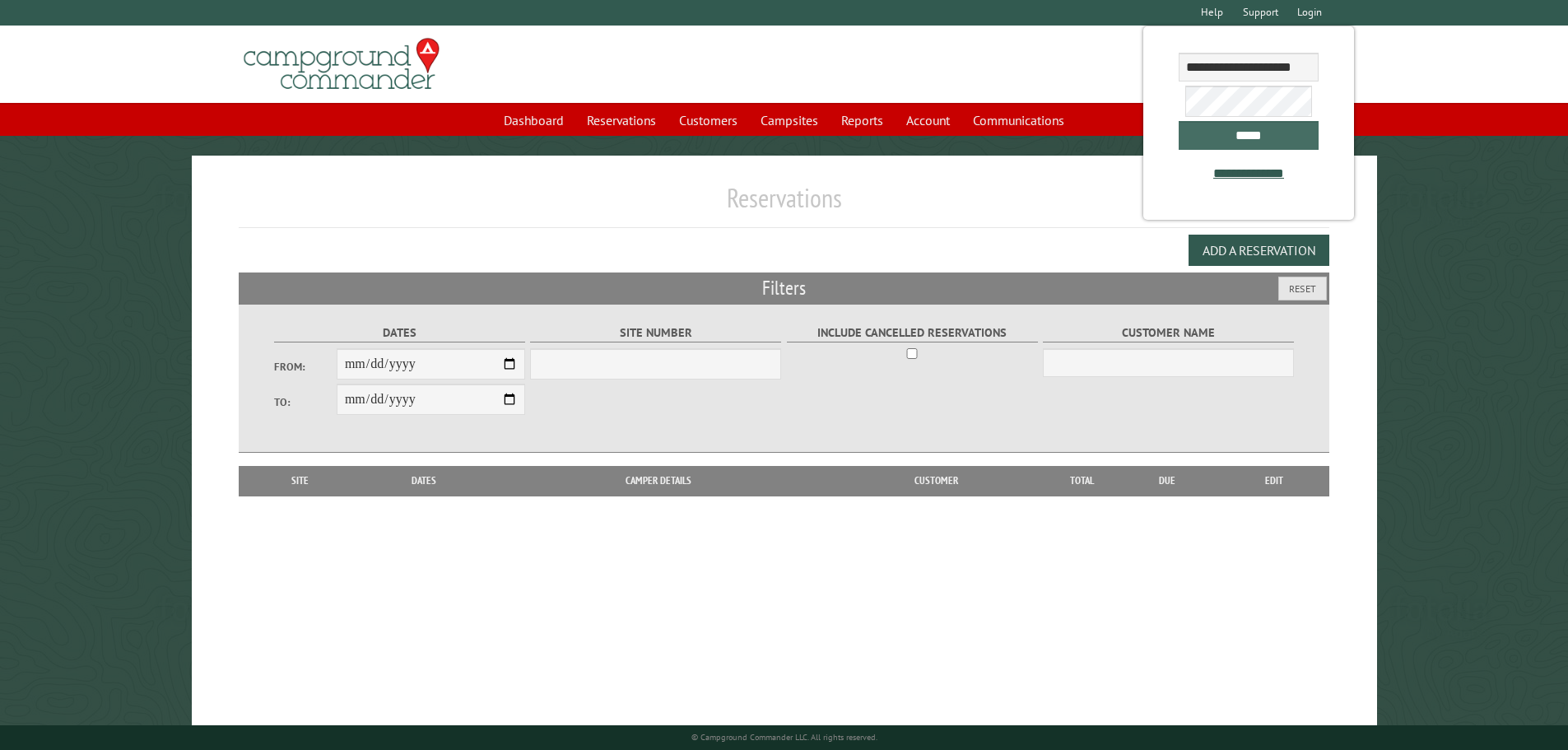 select on "***" 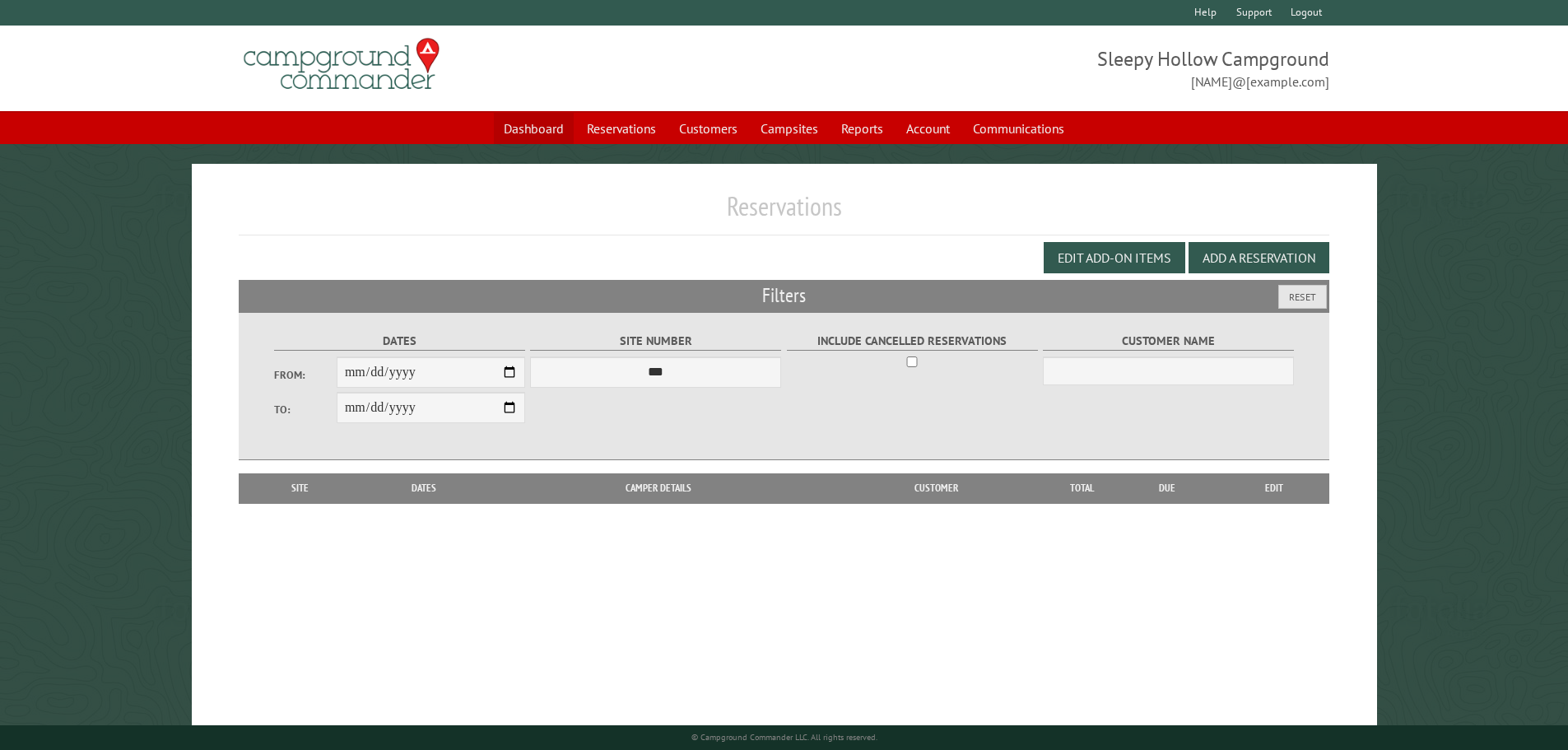 click on "Dashboard" at bounding box center (533, 128) 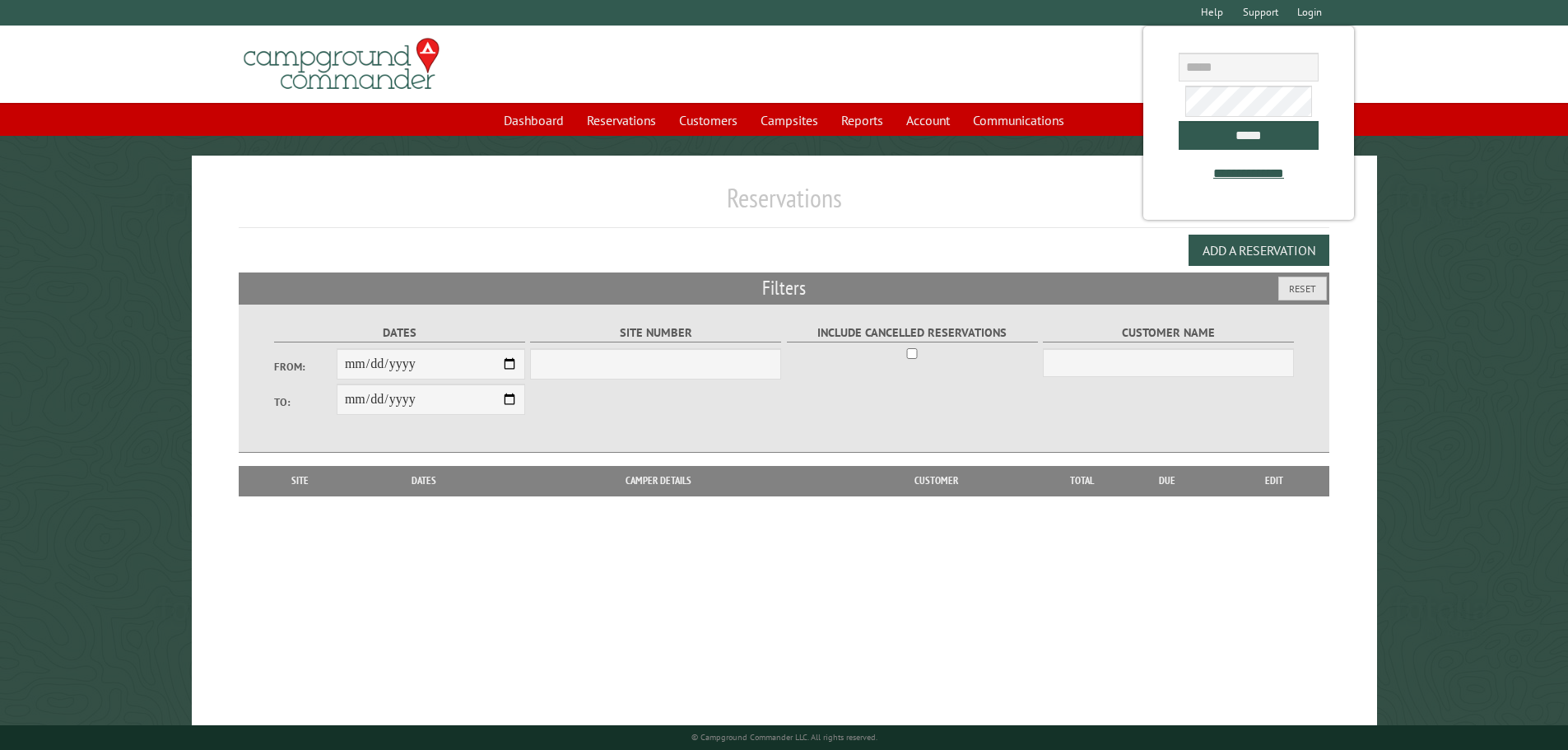 scroll, scrollTop: 0, scrollLeft: 0, axis: both 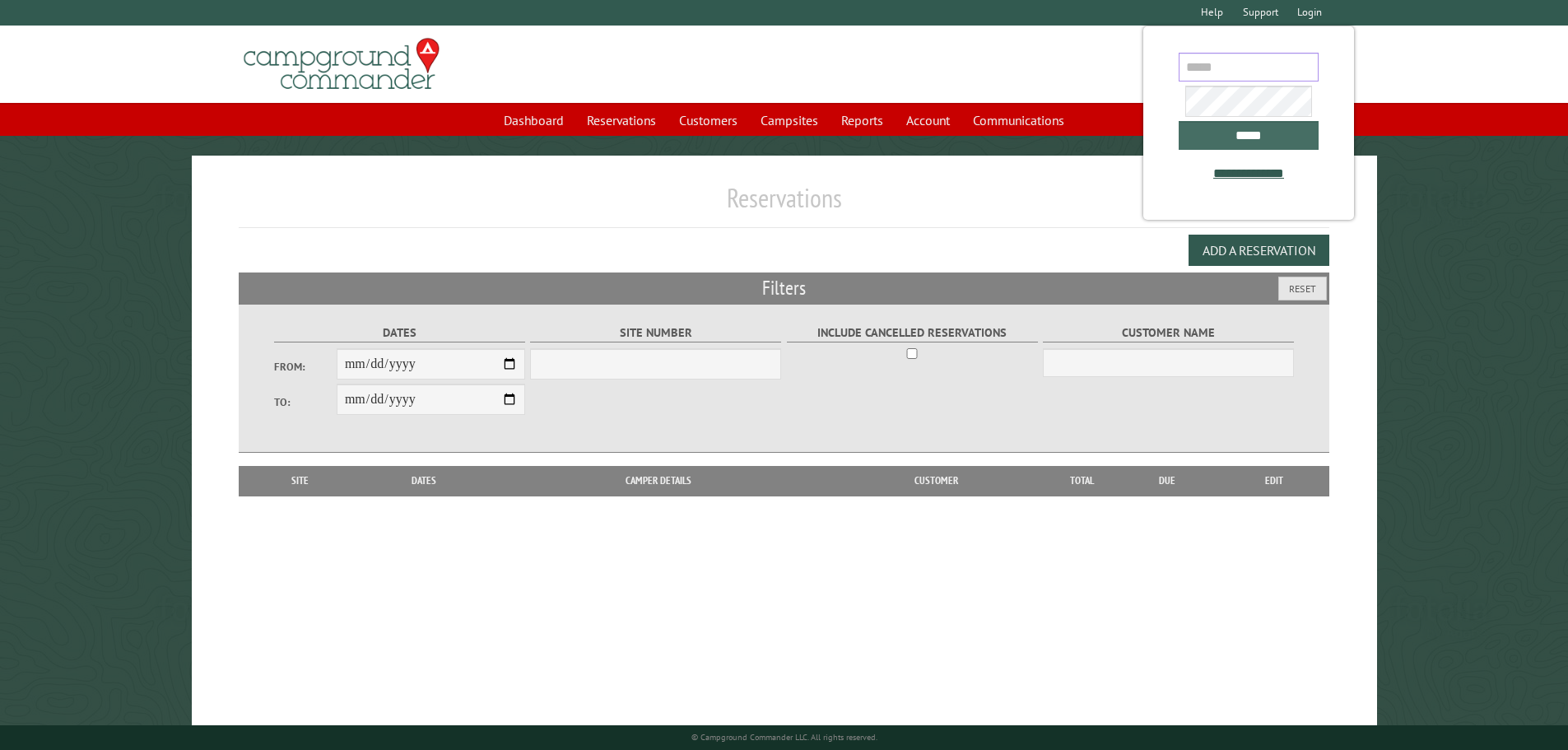 type on "**********" 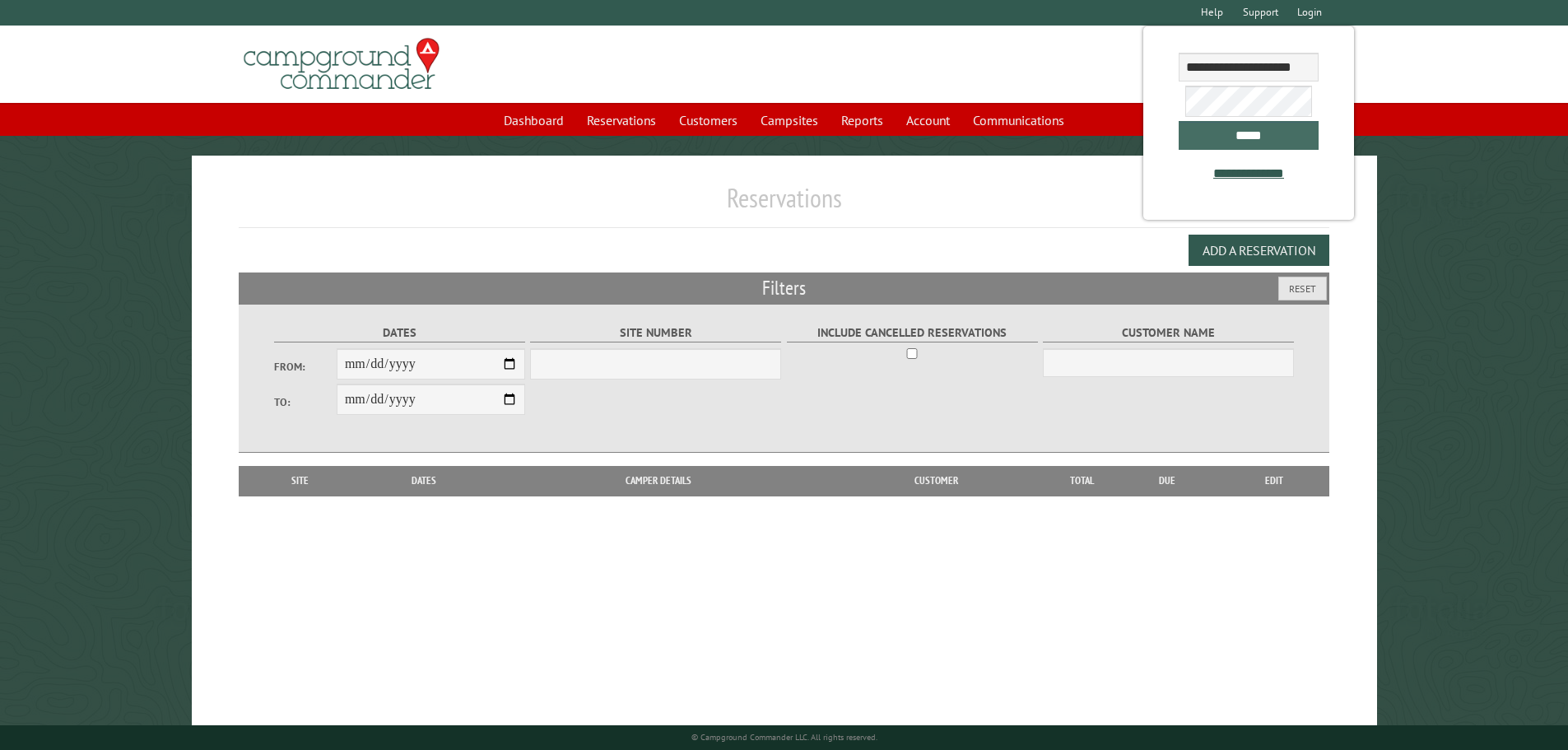 click on "*****" at bounding box center [1249, 135] 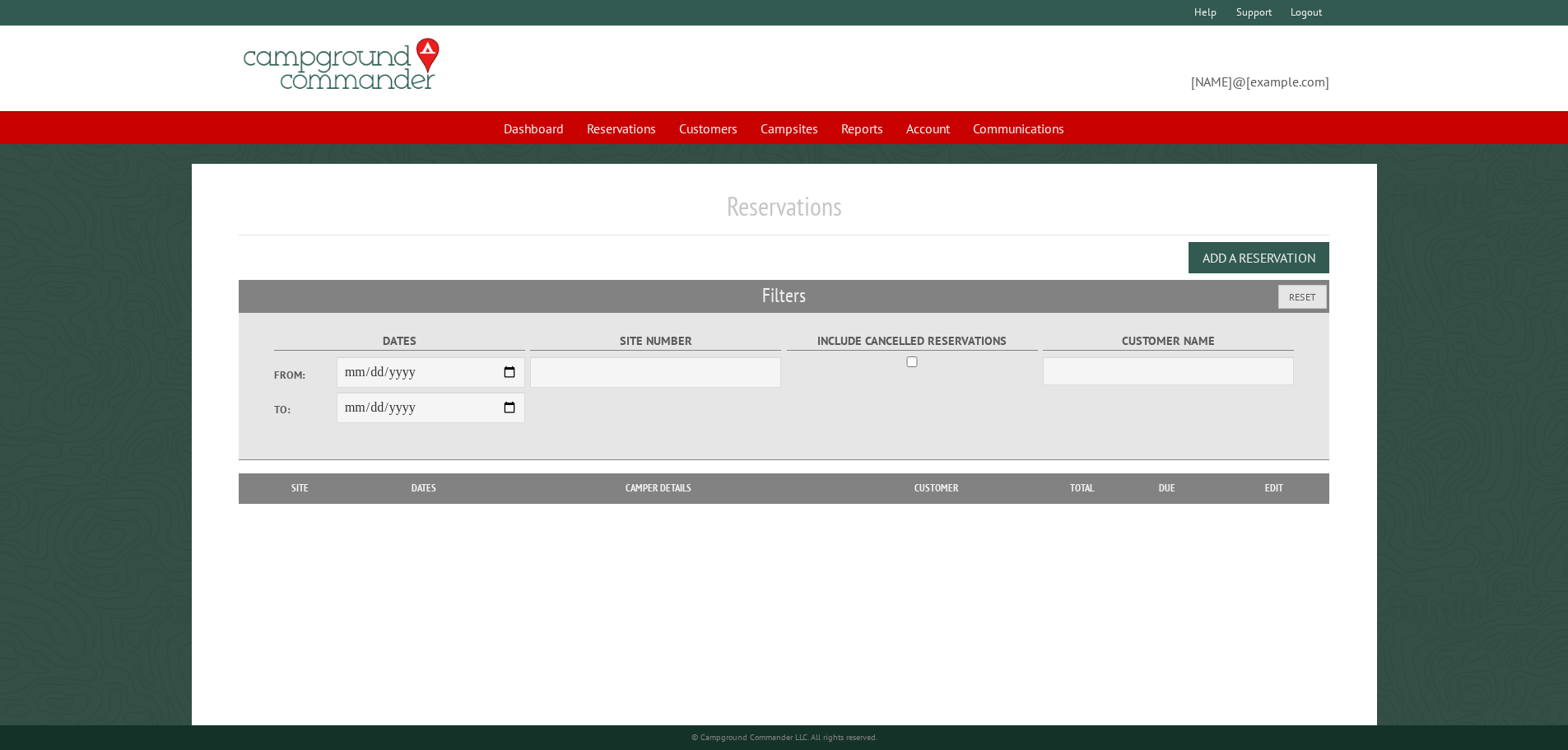 select on "***" 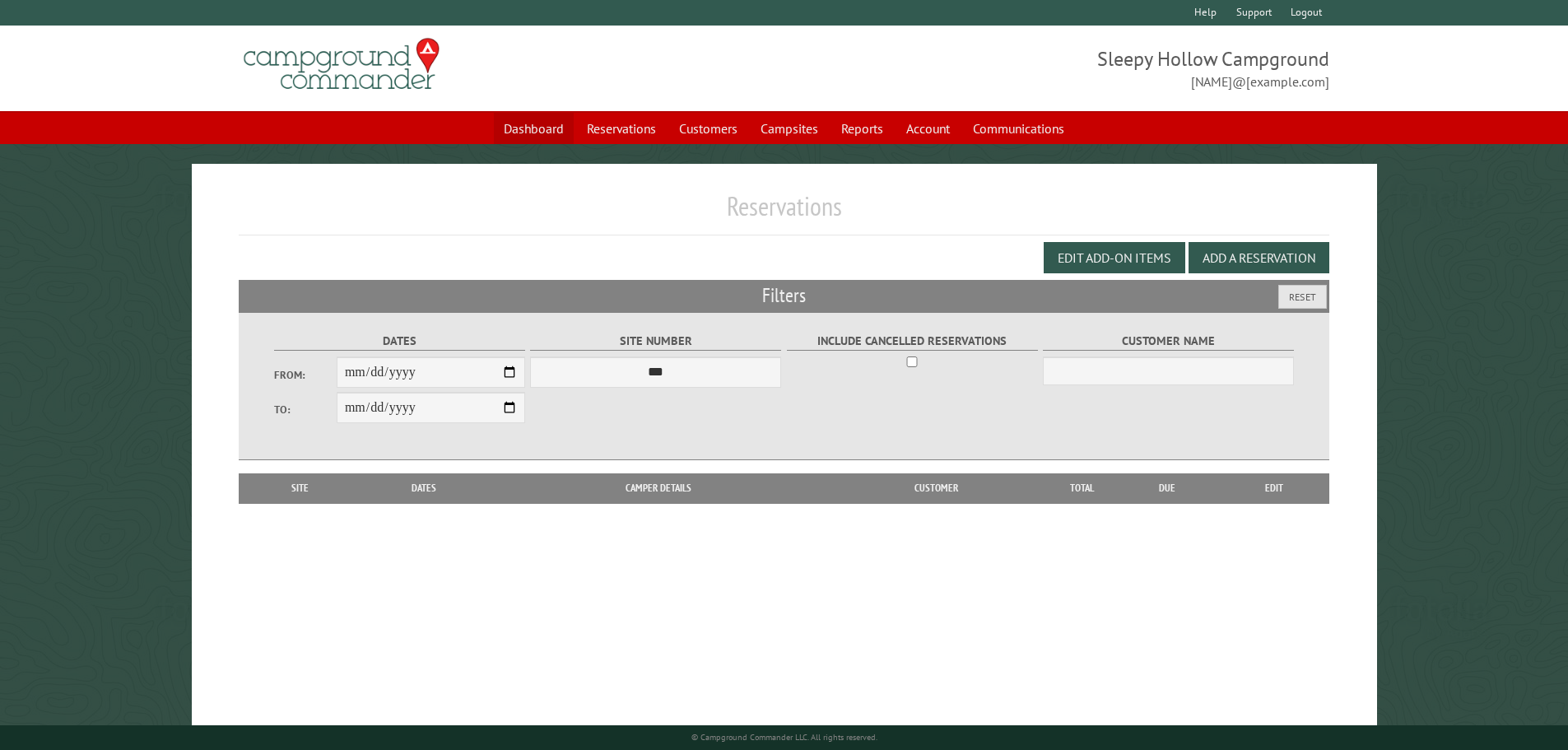 click on "Dashboard" at bounding box center [533, 128] 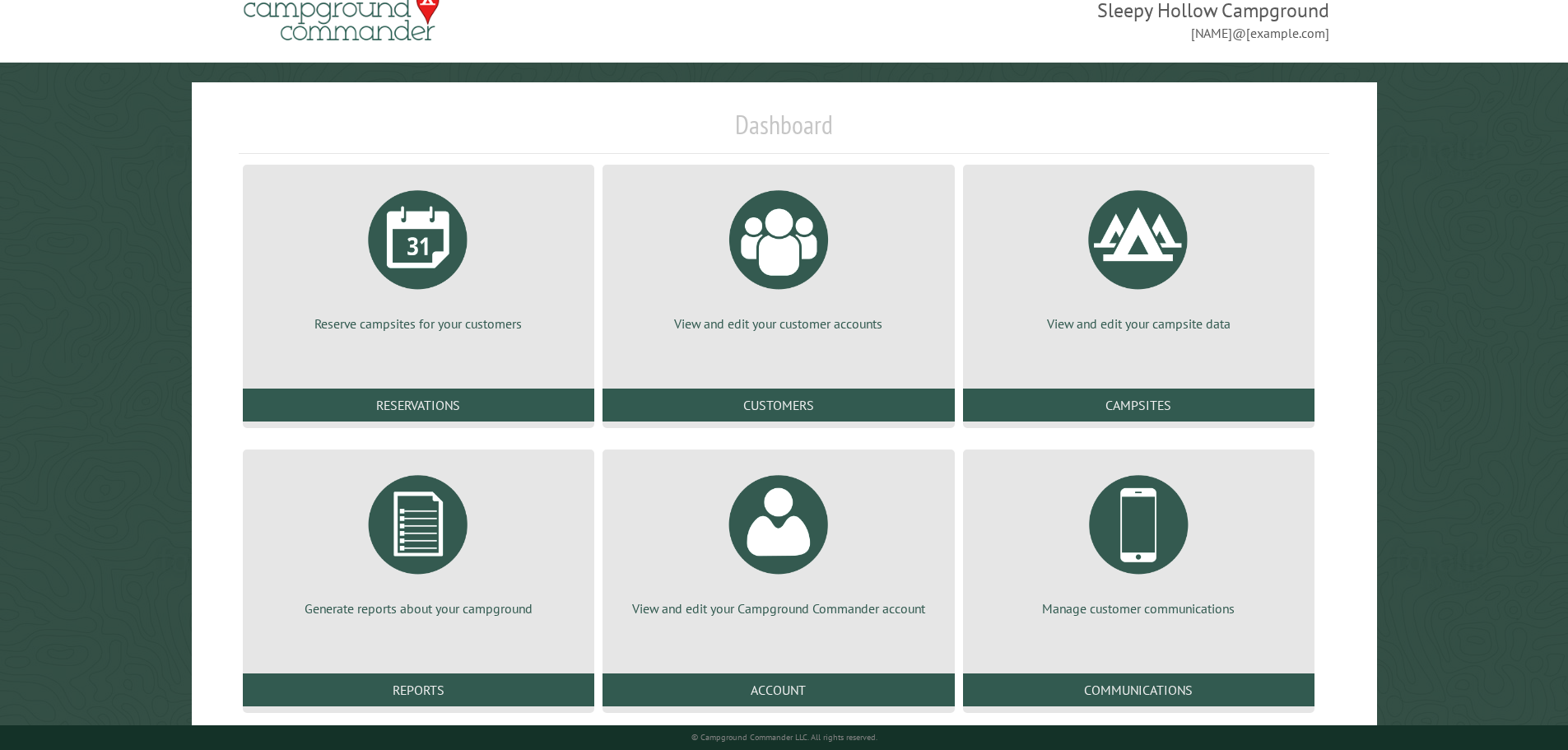 scroll, scrollTop: 75, scrollLeft: 0, axis: vertical 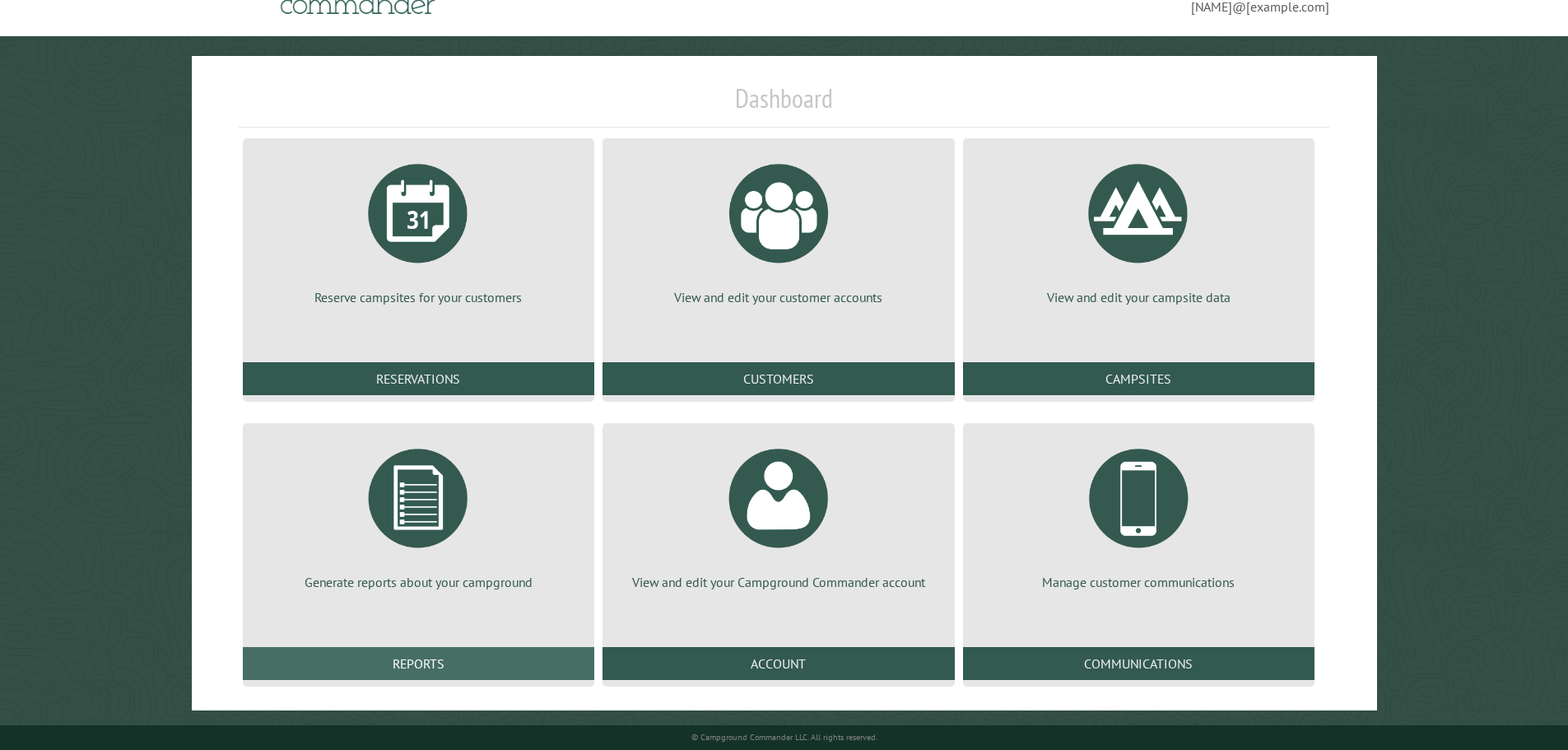 click on "Reports" at bounding box center [418, 664] 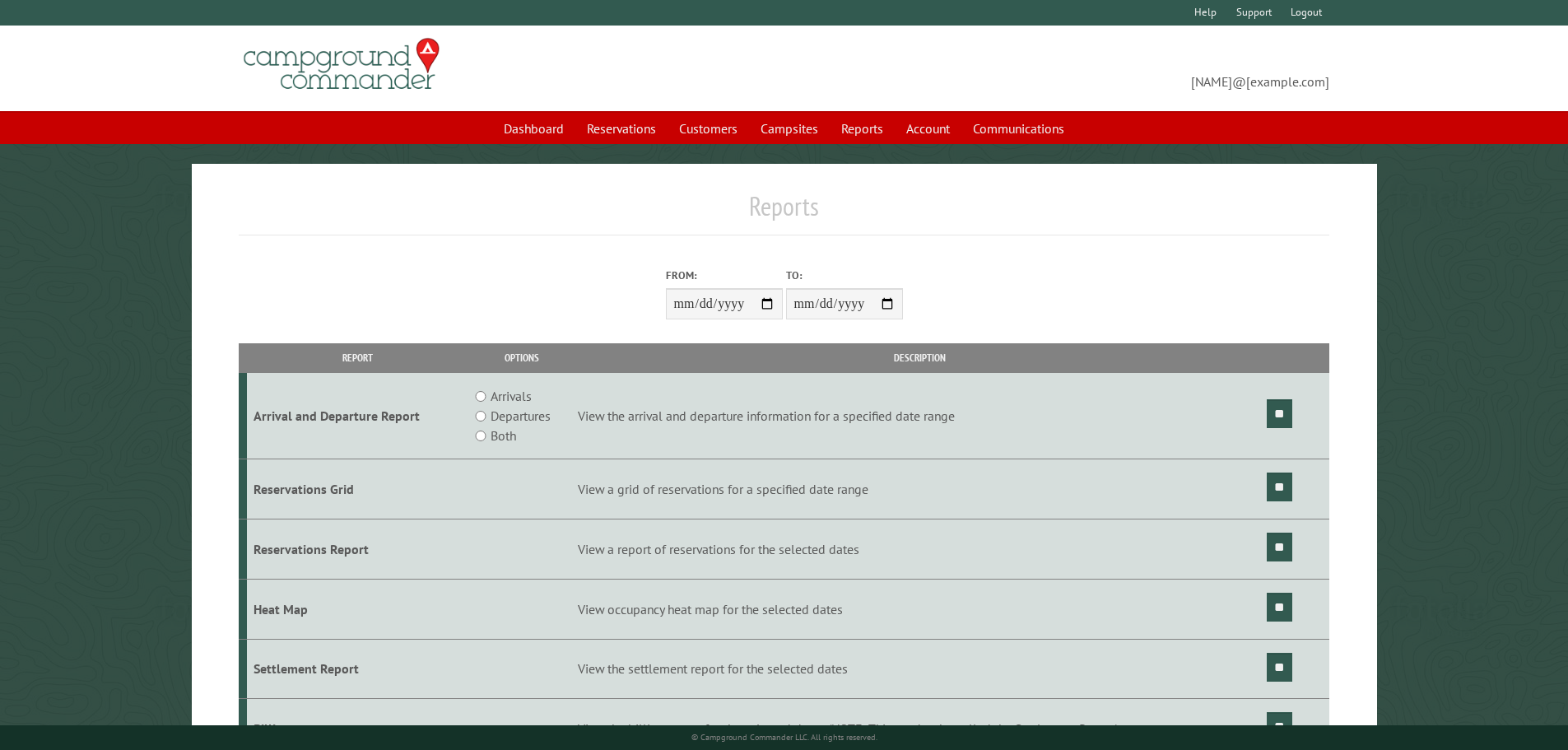 scroll, scrollTop: 0, scrollLeft: 0, axis: both 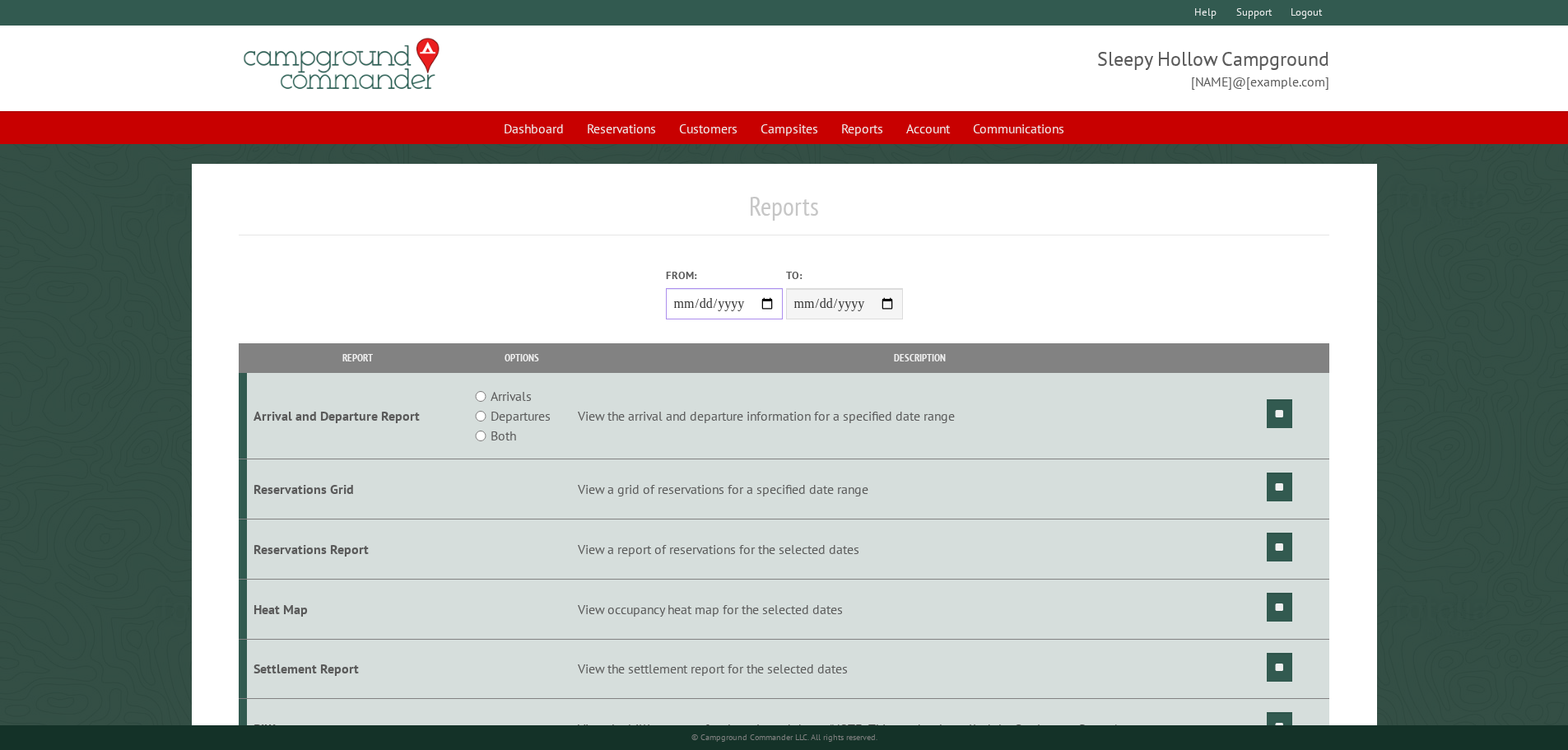 click on "From:" at bounding box center [724, 304] 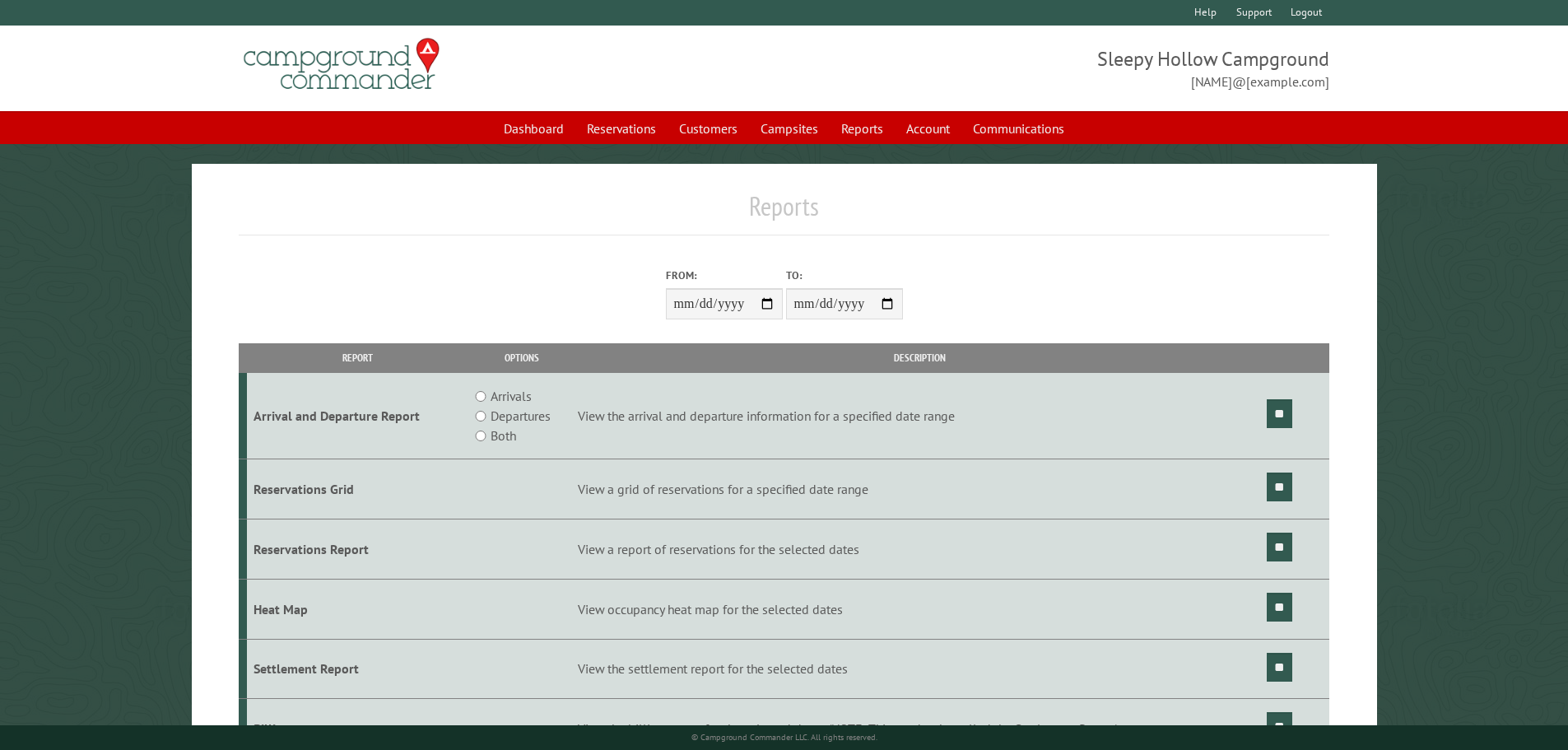 click on "**********" at bounding box center [784, 289] 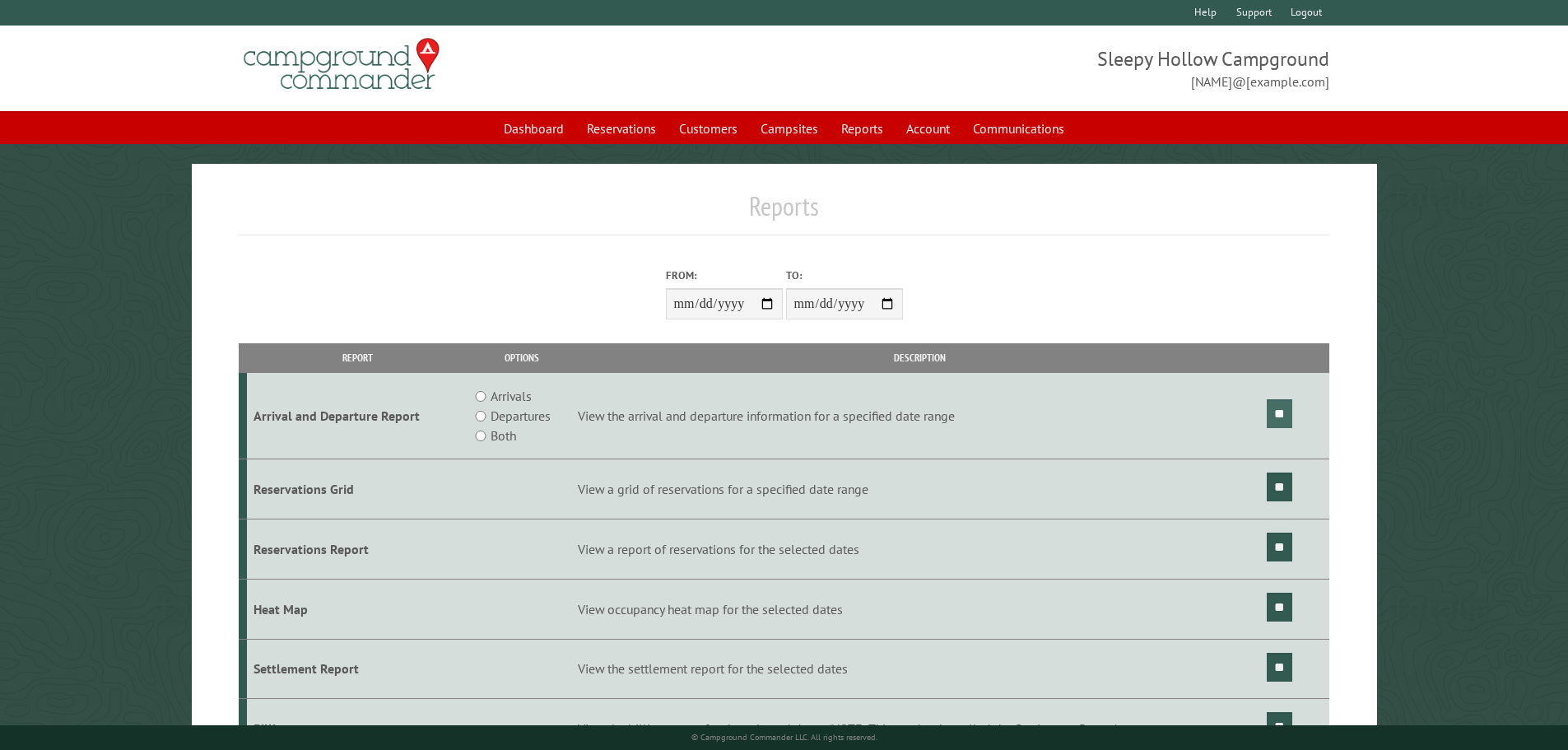 click on "**" at bounding box center (1279, 413) 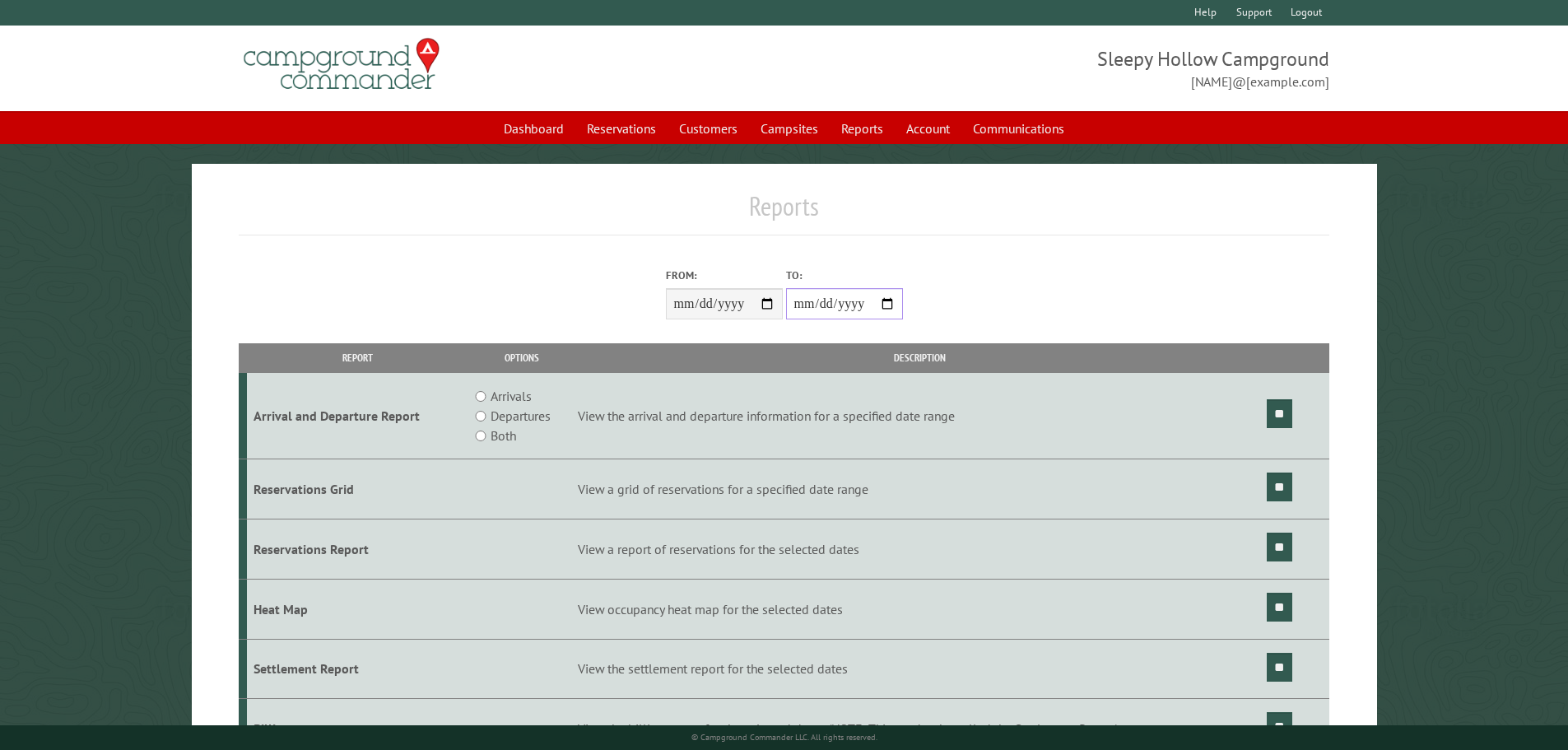 click on "**********" at bounding box center [844, 304] 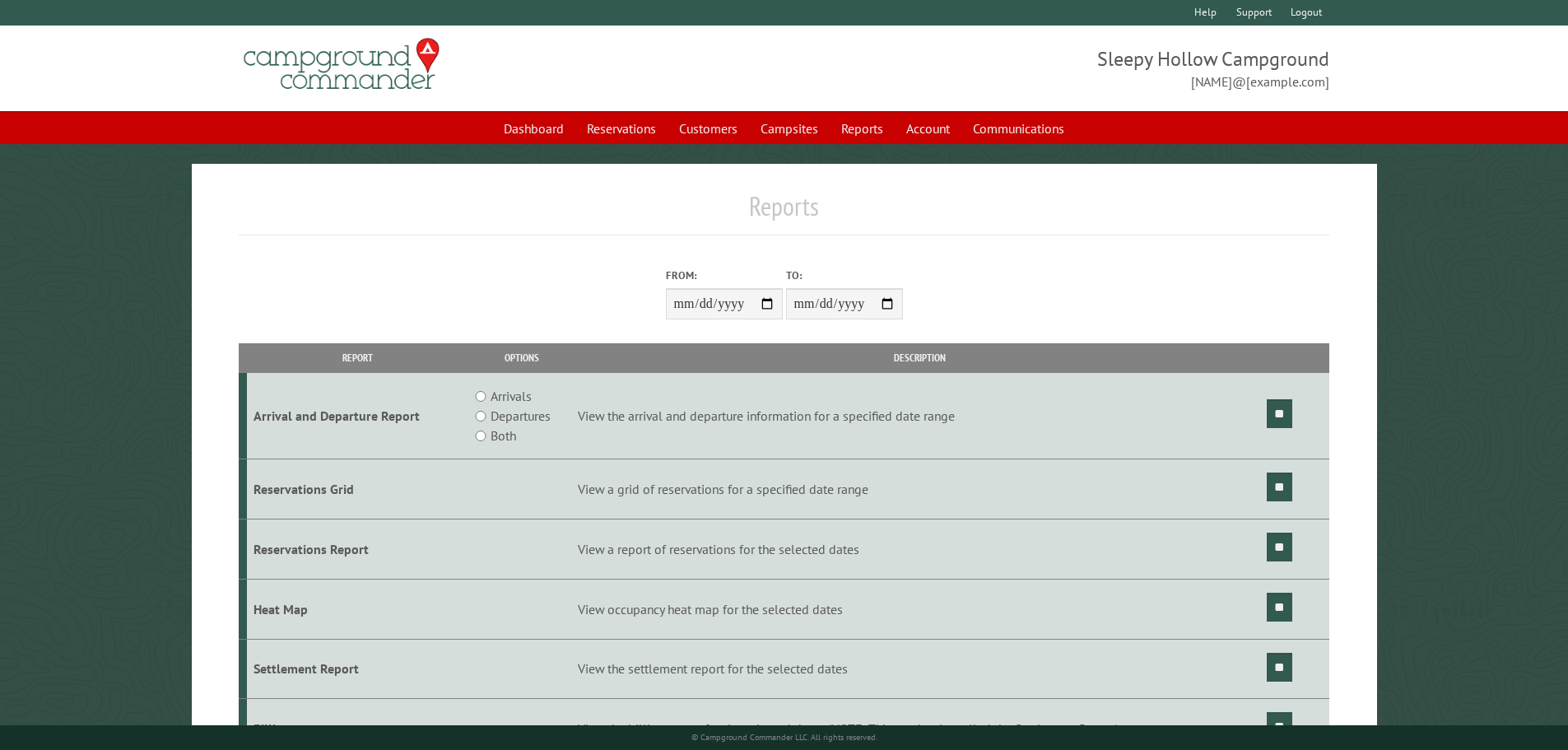 click on "**********" at bounding box center [784, 289] 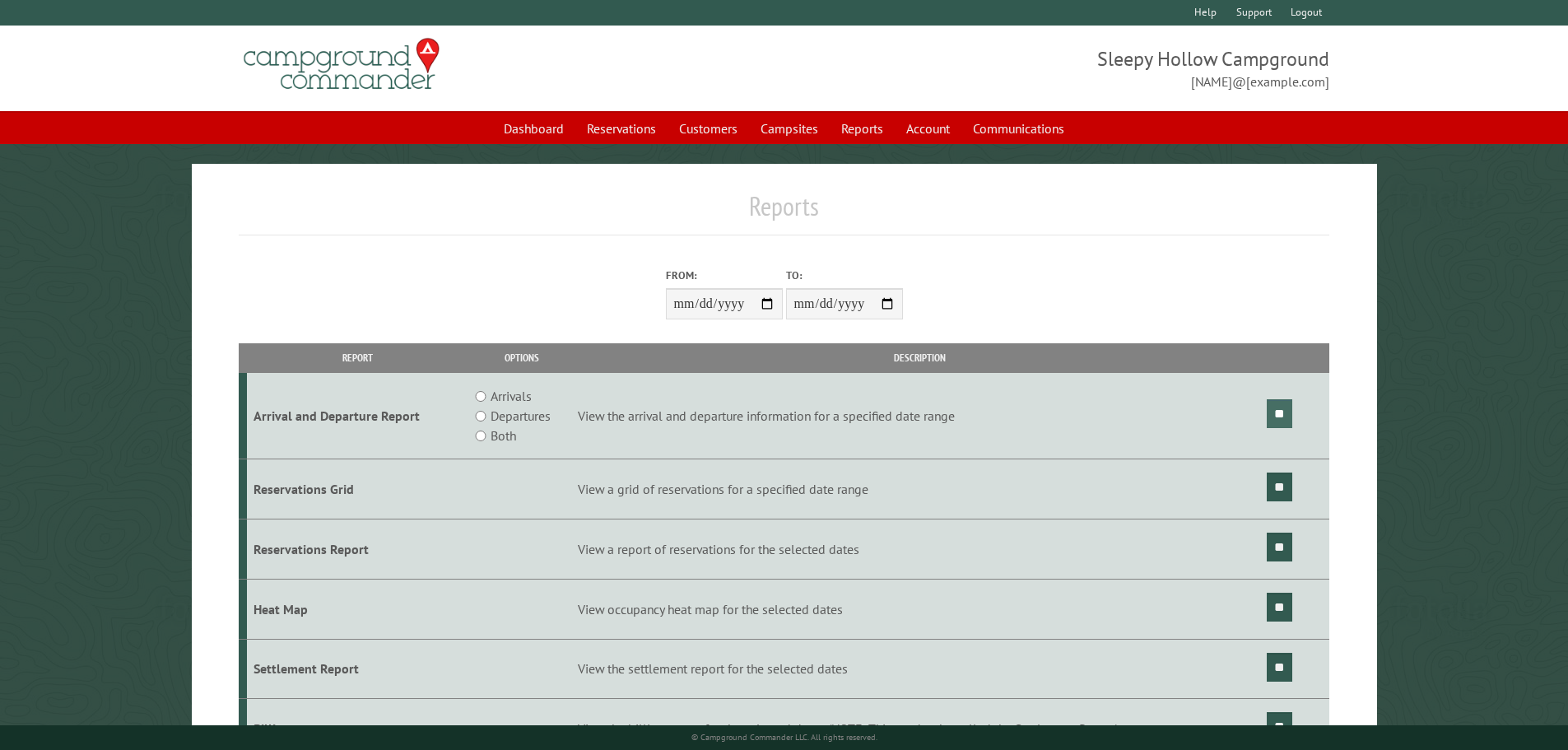 click on "**" at bounding box center (1279, 413) 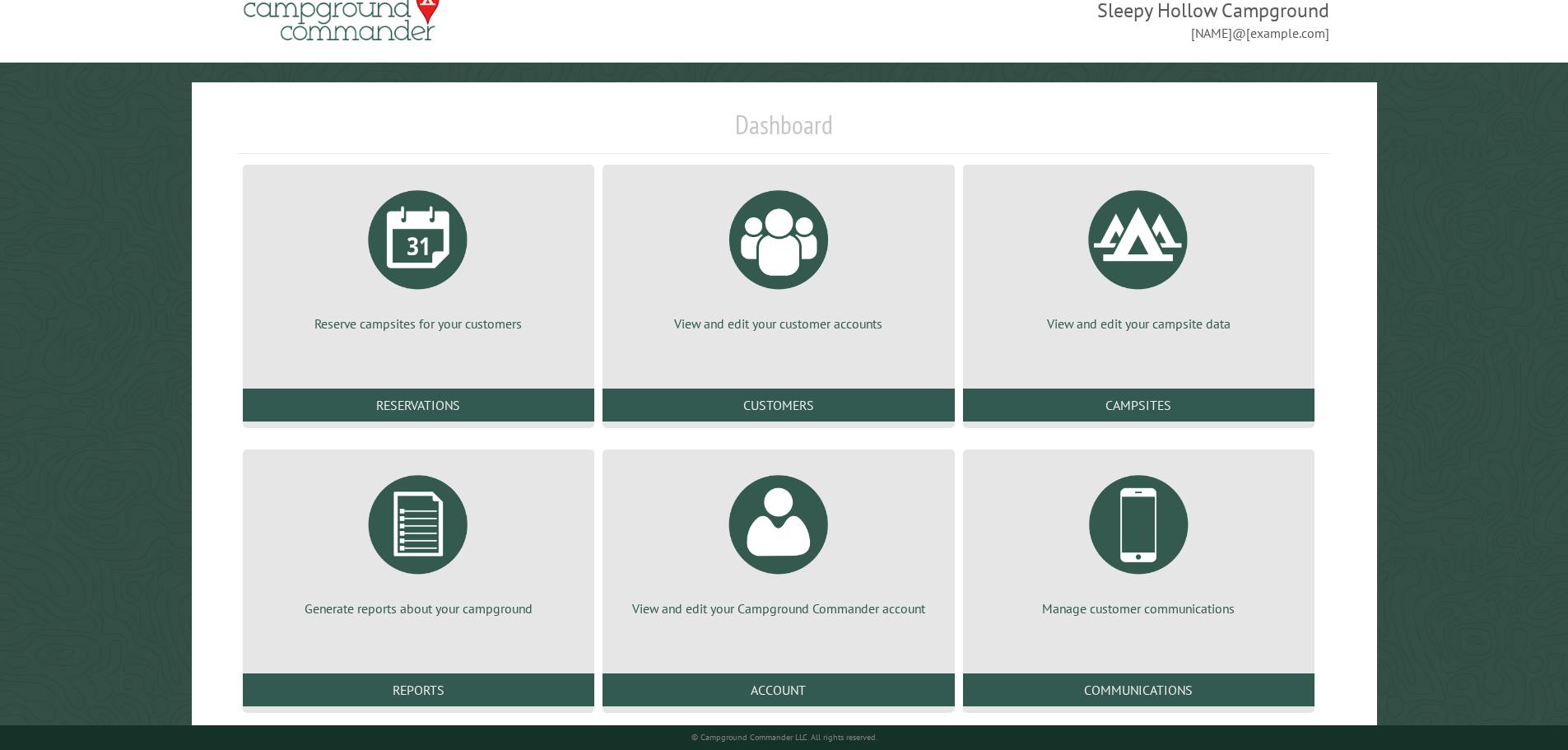 scroll, scrollTop: 75, scrollLeft: 0, axis: vertical 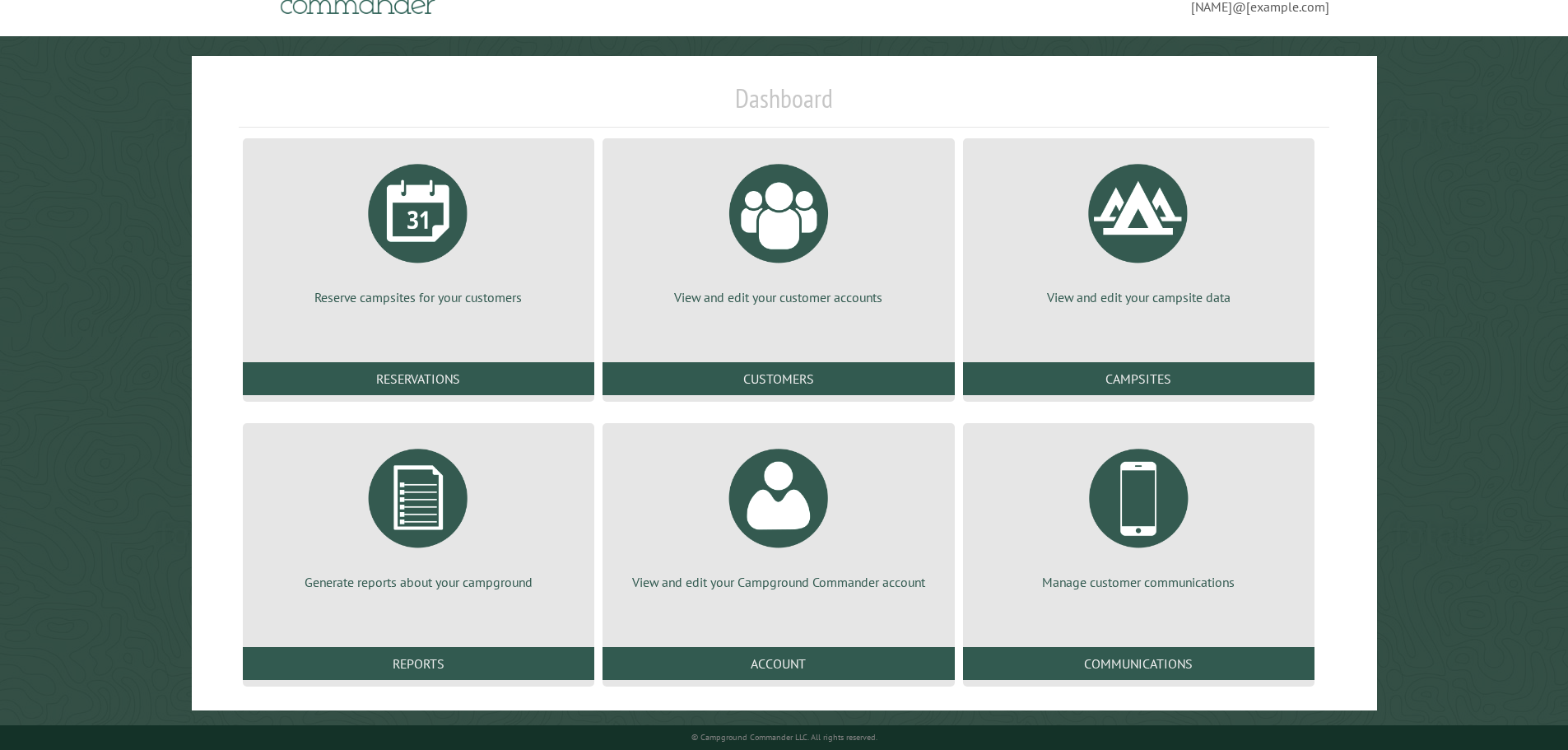 click on "Generate reports about your campground
Reports" at bounding box center (418, 555) 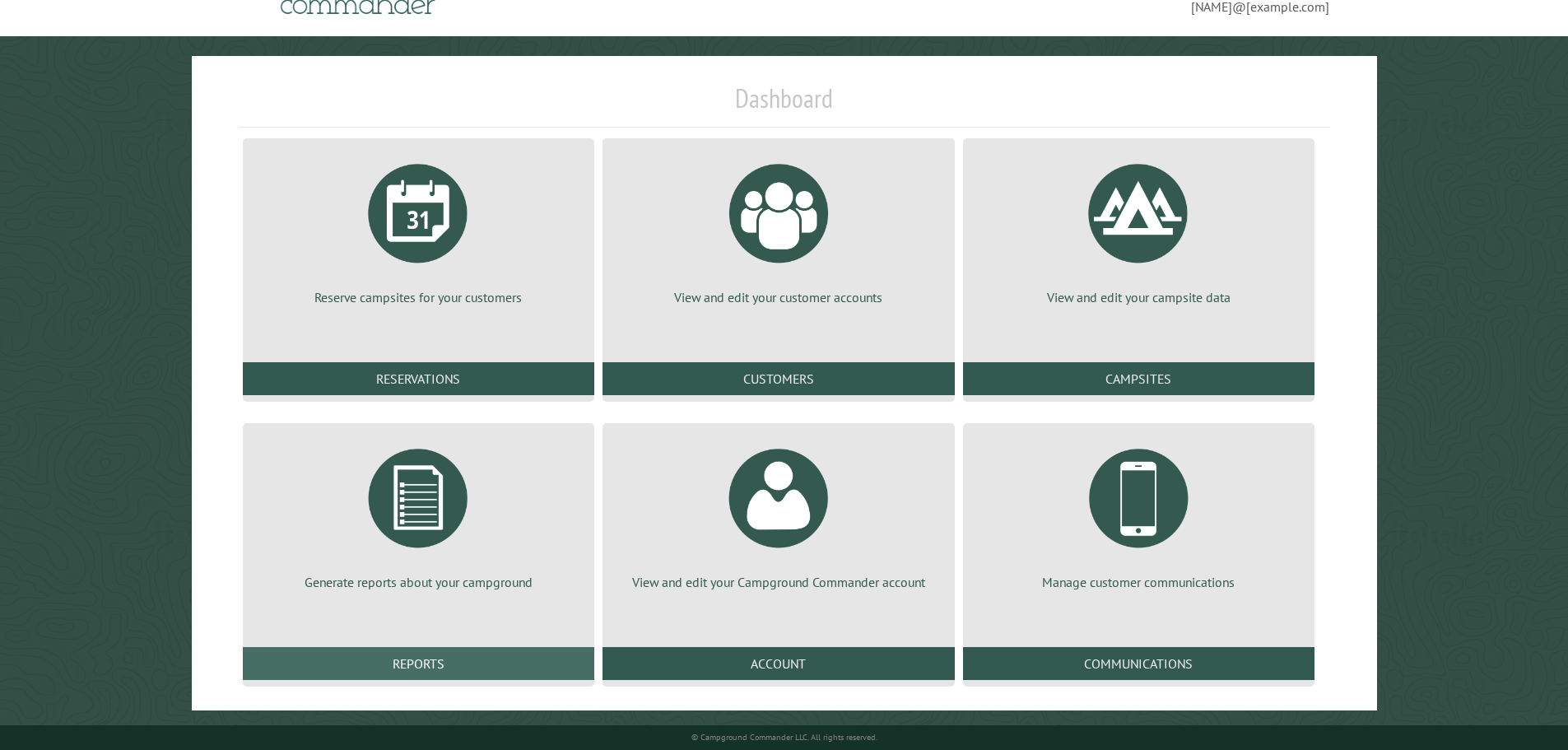 click on "Reports" at bounding box center (418, 664) 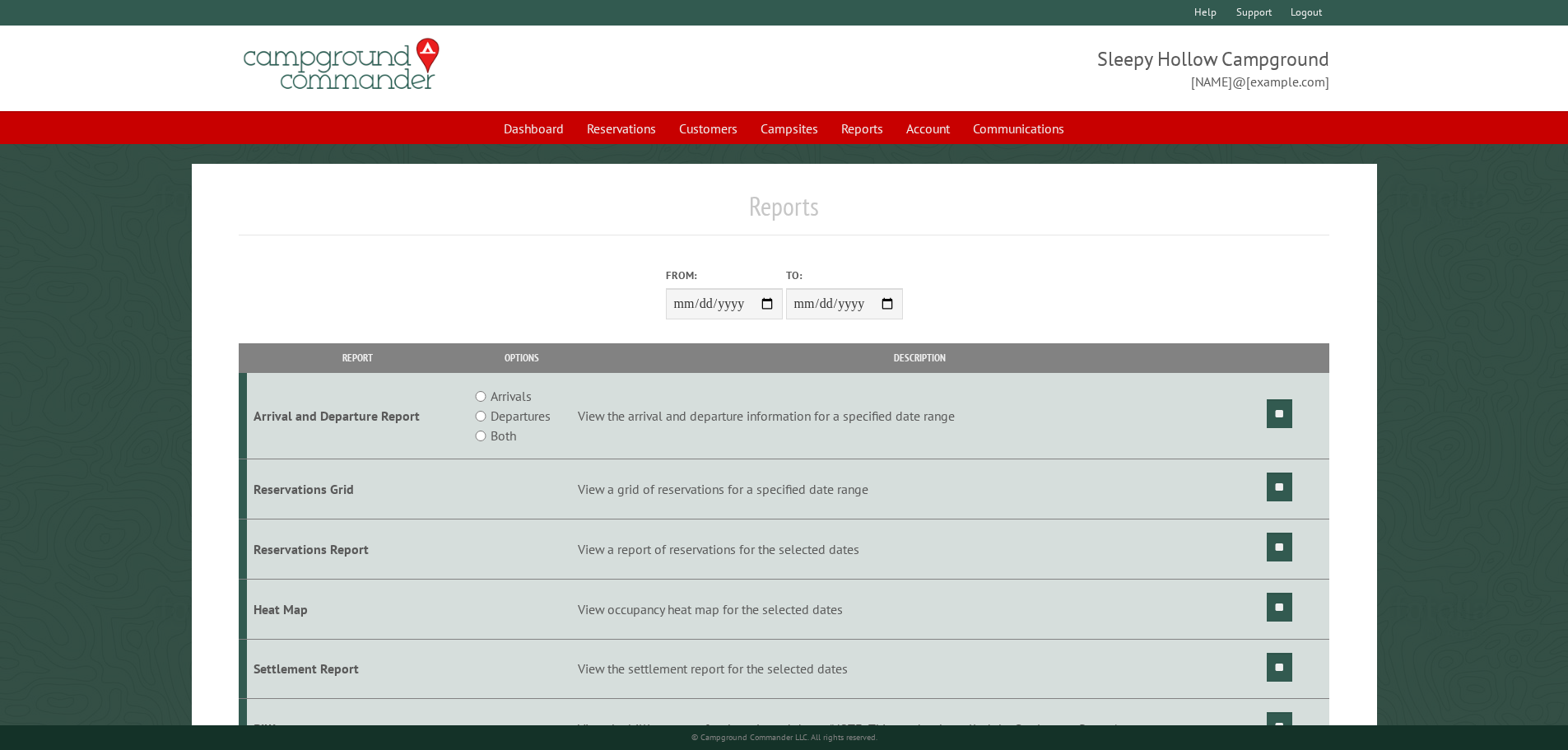 scroll, scrollTop: 0, scrollLeft: 0, axis: both 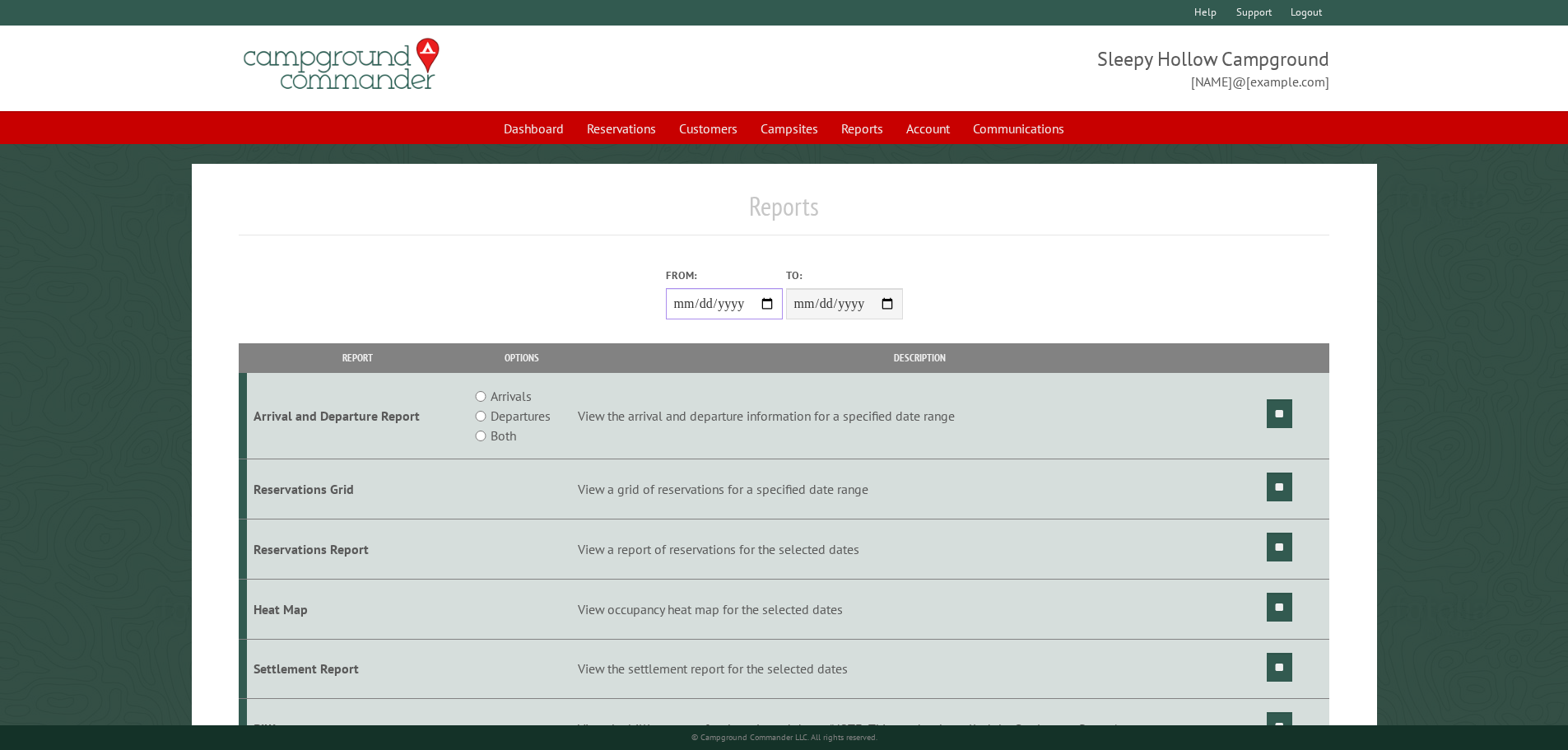 click on "From:" at bounding box center [724, 304] 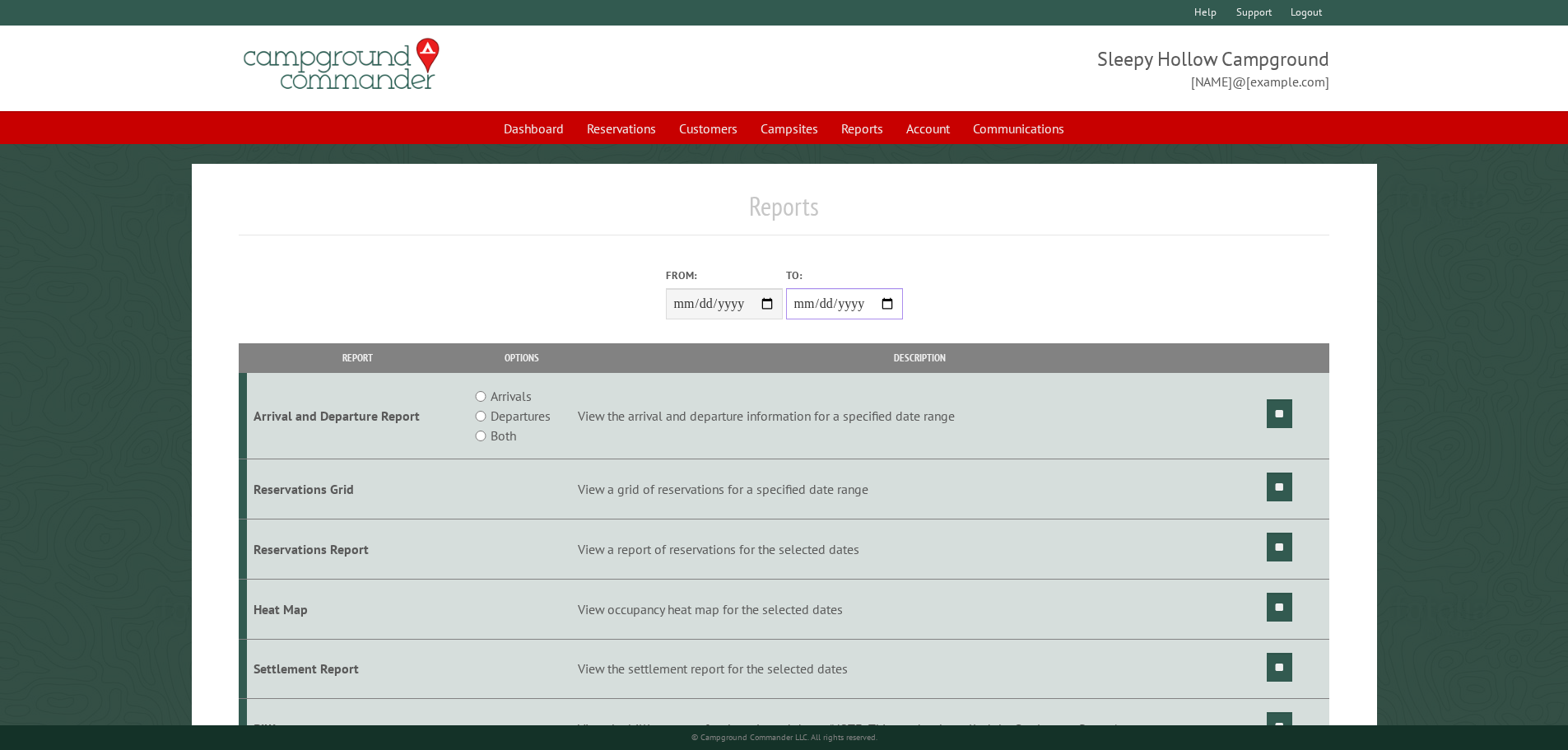 click on "**********" at bounding box center (844, 304) 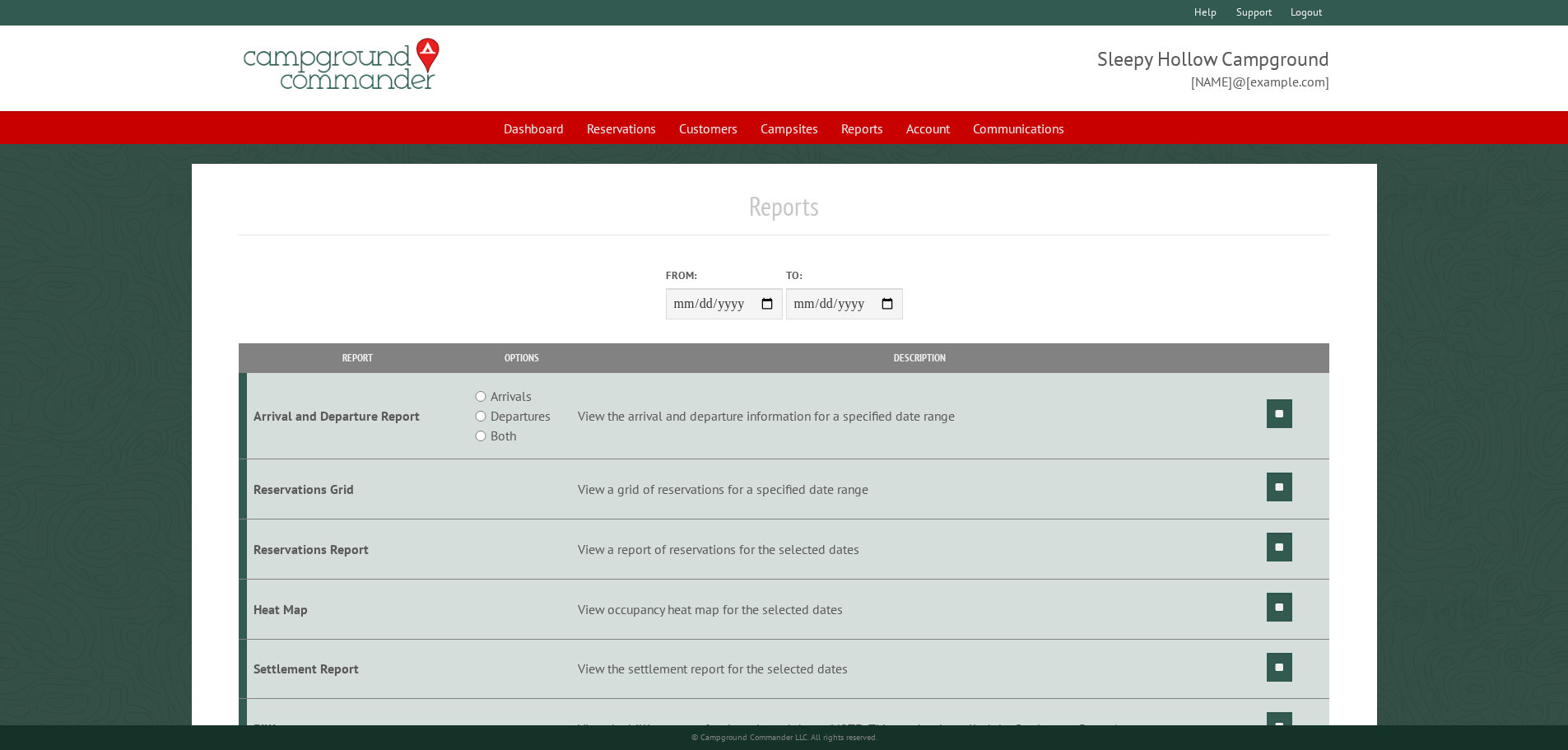 click on "**********" at bounding box center [784, 289] 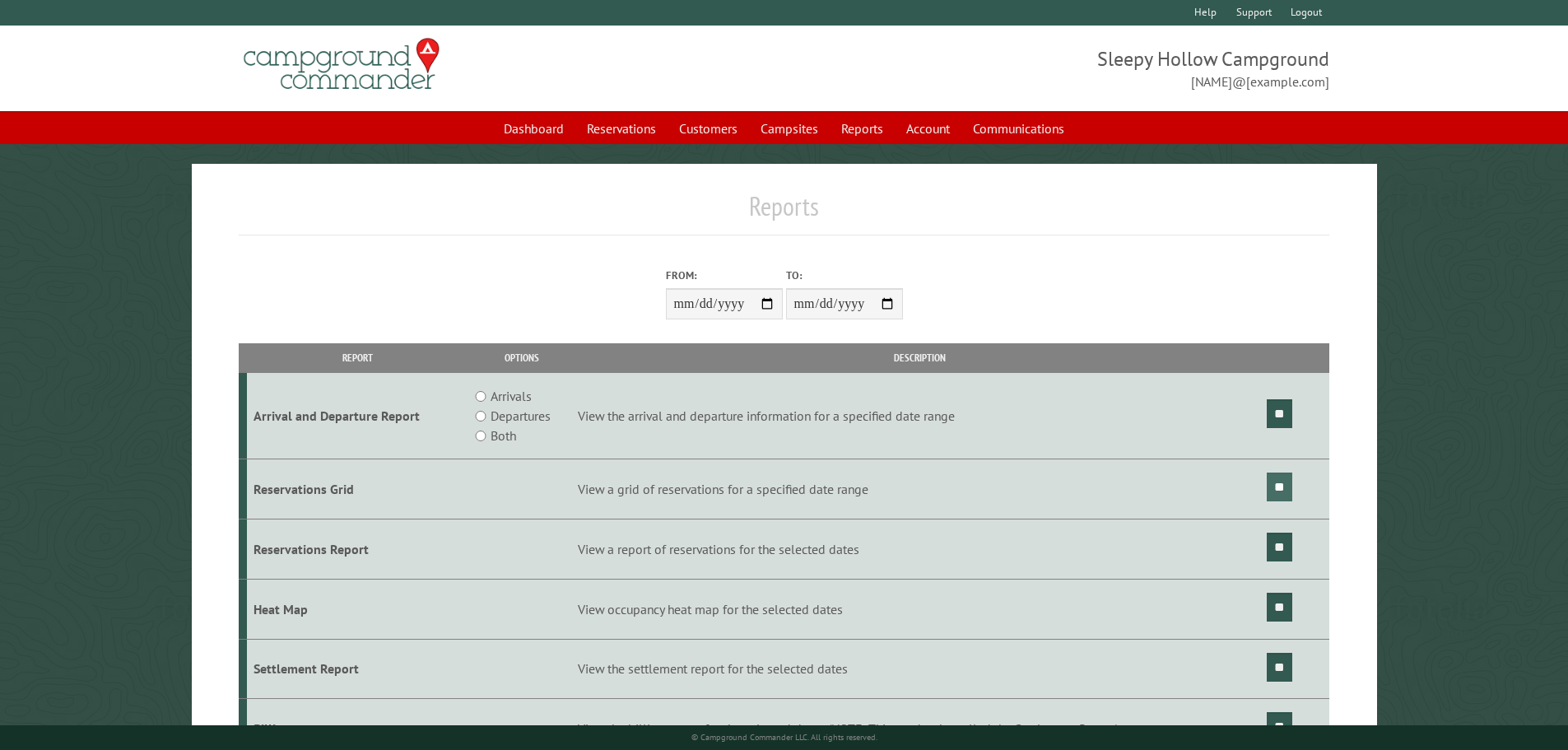 click on "**" at bounding box center (1279, 487) 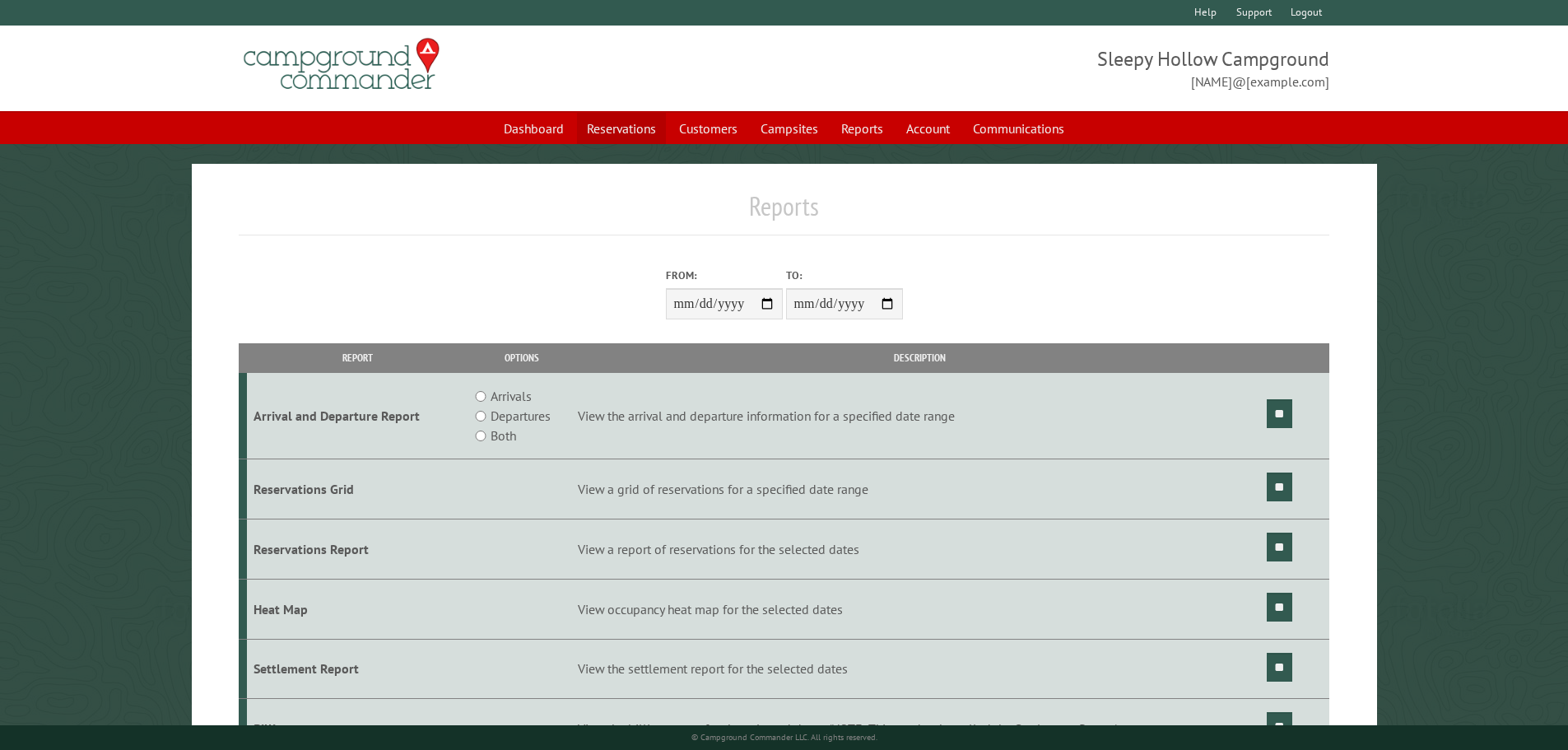 click on "Reservations" at bounding box center (621, 128) 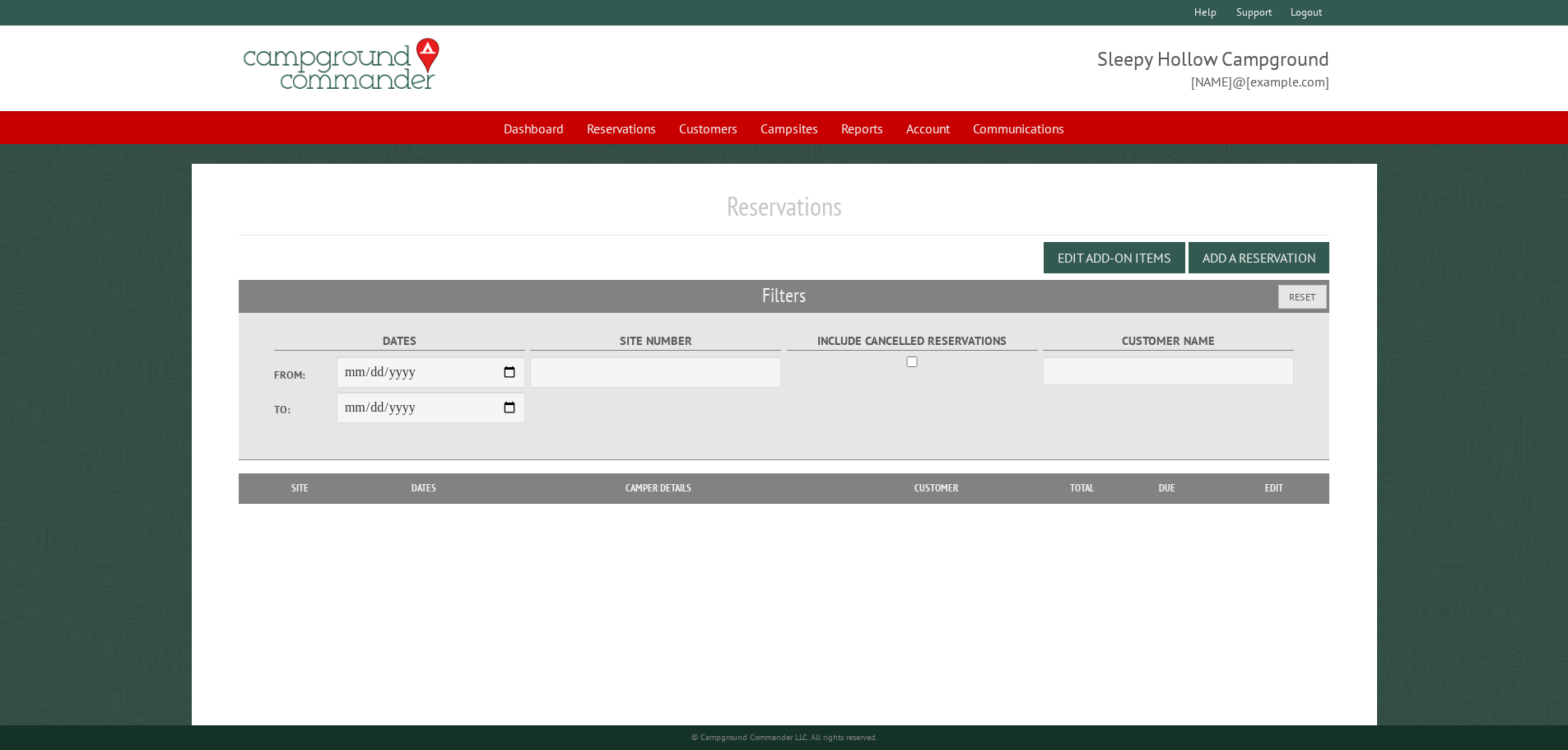scroll, scrollTop: 0, scrollLeft: 0, axis: both 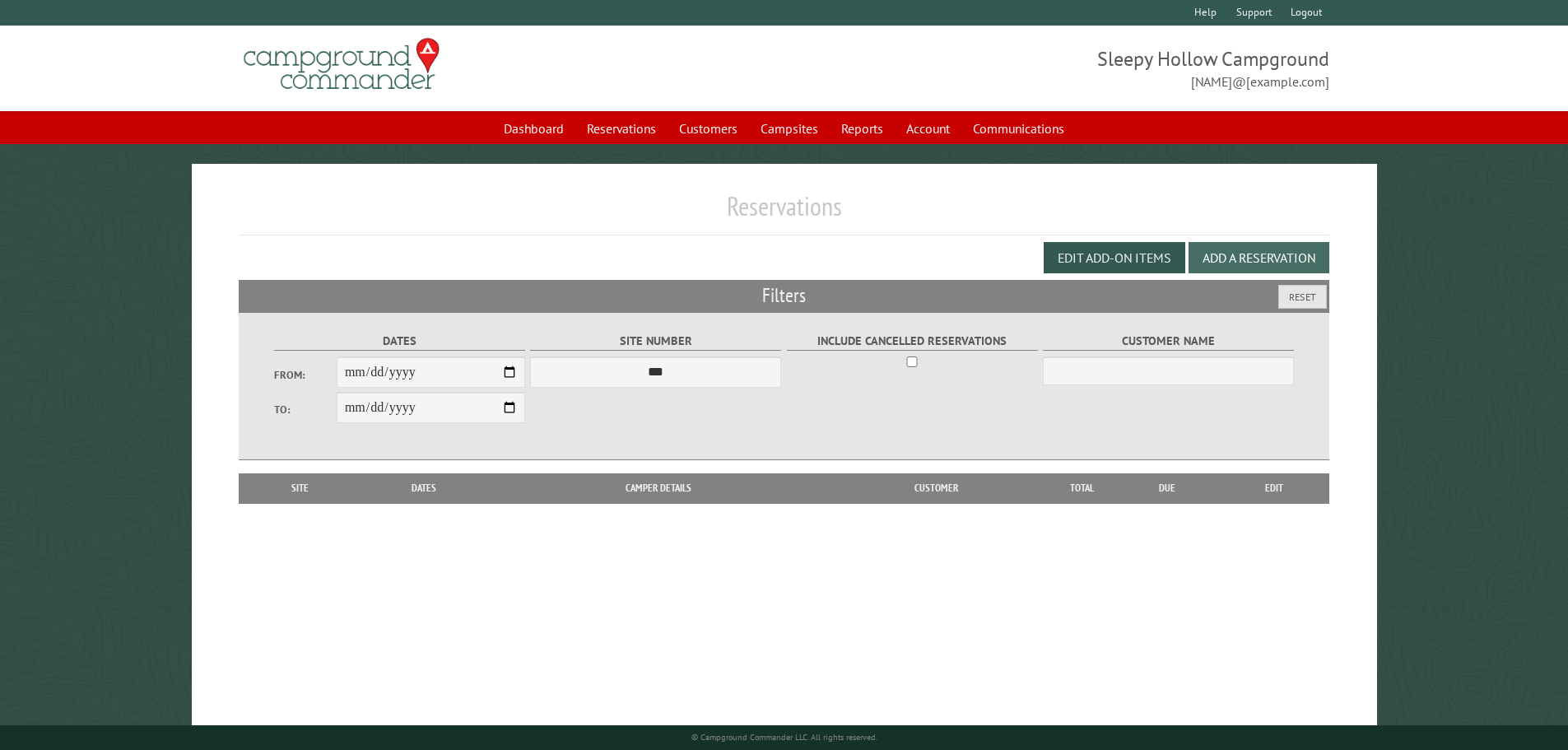click on "Add a Reservation" at bounding box center [1259, 258] 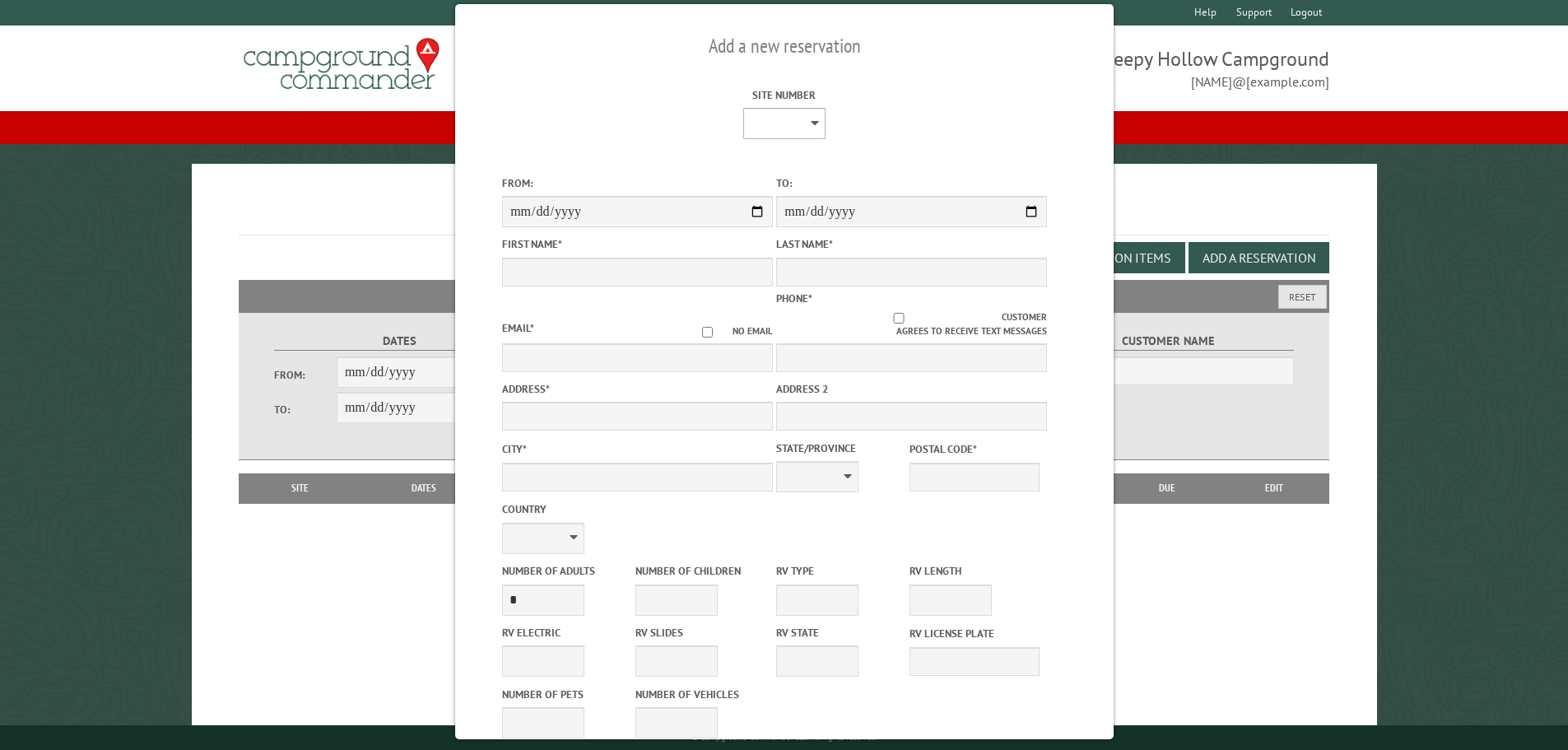 click on "* * * * * * * * * ** *** *** ** ** ** ** ** ** ** ** ** ** *** *** ** ** ** ** ** ** ** ** ** ** *** *** ** ** ** ** ** ** ** ** *** *** ** ** ** ** ** ** *** *** ** ** ** ** ** *** ** ** ** ** ** ** ** ** ** ** ** ** ** ** ** ** ** ** ** ** ** ** ** ** **" at bounding box center [784, 123] 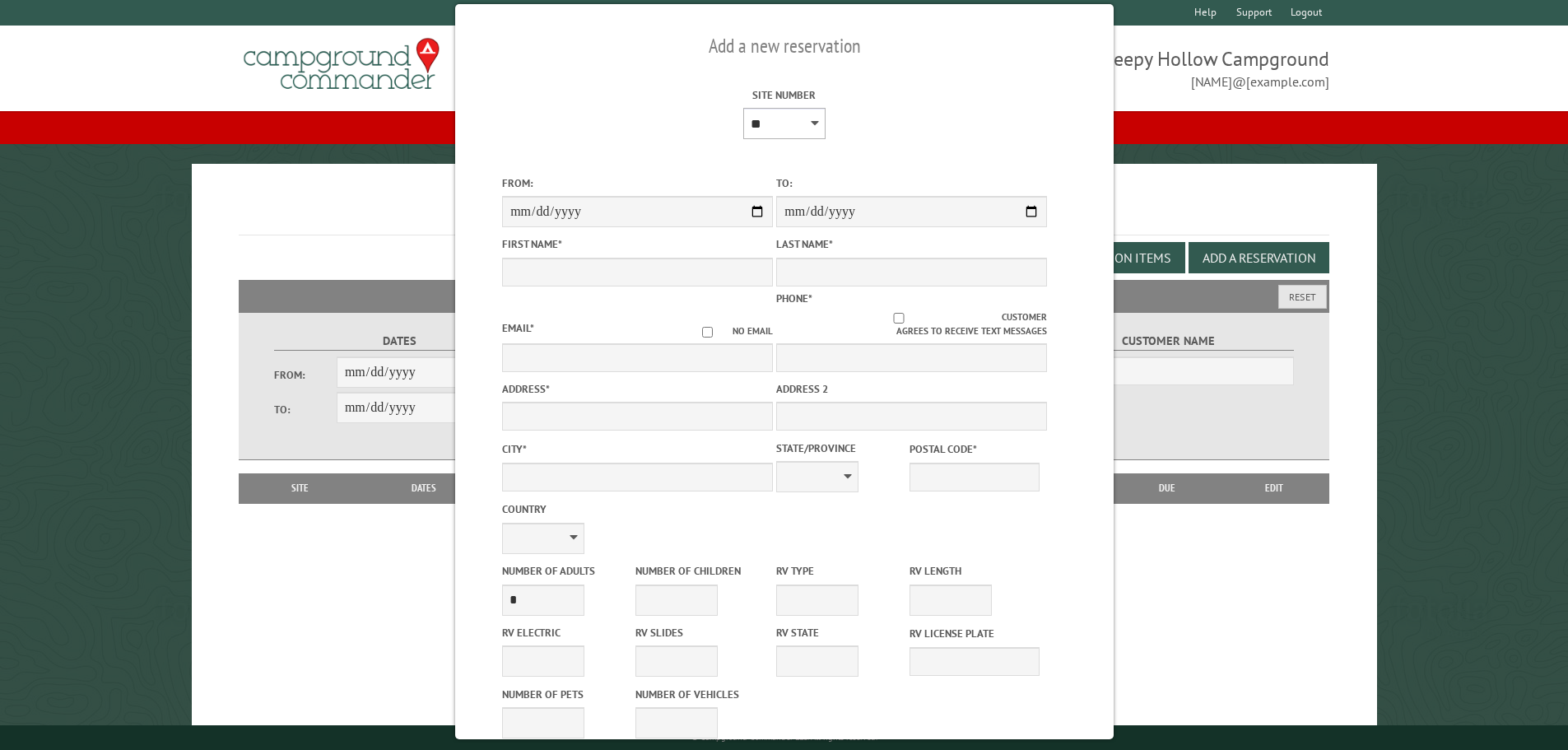 click on "* * * * * * * * * ** *** *** ** ** ** ** ** ** ** ** ** ** *** *** ** ** ** ** ** ** ** ** ** ** *** *** ** ** ** ** ** ** ** ** *** *** ** ** ** ** ** ** *** *** ** ** ** ** ** *** ** ** ** ** ** ** ** ** ** ** ** ** ** ** ** ** ** ** ** ** ** ** ** ** **" at bounding box center (784, 123) 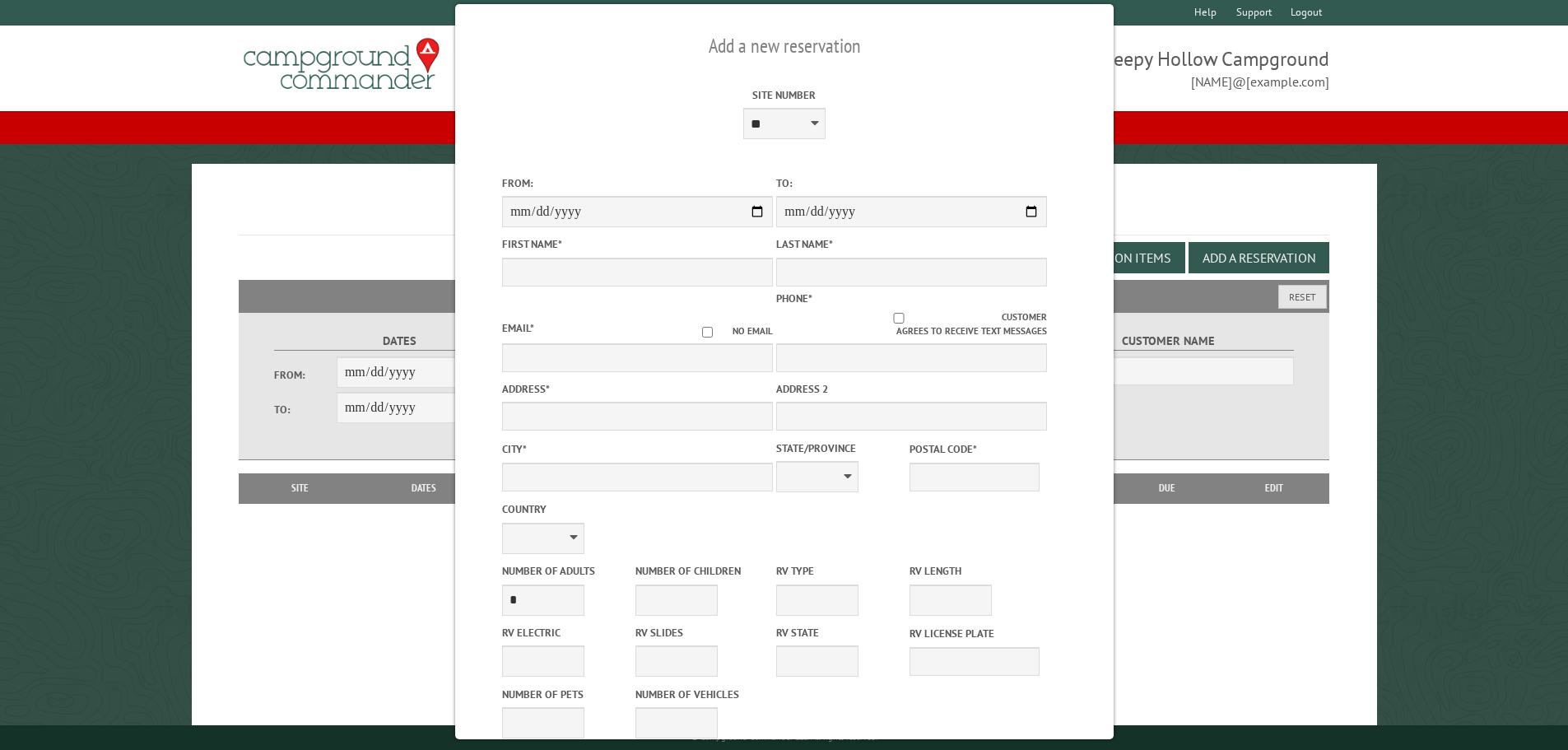 click on "Site Number
* * * * * * * * * ** *** *** ** ** ** ** ** ** ** ** ** ** *** *** ** ** ** ** ** ** ** ** ** ** *** *** ** ** ** ** ** ** ** ** *** *** ** ** ** ** ** ** *** *** ** ** ** ** ** *** ** ** ** ** ** ** ** ** ** ** ** ** ** ** ** ** ** ** ** ** ** ** ** ** **
Site type:
Max rig size: '
Min stay days:" at bounding box center [784, 112] 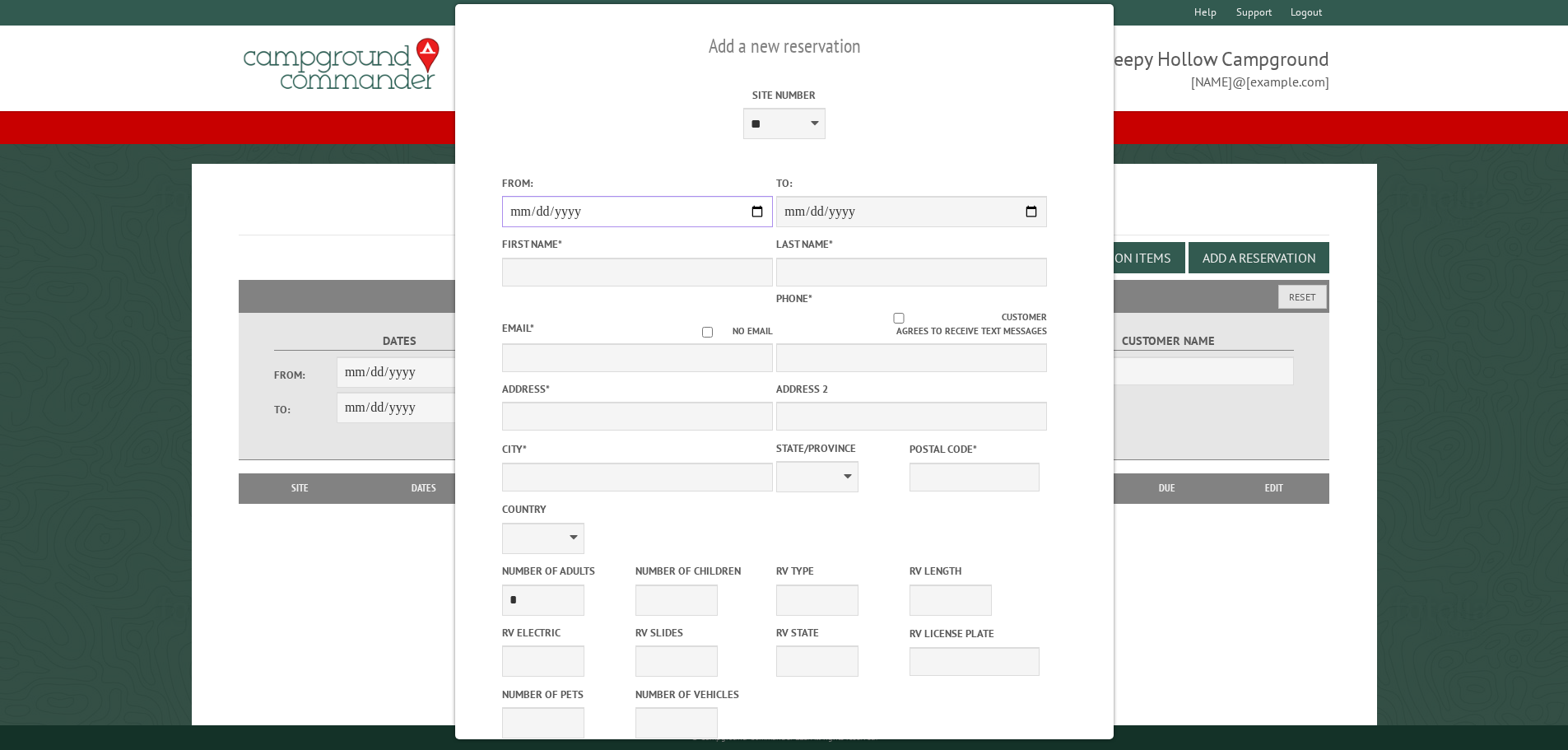 click on "From:" at bounding box center [637, 212] 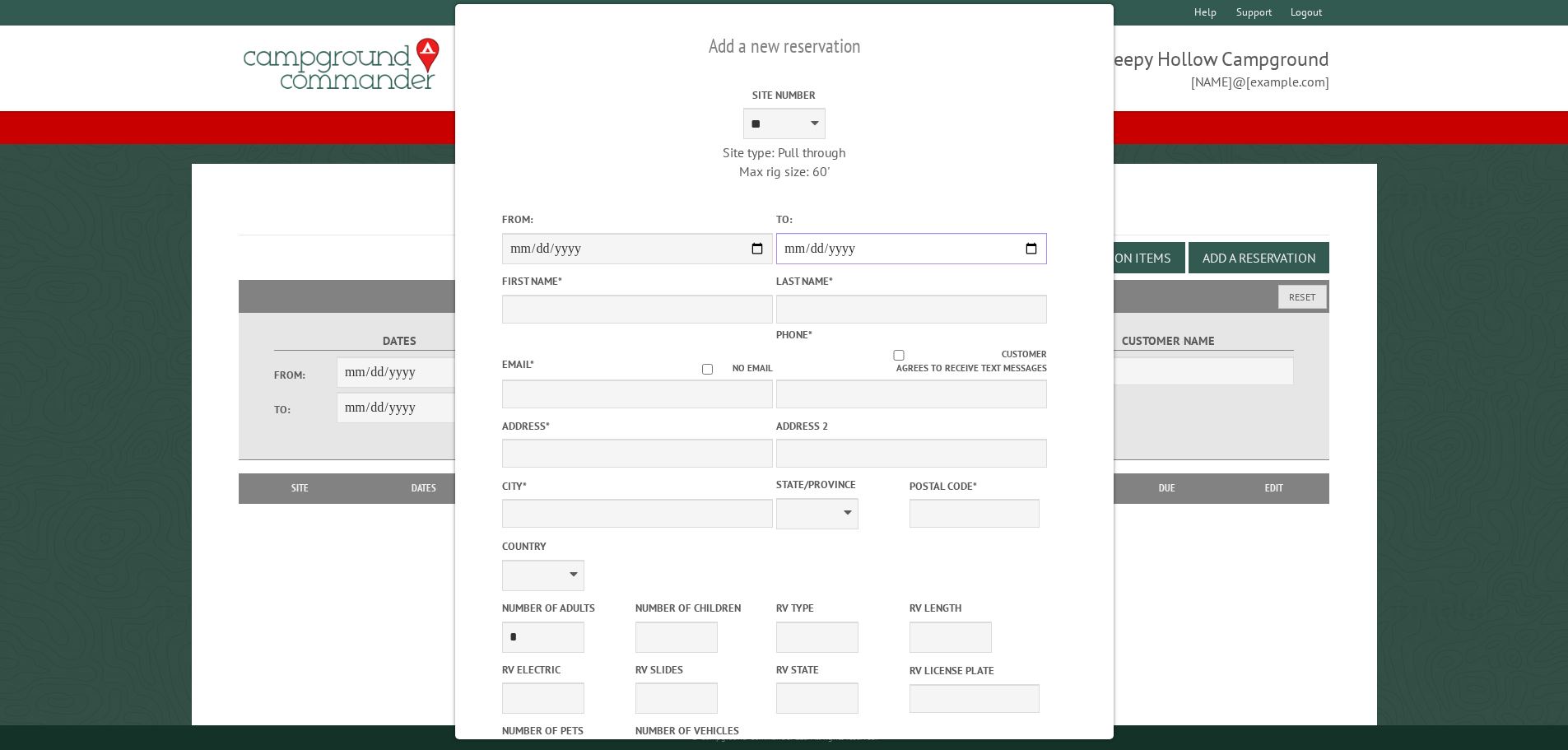 click on "**********" at bounding box center (911, 249) 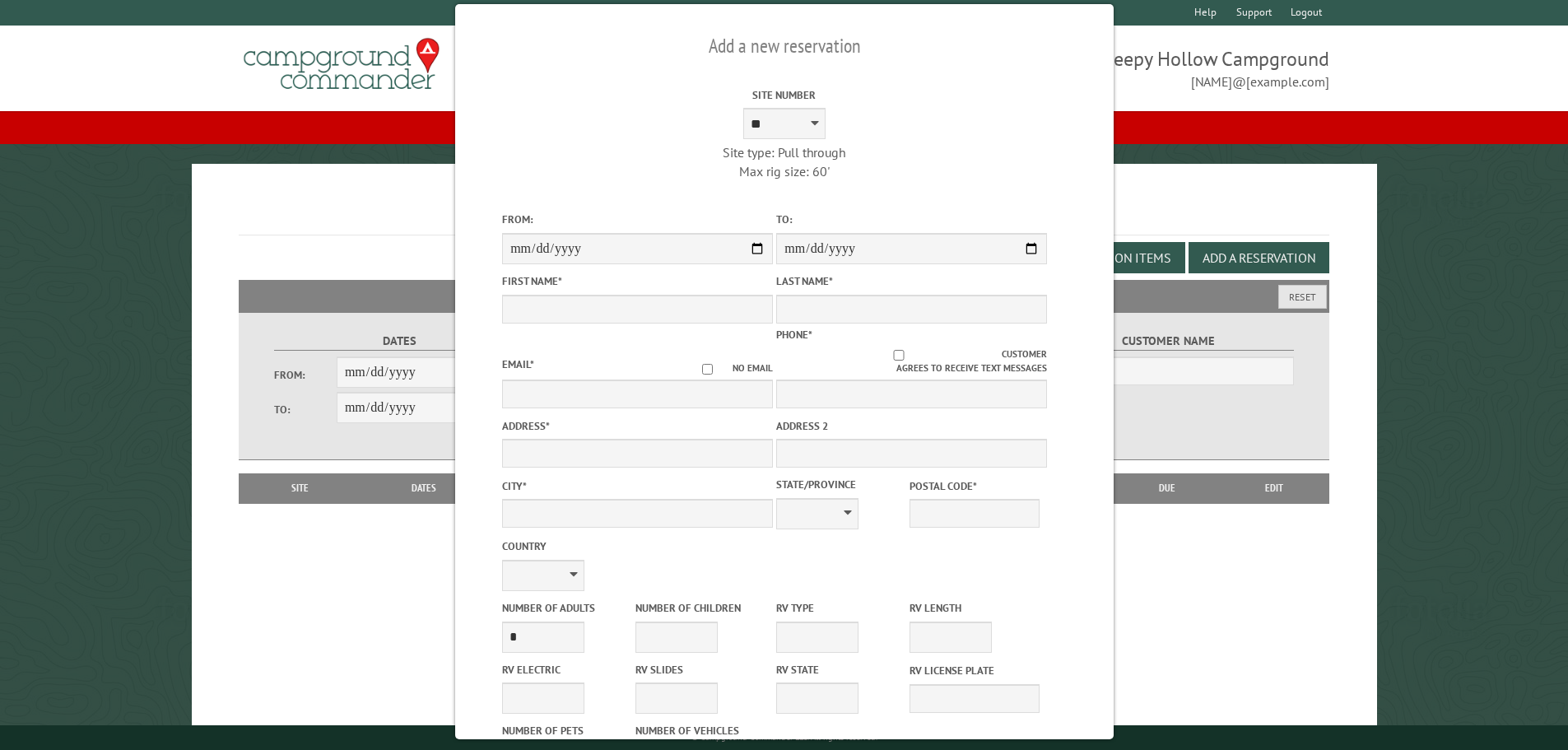click on "Site type: Pull through" at bounding box center [784, 152] 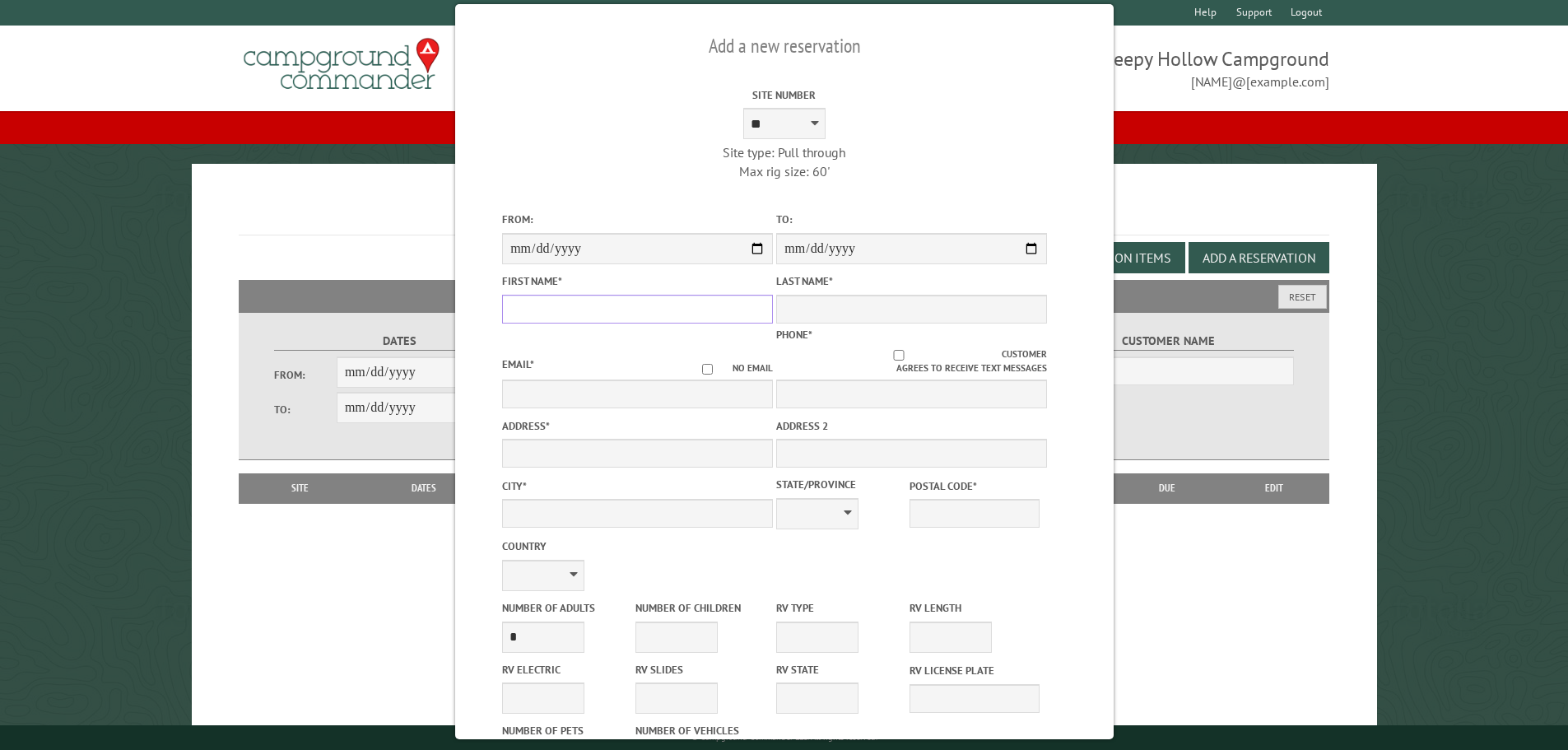click on "First Name *" at bounding box center (637, 309) 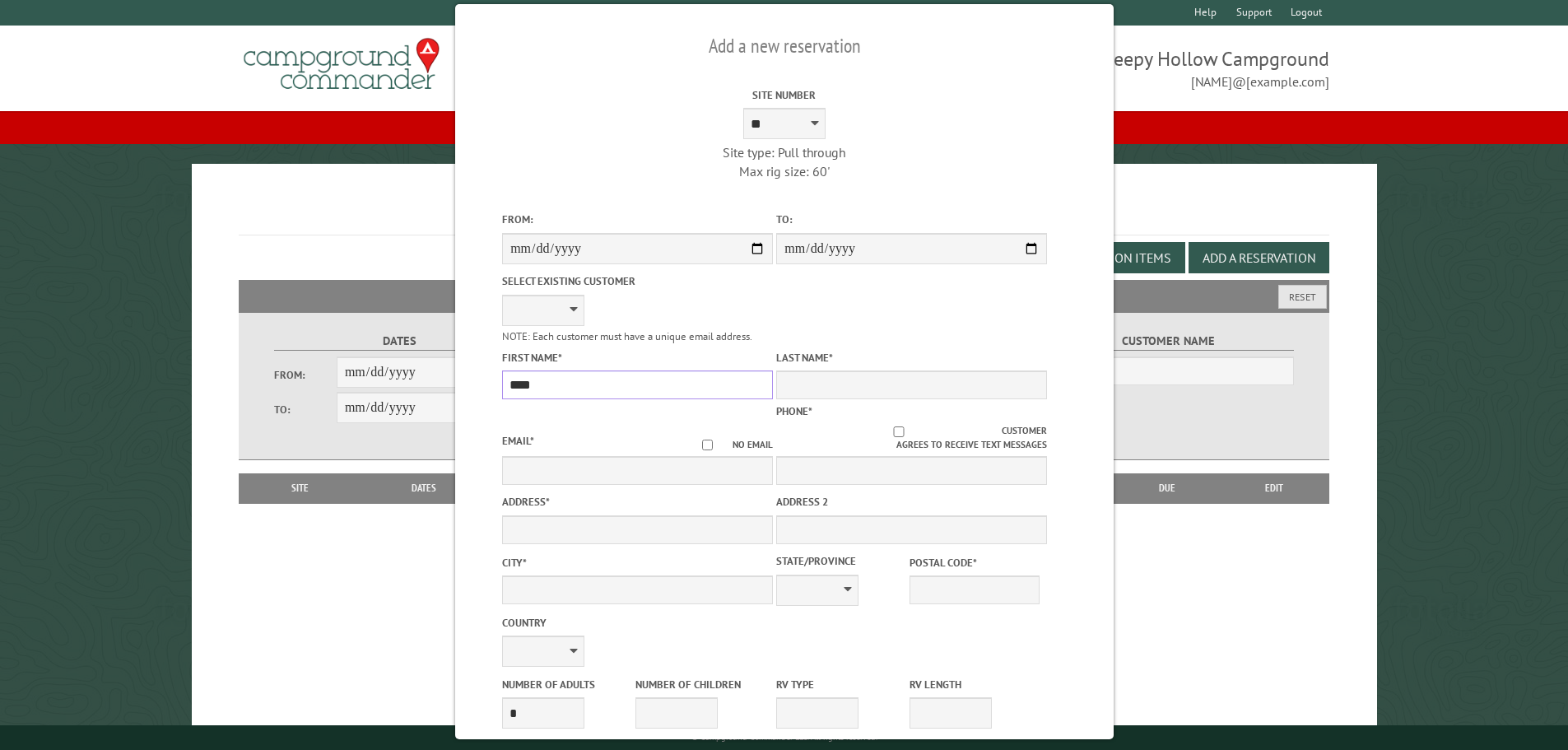 type on "****" 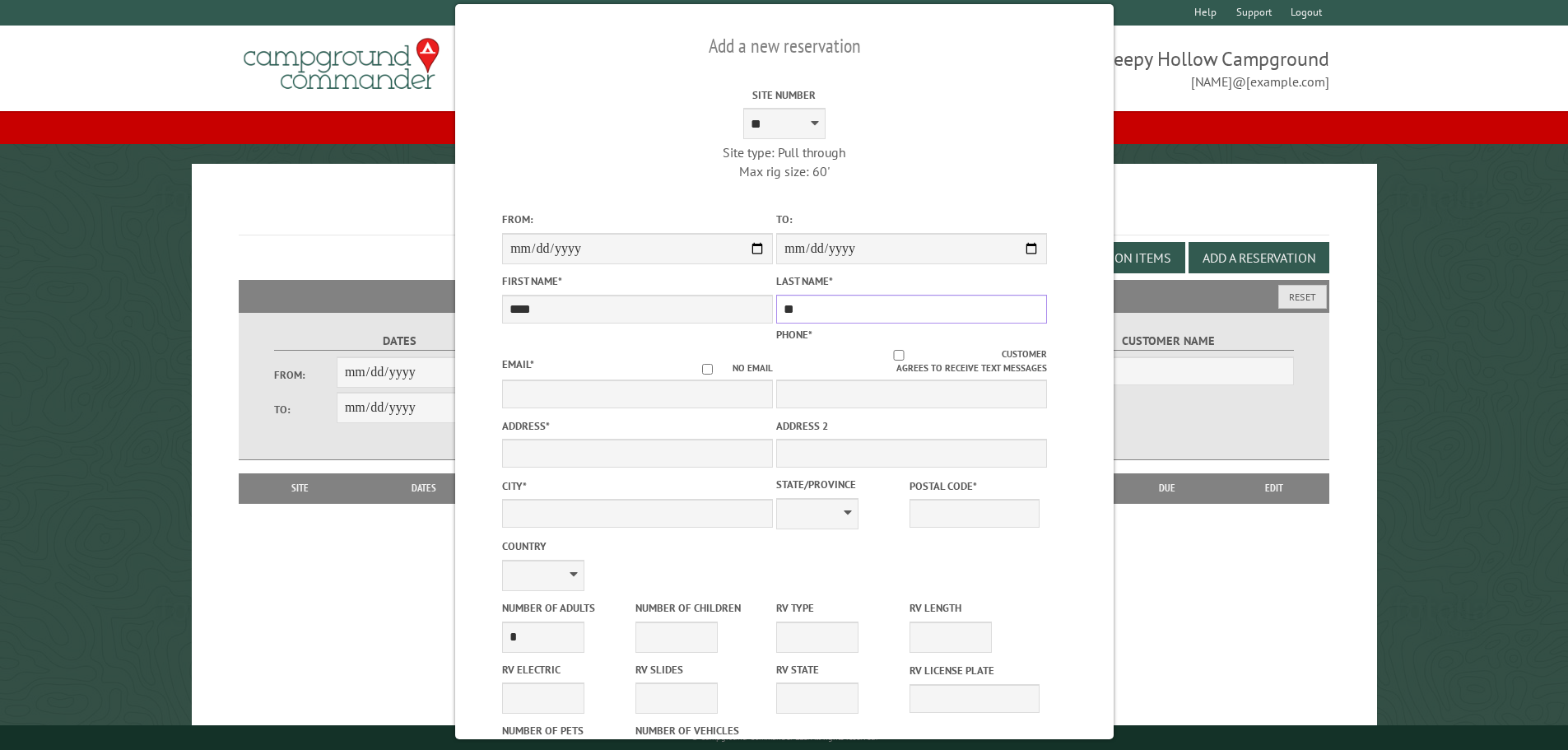 type on "*" 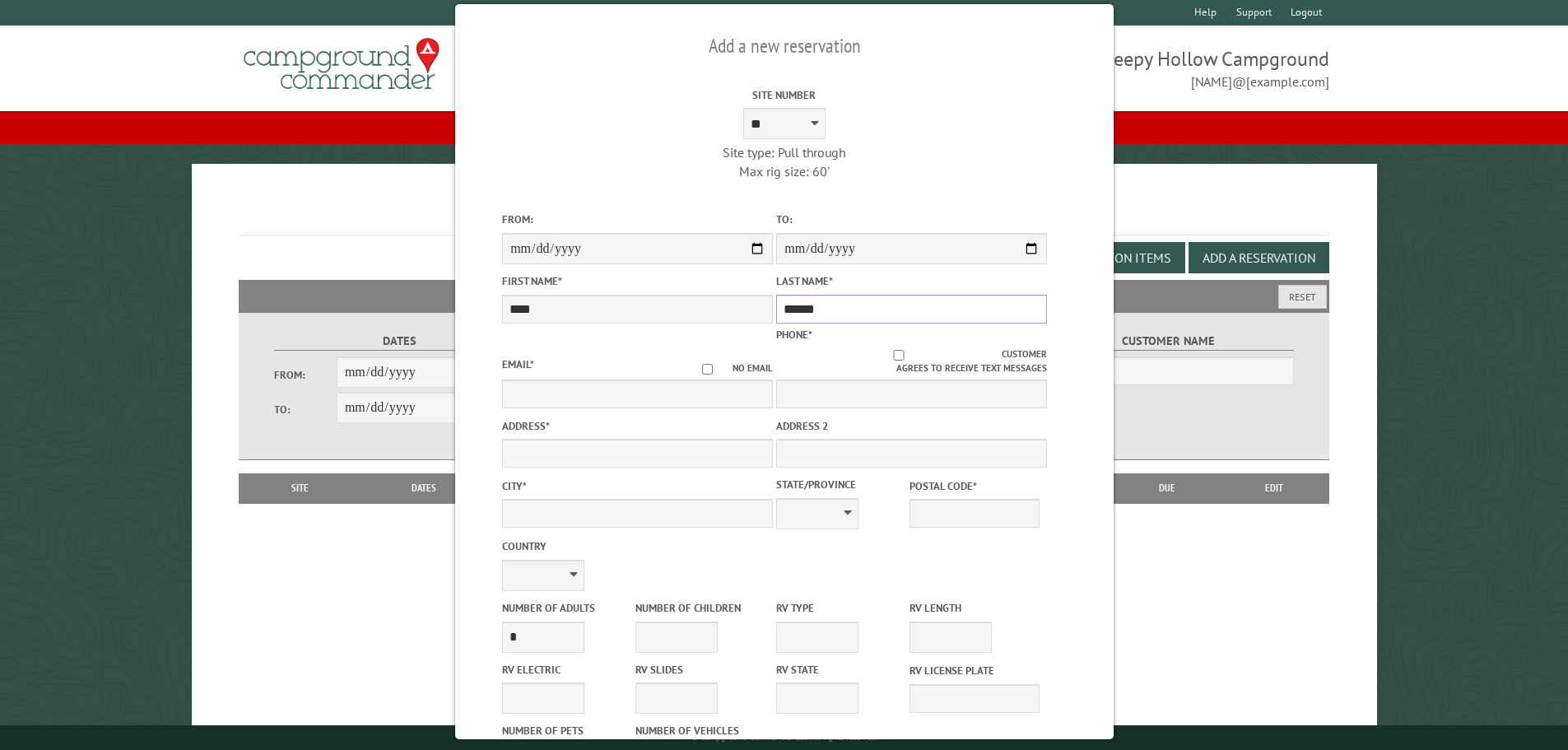 type on "******" 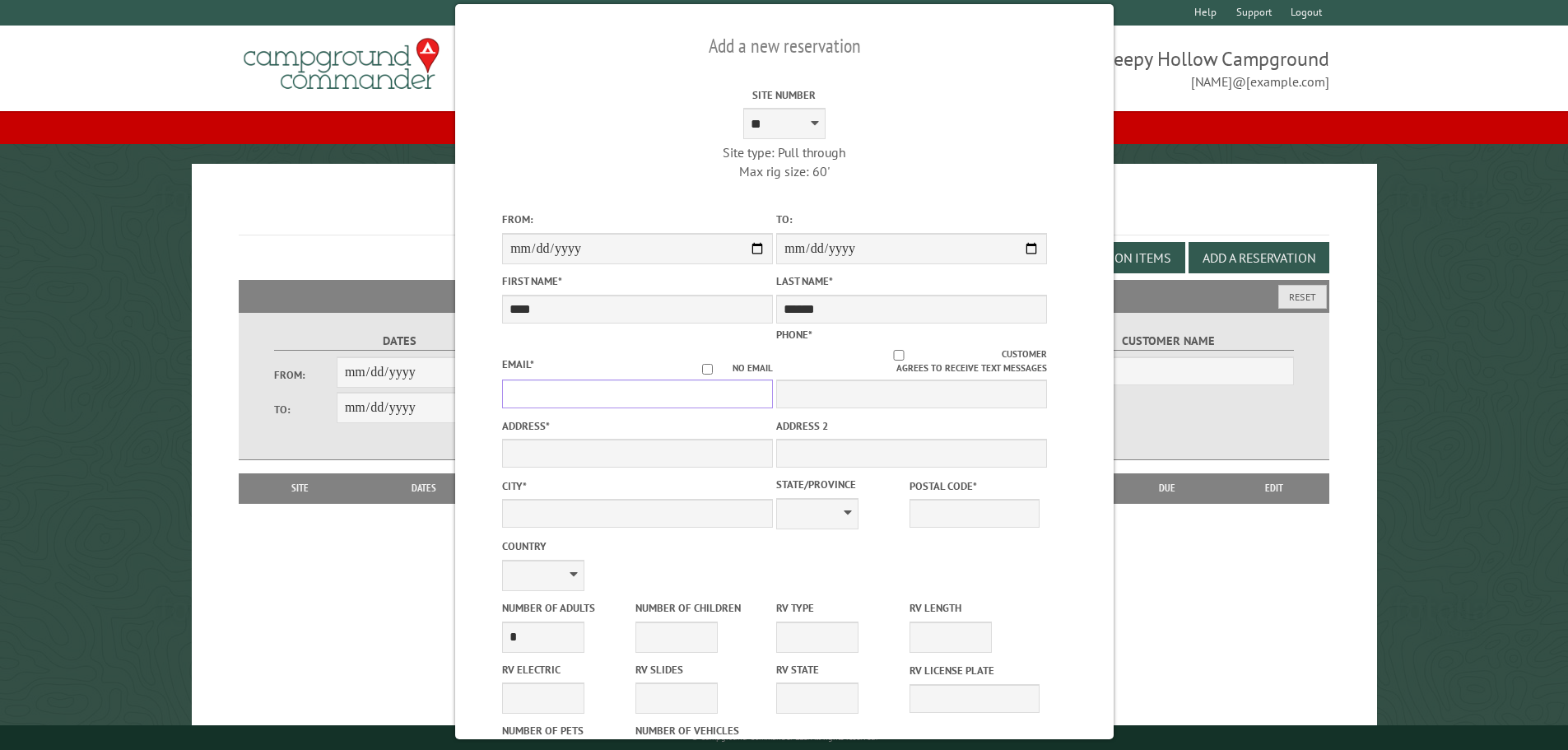 click on "Email *" at bounding box center (637, 394) 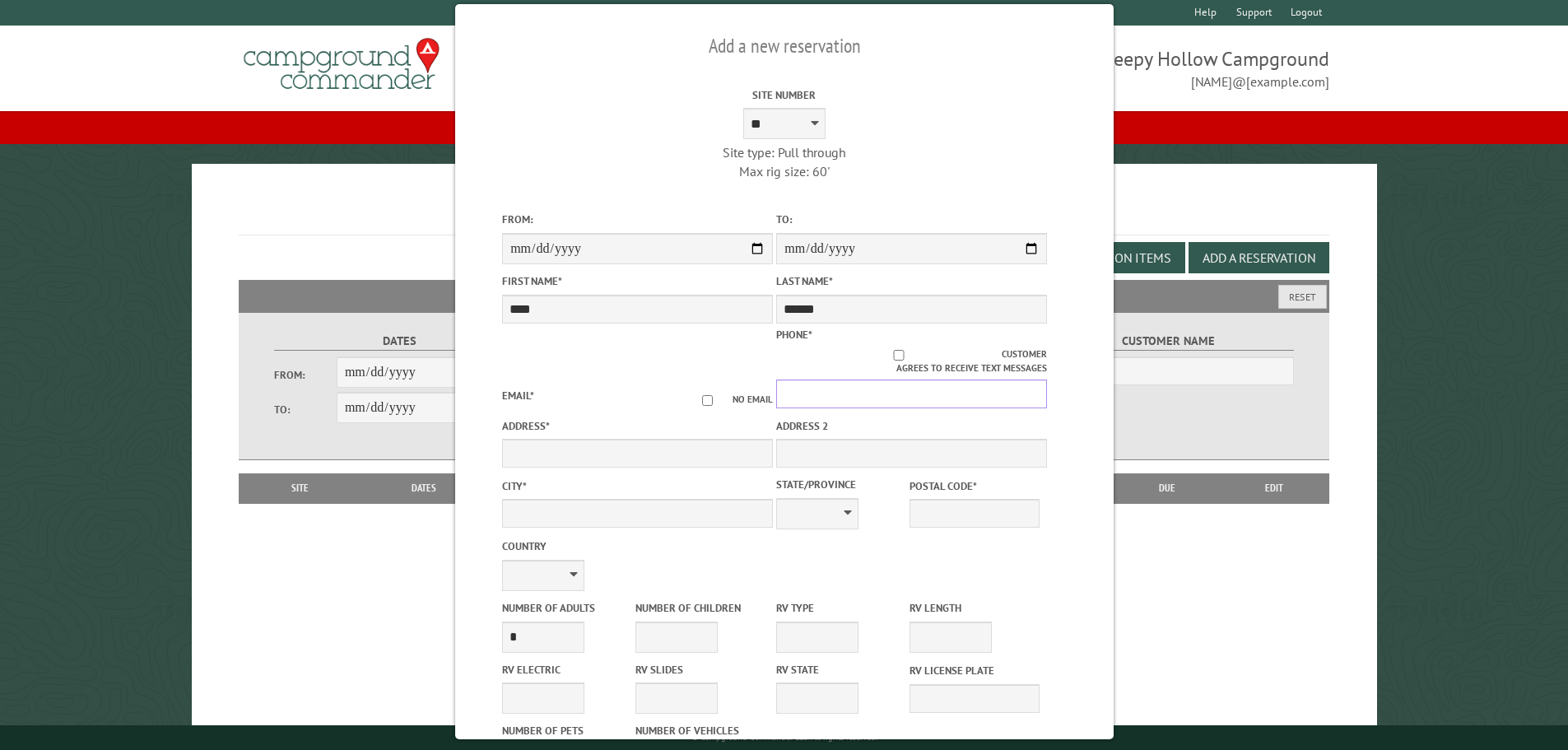 click on "Phone *" at bounding box center [911, 394] 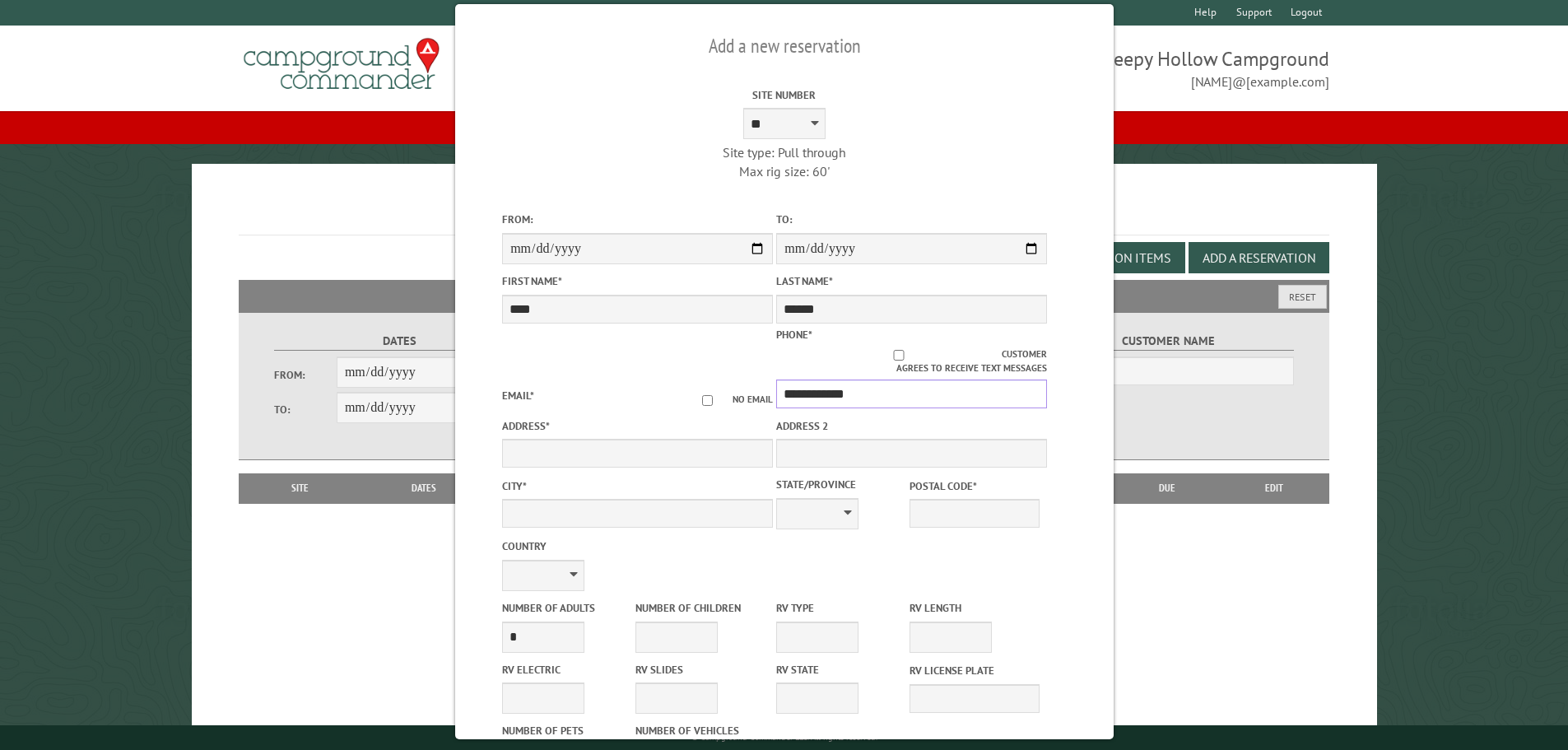 type on "**********" 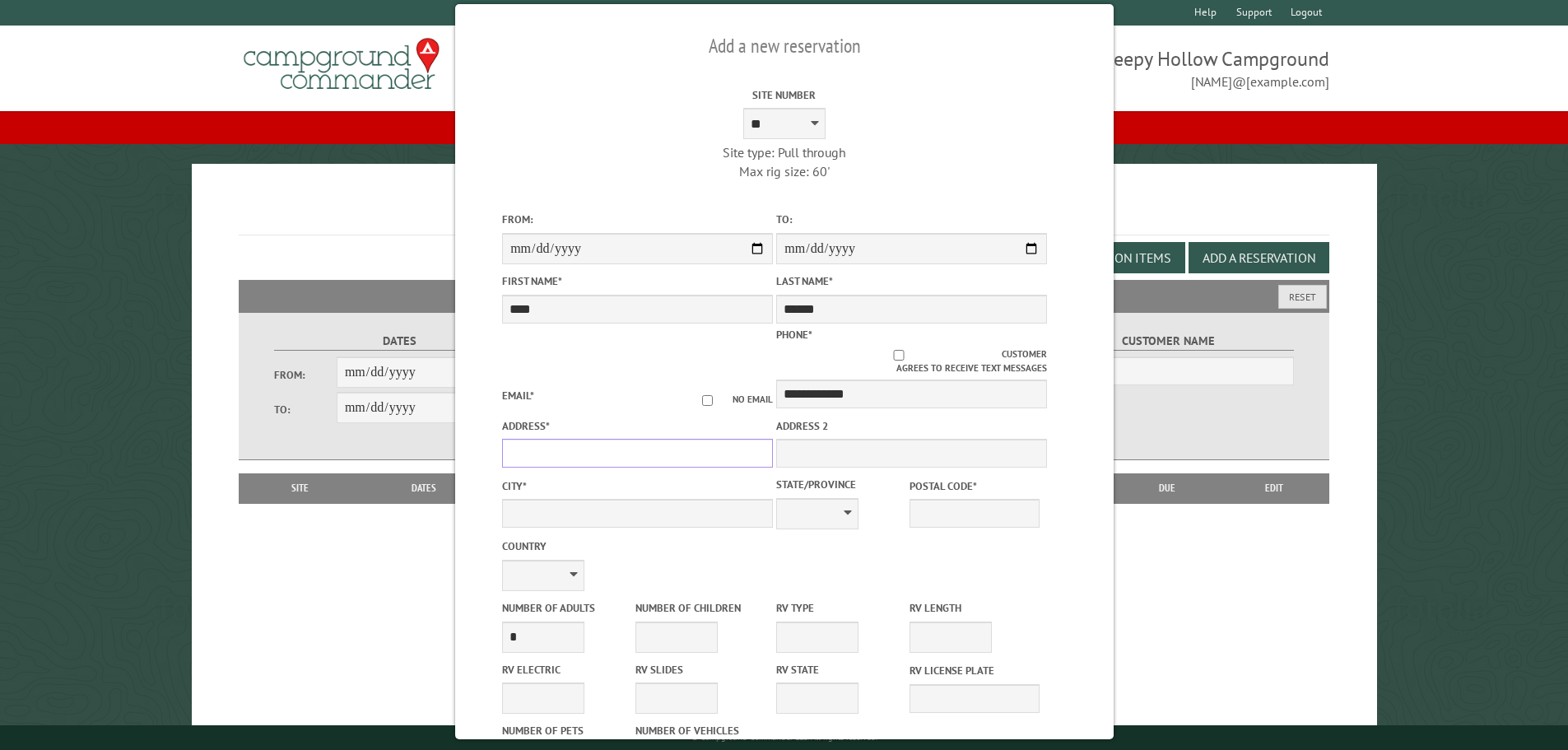 click on "Address *" at bounding box center [637, 453] 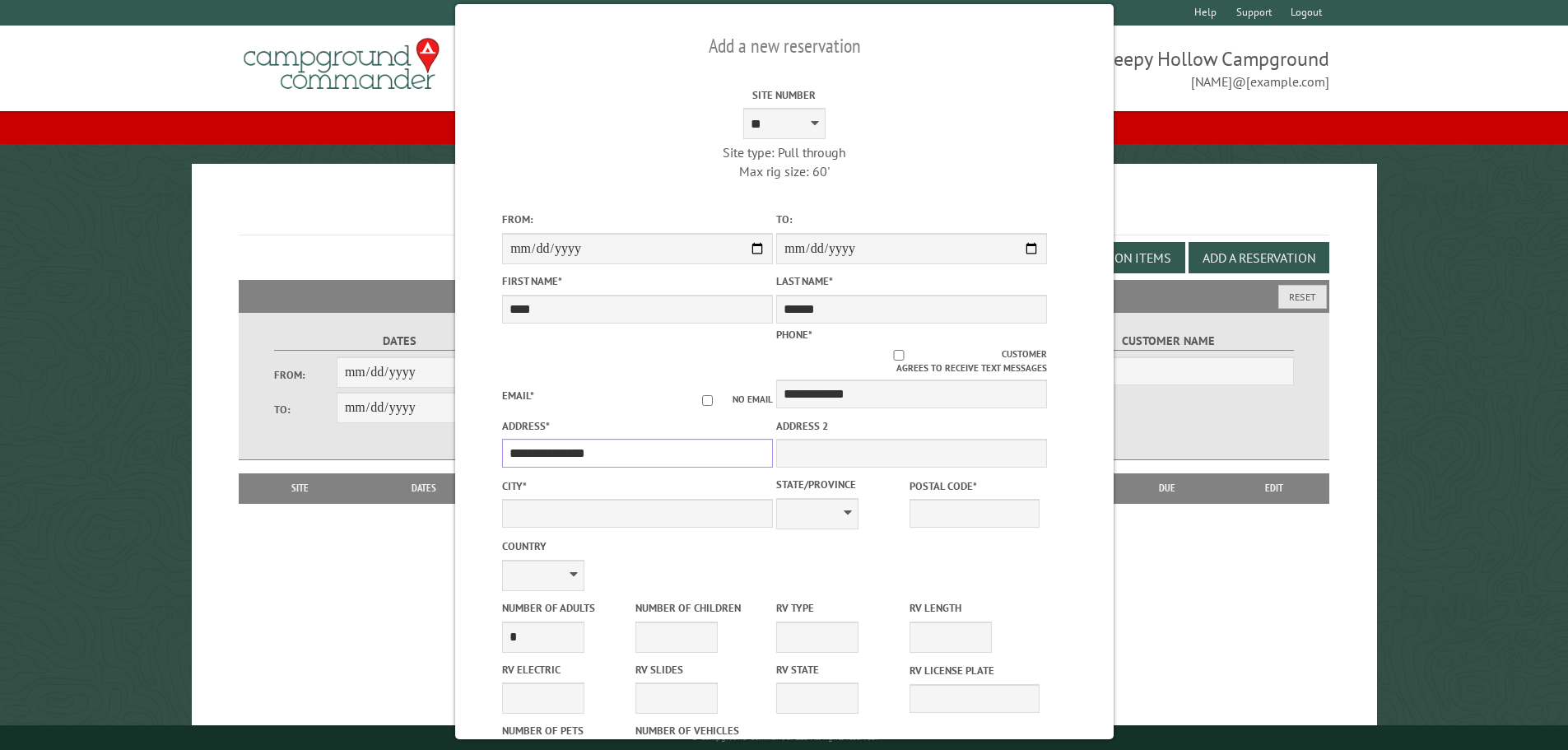 type on "**********" 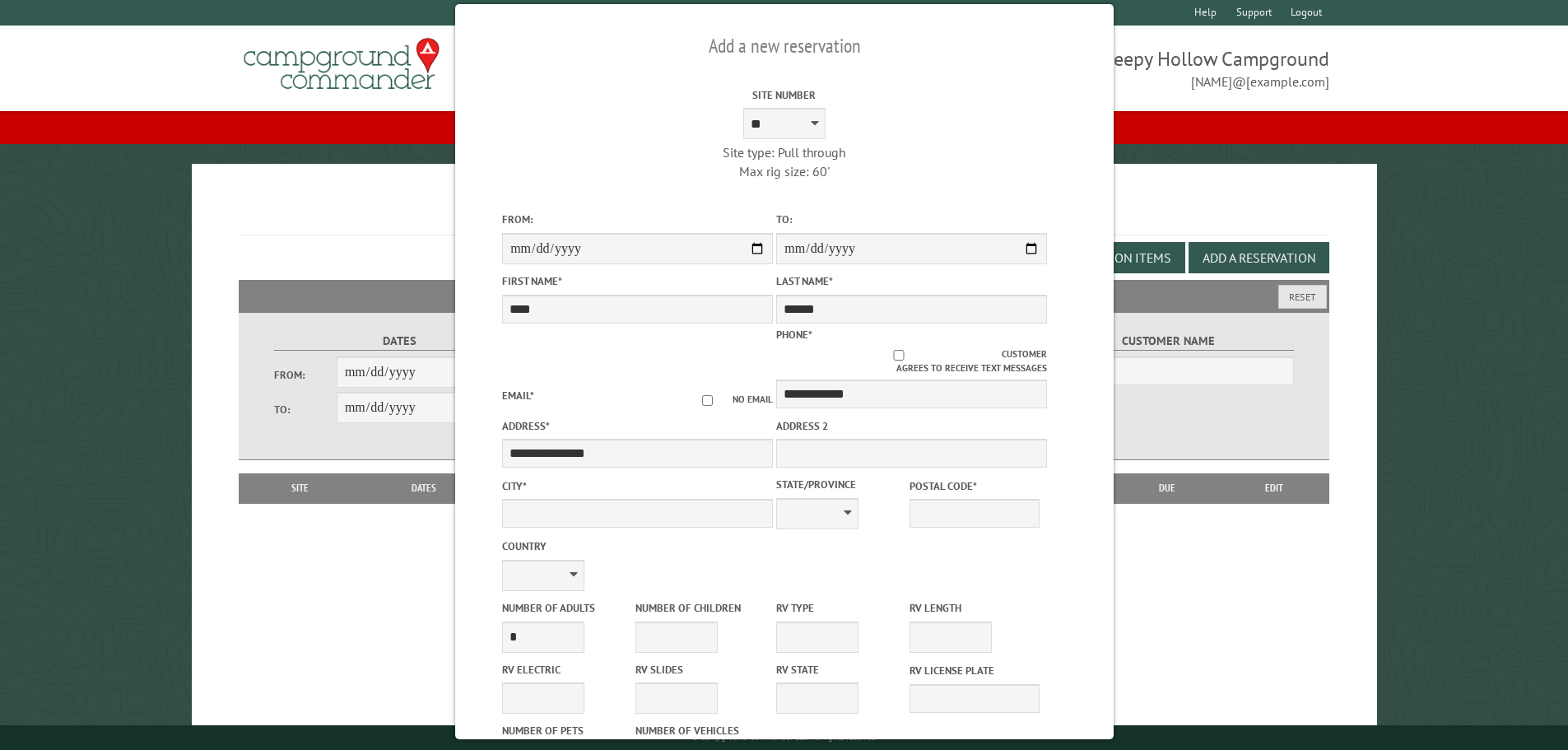 click on "**********" at bounding box center (784, 431) 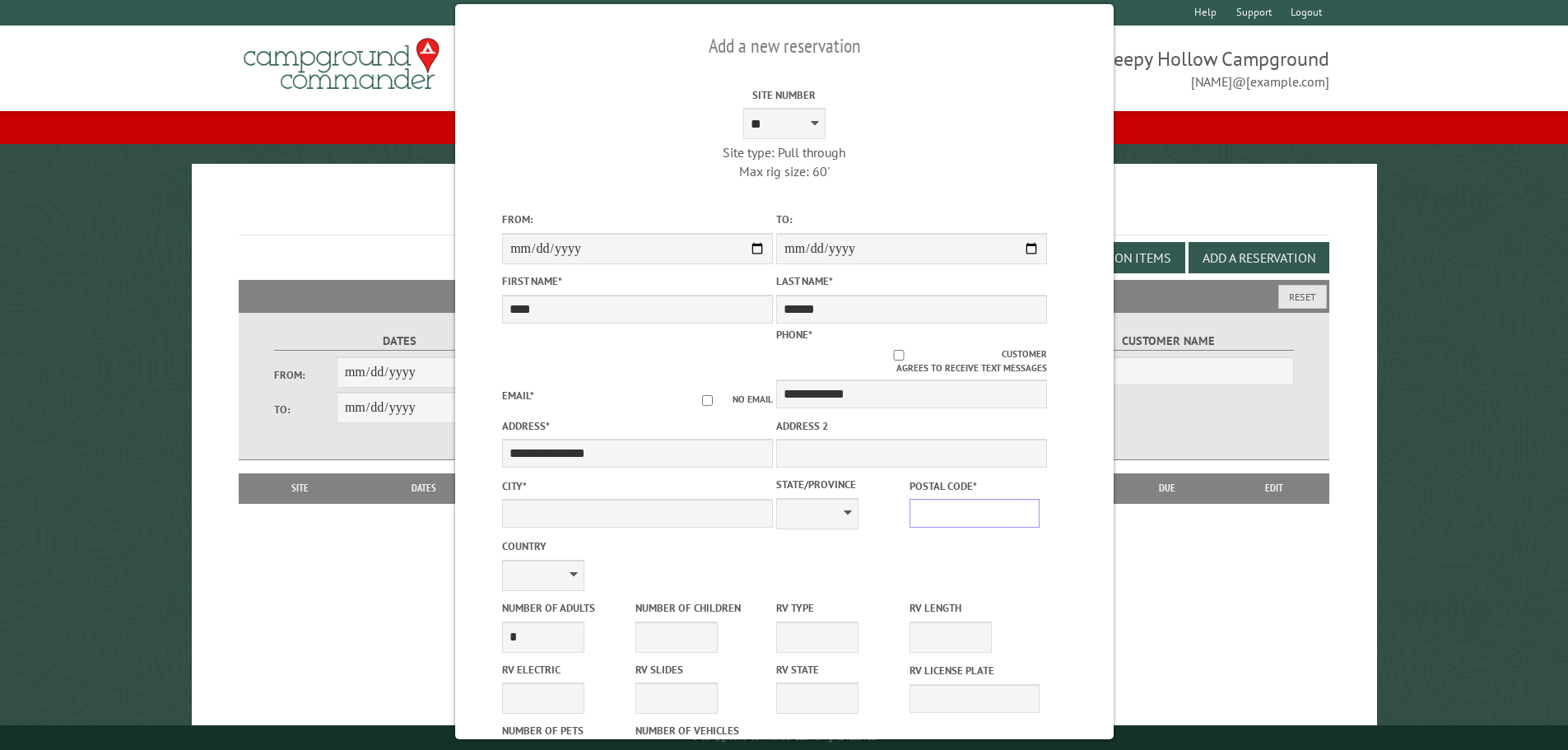 click on "Postal Code *" at bounding box center [975, 513] 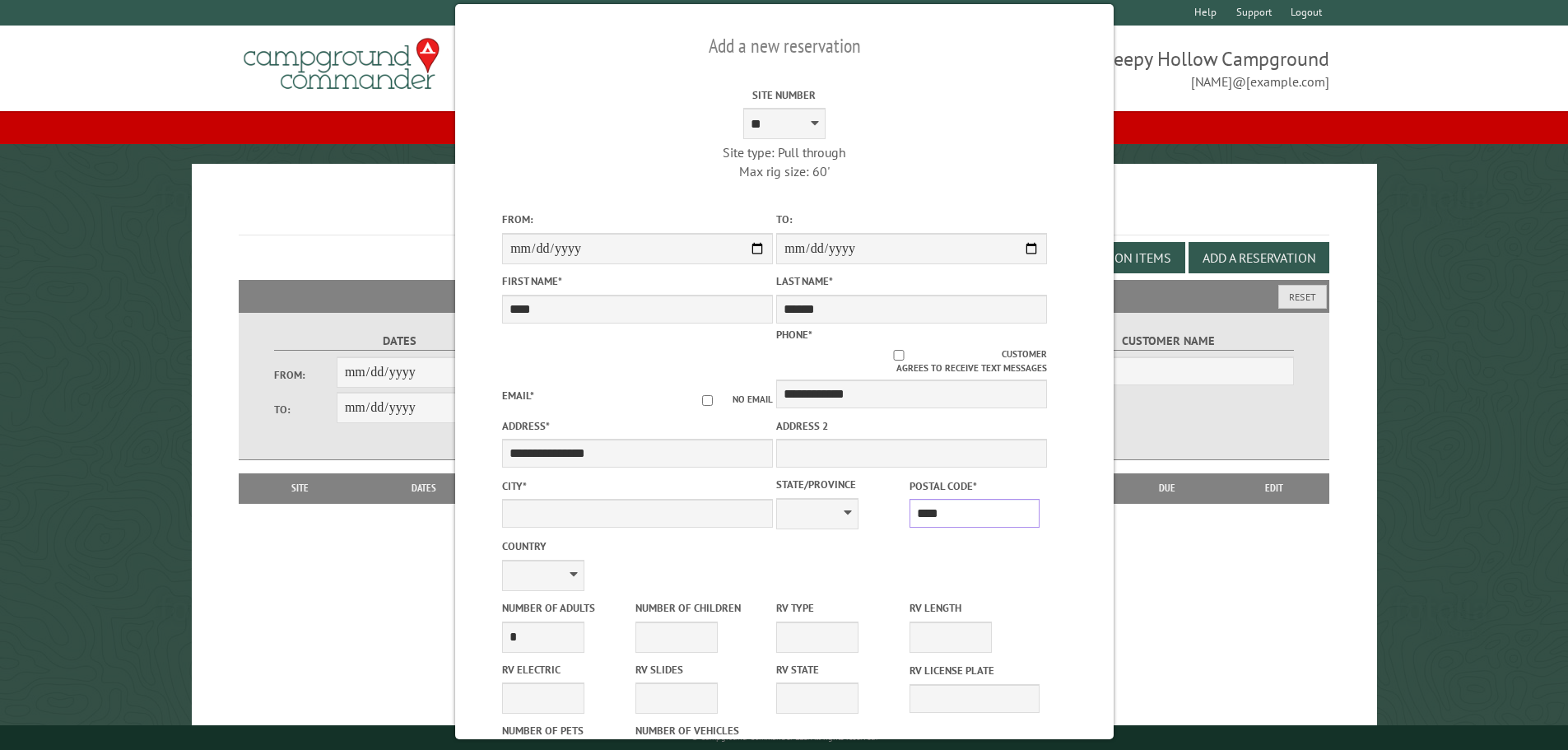 type on "*****" 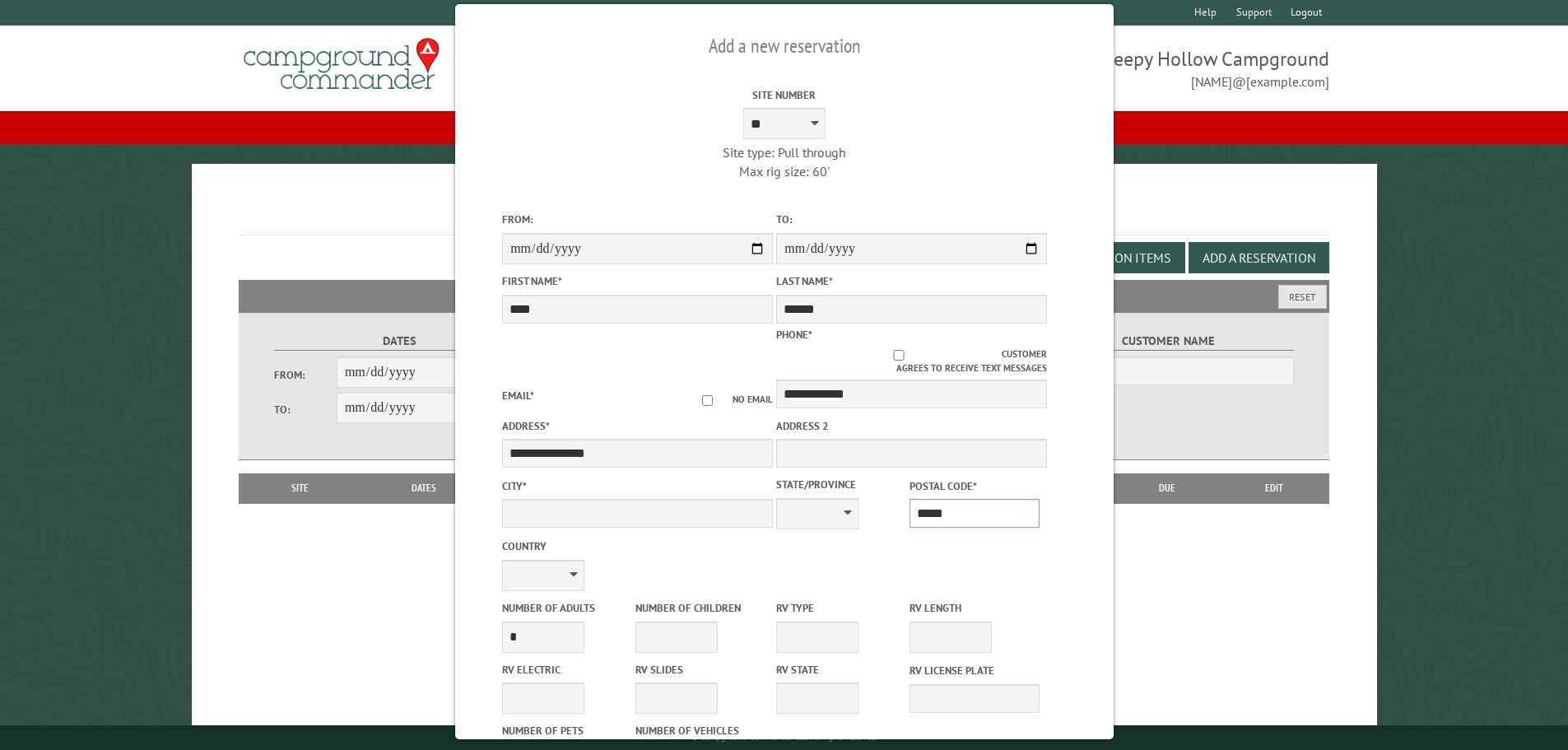 type on "**********" 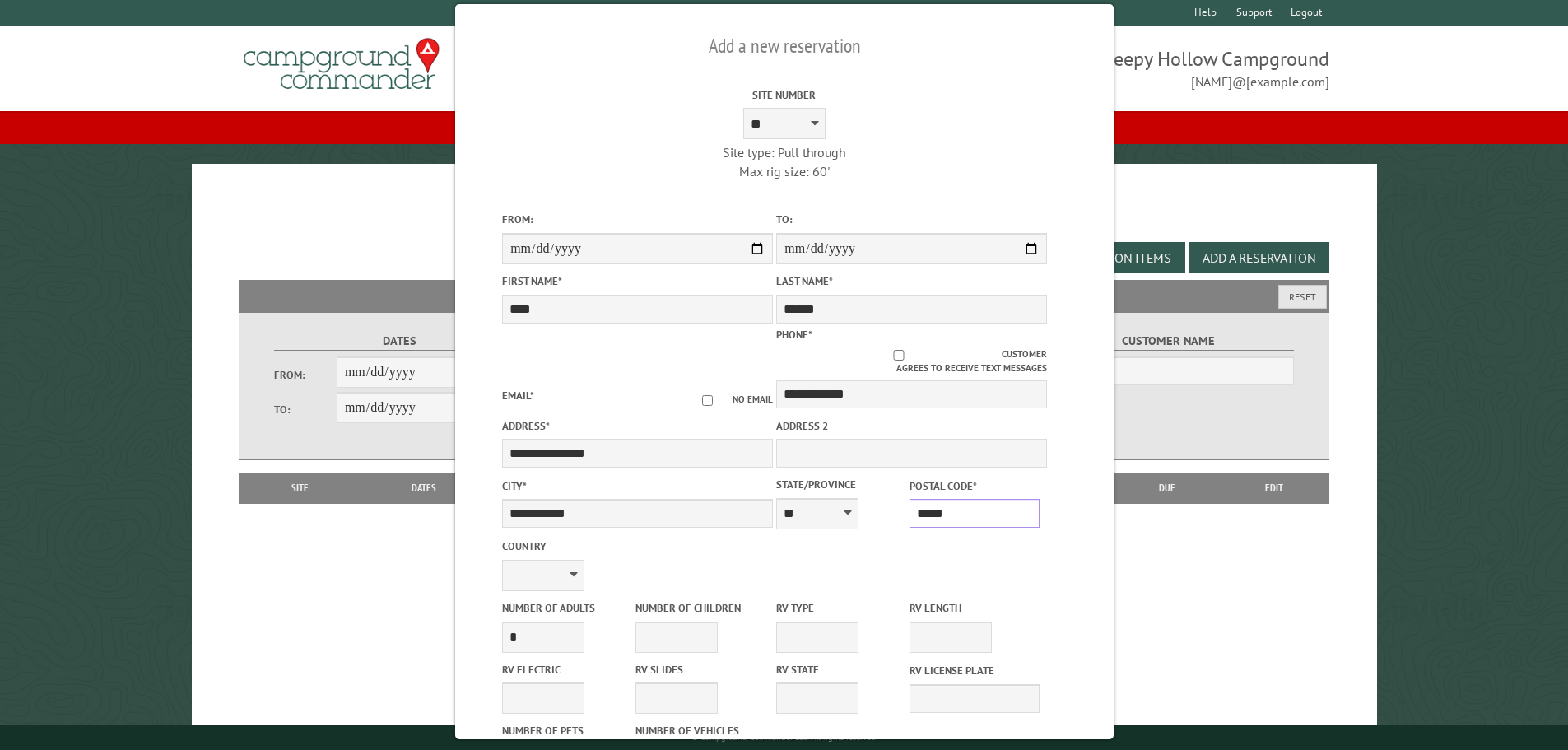 type on "*****" 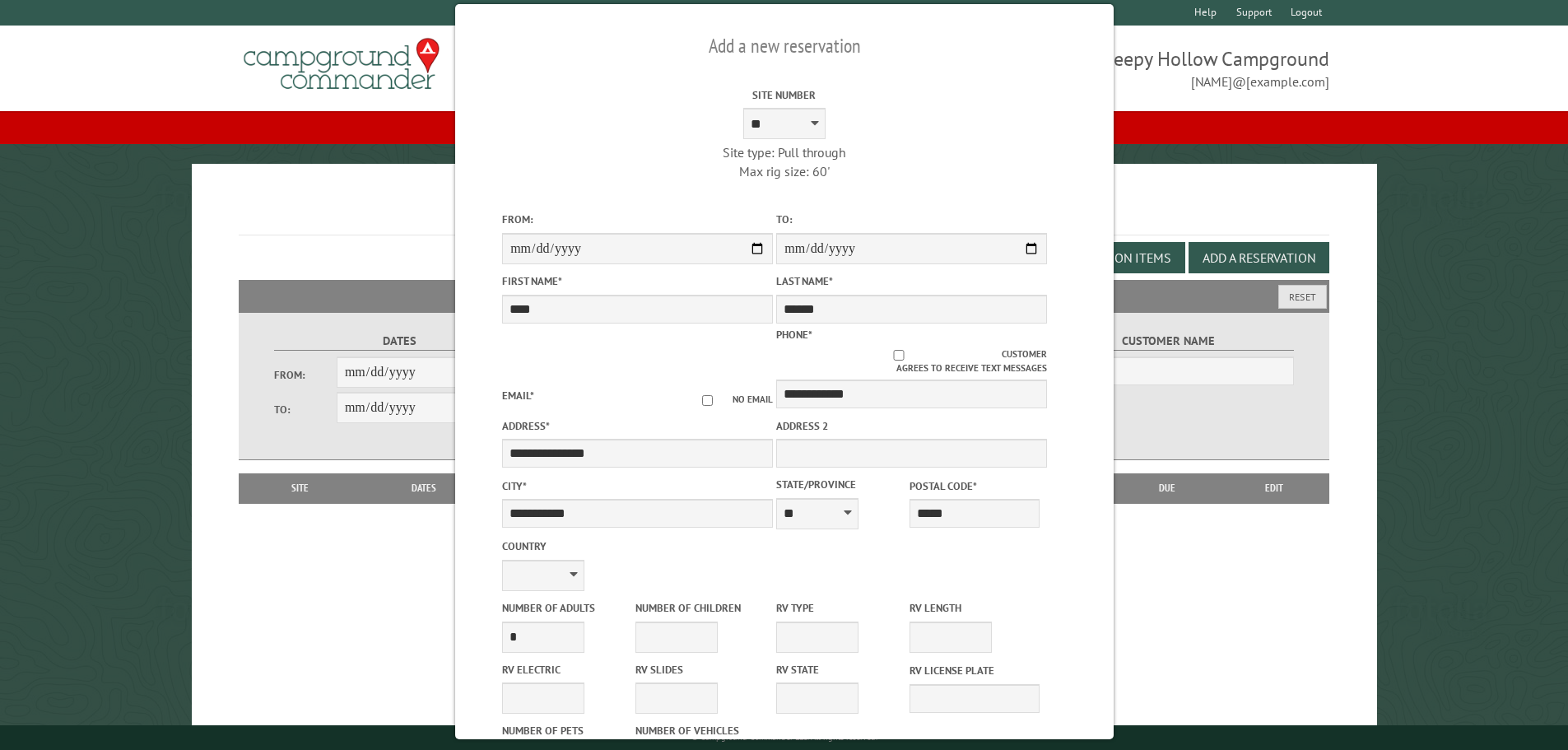 click on "Country" at bounding box center (637, 546) 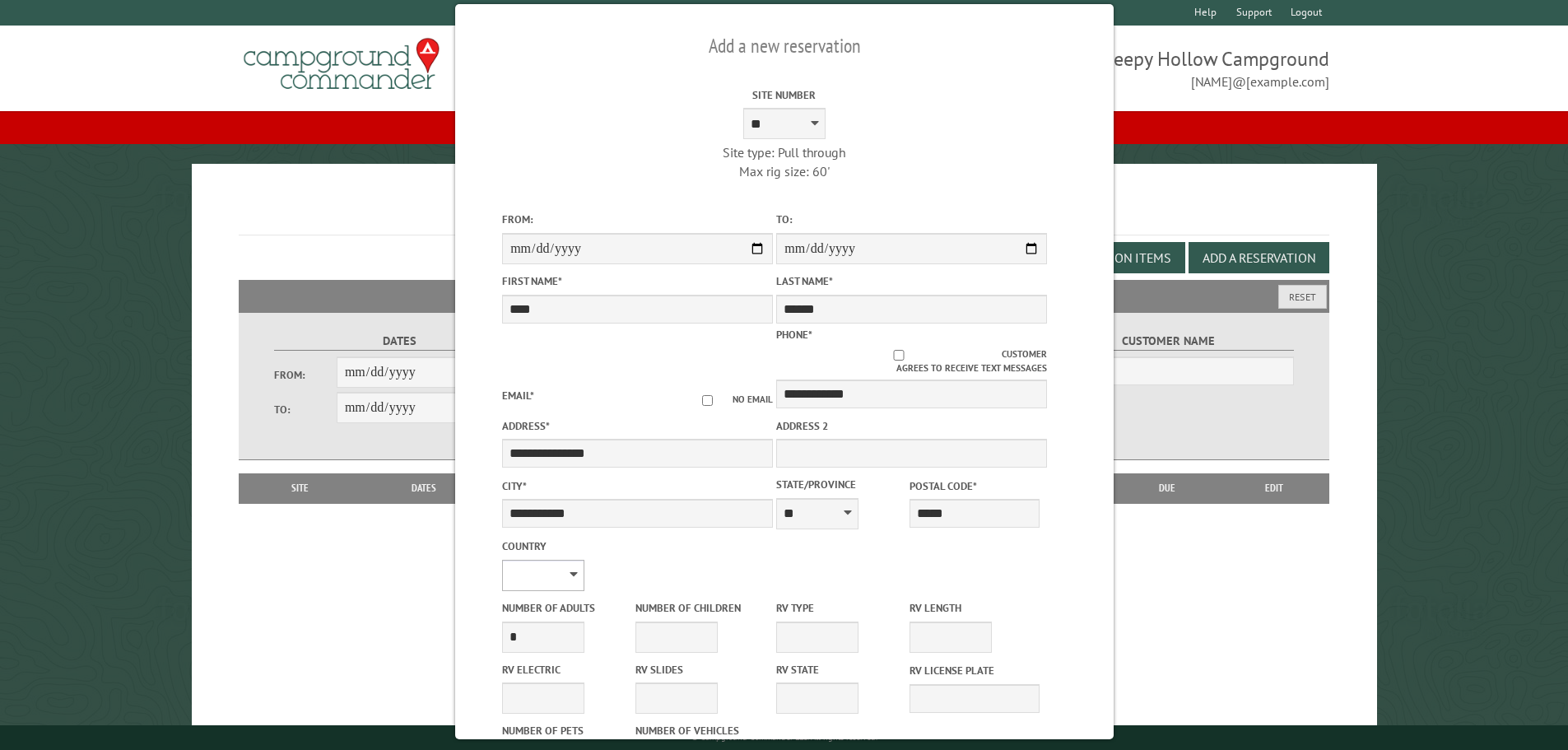 click on "**********" at bounding box center (543, 575) 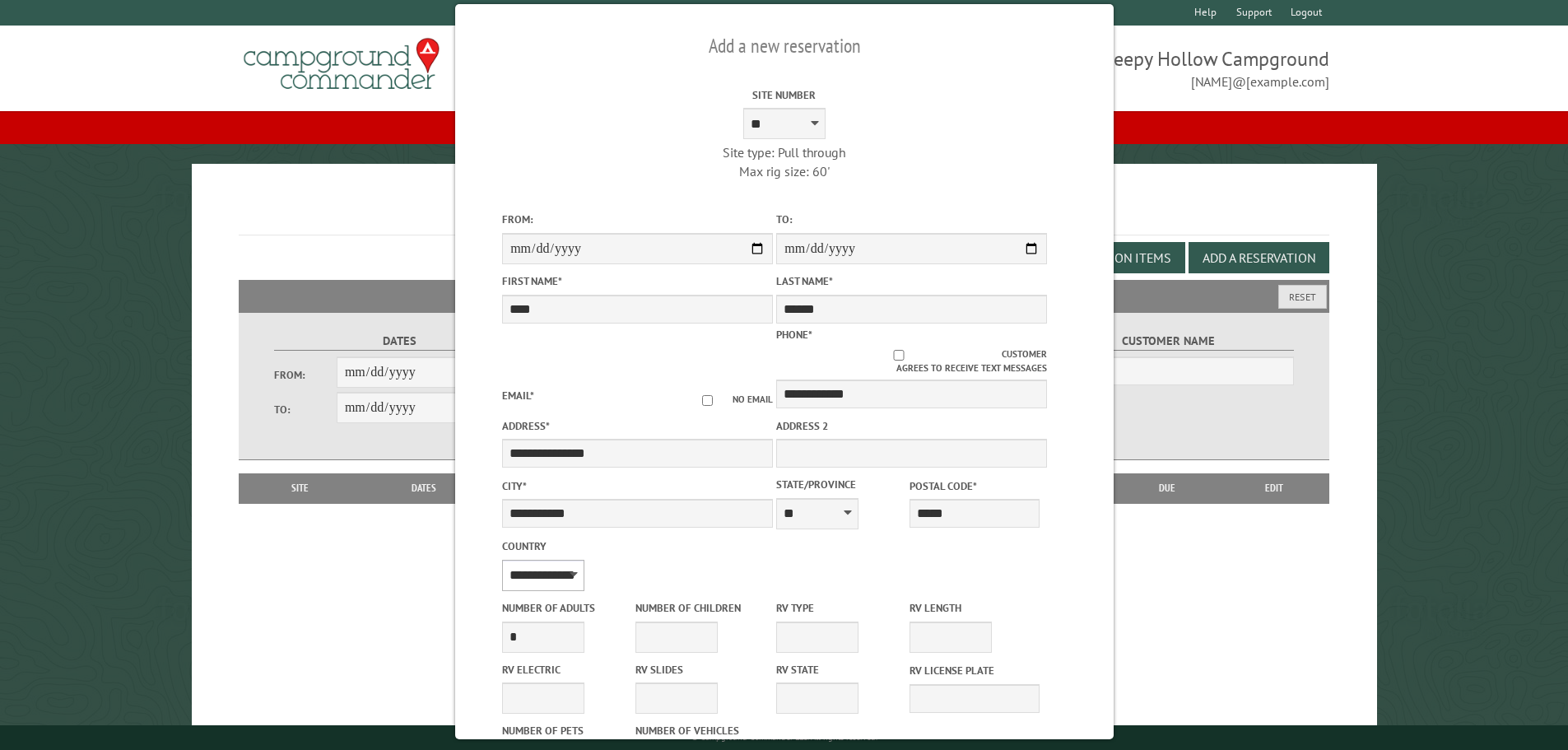 click on "**********" at bounding box center (543, 575) 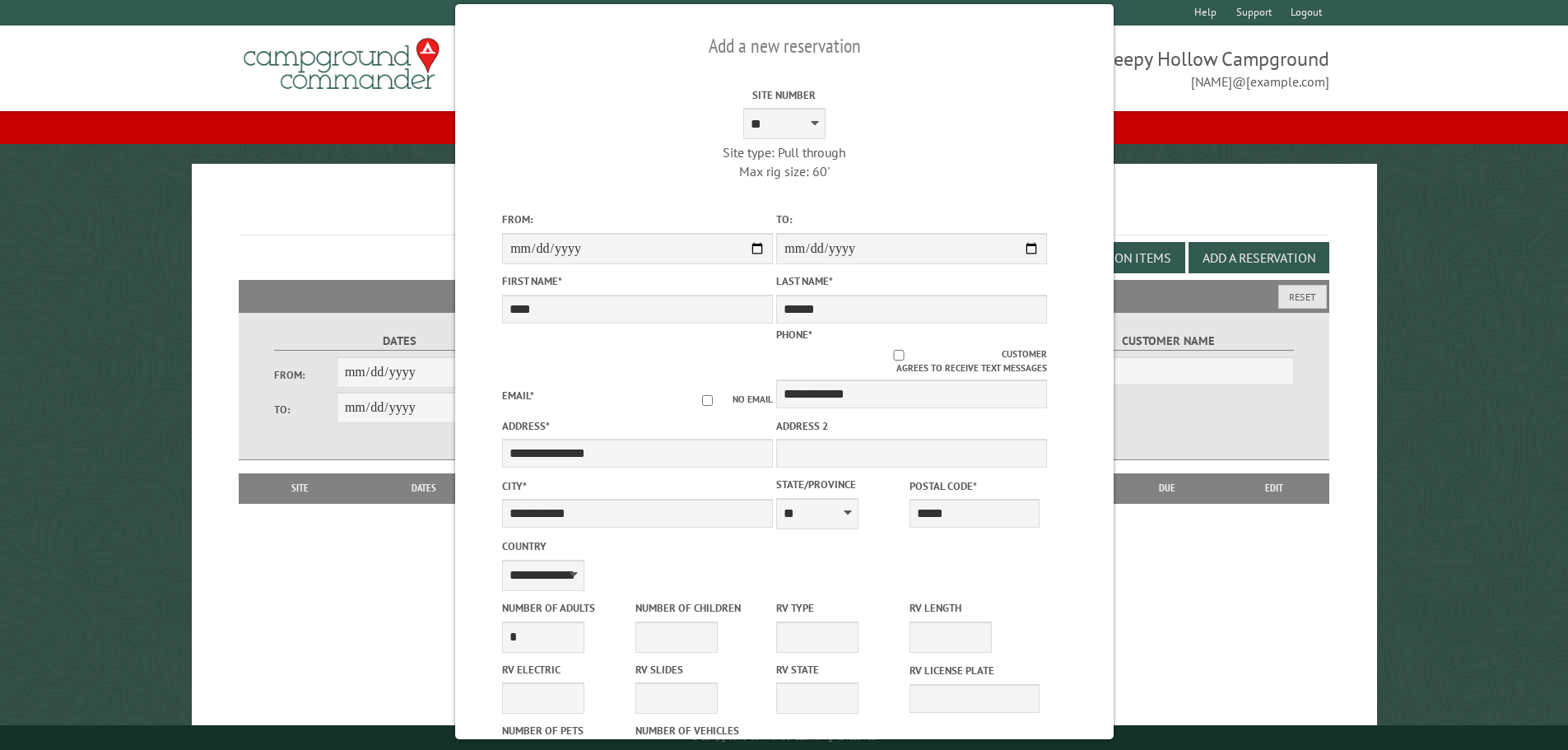 click on "**********" at bounding box center [637, 564] 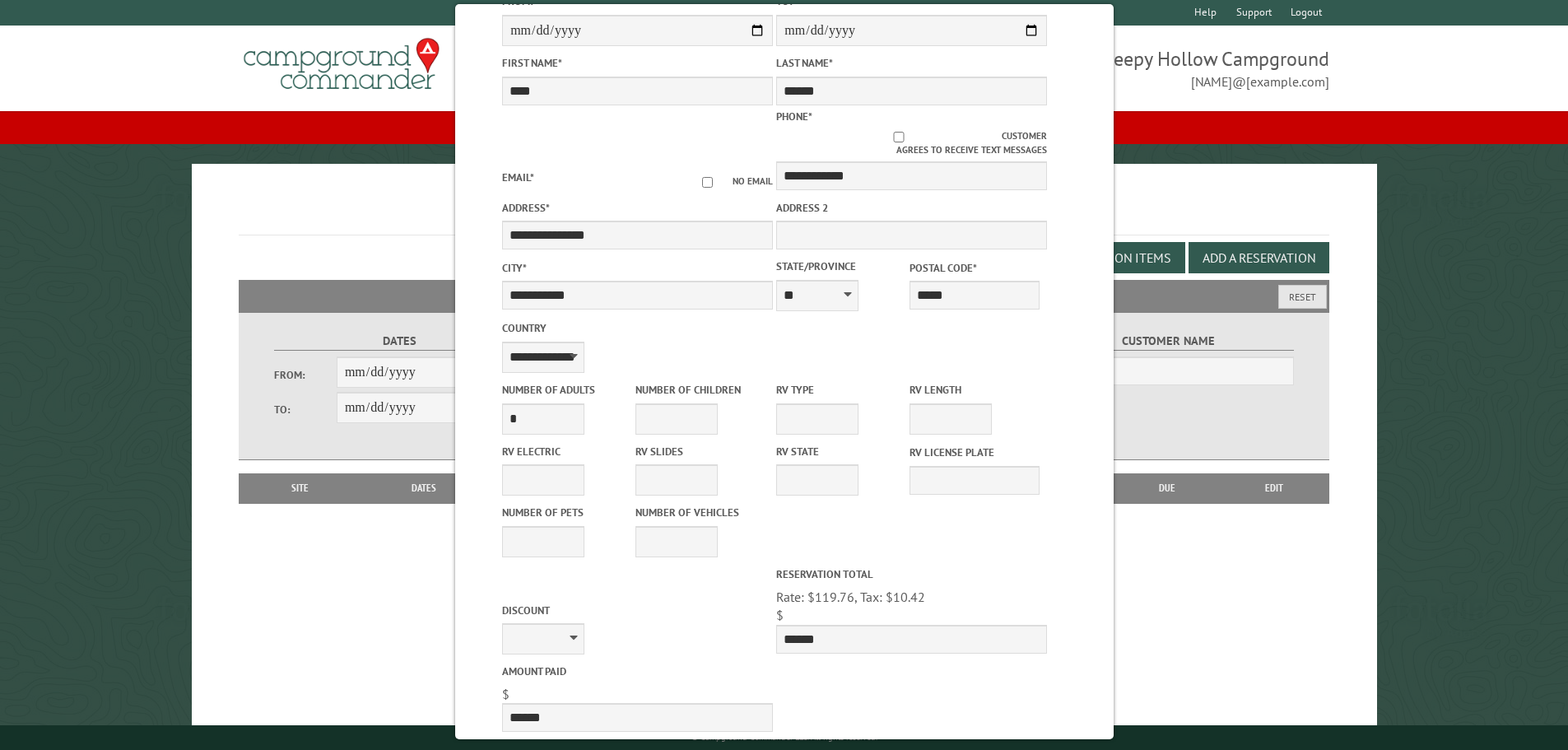 scroll, scrollTop: 247, scrollLeft: 0, axis: vertical 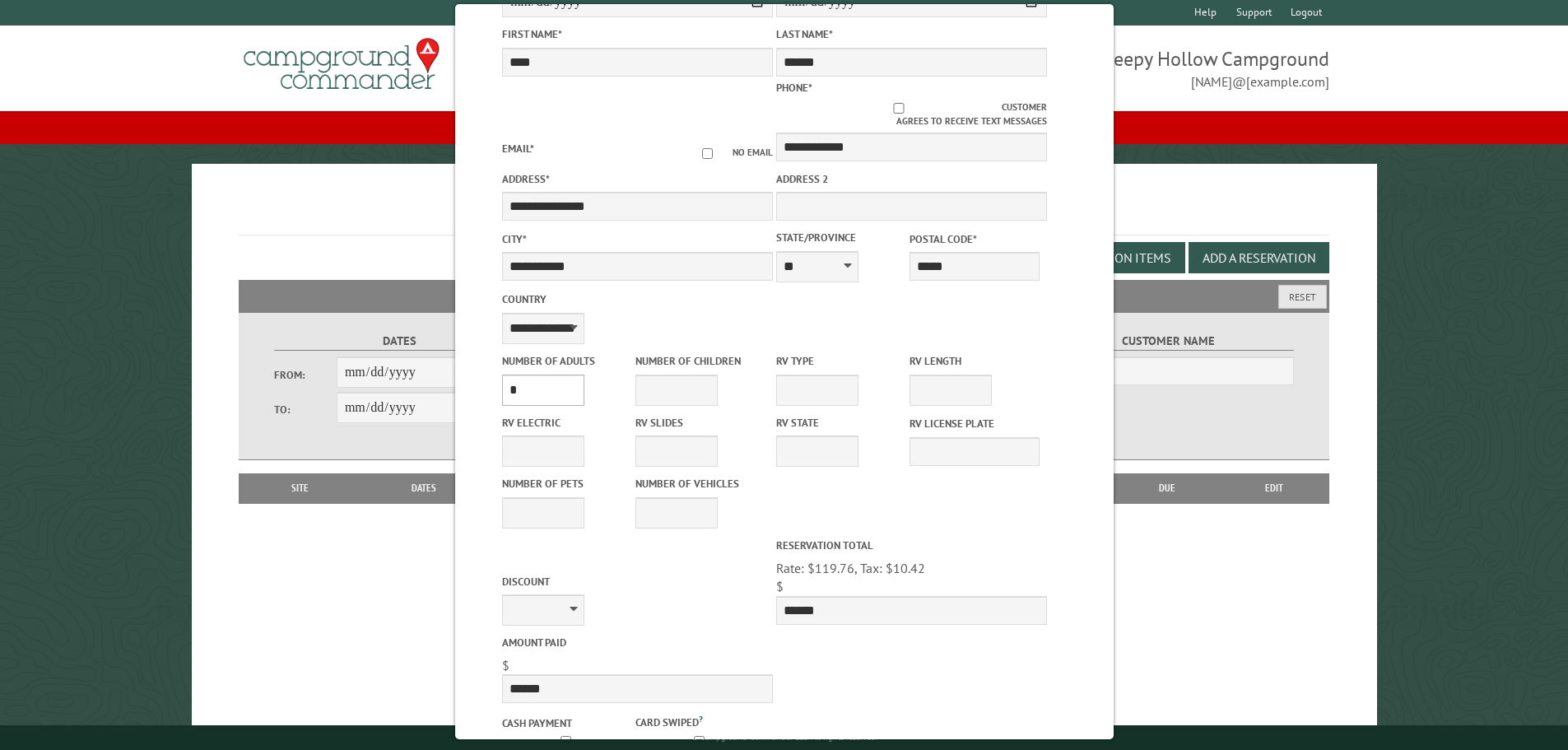 click on "* * * * * * * * * * **" at bounding box center (543, 390) 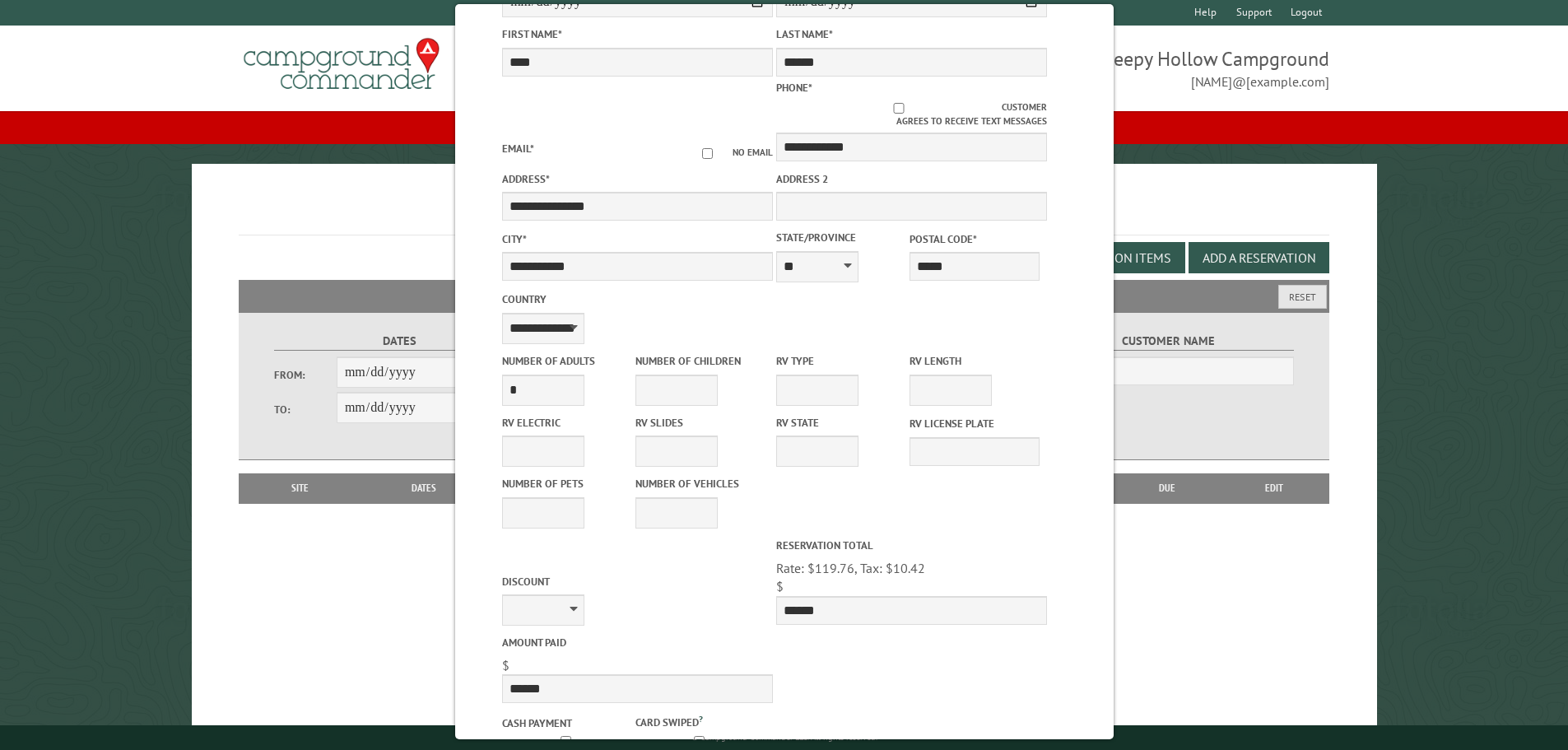click on "Discount
********
Discount Number
Reservation Total
Rate: $119.76, Tax: $10.42 , Extra charges: $0.00
Processing: $0
$  ******
Amount paid
$  ******" at bounding box center (784, 620) 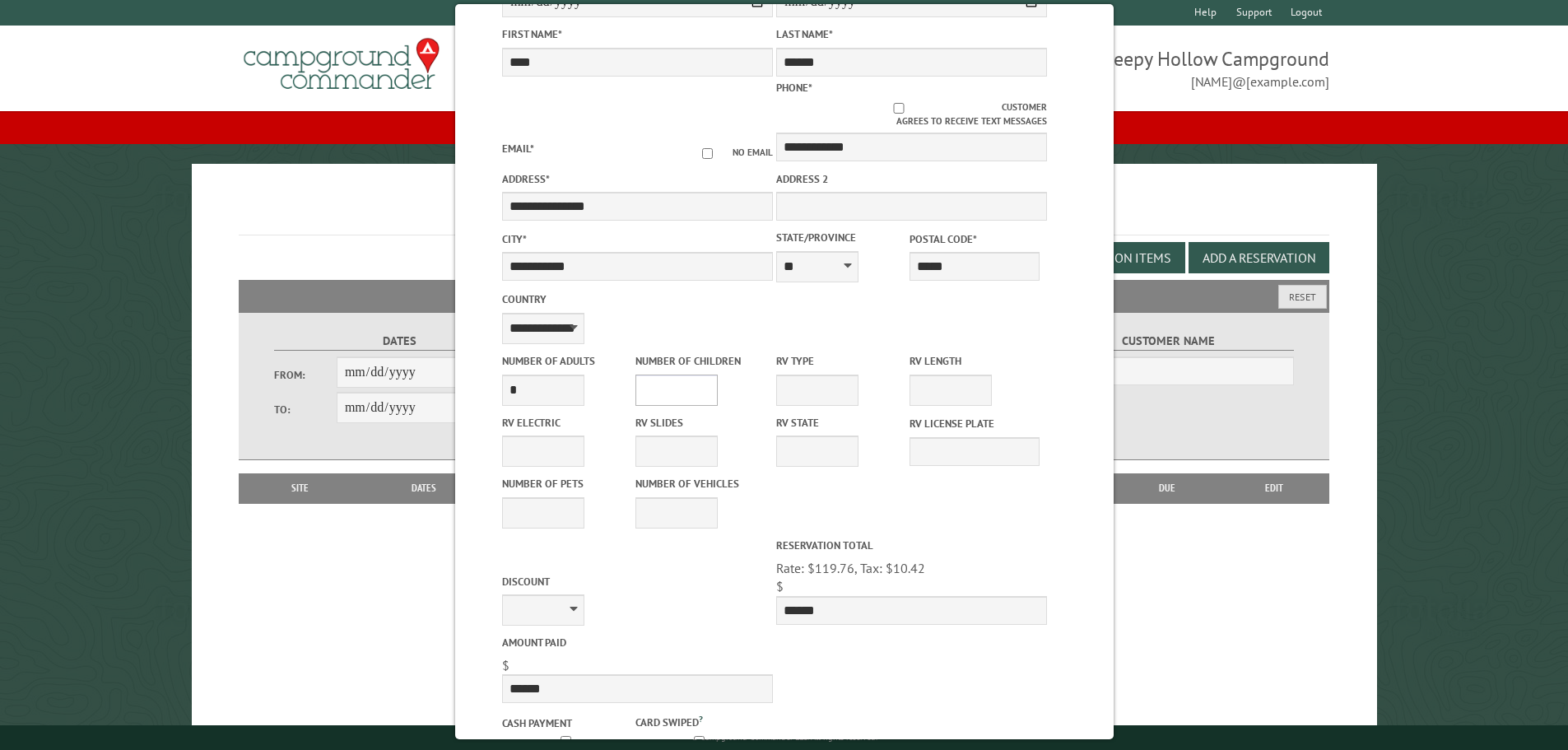 click on "* * * * * * * * * * **" at bounding box center [677, 390] 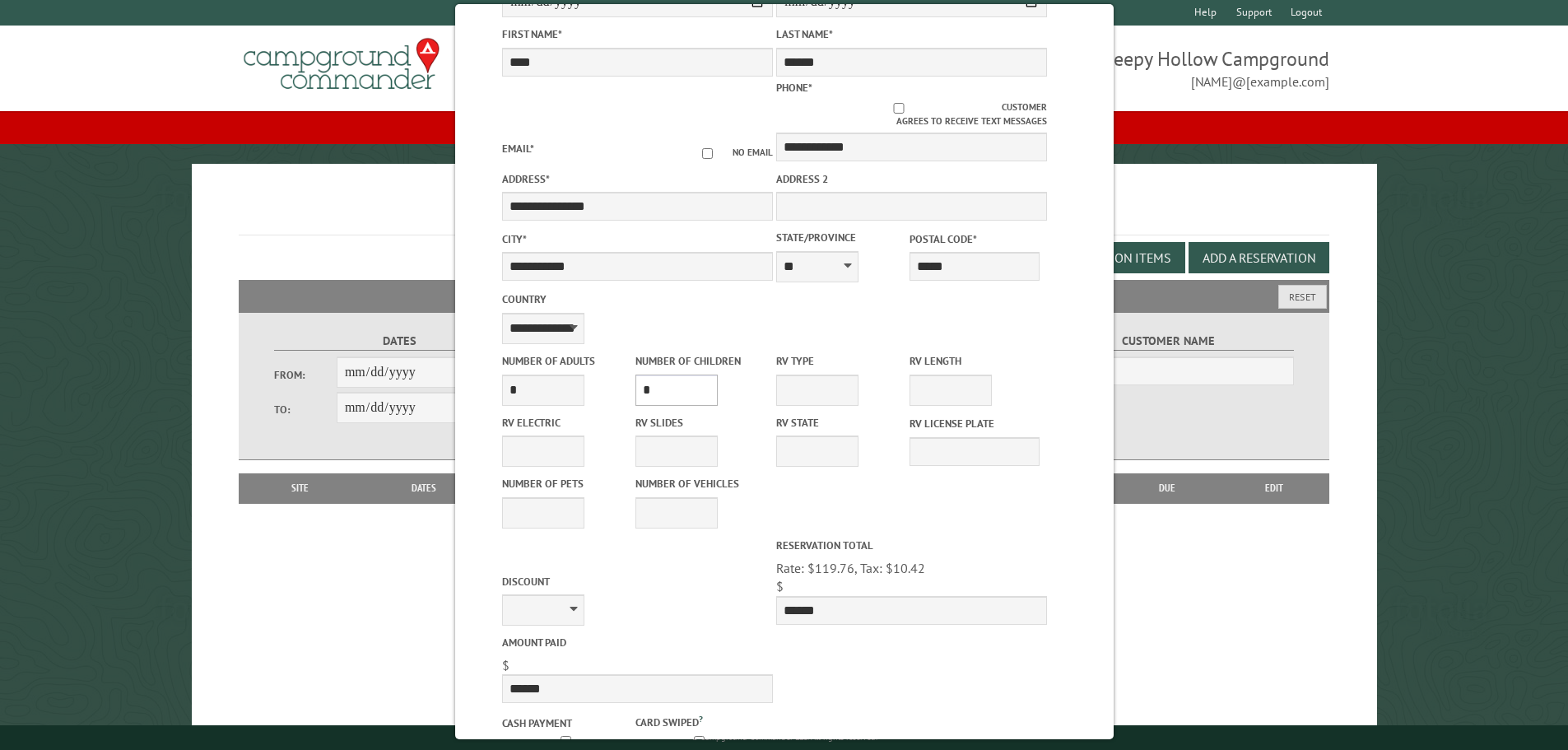click on "* * * * * * * * * * **" at bounding box center (677, 390) 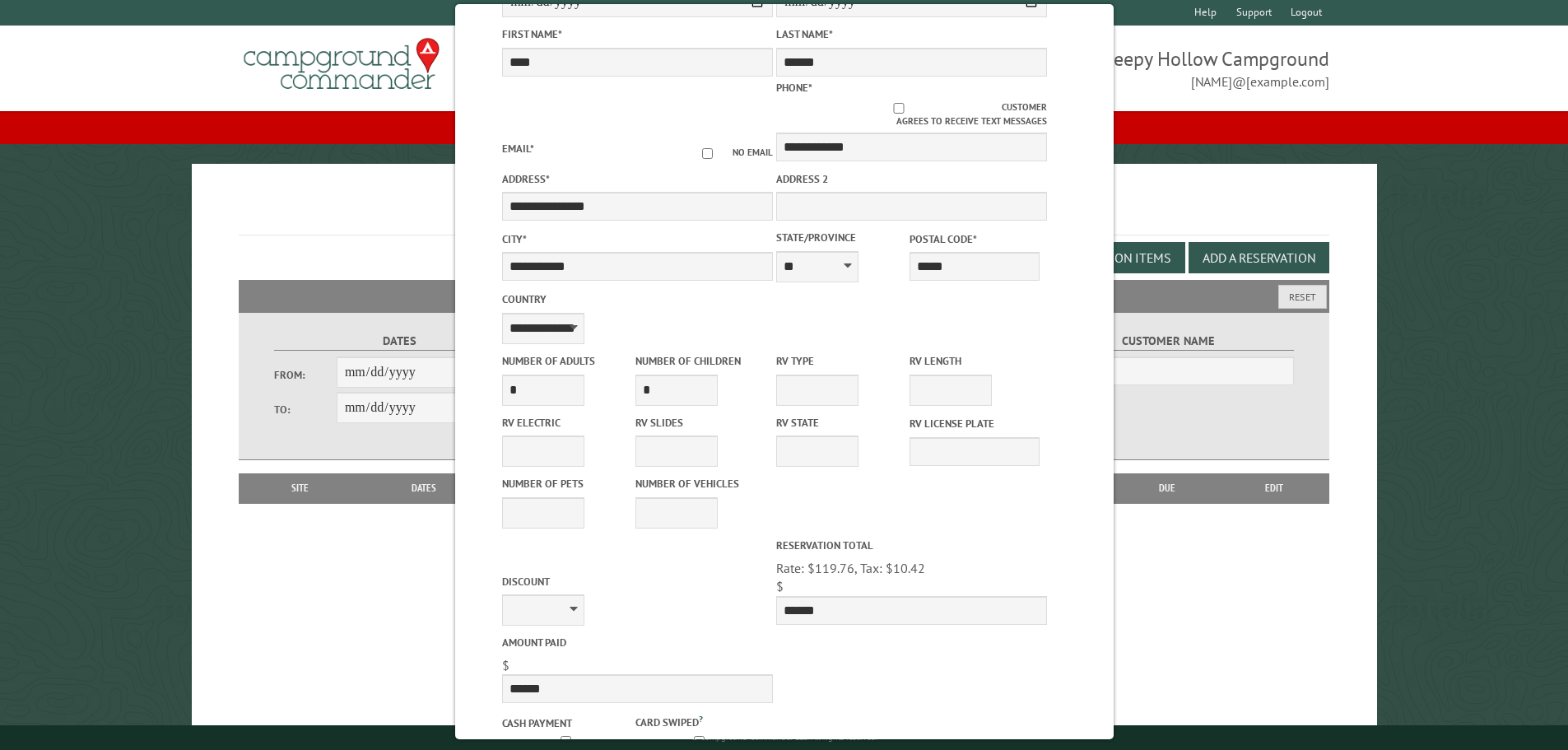drag, startPoint x: 656, startPoint y: 565, endPoint x: 670, endPoint y: 552, distance: 19.104973 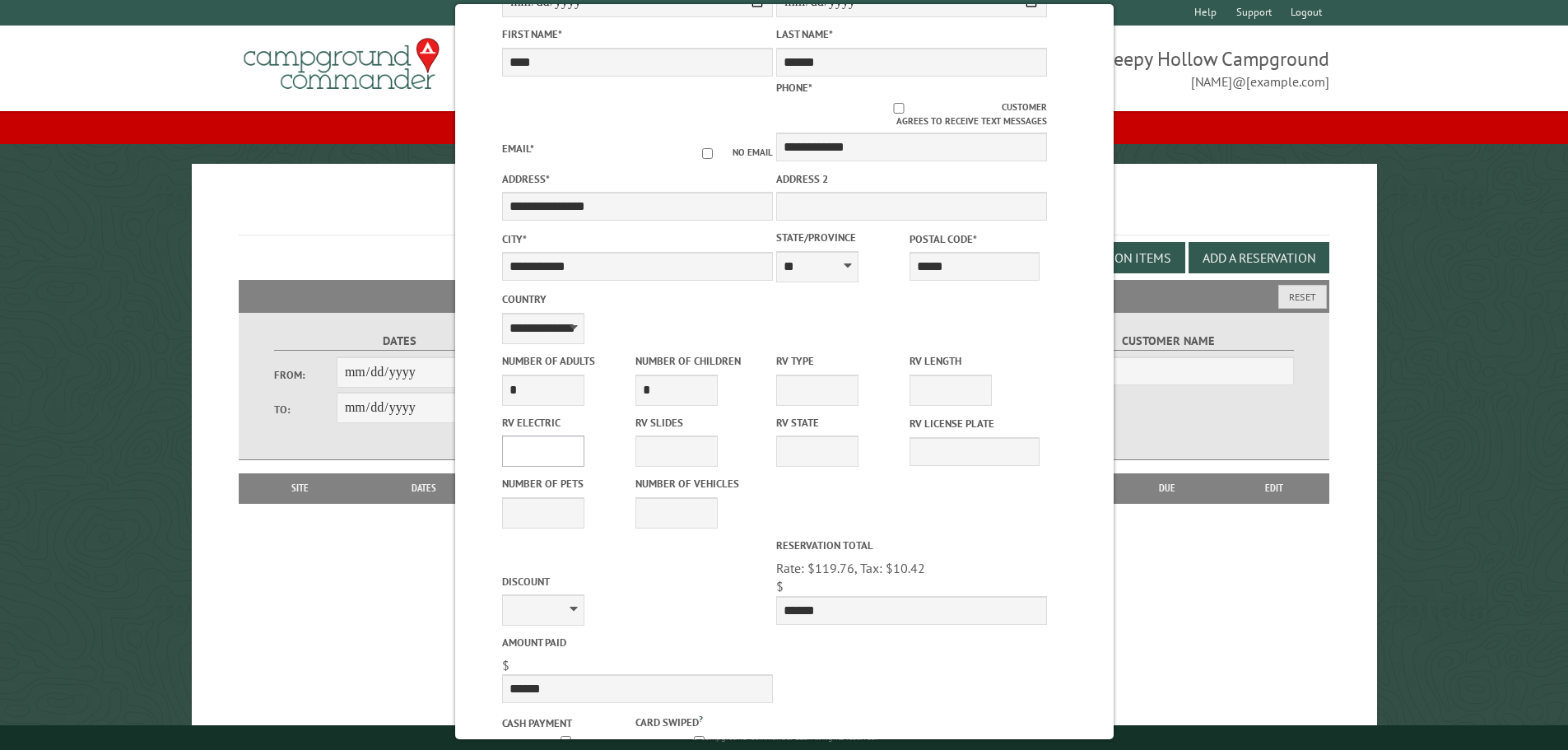click on "**** *** *** ***" at bounding box center [543, 451] 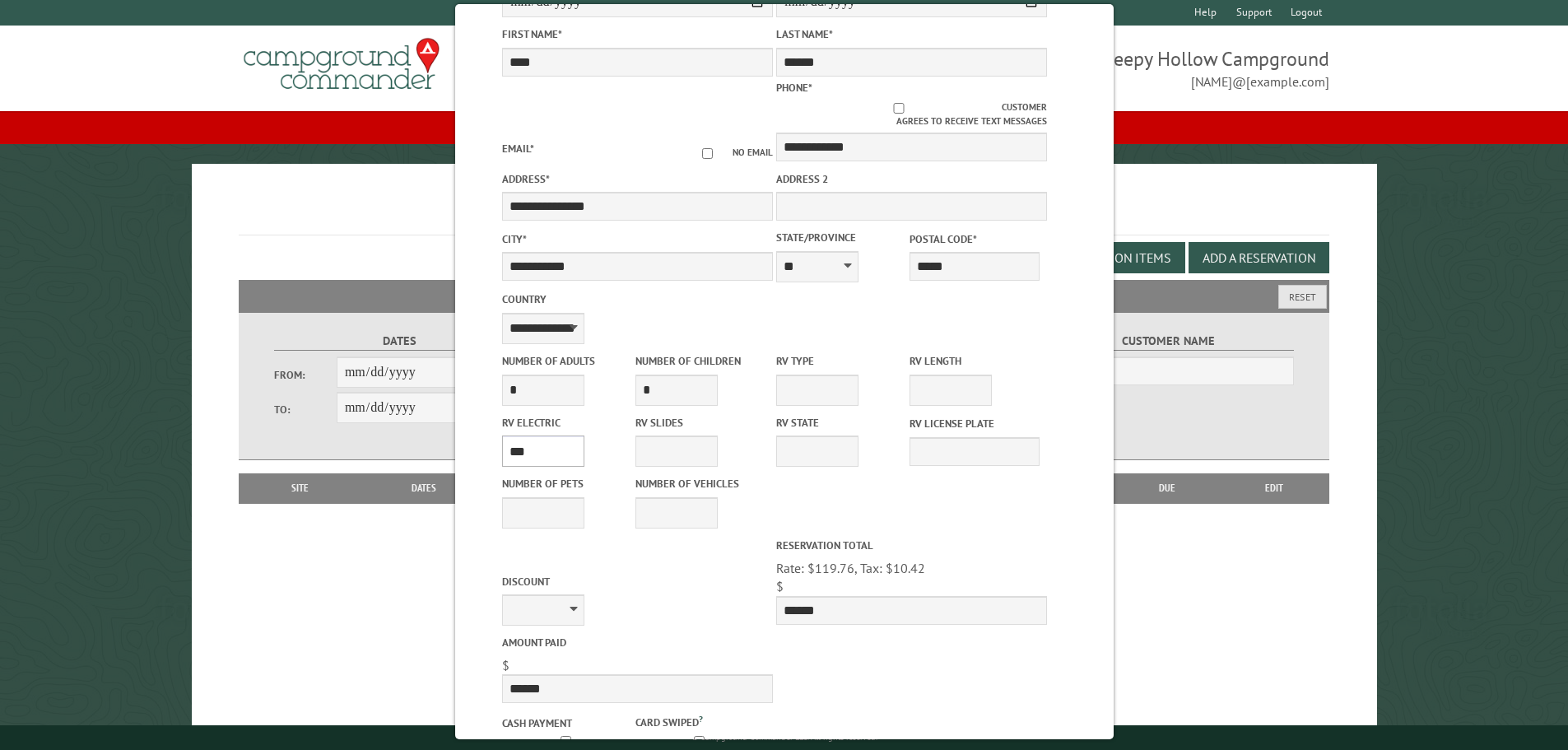 click on "**** *** *** ***" at bounding box center [543, 451] 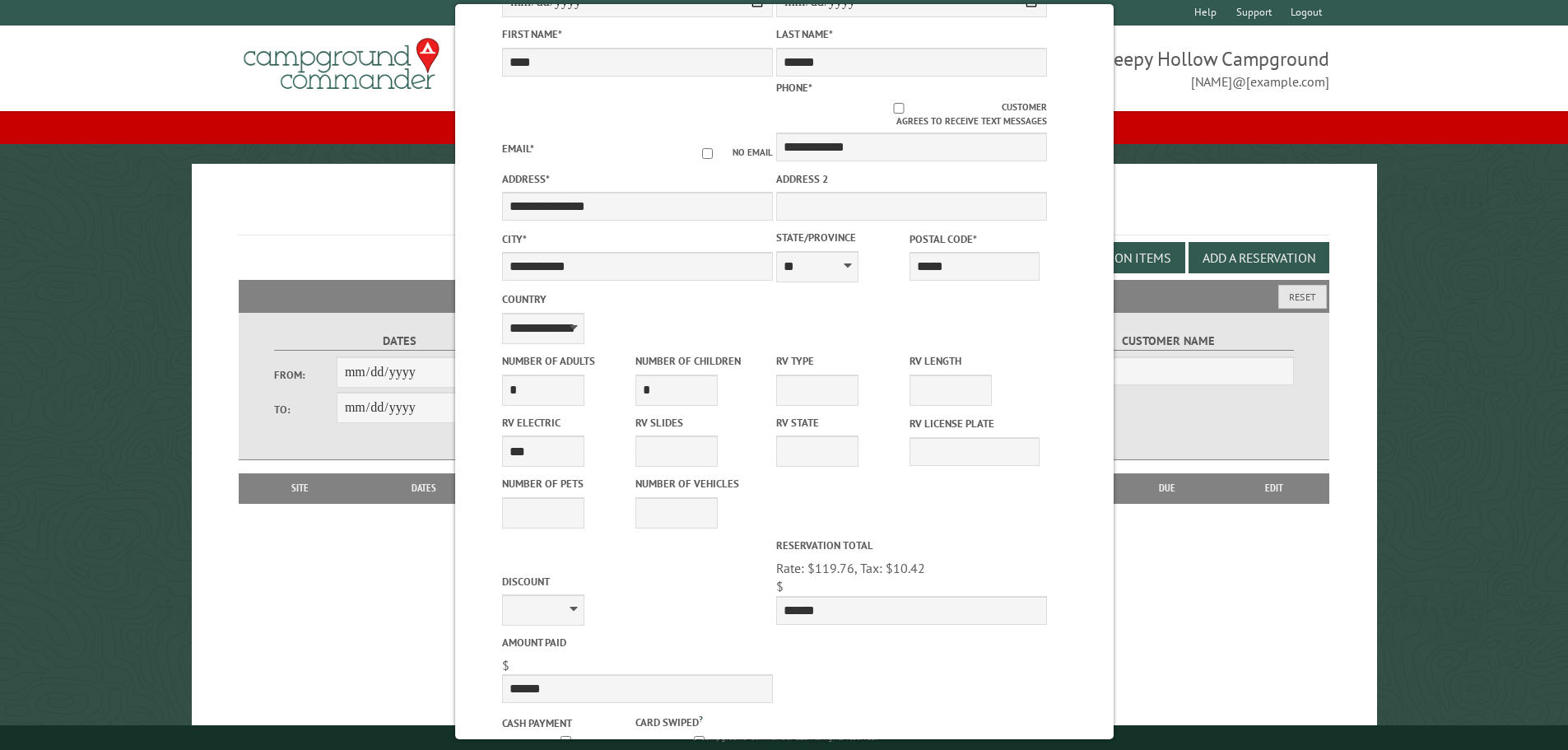 click on "Discount
********
Discount Number
Reservation Total
Rate: $119.76, Tax: $10.42 , Extra charges: $0.00
Processing: $0
$  ******
Amount paid
$  ******" at bounding box center [784, 620] 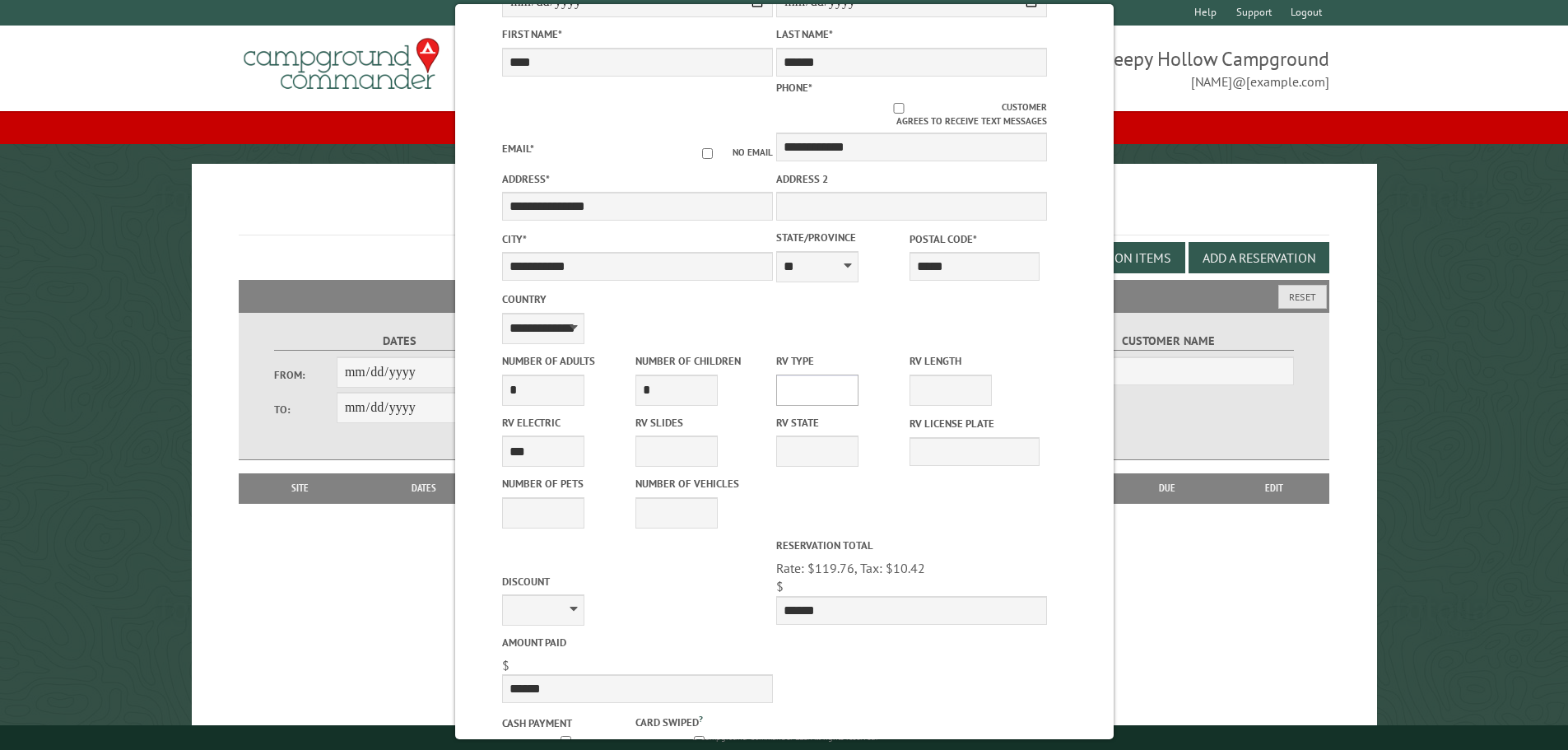 click on "**********" at bounding box center [817, 390] 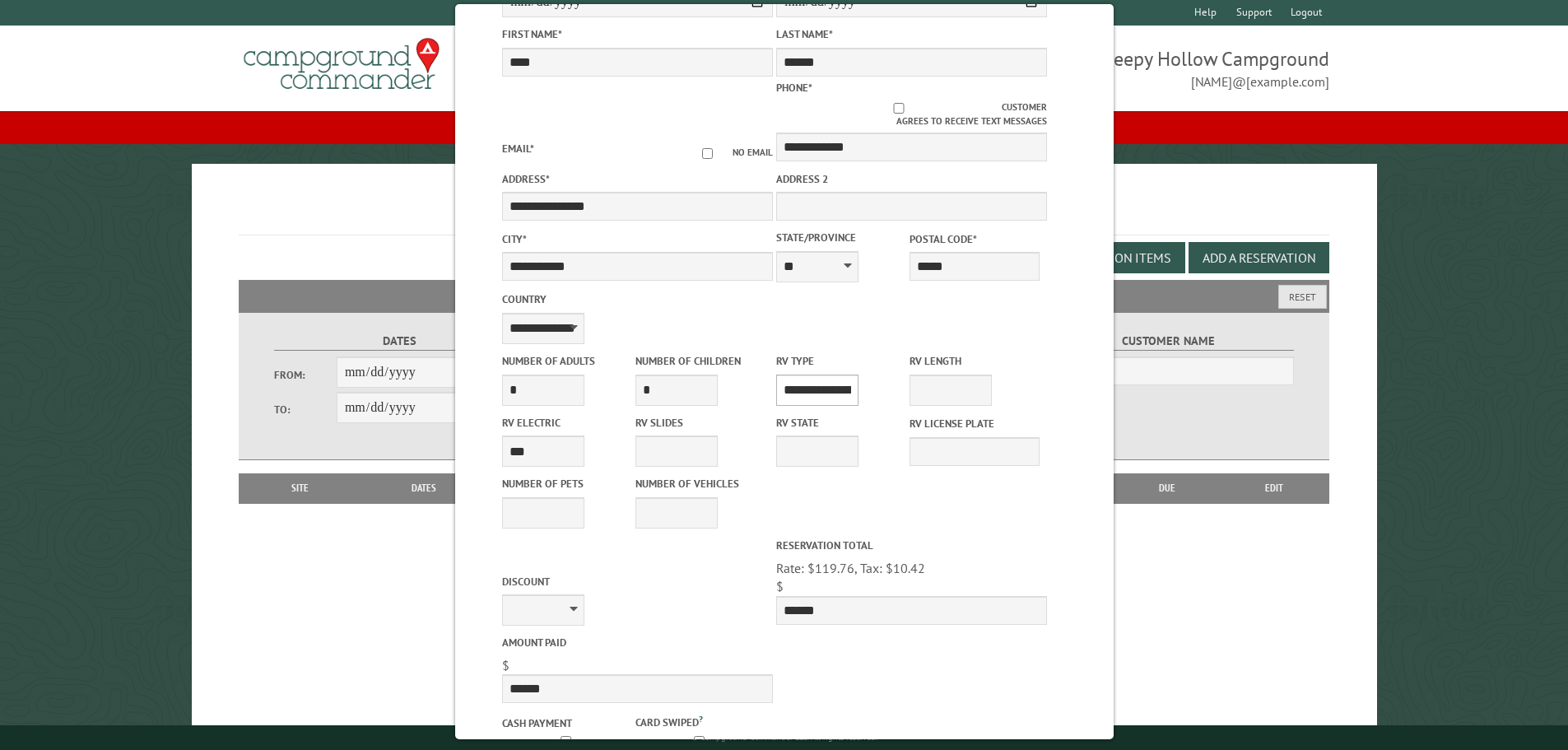 click on "**********" at bounding box center (817, 390) 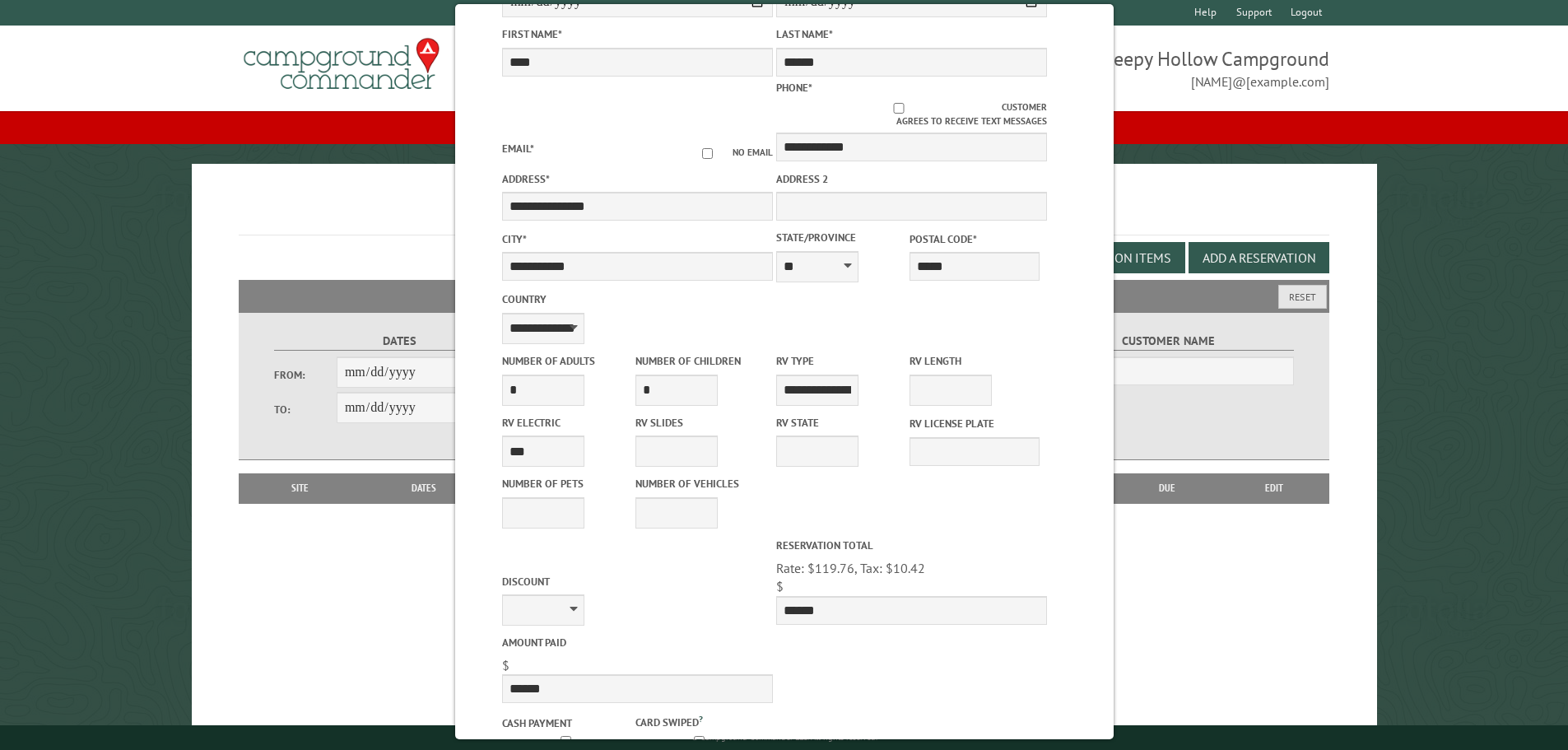 click on "**********" at bounding box center [784, 440] 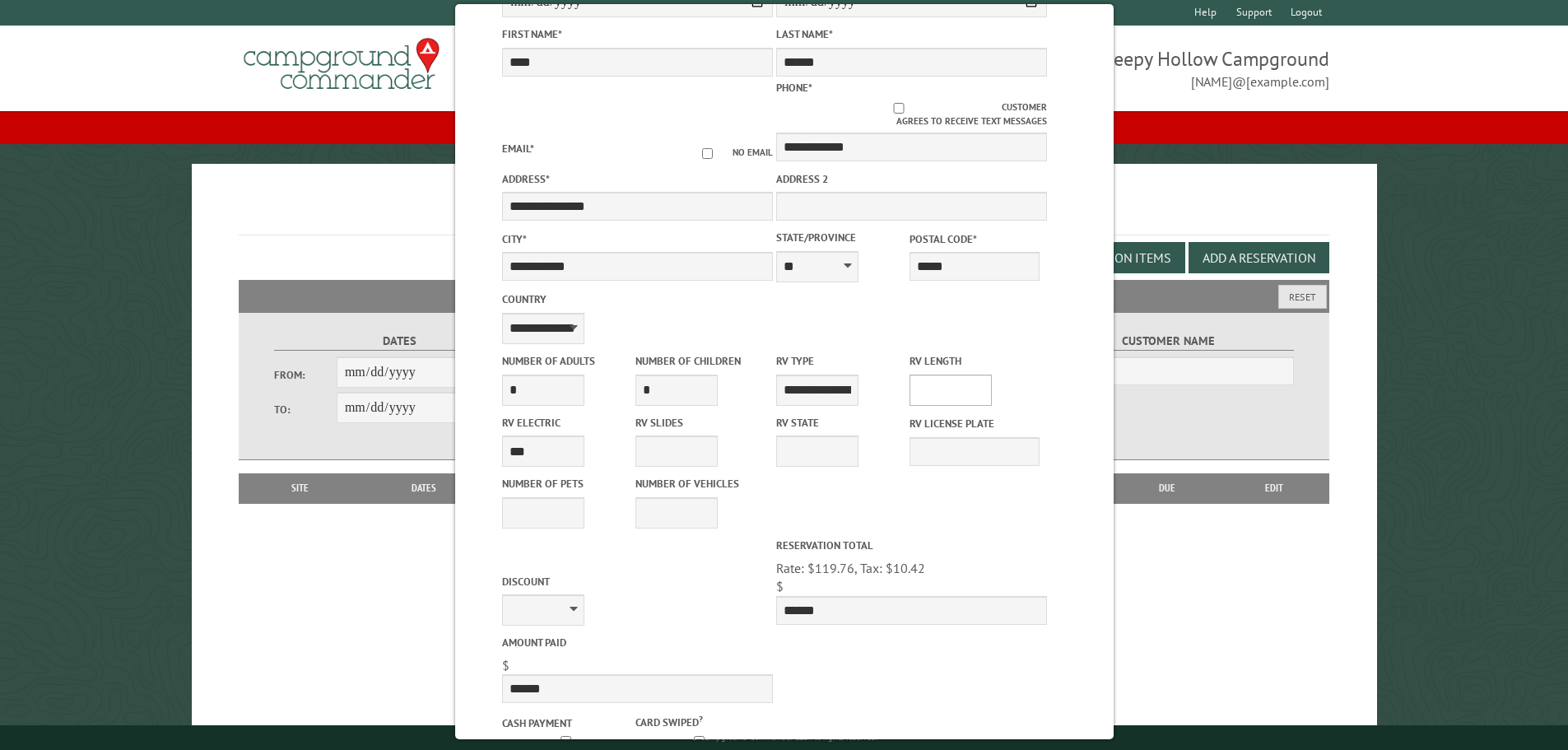 click on "* ** ** ** ** ** ** ** ** ** ** **" at bounding box center [951, 390] 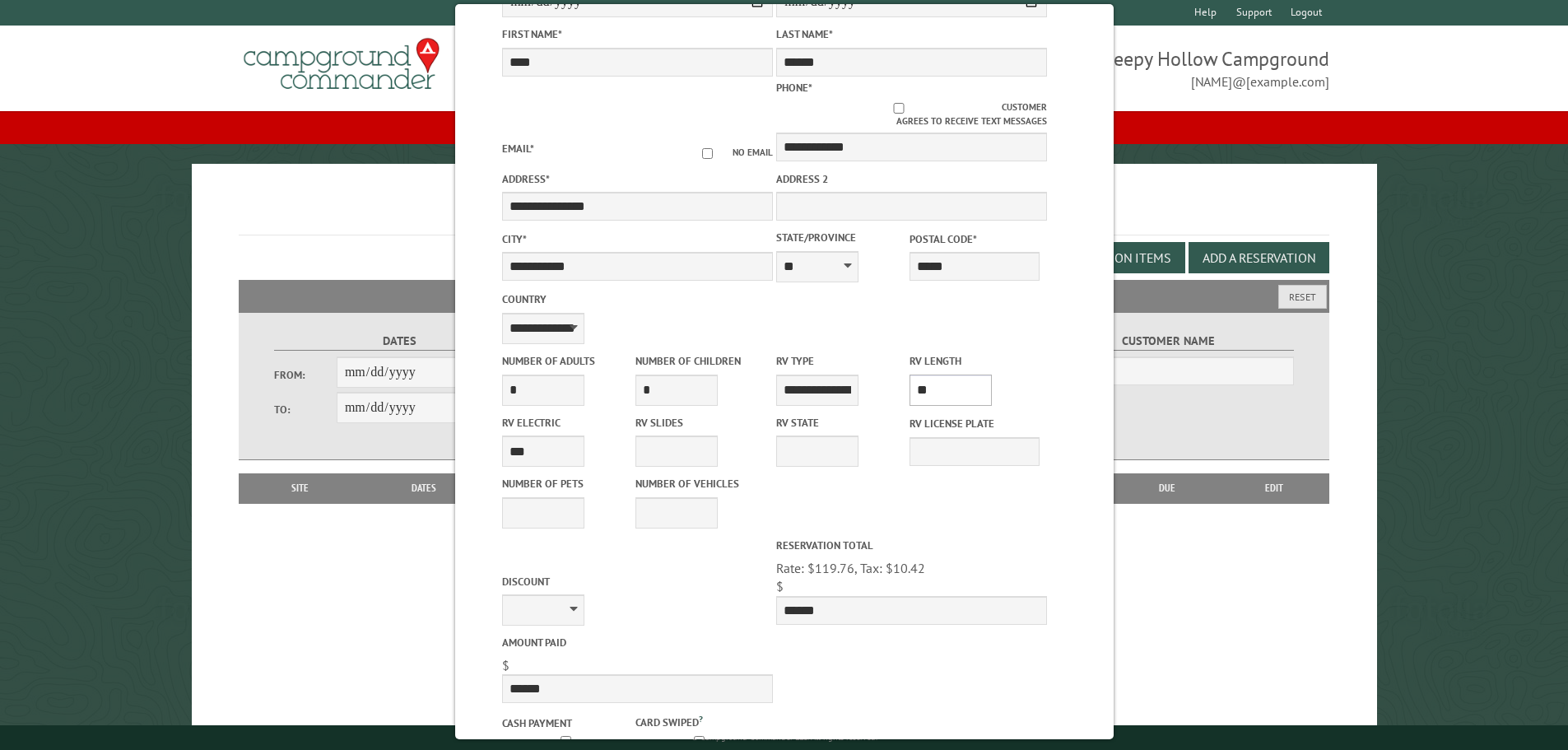 click on "* ** ** ** ** ** ** ** ** ** ** **" at bounding box center [951, 390] 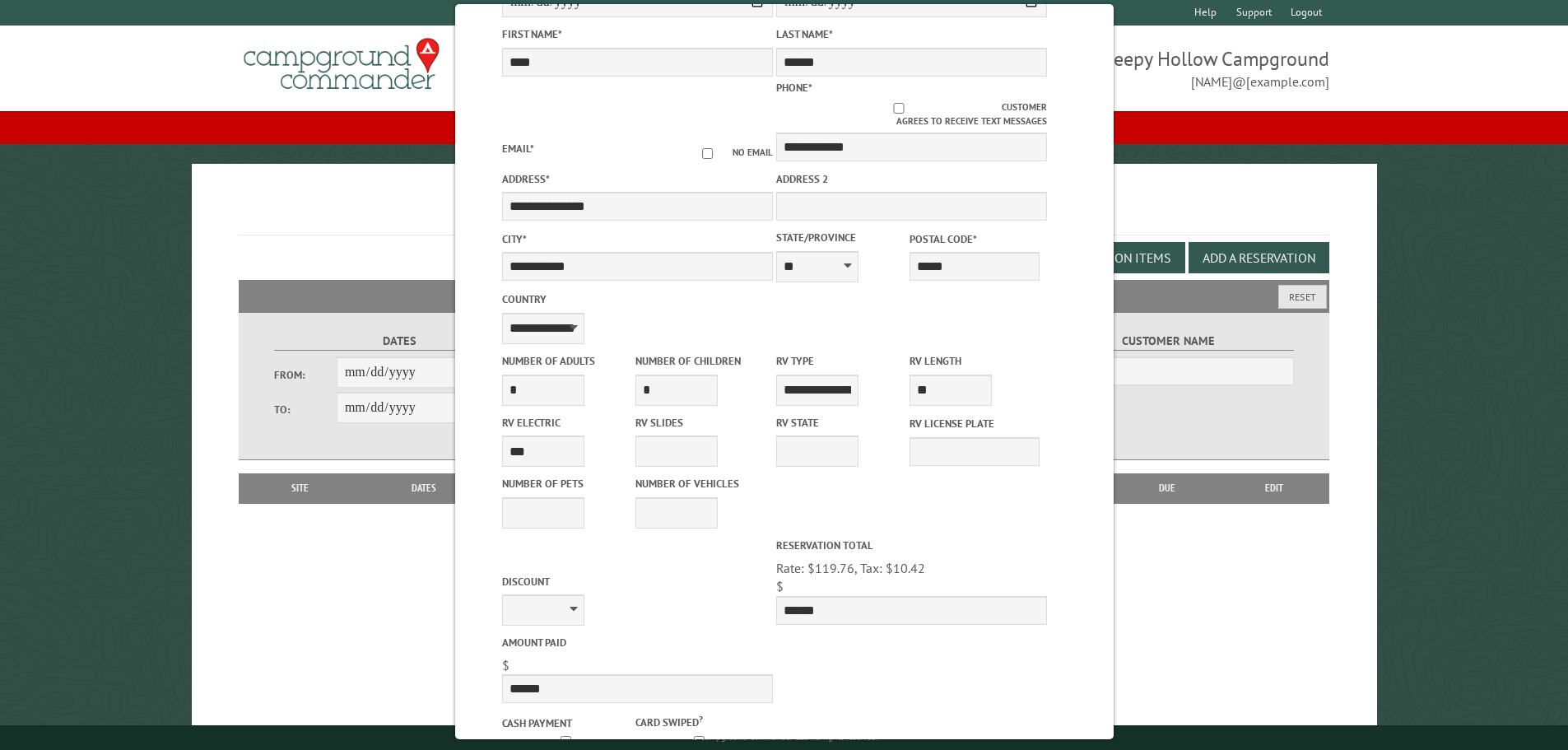 click on "**********" at bounding box center [784, 440] 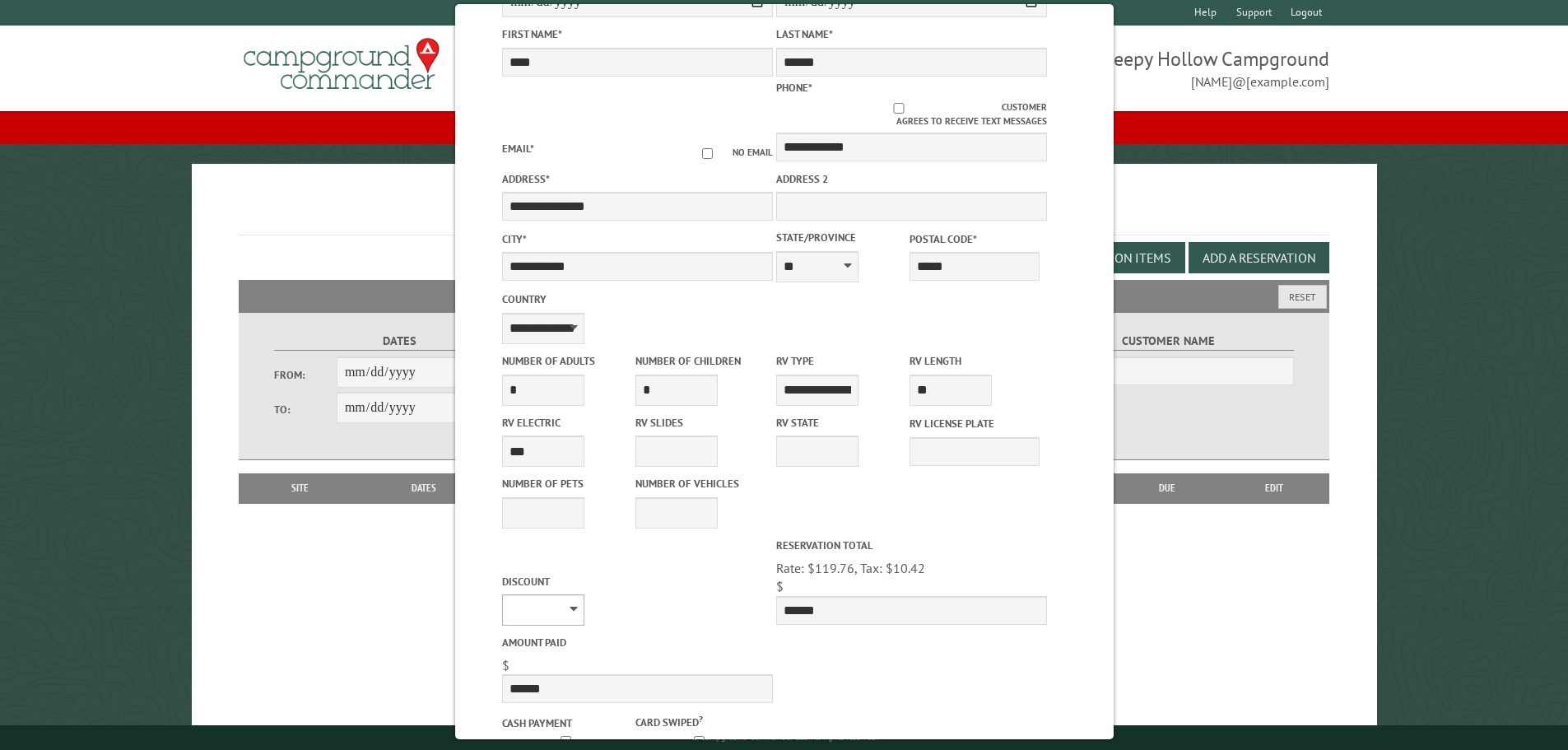 click on "********" at bounding box center (543, 610) 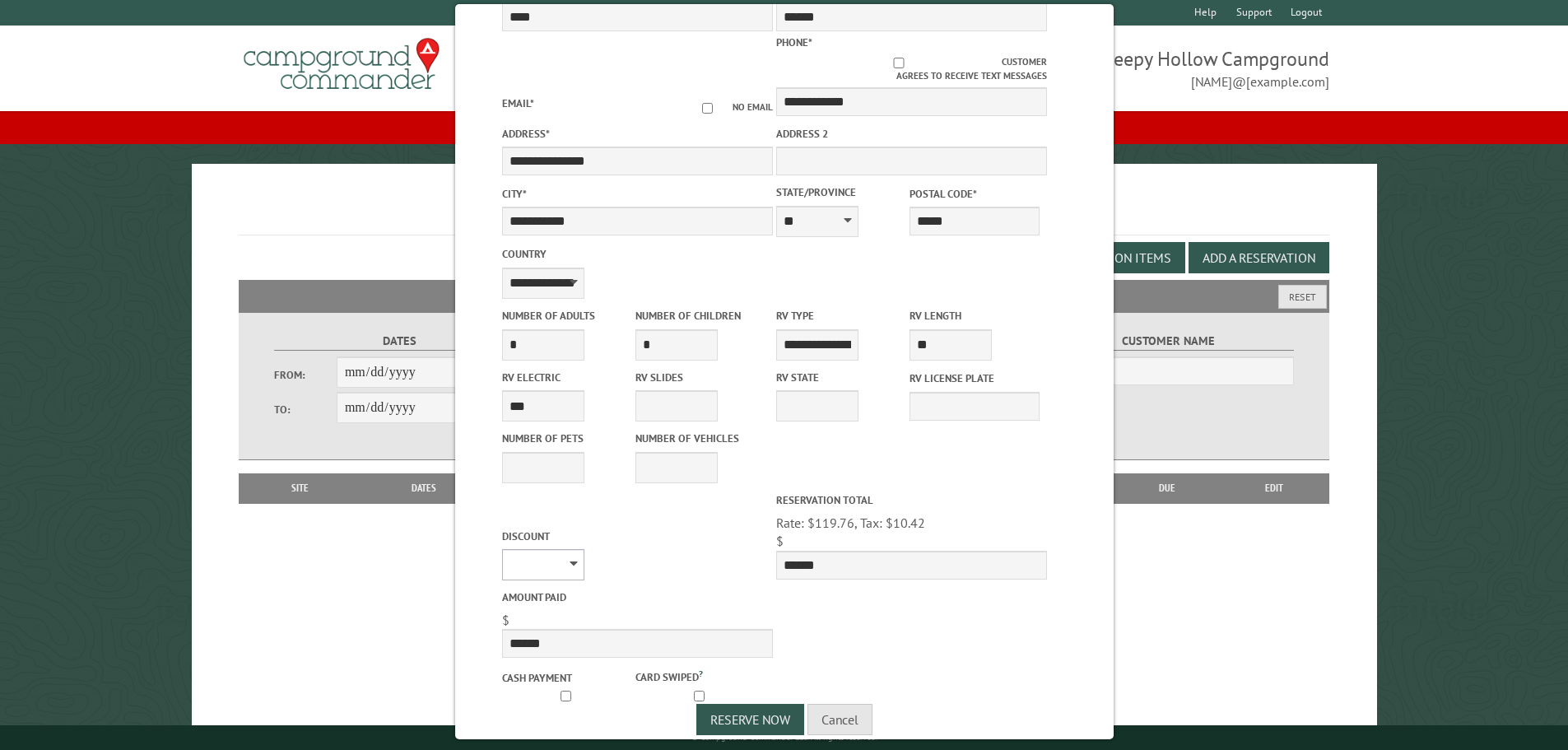 scroll, scrollTop: 316, scrollLeft: 0, axis: vertical 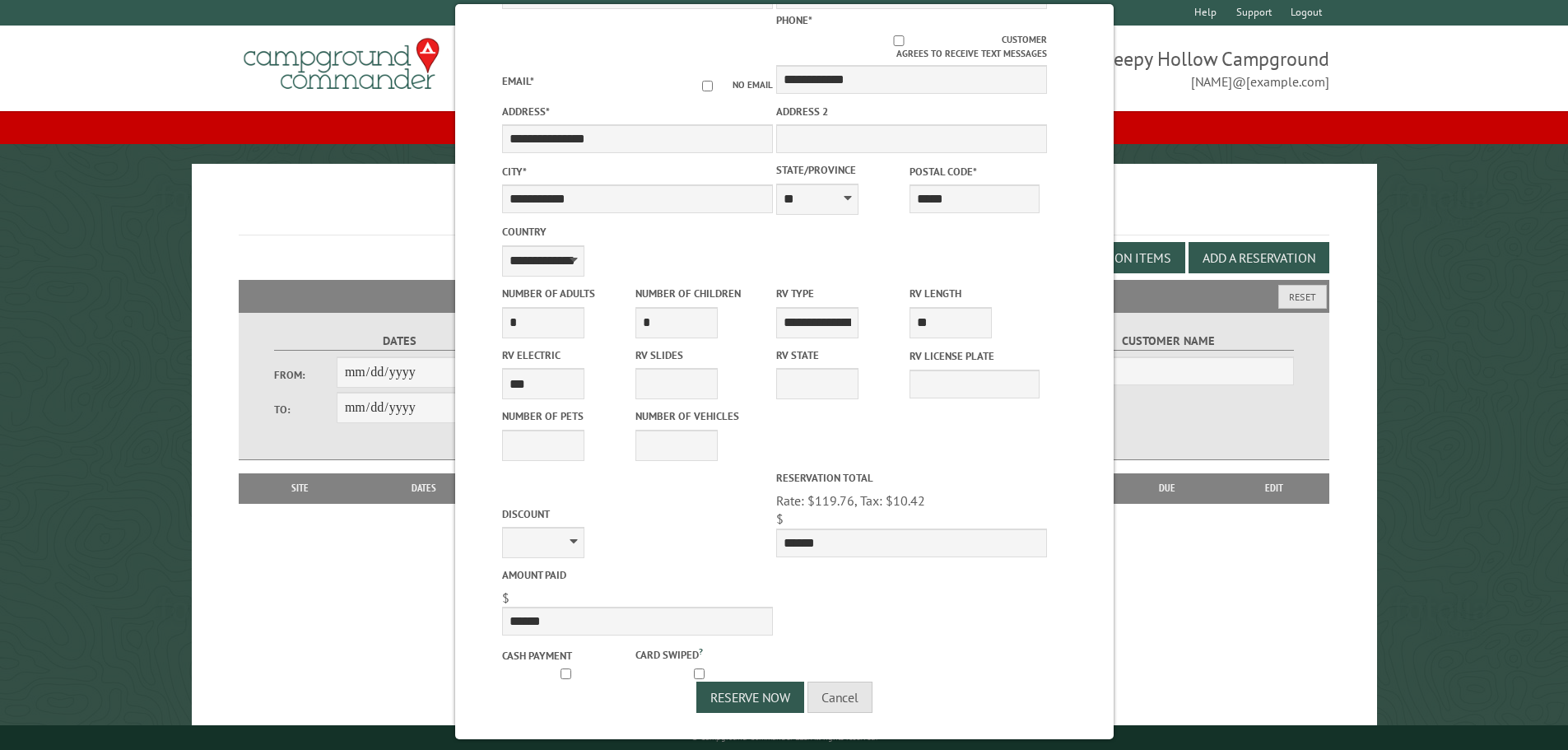 click on "Discount
********
Discount Number
Reservation Total
Rate: $119.76, Tax: $10.42 , Extra charges: $0.00
Processing: $0
$  ******
Amount paid
$  ******" at bounding box center [784, 552] 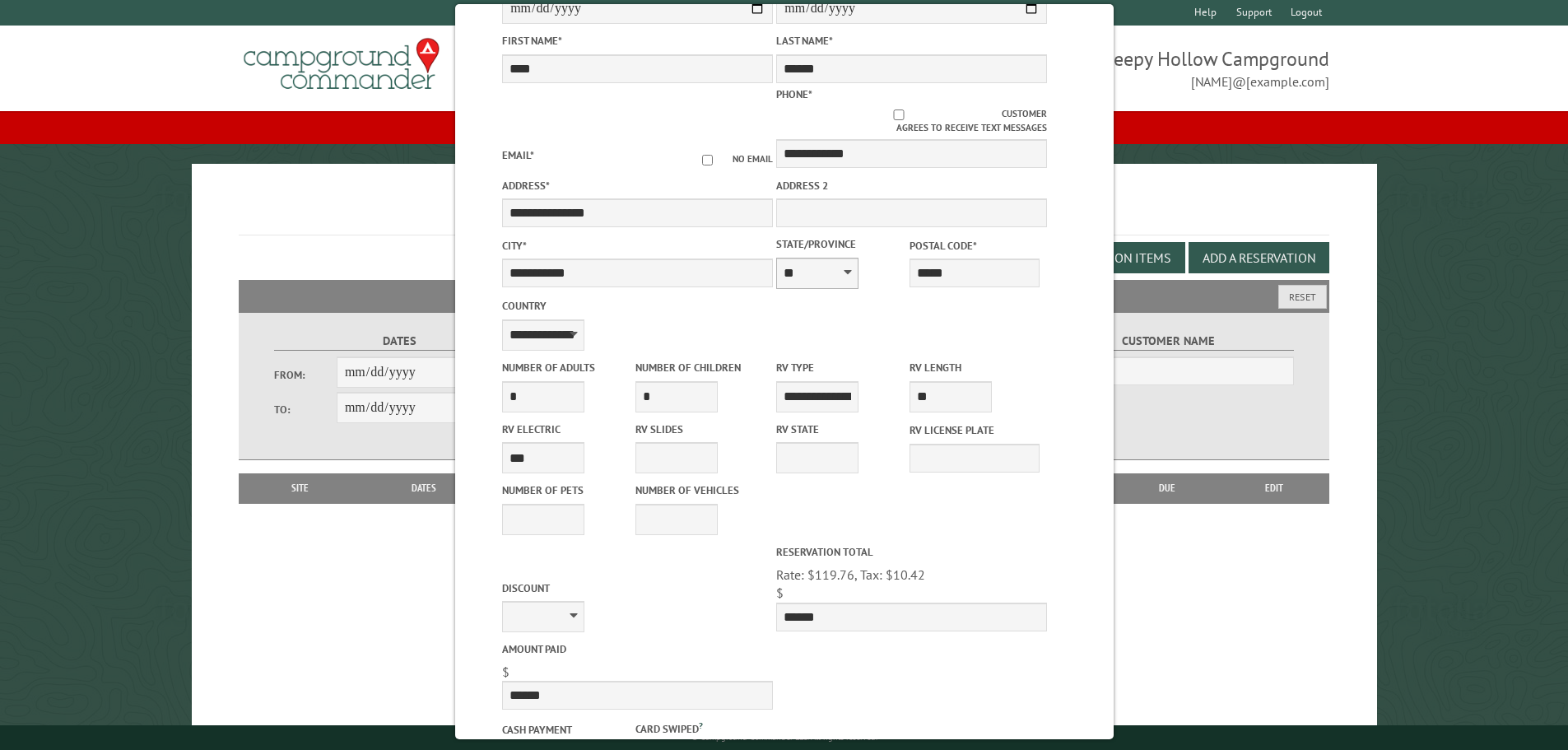 scroll, scrollTop: 316, scrollLeft: 0, axis: vertical 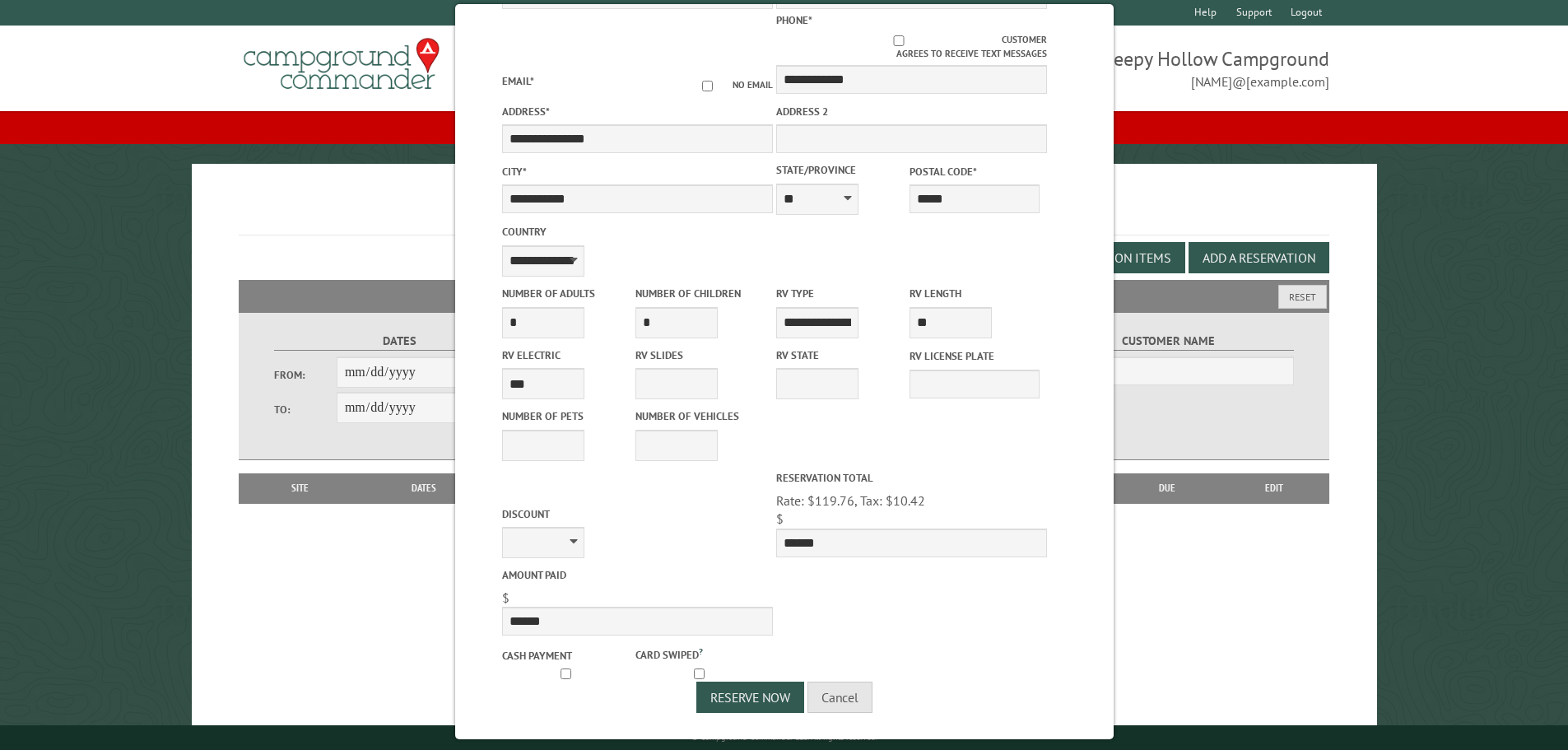click on "Discount
********" at bounding box center [637, 531] 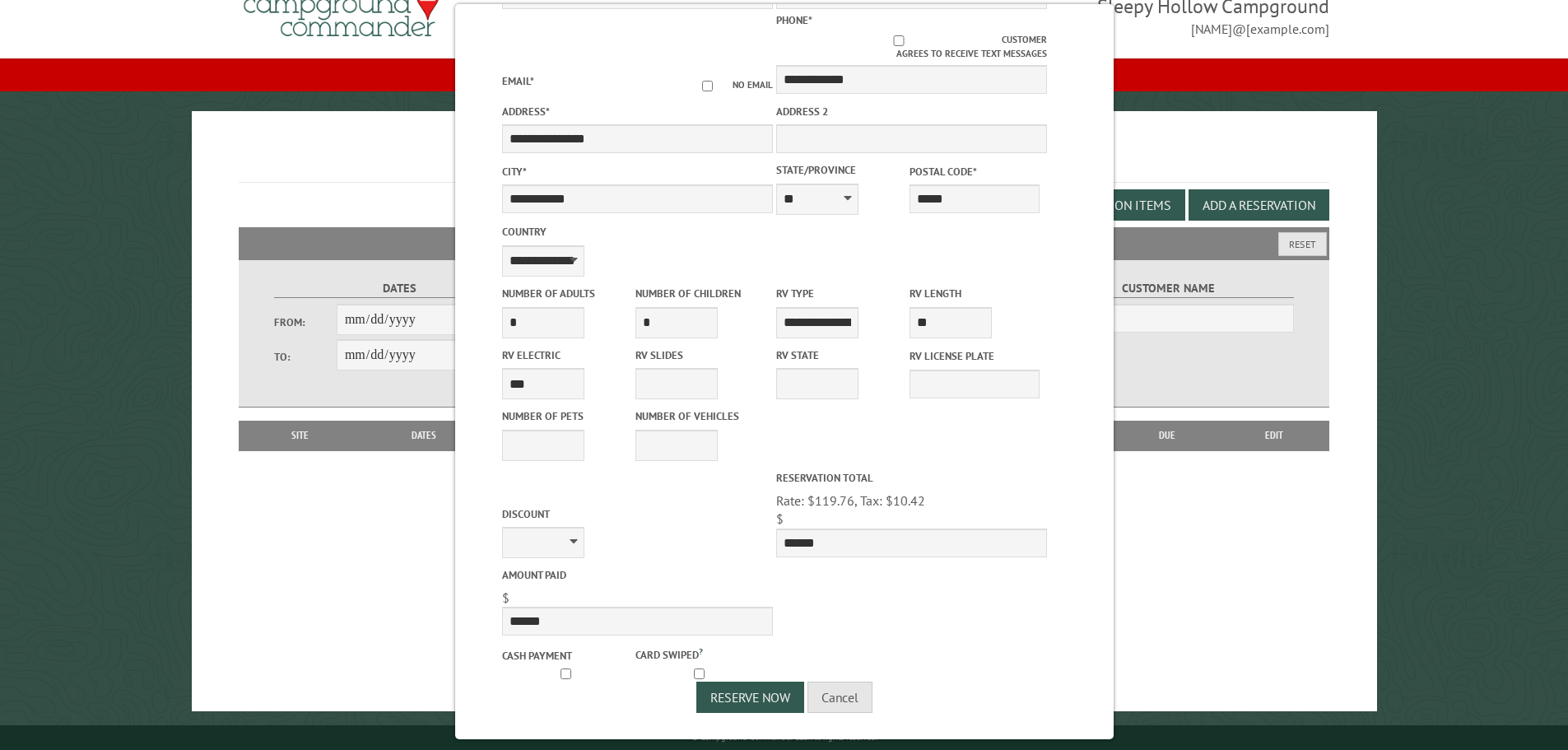 scroll, scrollTop: 54, scrollLeft: 0, axis: vertical 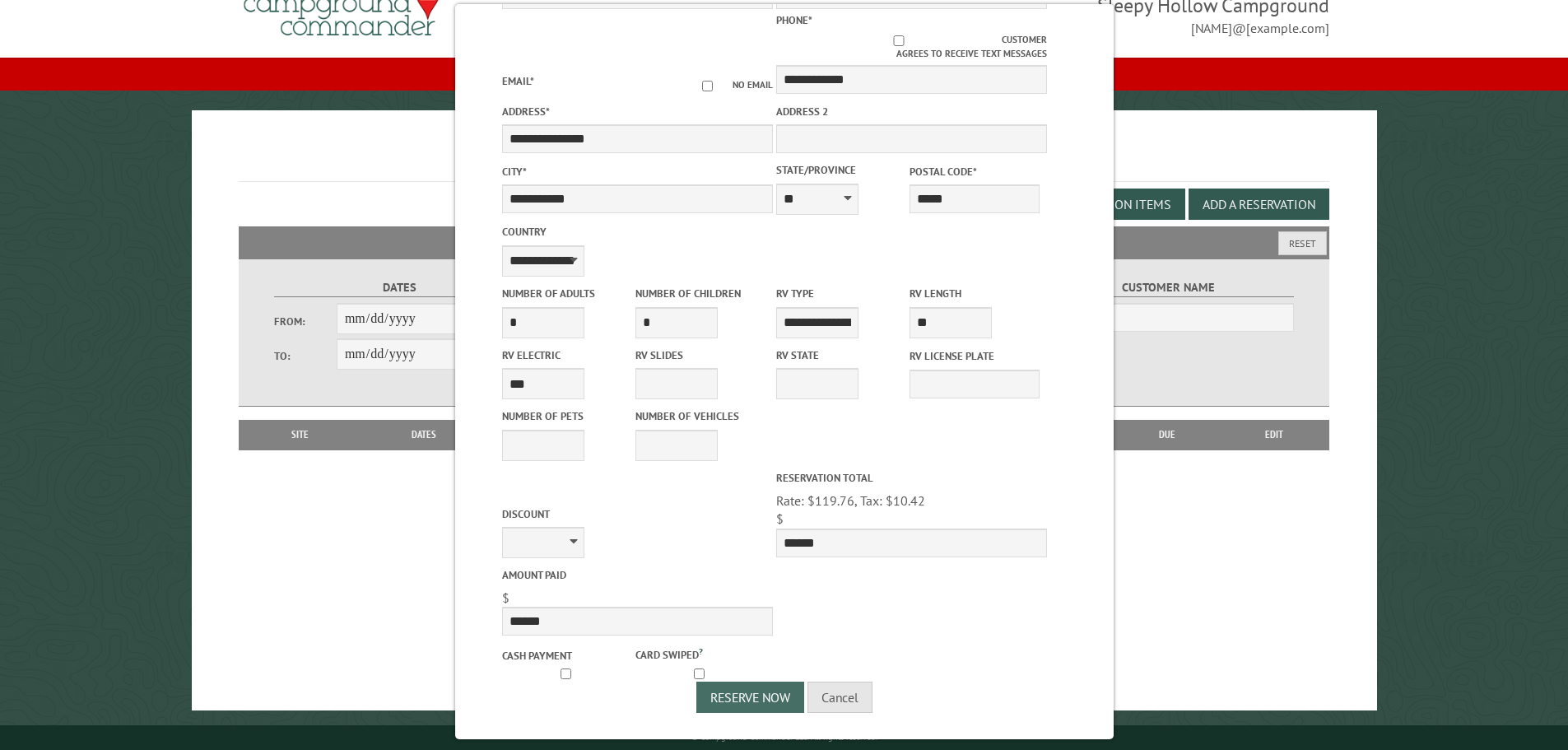 click on "Reserve Now" at bounding box center (750, 697) 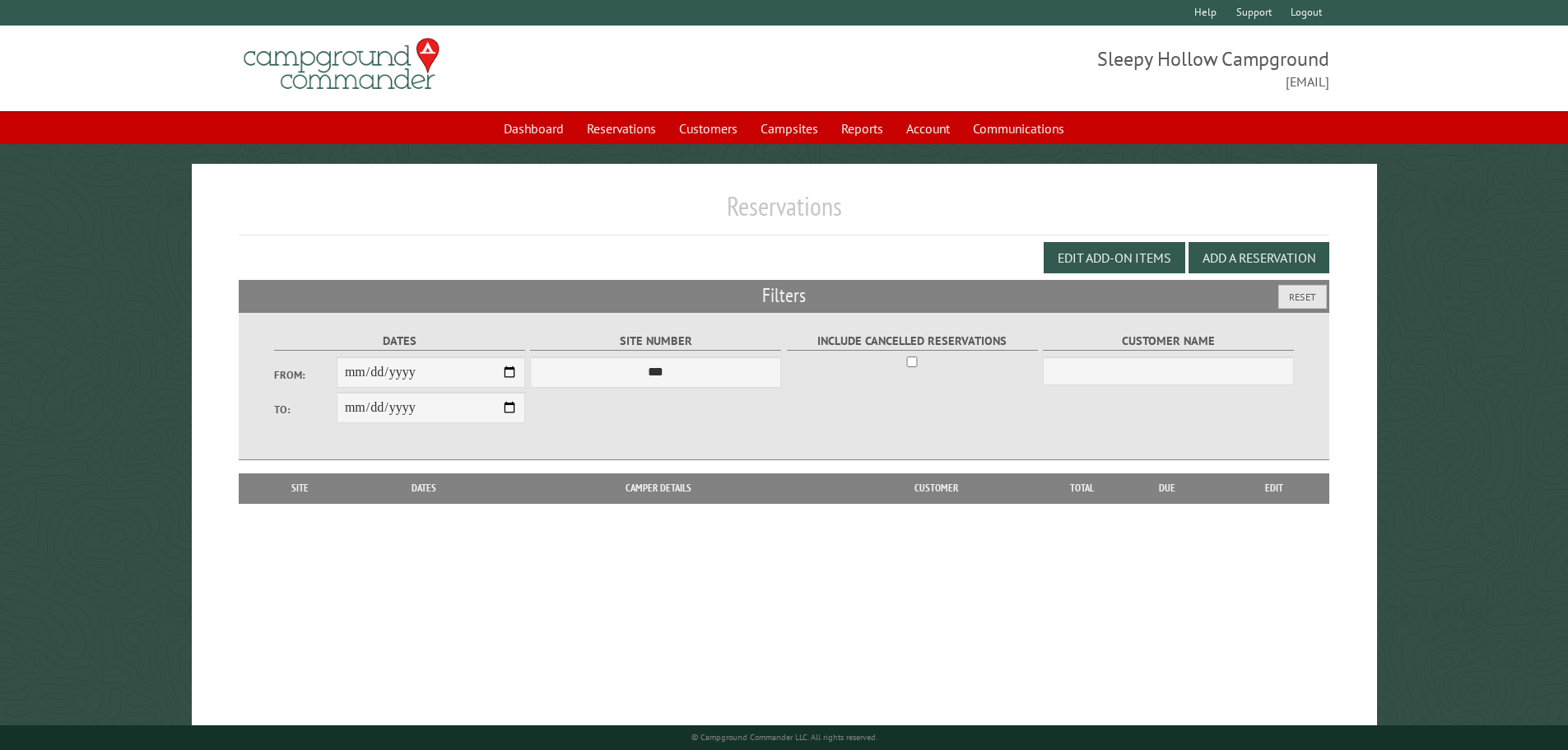 scroll, scrollTop: 0, scrollLeft: 0, axis: both 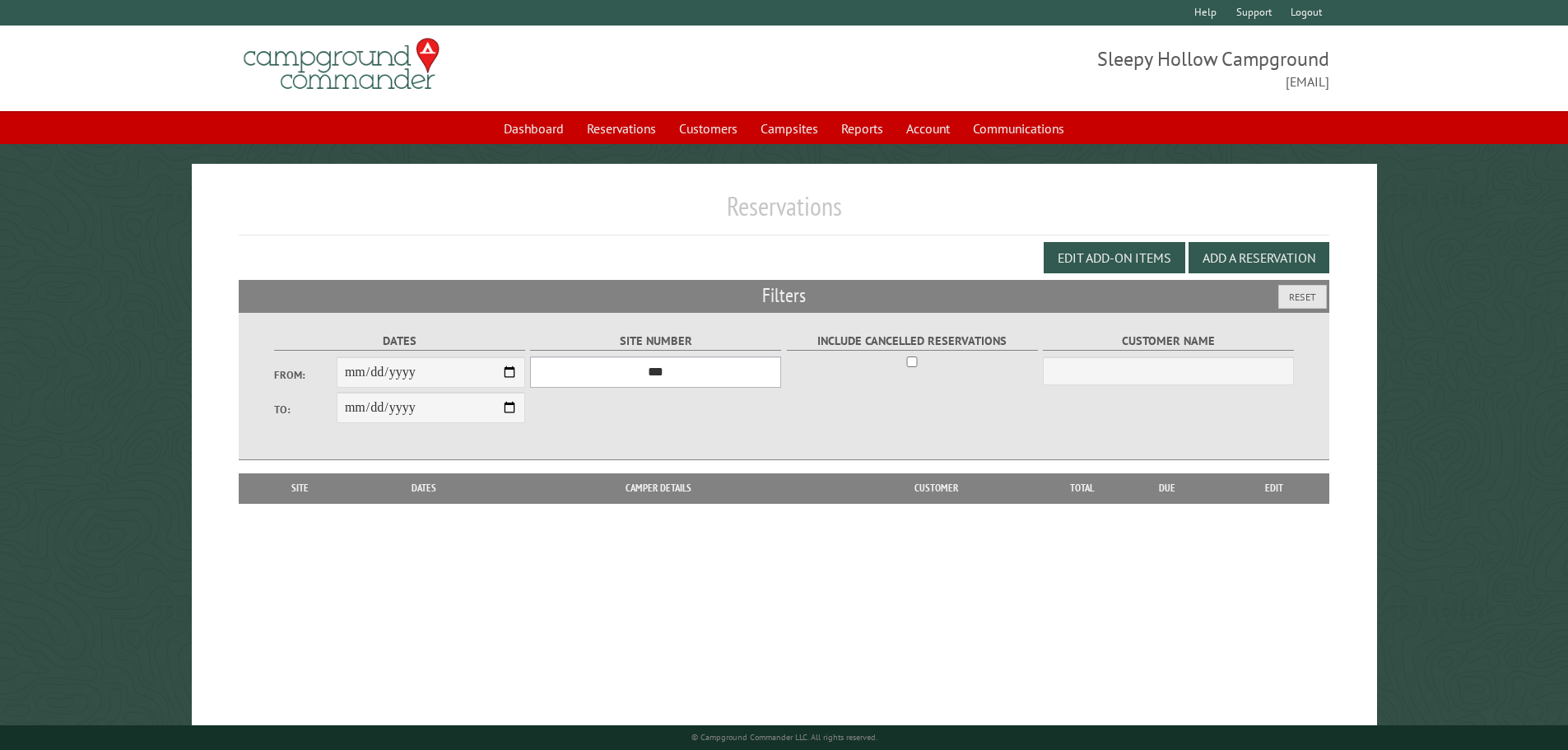 click on "*** * * * * * * * * * ** *** *** ** ** ** ** ** ** ** ** ** ** *** *** ** ** ** ** ** ** ** ** ** ** *** *** ** ** ** ** ** ** ** ** *** *** ** ** ** ** ** ** *** *** ** ** ** ** ** *** ** ** ** ** ** ** ** ** ** ** ** ** ** ** ** ** ** ** ** ** ** ** ** ** **" at bounding box center (655, 372) 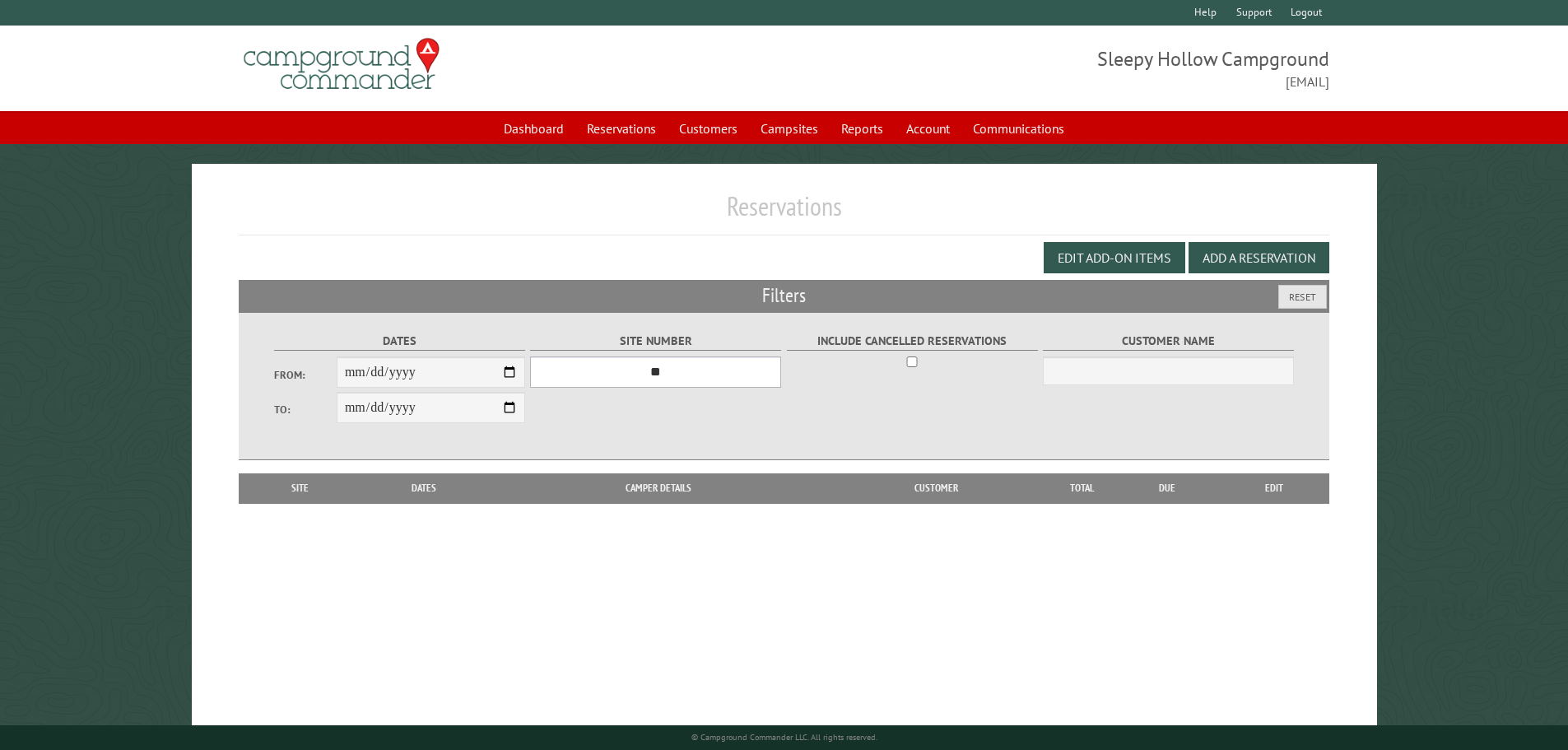 click on "*** * * * * * * * * * ** *** *** ** ** ** ** ** ** ** ** ** ** *** *** ** ** ** ** ** ** ** ** ** ** *** *** ** ** ** ** ** ** ** ** *** *** ** ** ** ** ** ** *** *** ** ** ** ** ** *** ** ** ** ** ** ** ** ** ** ** ** ** ** ** ** ** ** ** ** ** ** ** ** ** **" at bounding box center (655, 372) 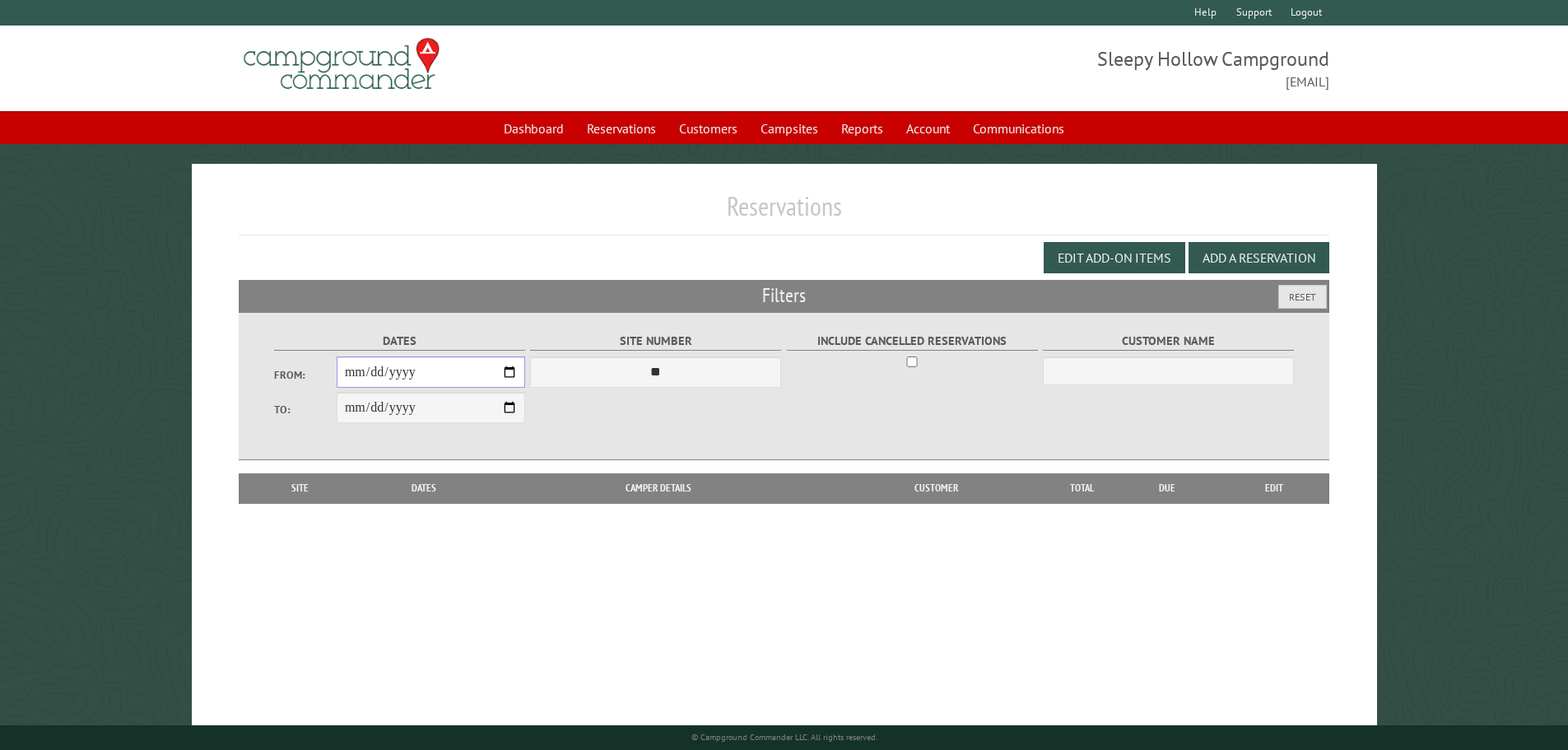 click on "From:" at bounding box center [430, 372] 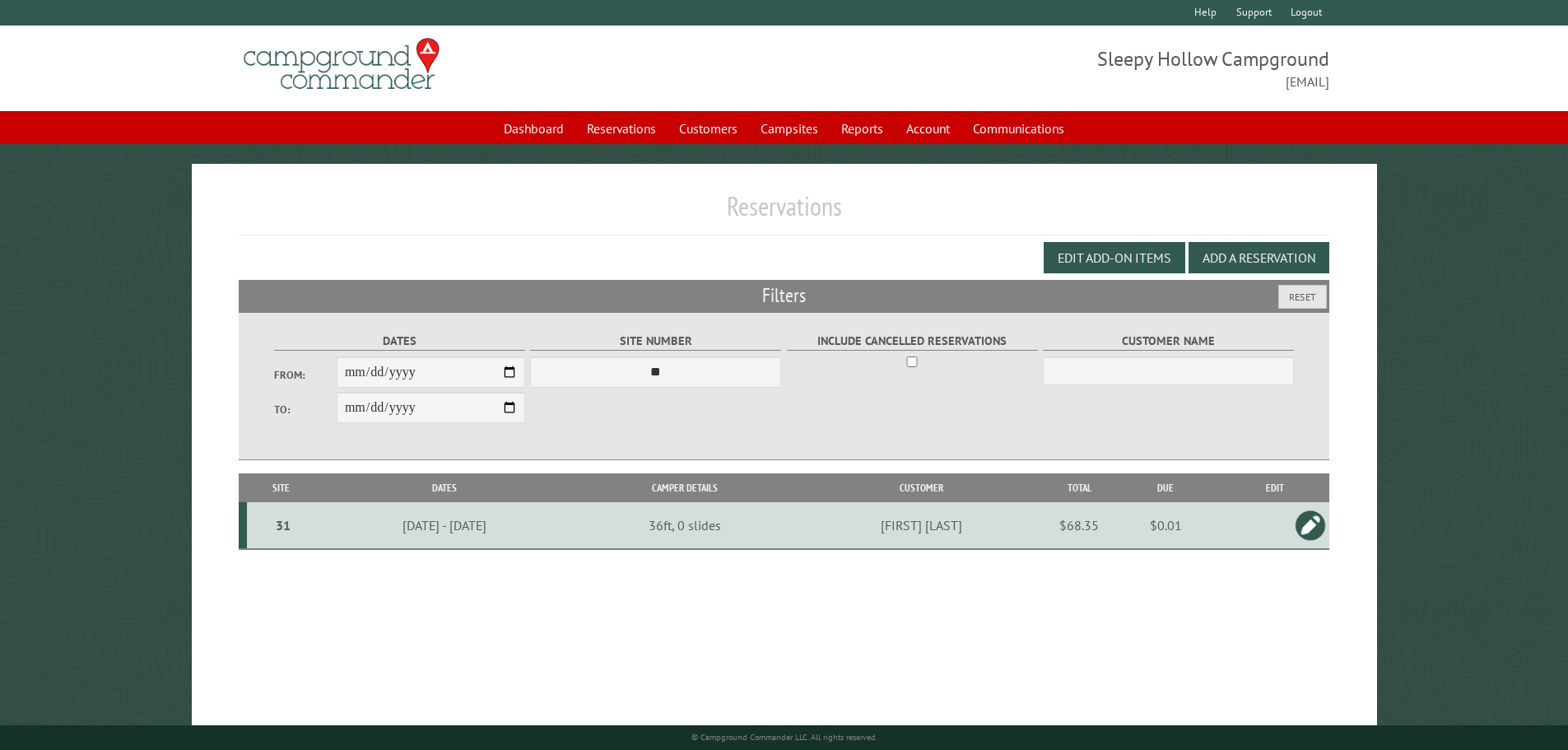 click on "**********" at bounding box center (784, 386) 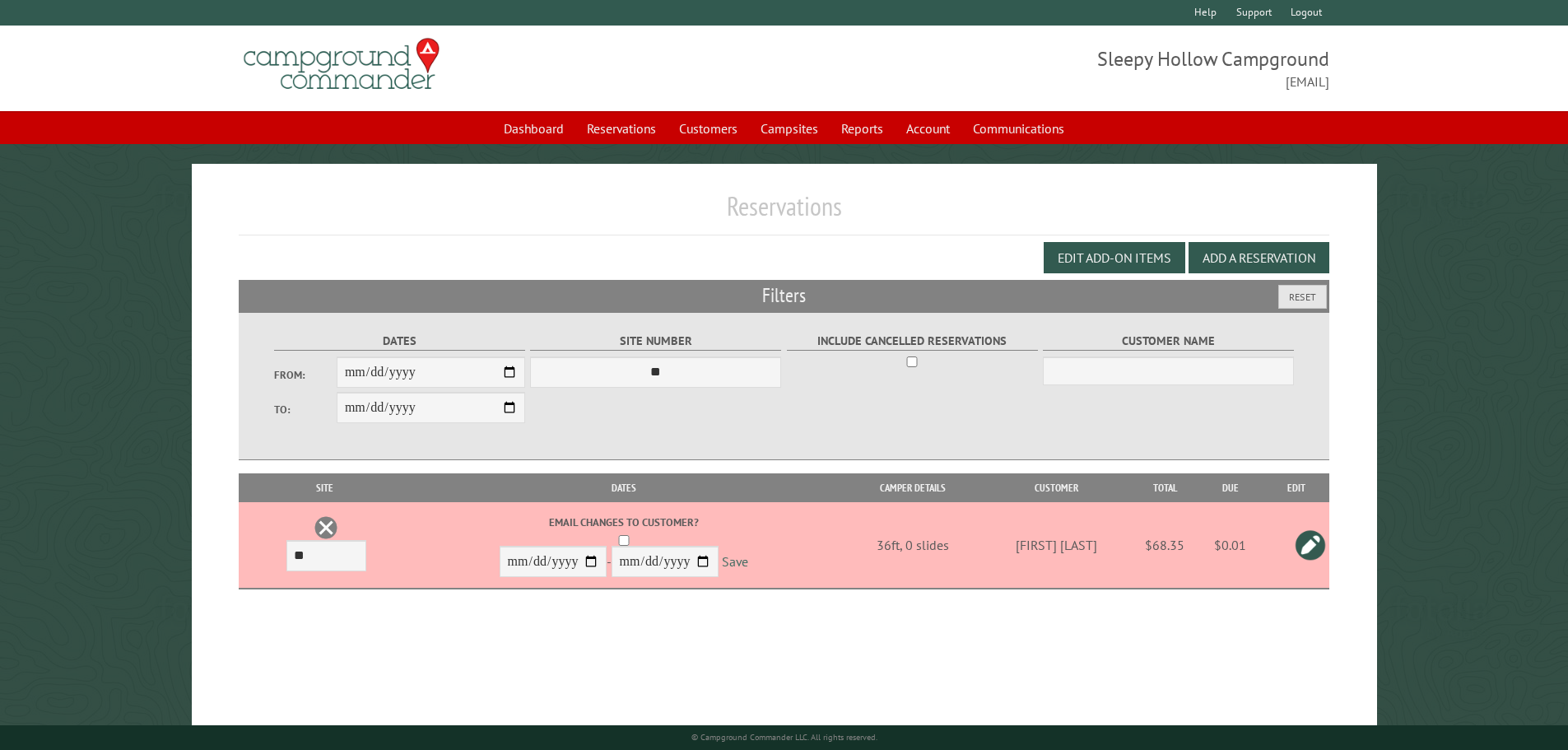click on "Save" at bounding box center [735, 562] 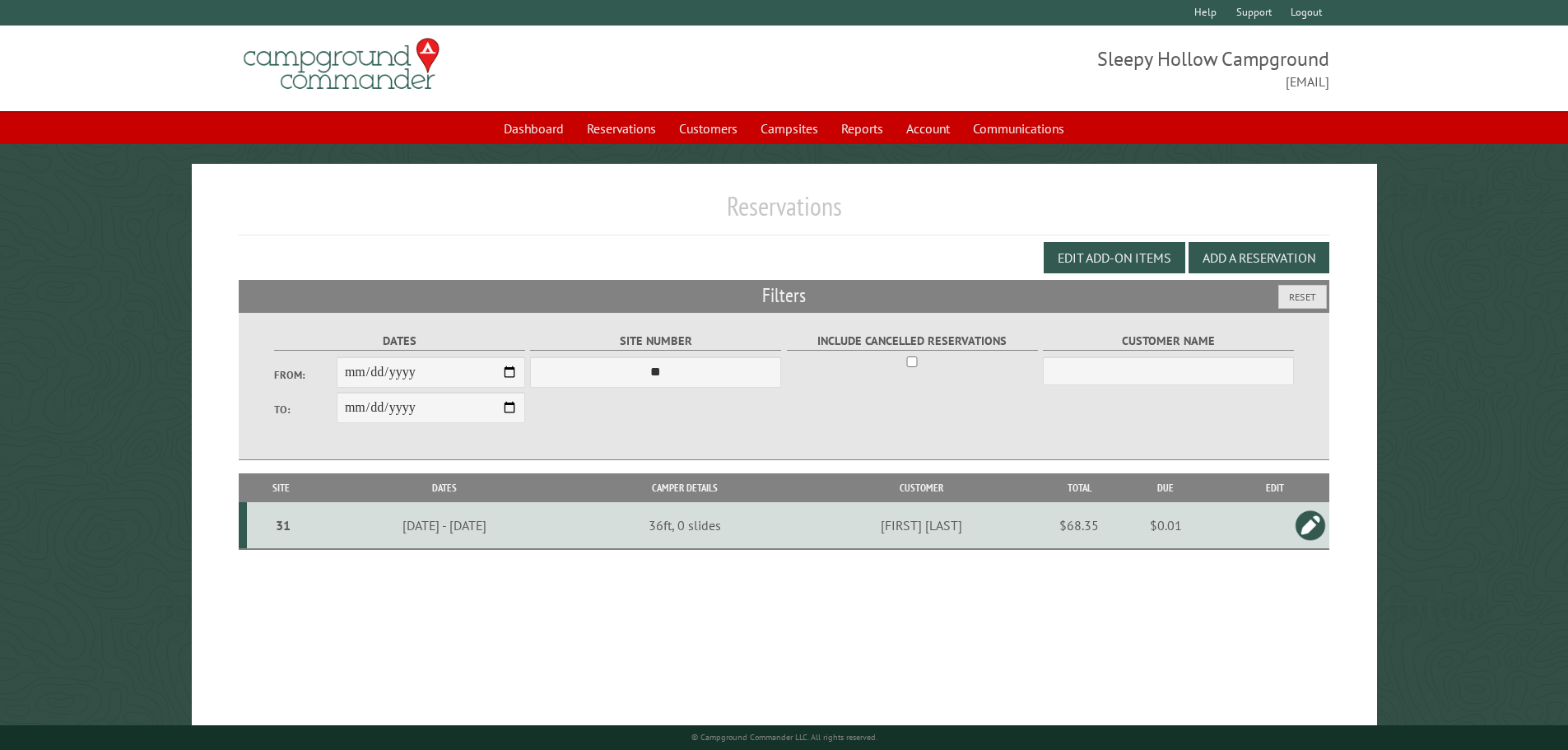 click on "31" at bounding box center (283, 525) 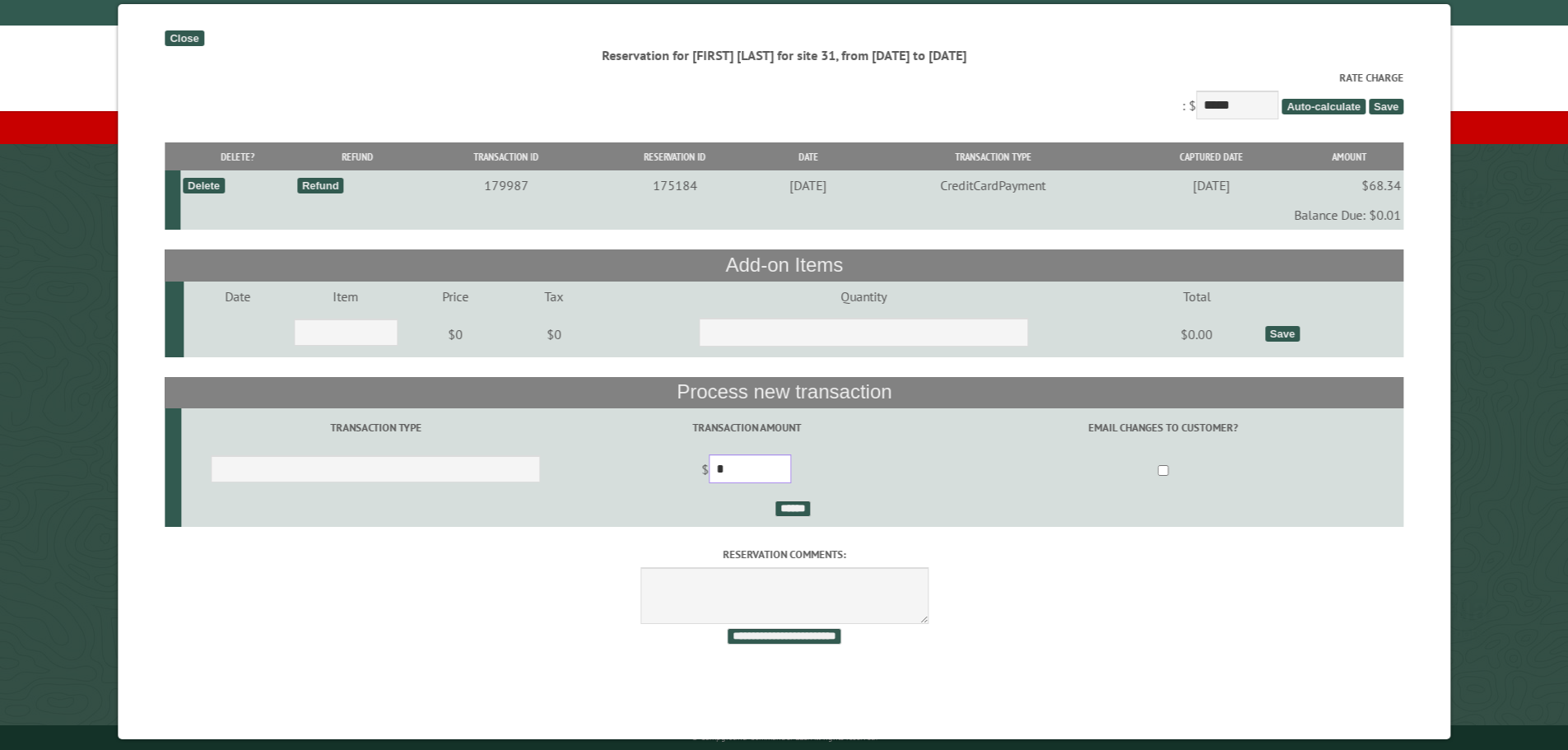 click on "*" at bounding box center (750, 468) 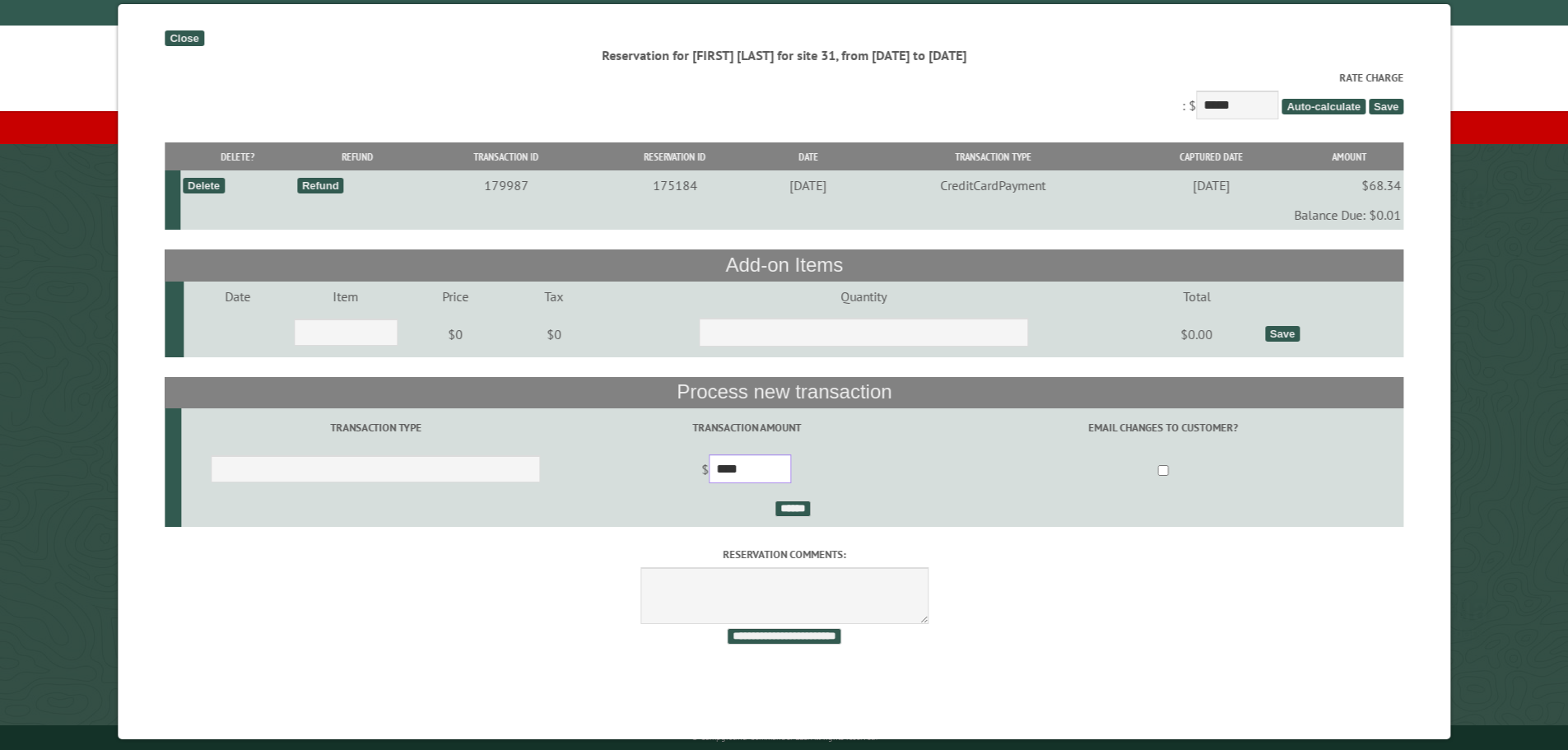 type on "****" 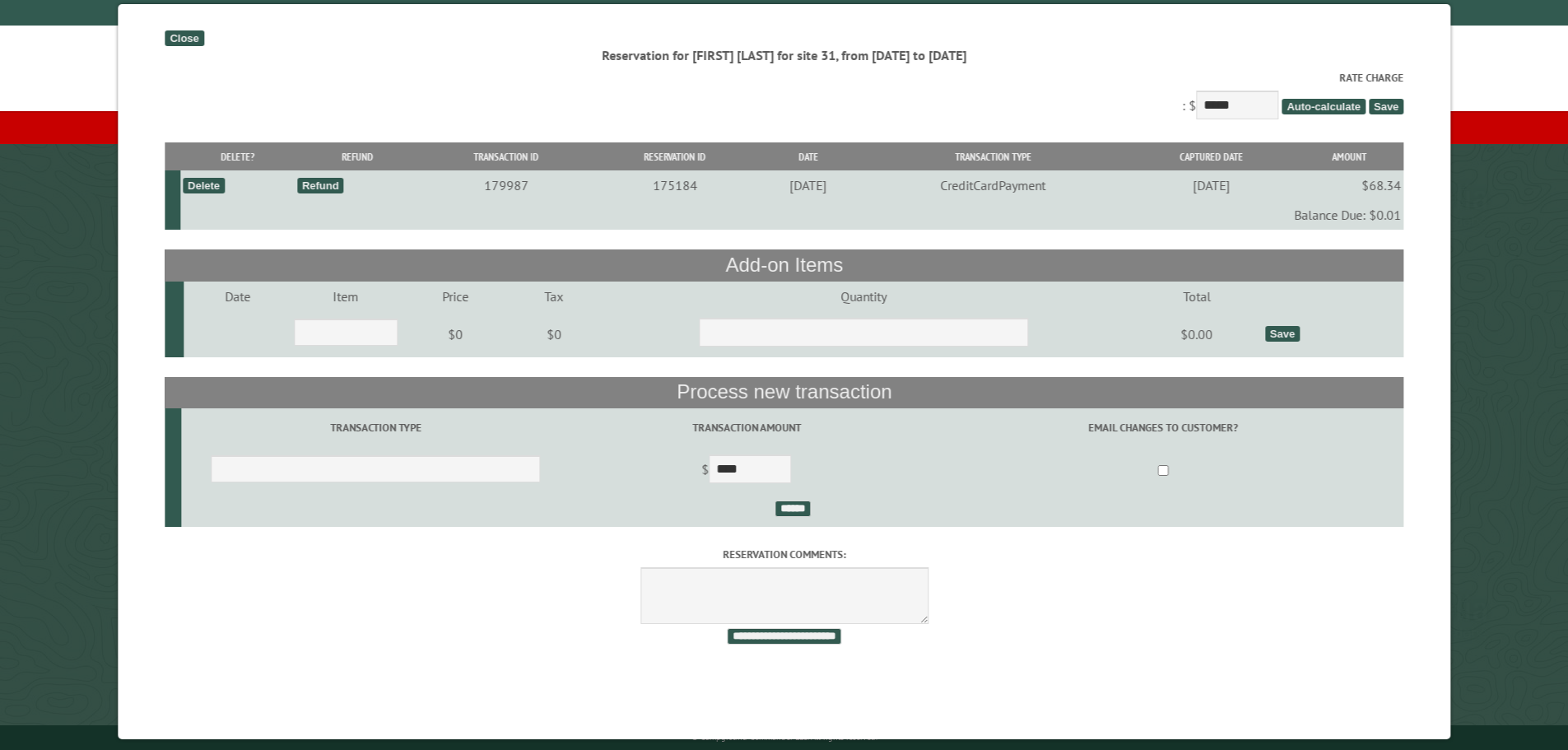 click on "$ ****" at bounding box center [746, 471] 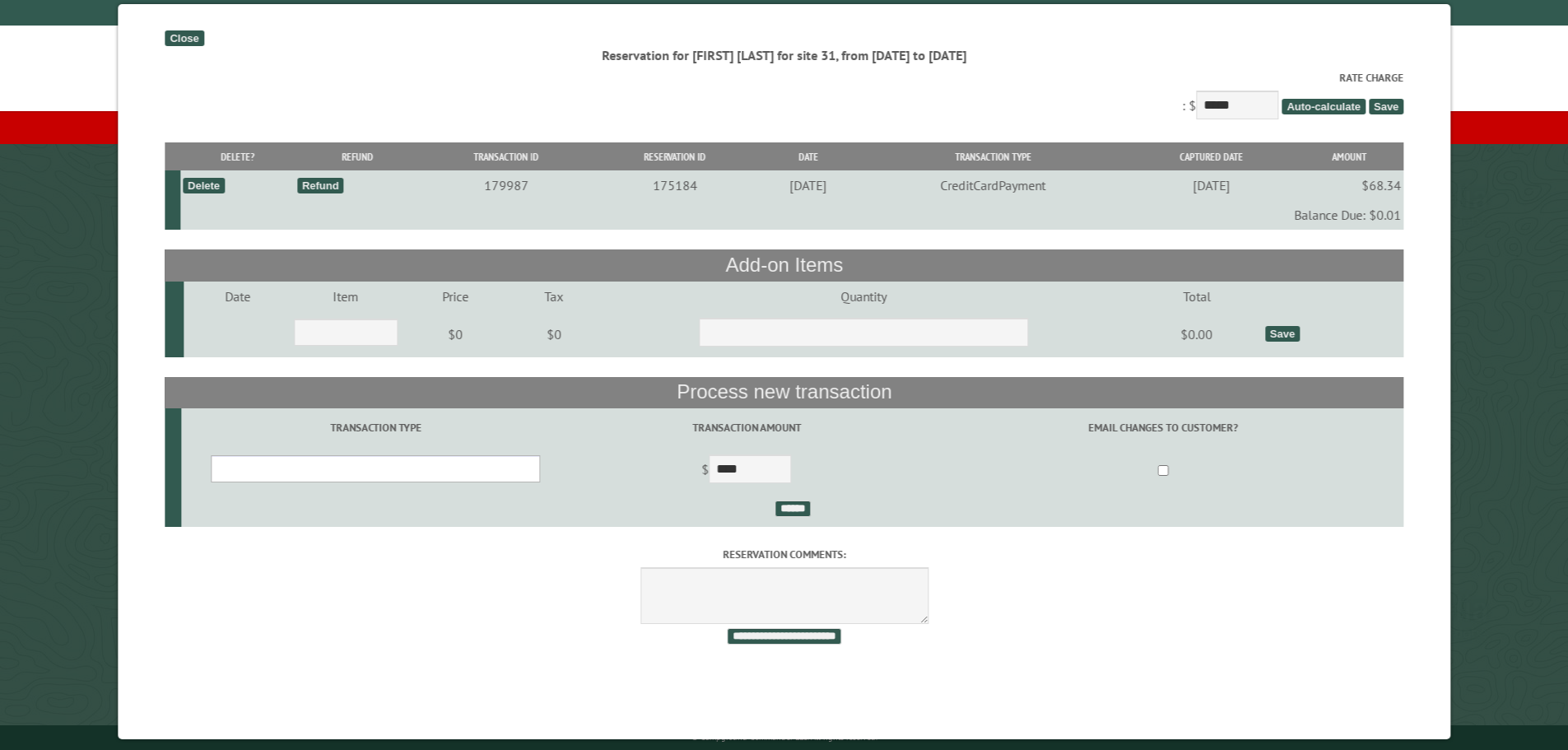 click on "**********" at bounding box center (375, 468) 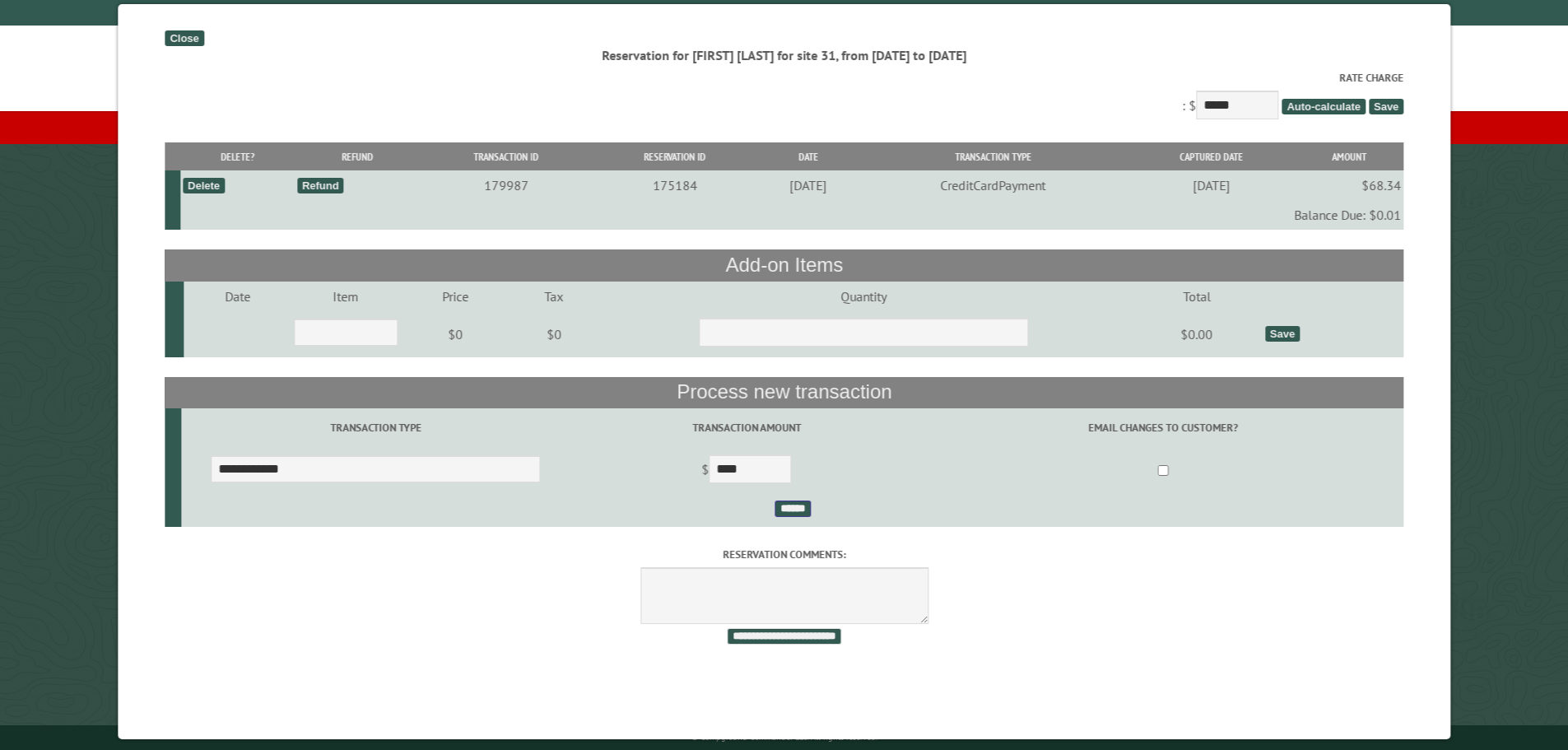 click on "******" at bounding box center (792, 509) 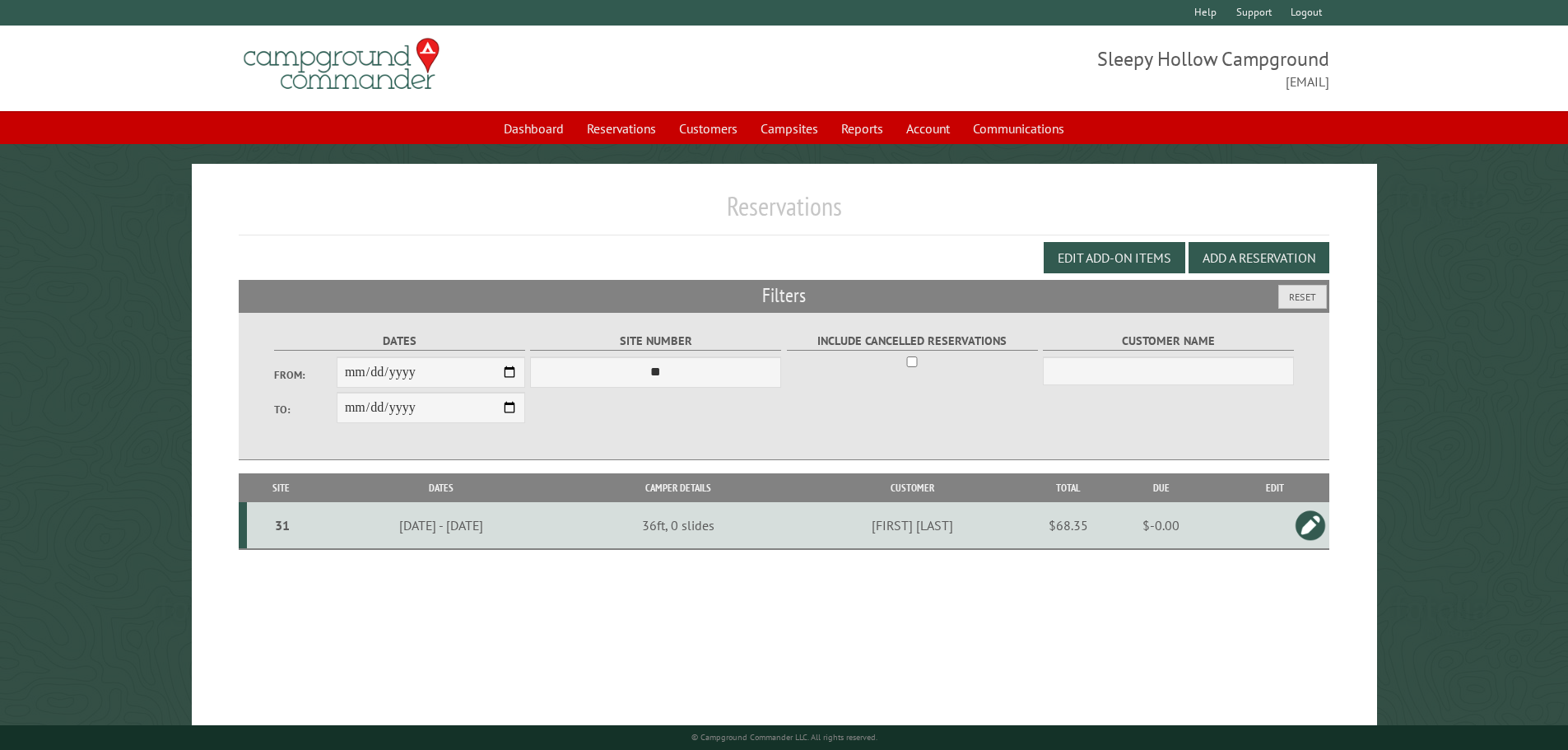 click on "**********" at bounding box center (784, 464) 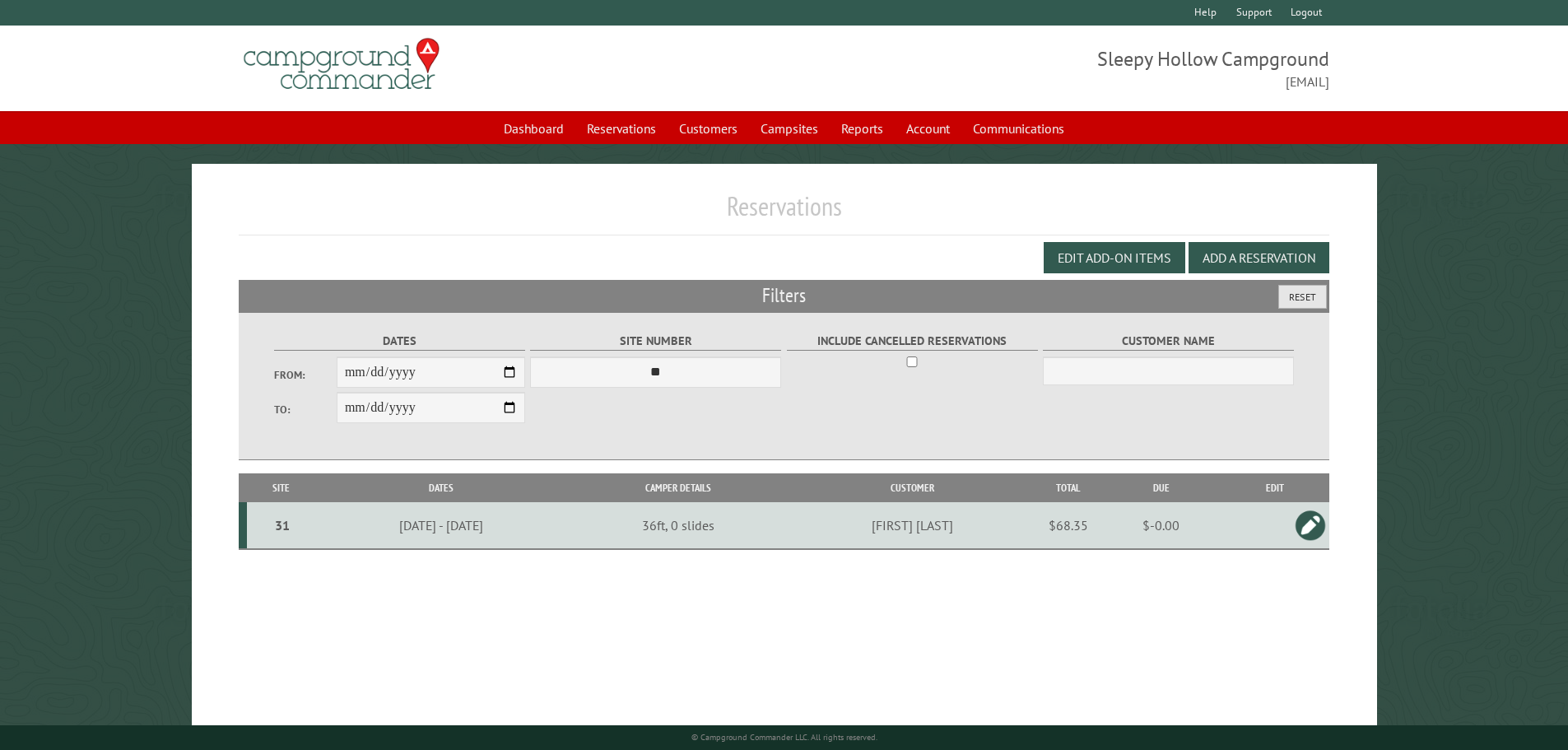 click on "Reset" at bounding box center (1302, 296) 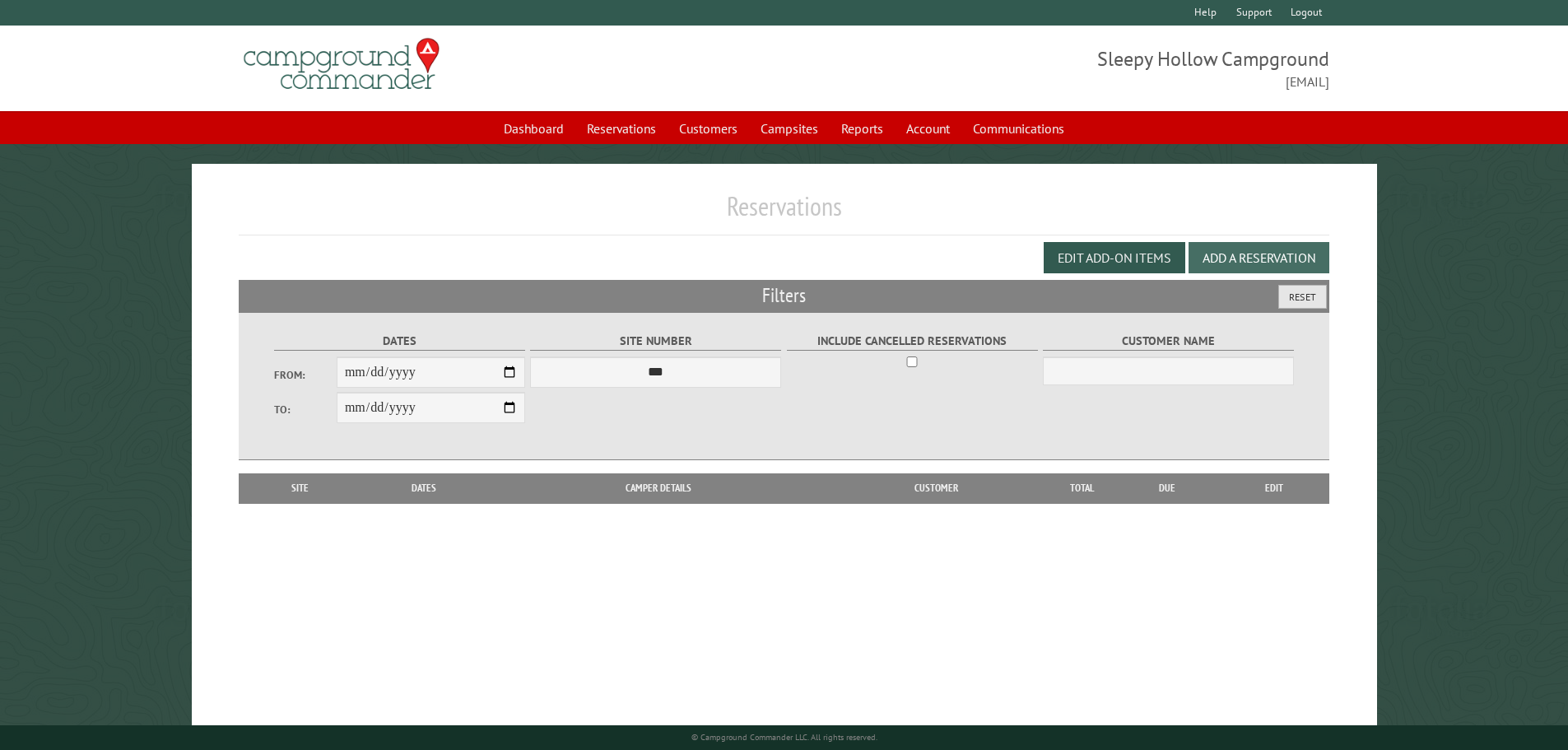 type on "****" 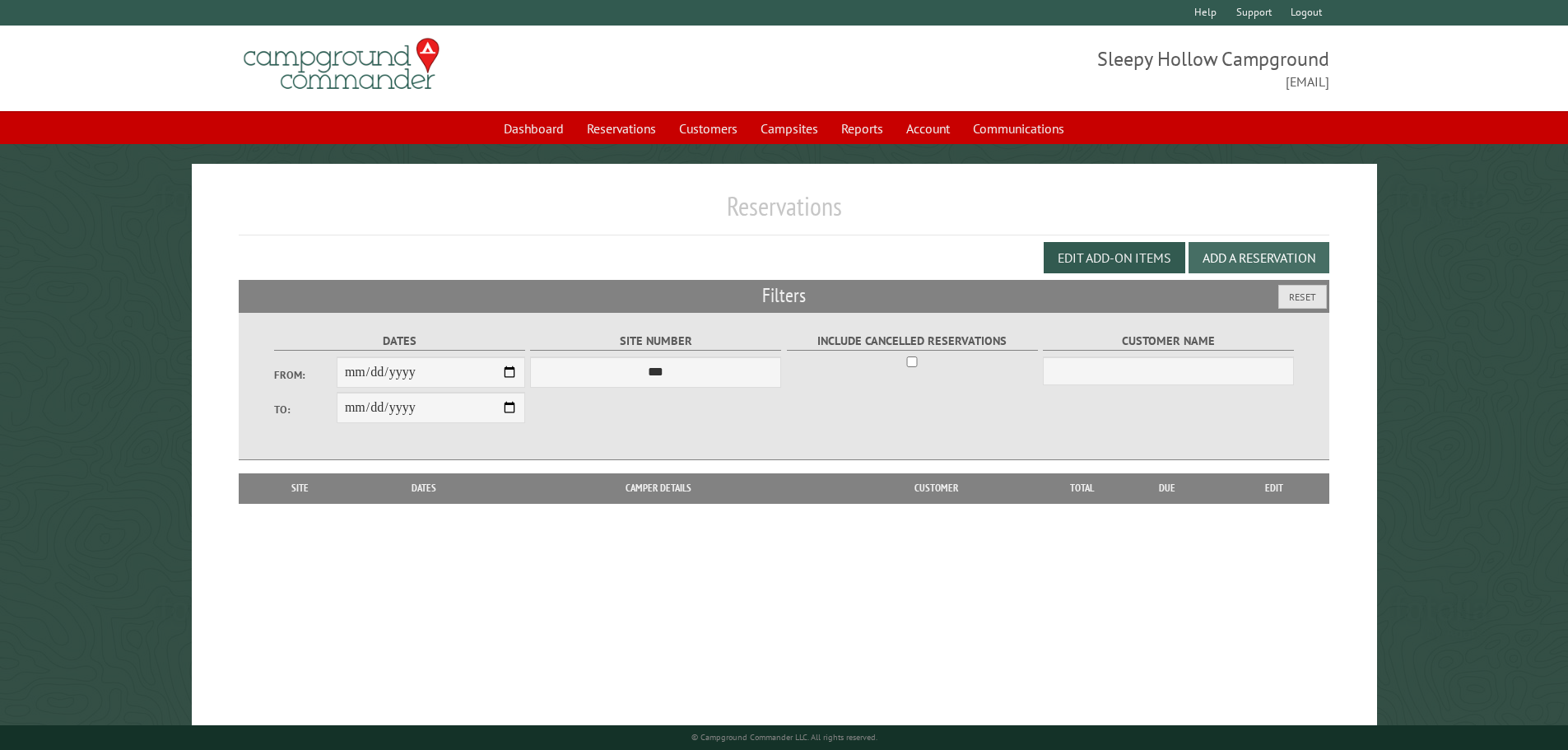click on "Add a Reservation" at bounding box center (1259, 258) 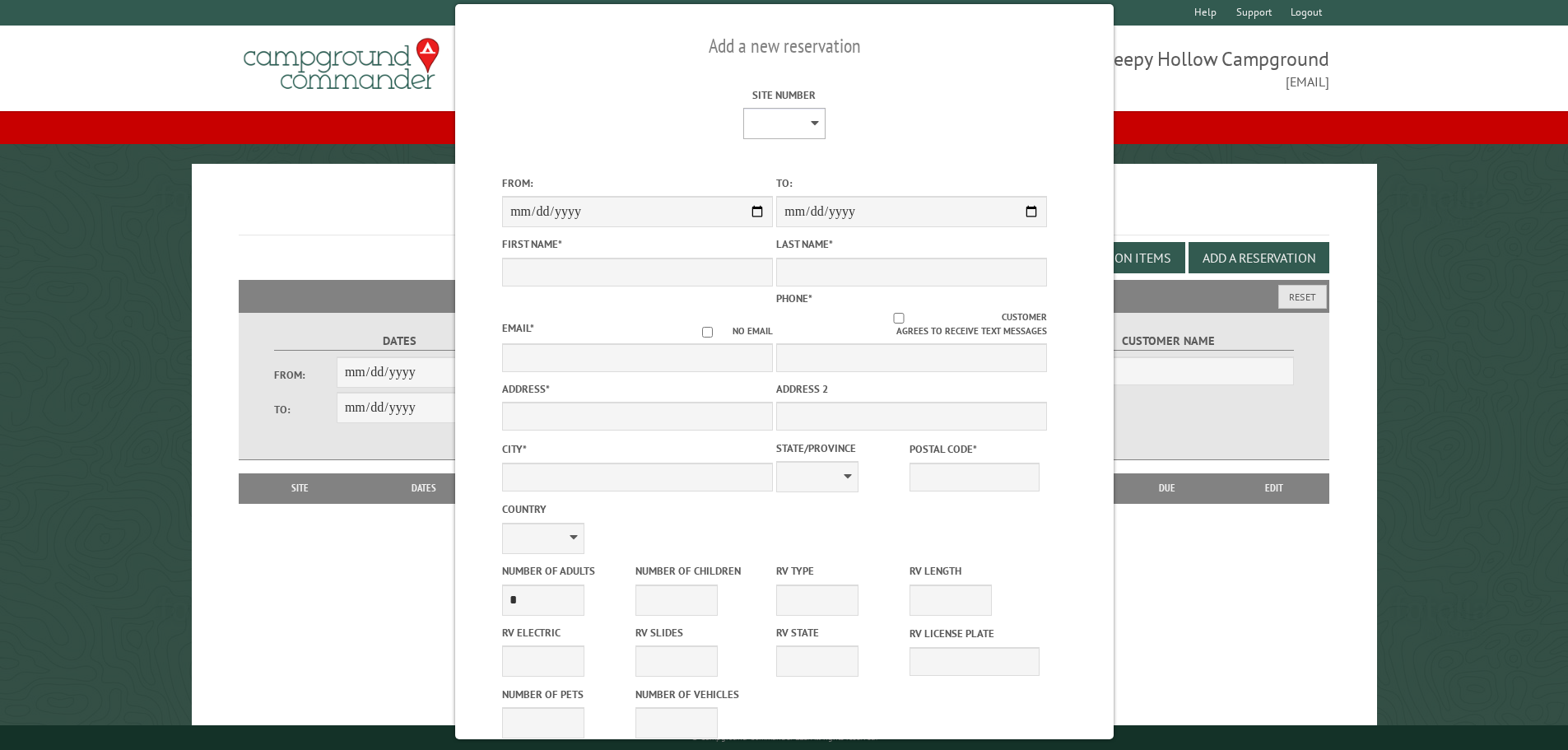 click on "* * * * * * * * * ** *** *** ** ** ** ** ** ** ** ** ** ** *** *** ** ** ** ** ** ** ** ** ** ** *** *** ** ** ** ** ** ** ** ** *** *** ** ** ** ** ** ** *** *** ** ** ** ** ** *** ** ** ** ** ** ** ** ** ** ** ** ** ** ** ** ** ** ** ** ** ** ** ** ** **" at bounding box center [784, 123] 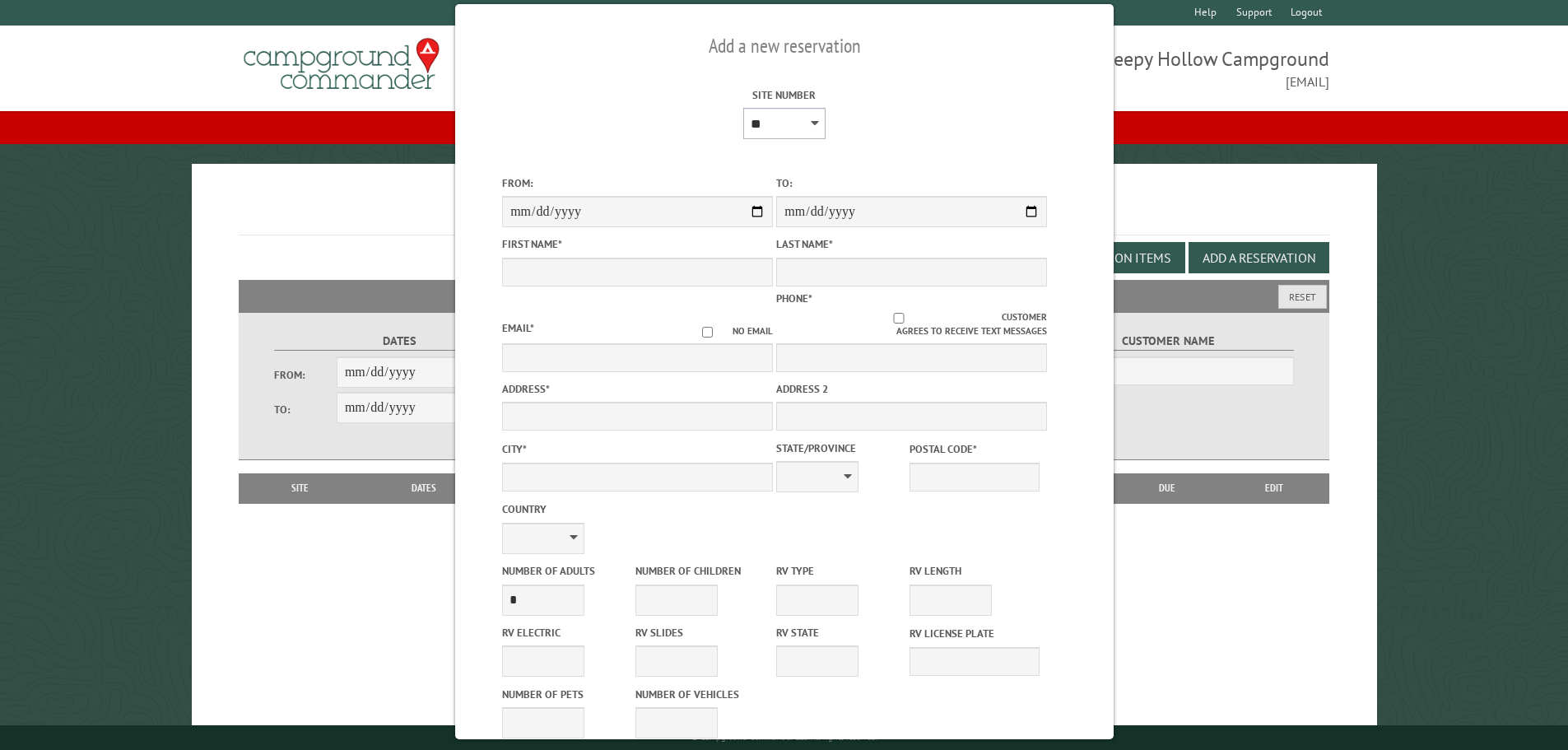 click on "* * * * * * * * * ** *** *** ** ** ** ** ** ** ** ** ** ** *** *** ** ** ** ** ** ** ** ** ** ** *** *** ** ** ** ** ** ** ** ** *** *** ** ** ** ** ** ** *** *** ** ** ** ** ** *** ** ** ** ** ** ** ** ** ** ** ** ** ** ** ** ** ** ** ** ** ** ** ** ** **" at bounding box center [784, 123] 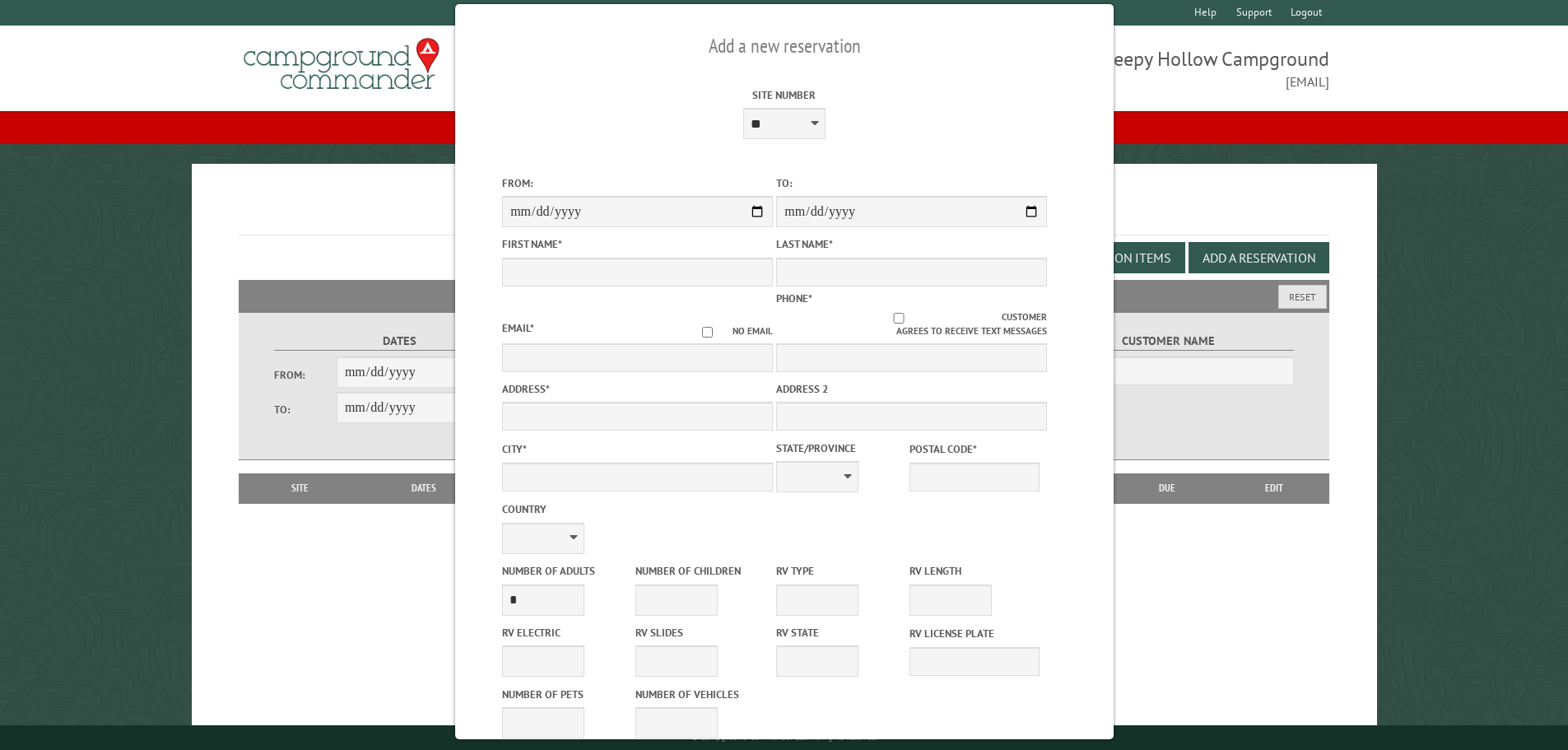 click on "Site Number
* * * * * * * * * ** *** *** ** ** ** ** ** ** ** ** ** ** *** *** ** ** ** ** ** ** ** ** ** ** *** *** ** ** ** ** ** ** ** ** *** *** ** ** ** ** ** ** *** *** ** ** ** ** ** *** ** ** ** ** ** ** ** ** ** ** ** ** ** ** ** ** ** ** ** ** ** ** ** ** **
Site type:
Max rig size: '
Min stay days:" at bounding box center (784, 112) 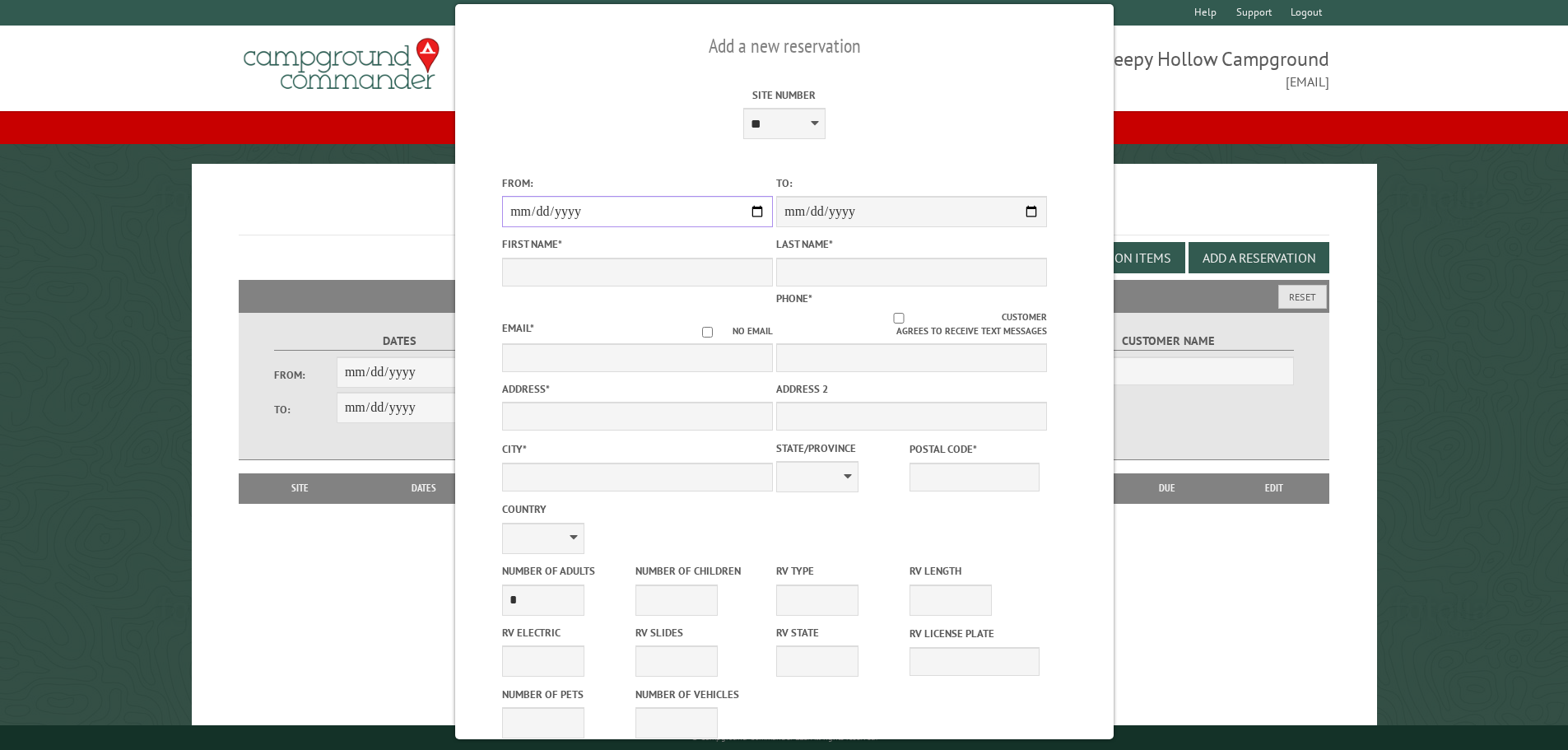 click on "From:" at bounding box center [637, 212] 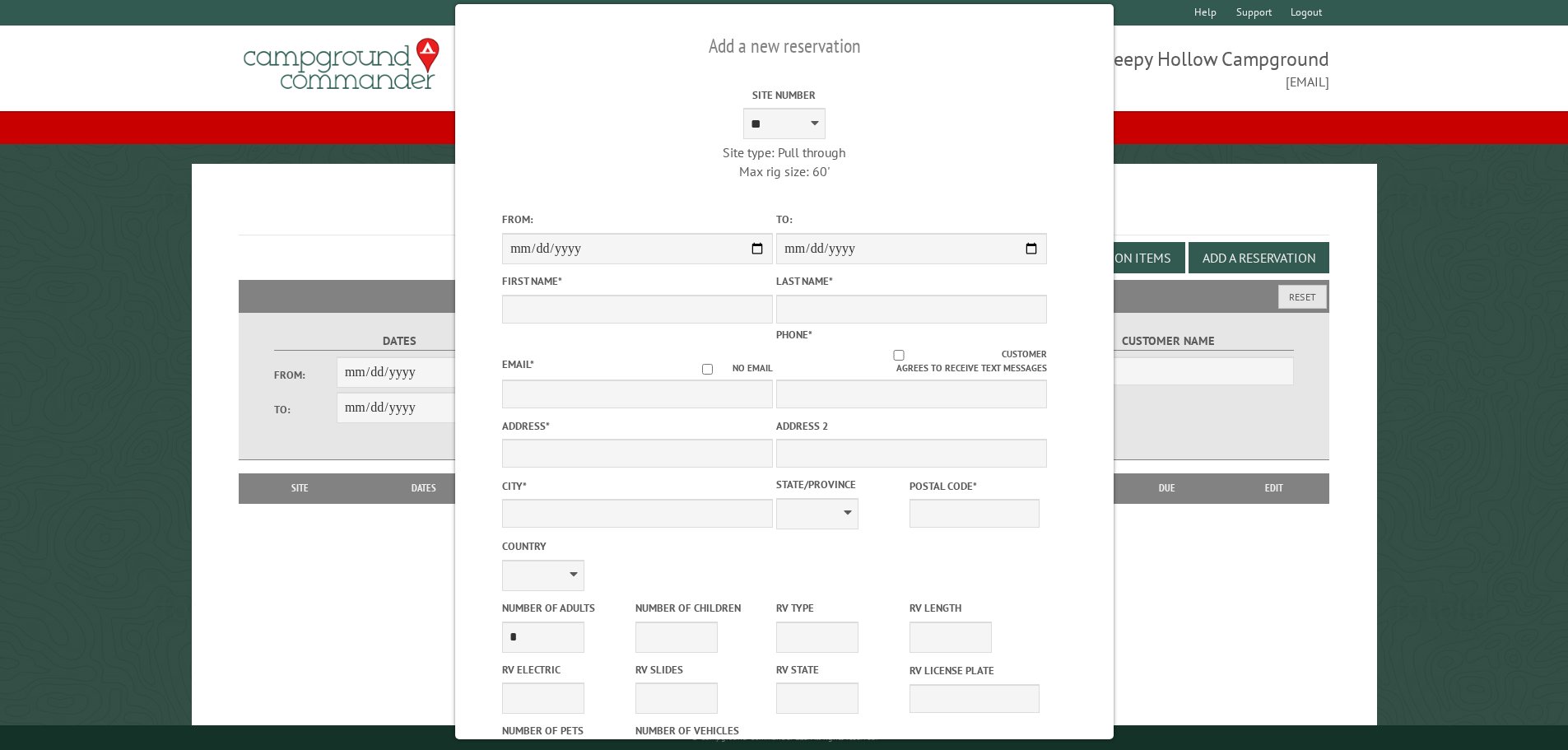 click on "Site Number
* * * * * * * * * ** *** *** ** ** ** ** ** ** ** ** ** ** *** *** ** ** ** ** ** ** ** ** ** ** *** *** ** ** ** ** ** ** ** ** *** *** ** ** ** ** ** ** *** *** ** ** ** ** ** *** ** ** ** ** ** ** ** ** ** ** ** ** ** ** ** ** ** ** ** ** ** ** ** ** **
Site type: Pull through
Max rig size: 60'
Min stay days: 1" at bounding box center [784, 131] 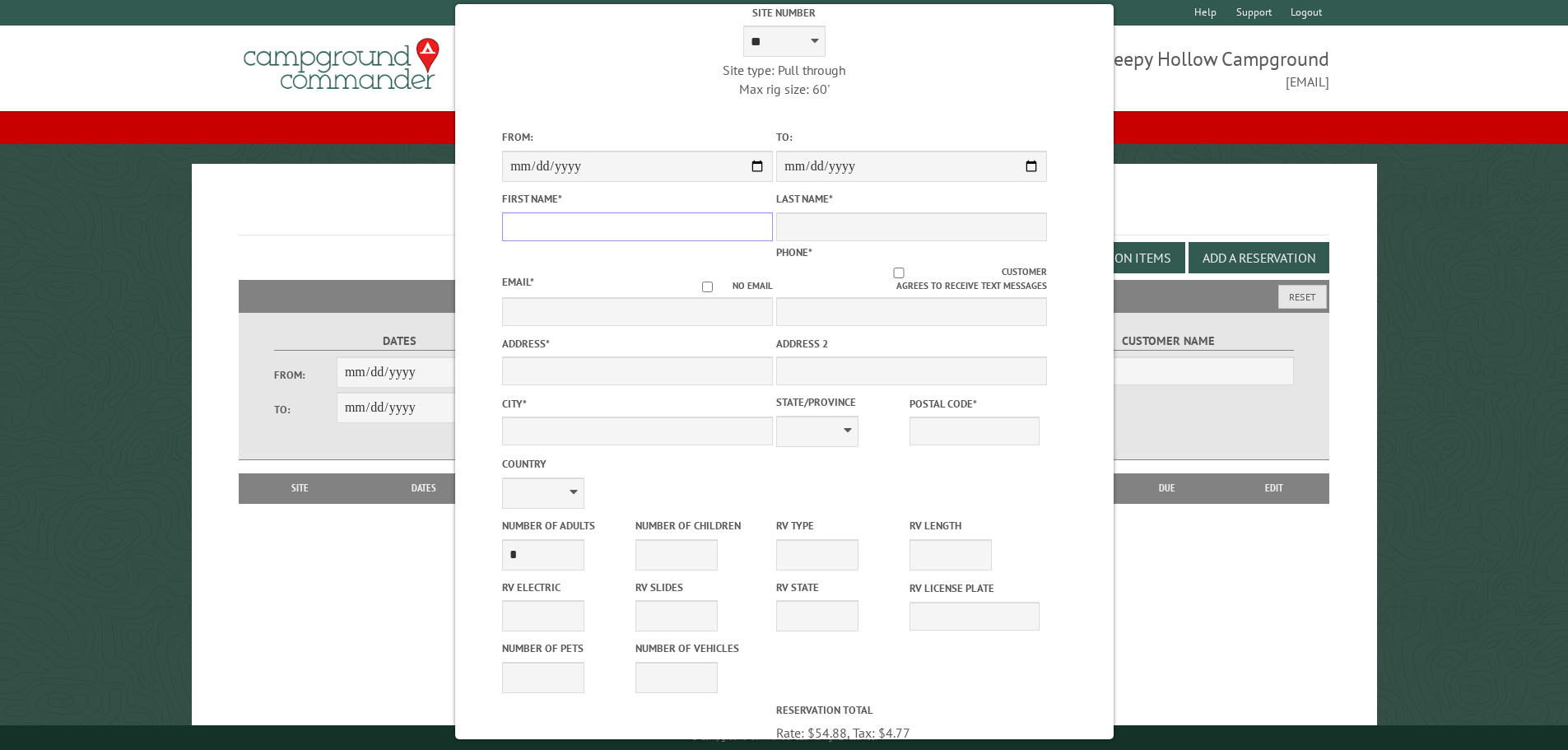 click on "First Name *" at bounding box center [637, 226] 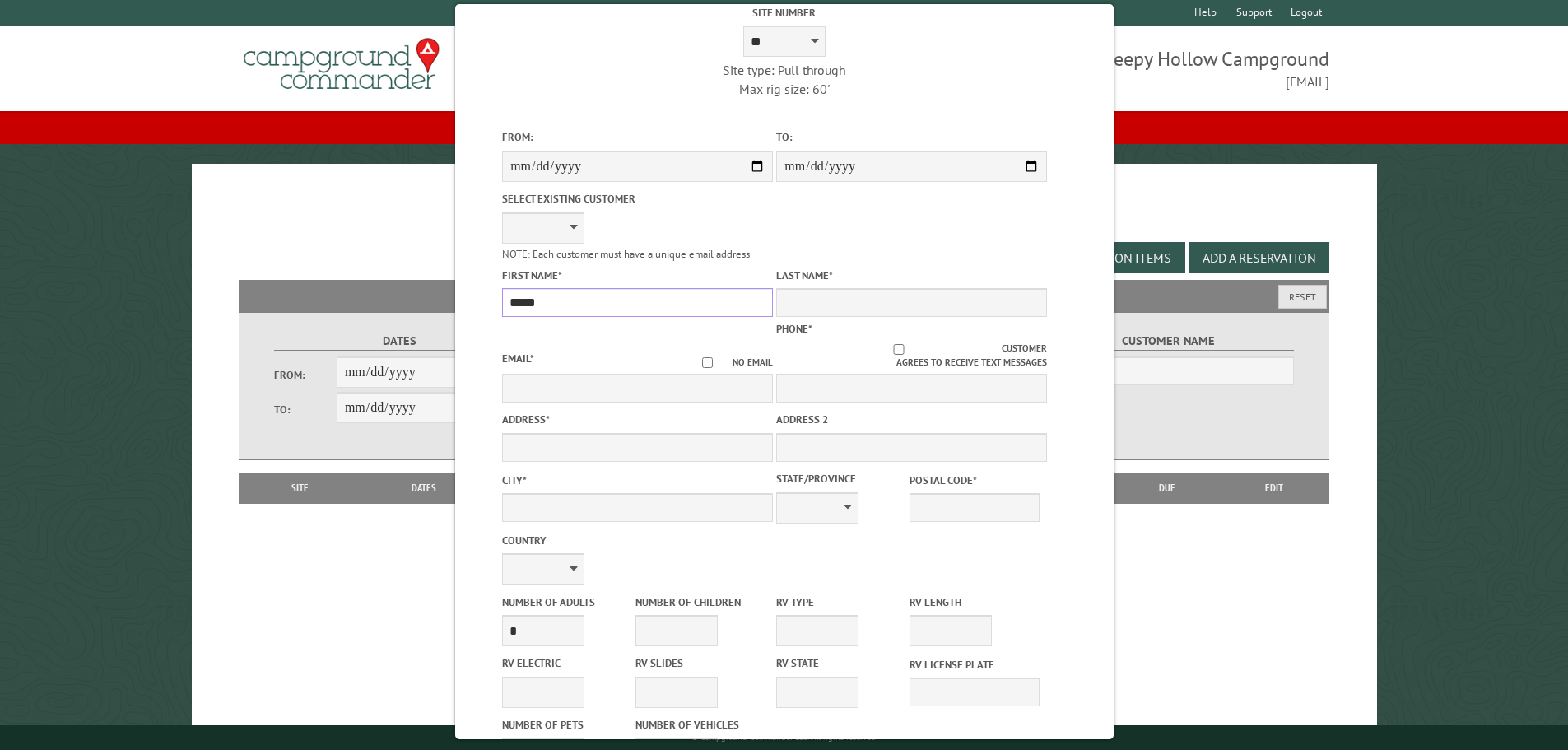 type on "*****" 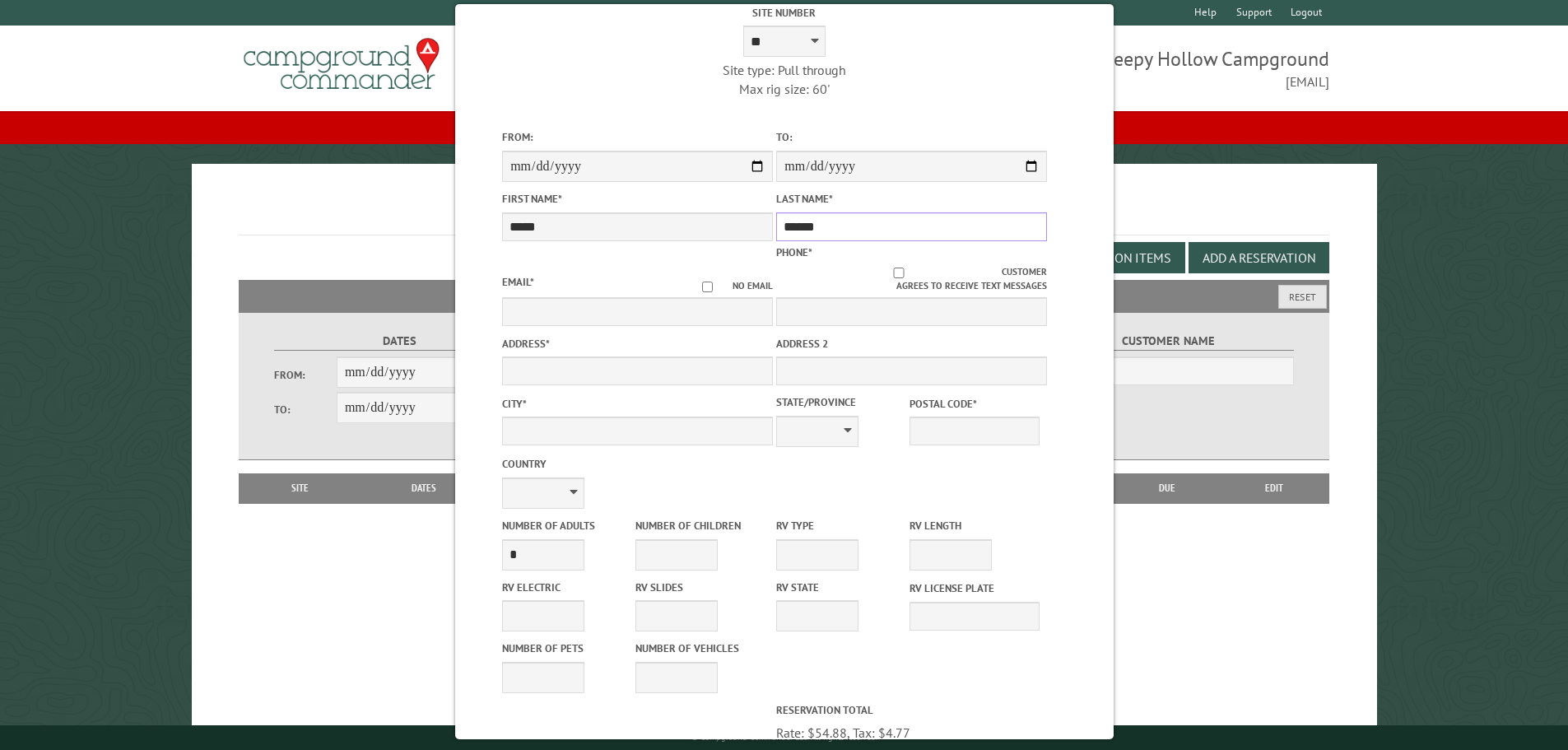 type on "******" 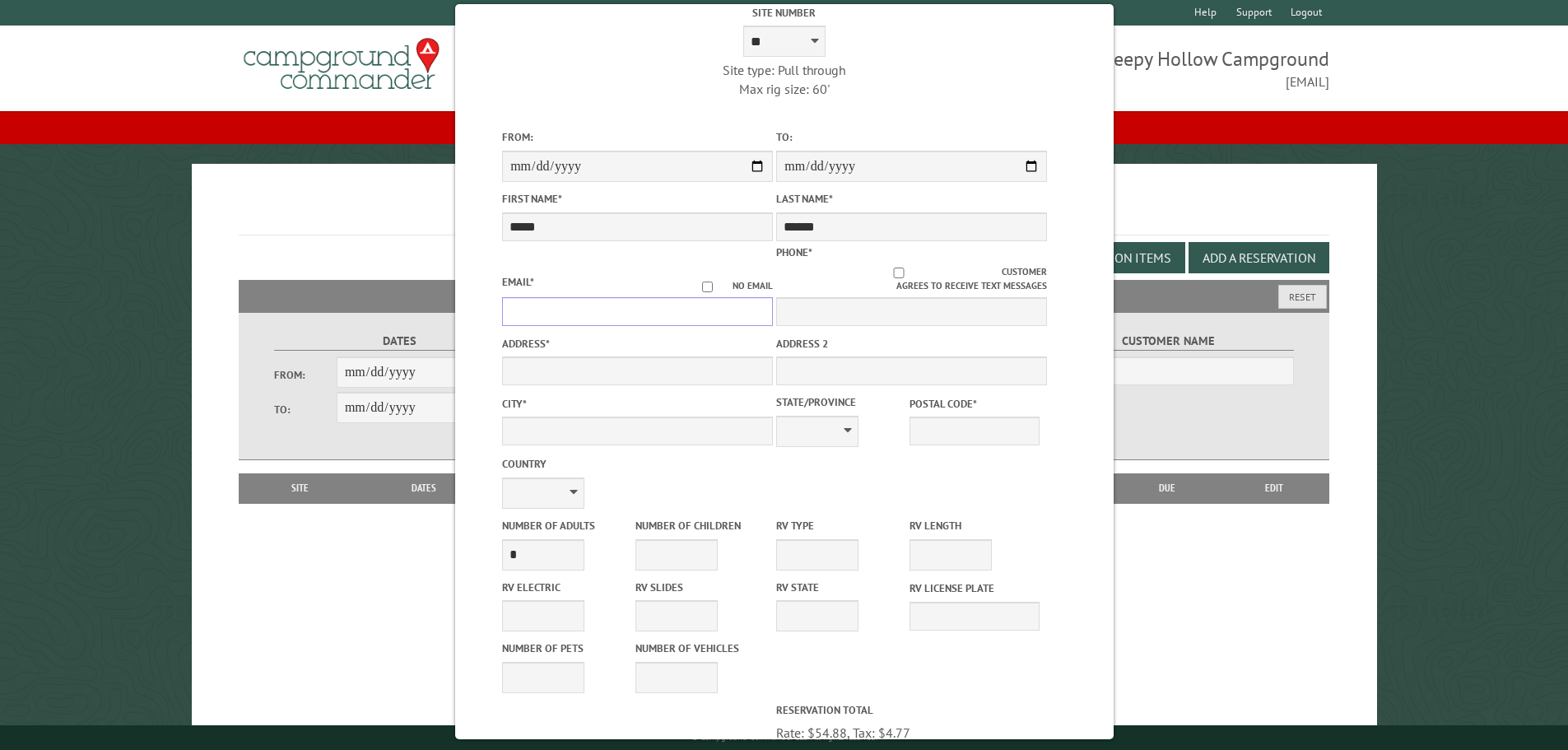 click on "Email *" at bounding box center (637, 311) 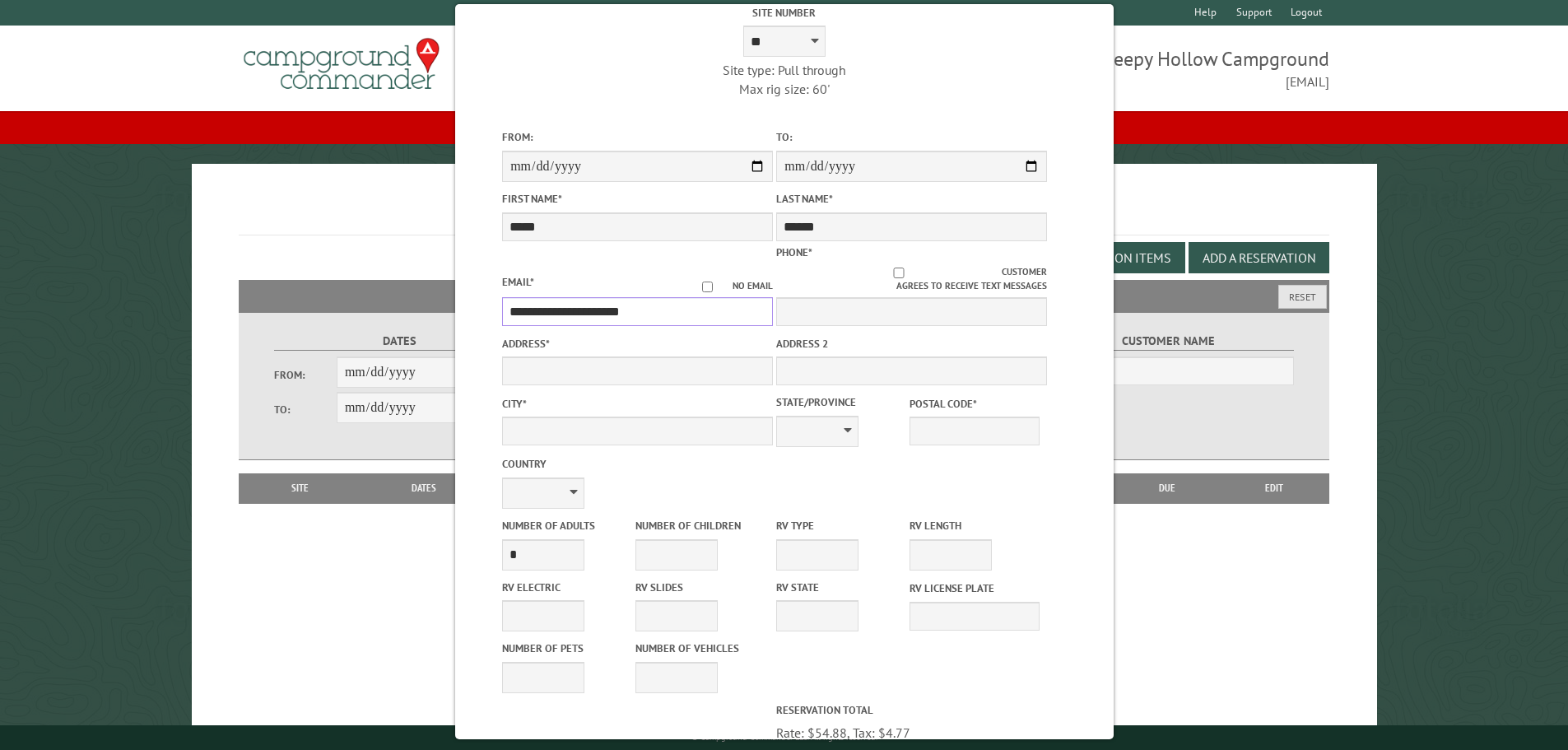 type on "**********" 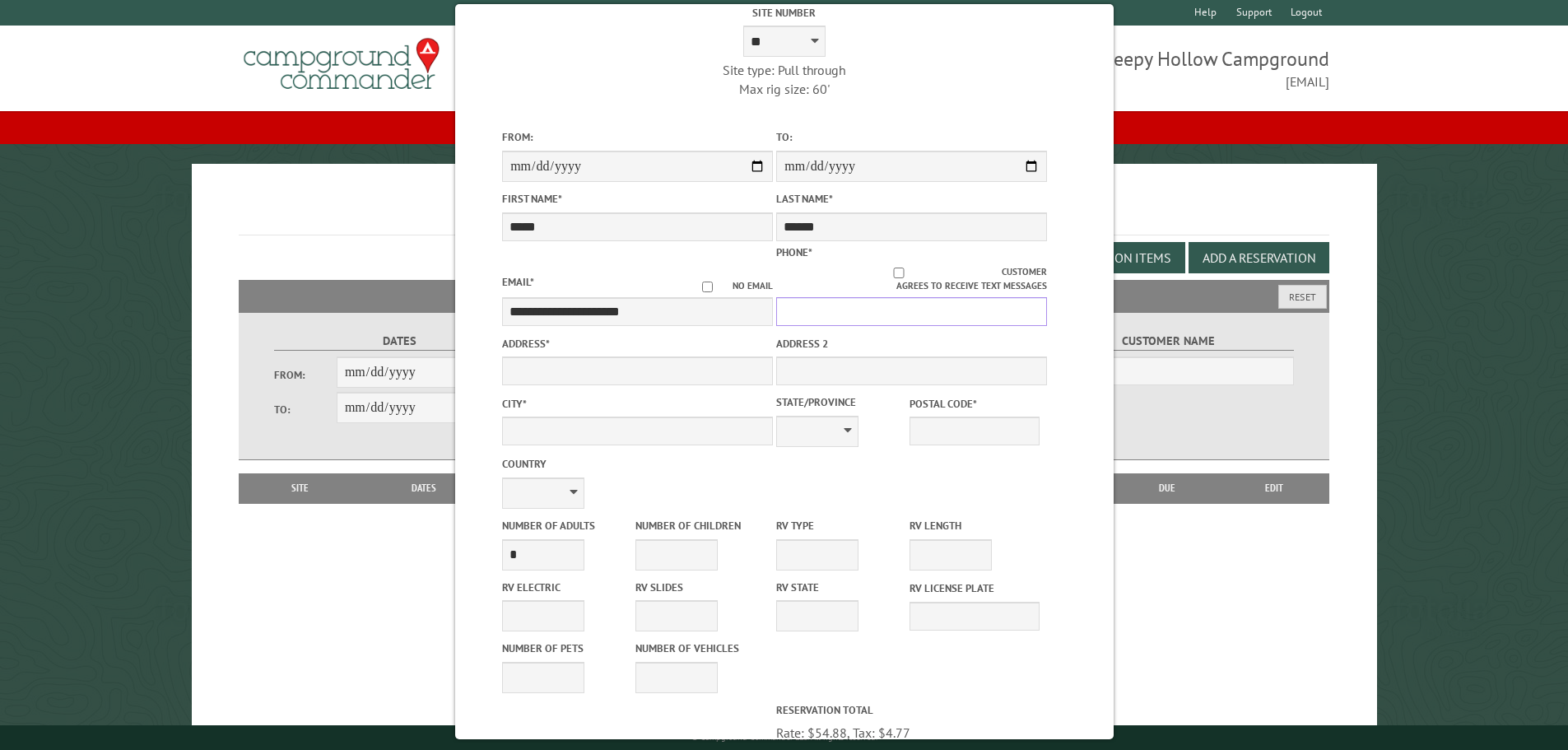 click on "Phone *" at bounding box center (911, 311) 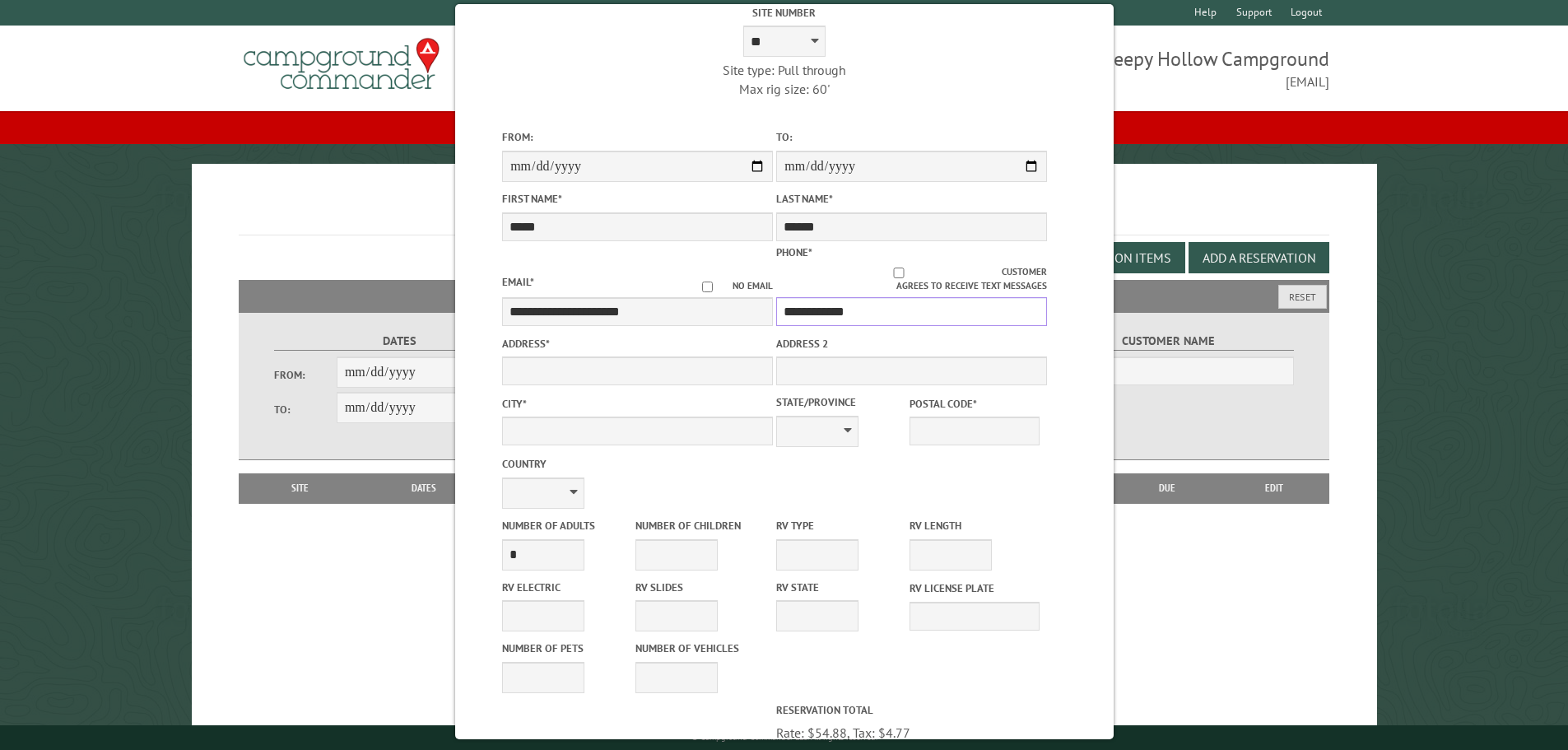 type on "**********" 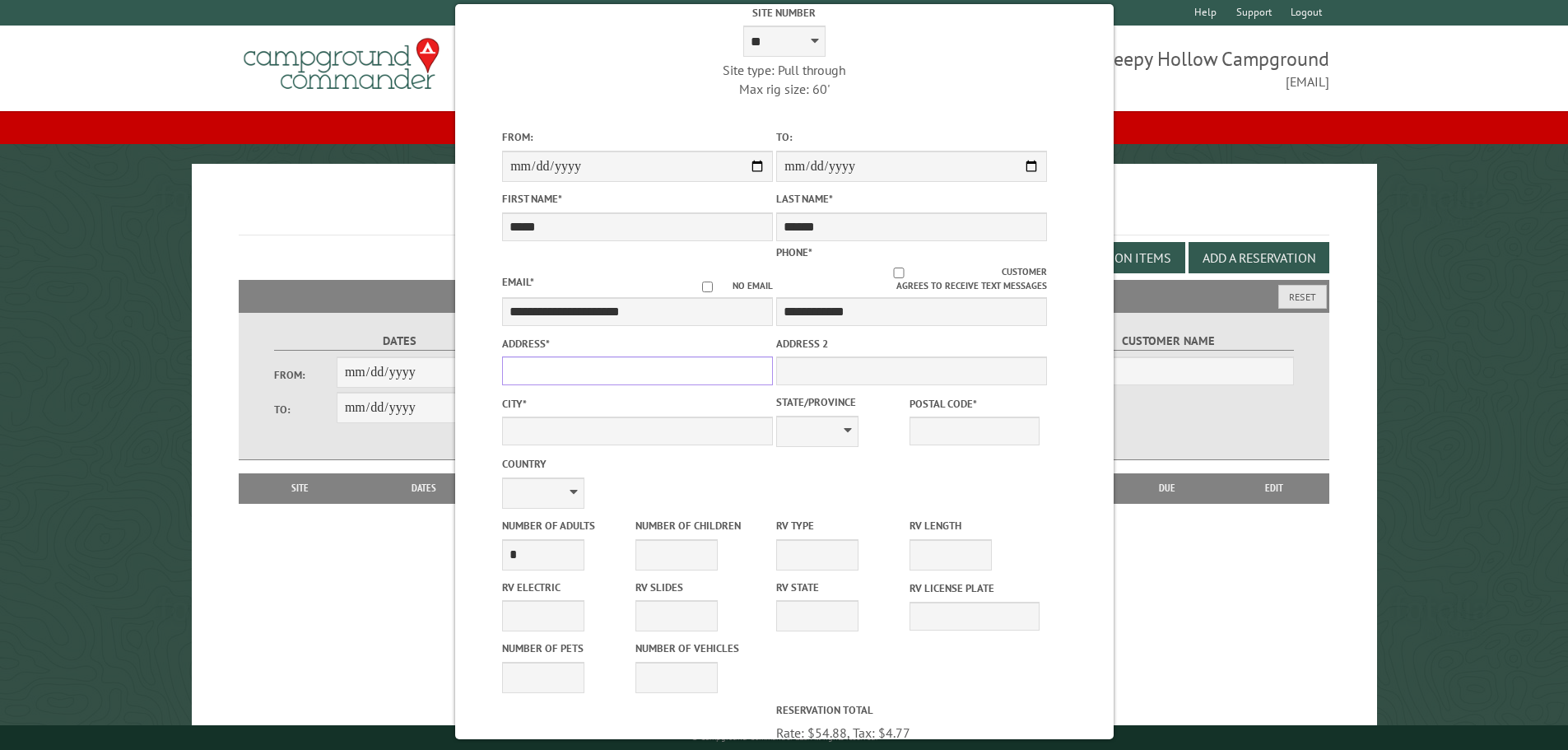 click on "Address *" at bounding box center (637, 370) 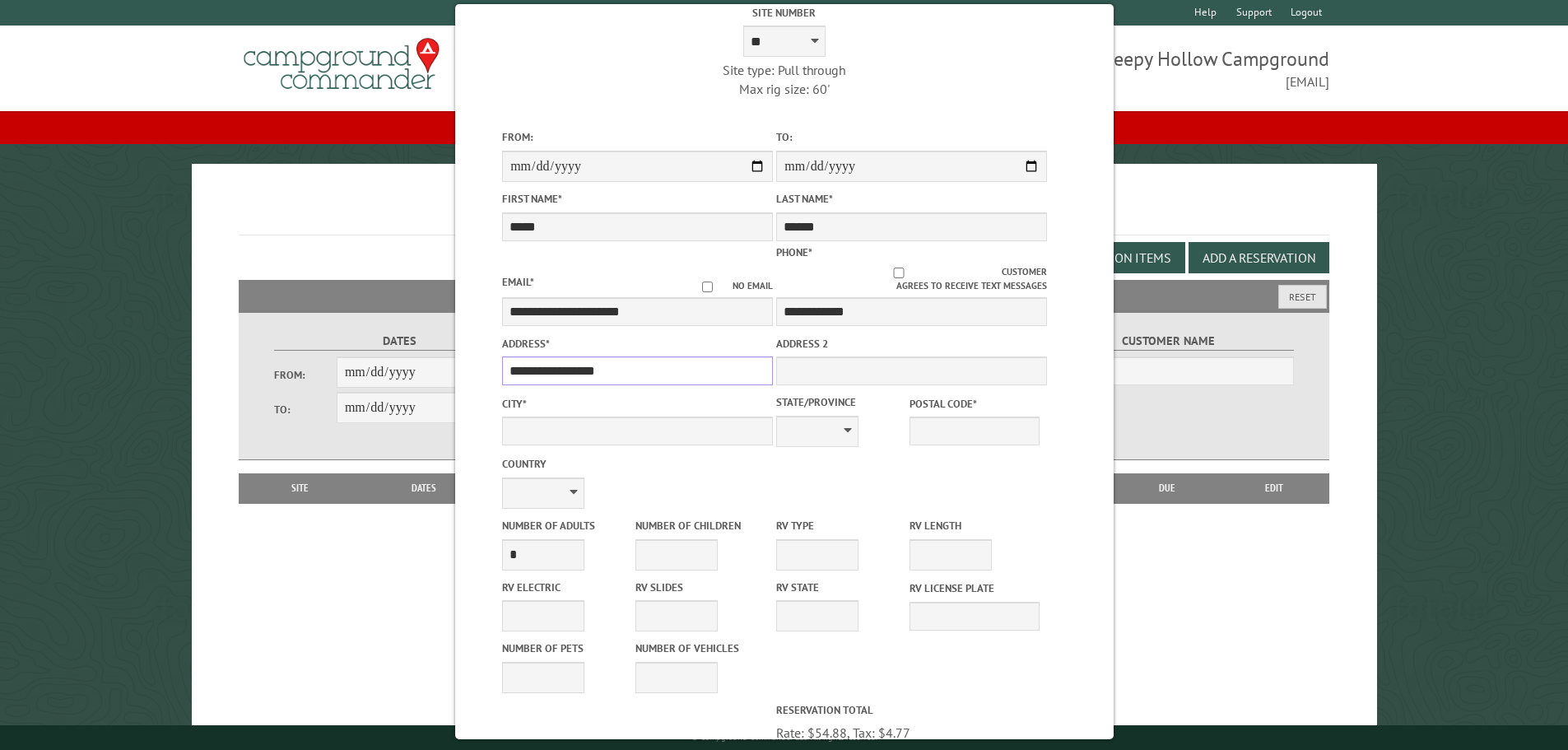 type on "**********" 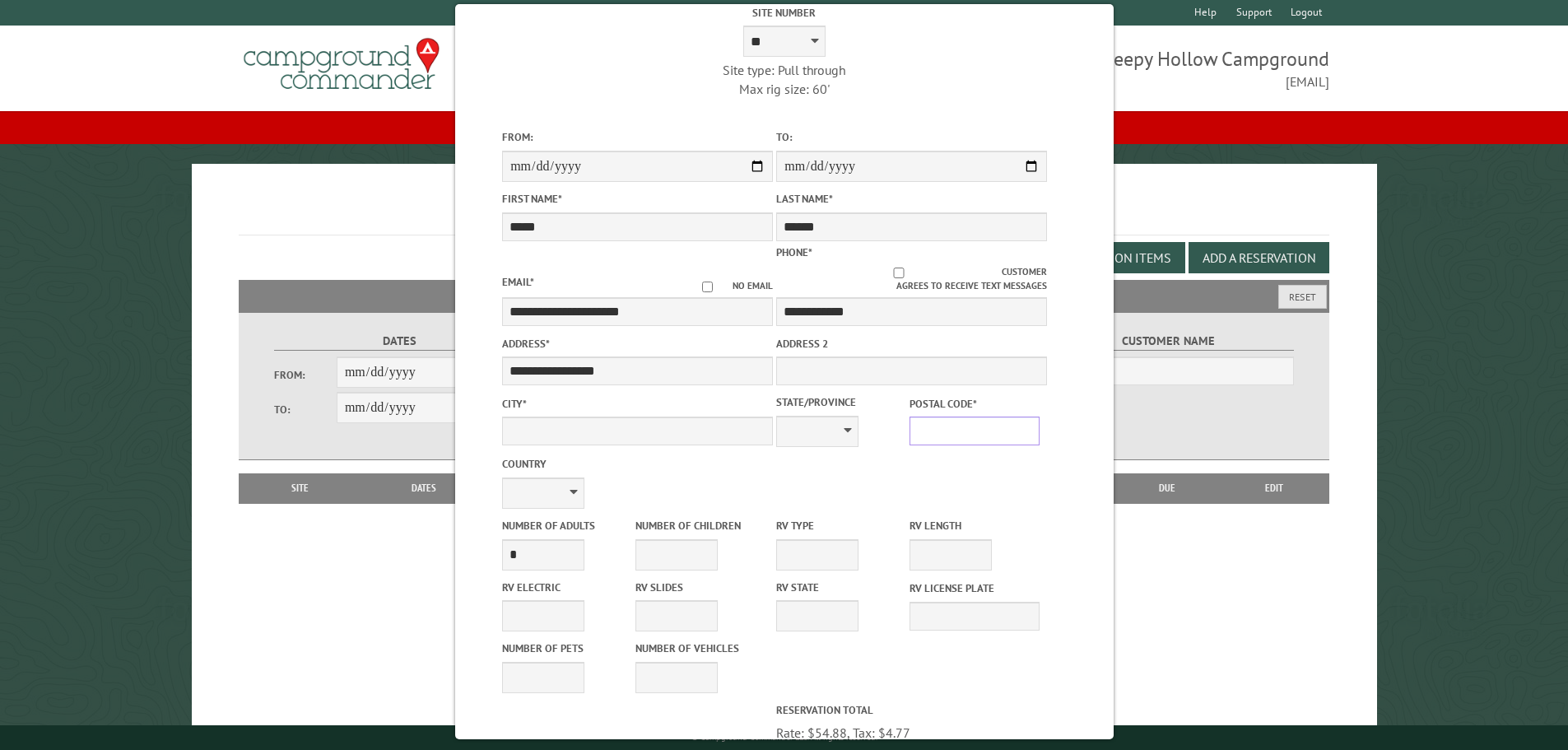 click on "Postal Code *" at bounding box center (975, 431) 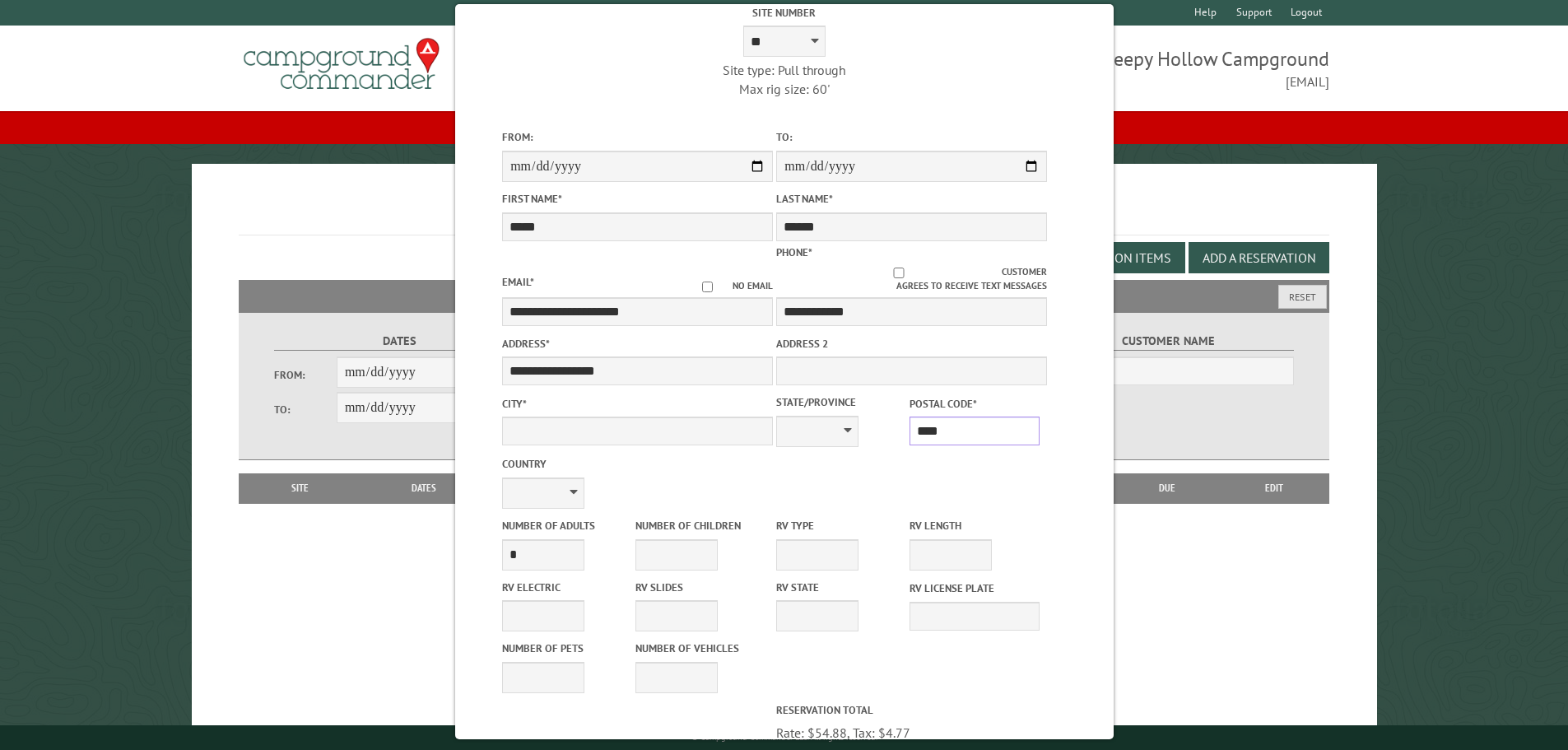 type on "*****" 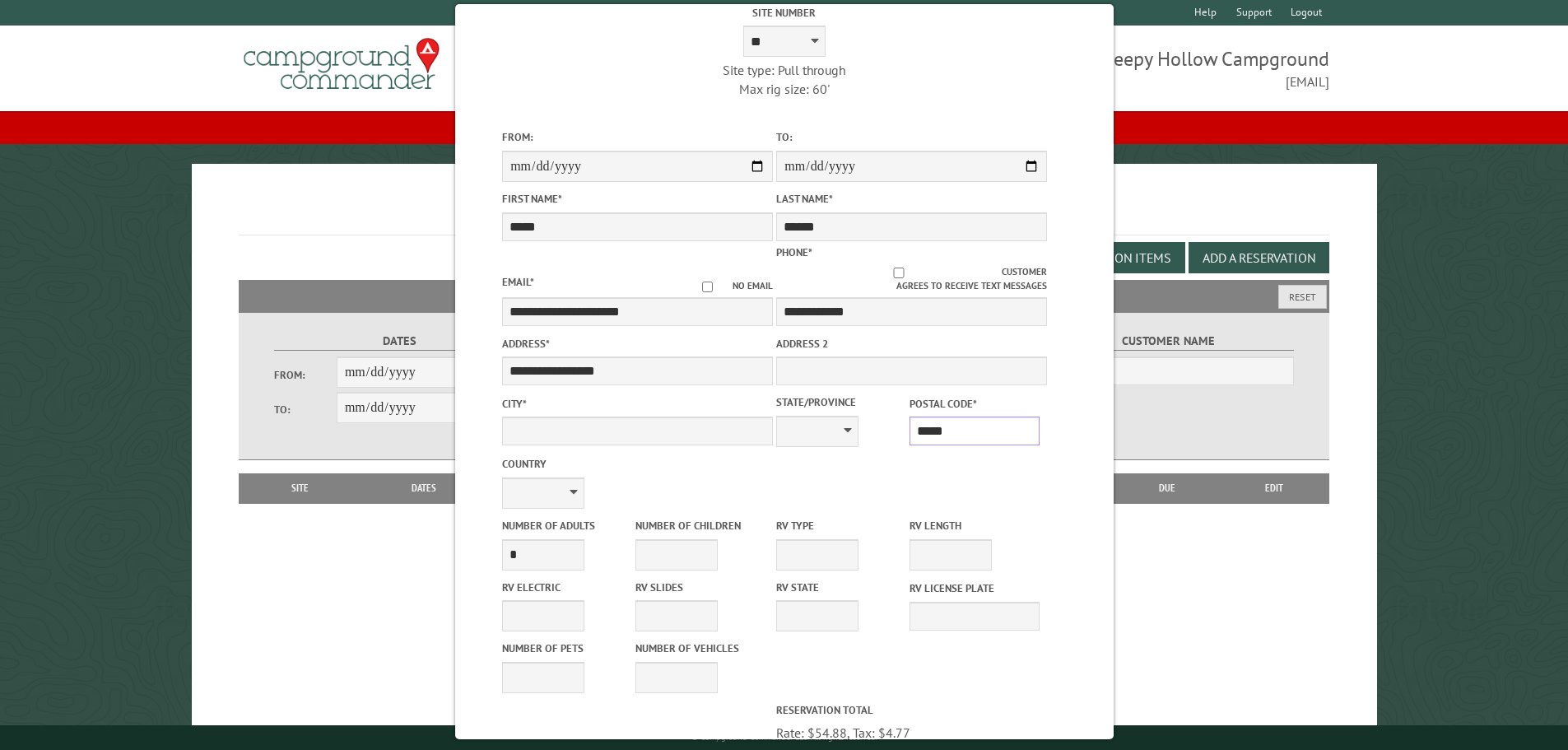 type on "**********" 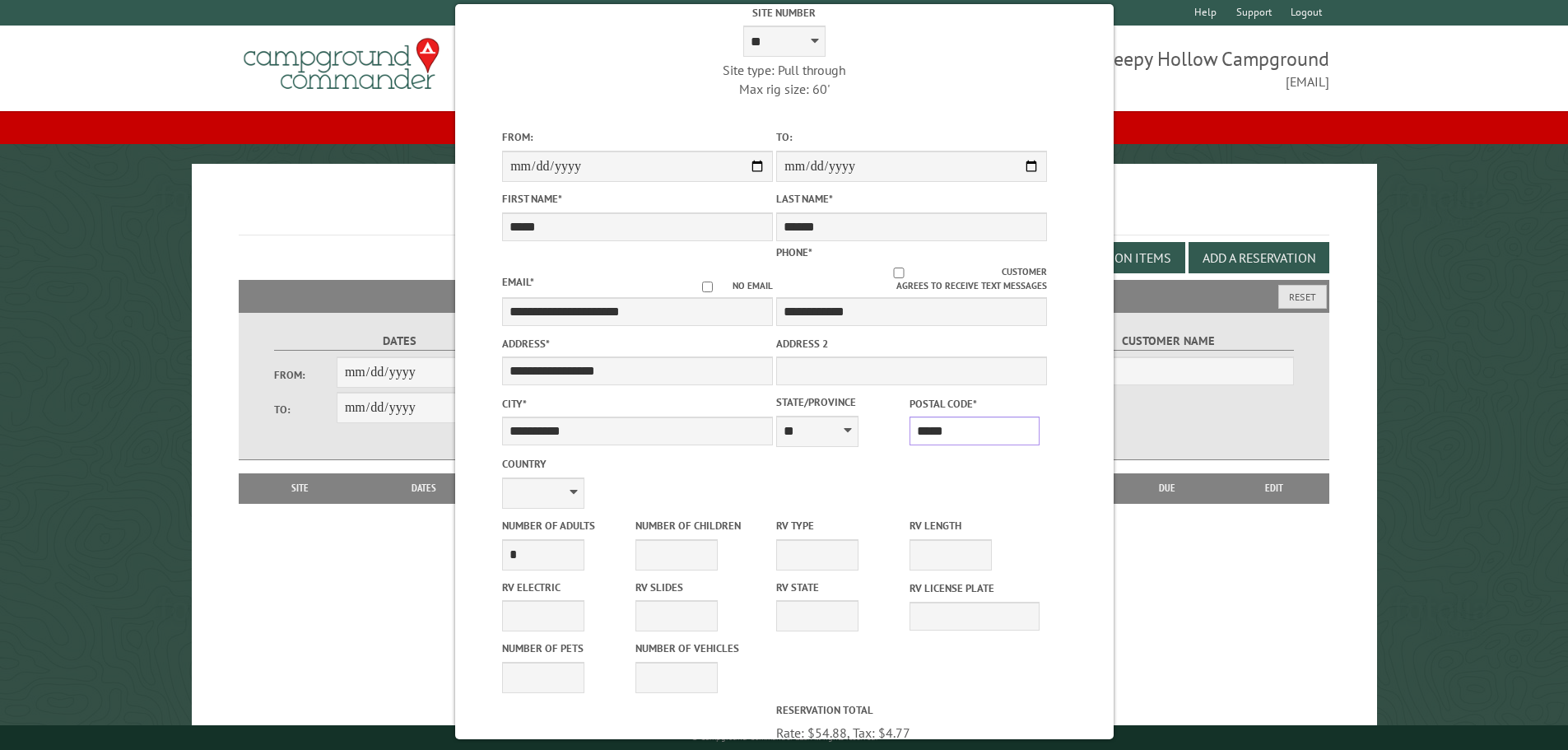 type on "*****" 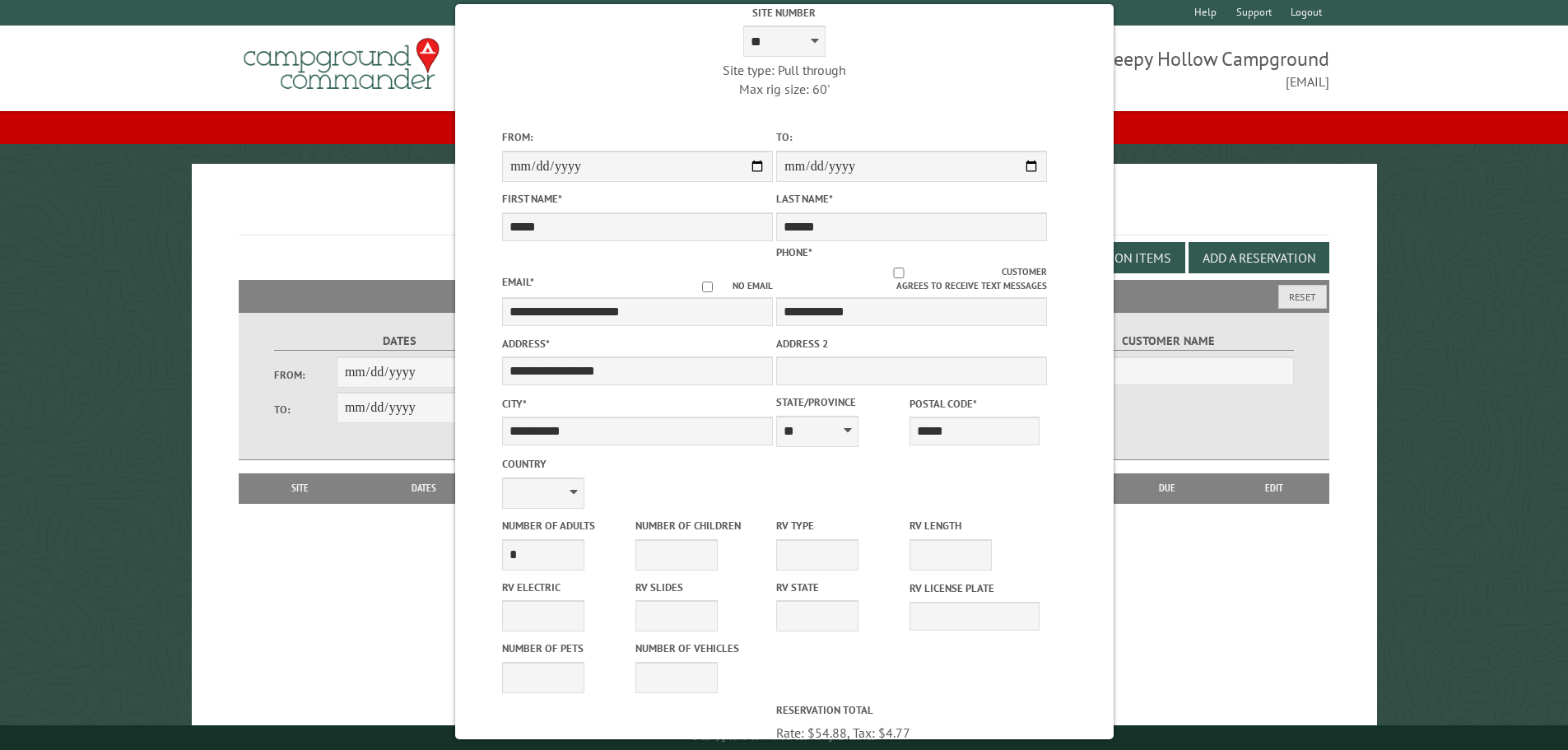 click on "Country" at bounding box center (637, 464) 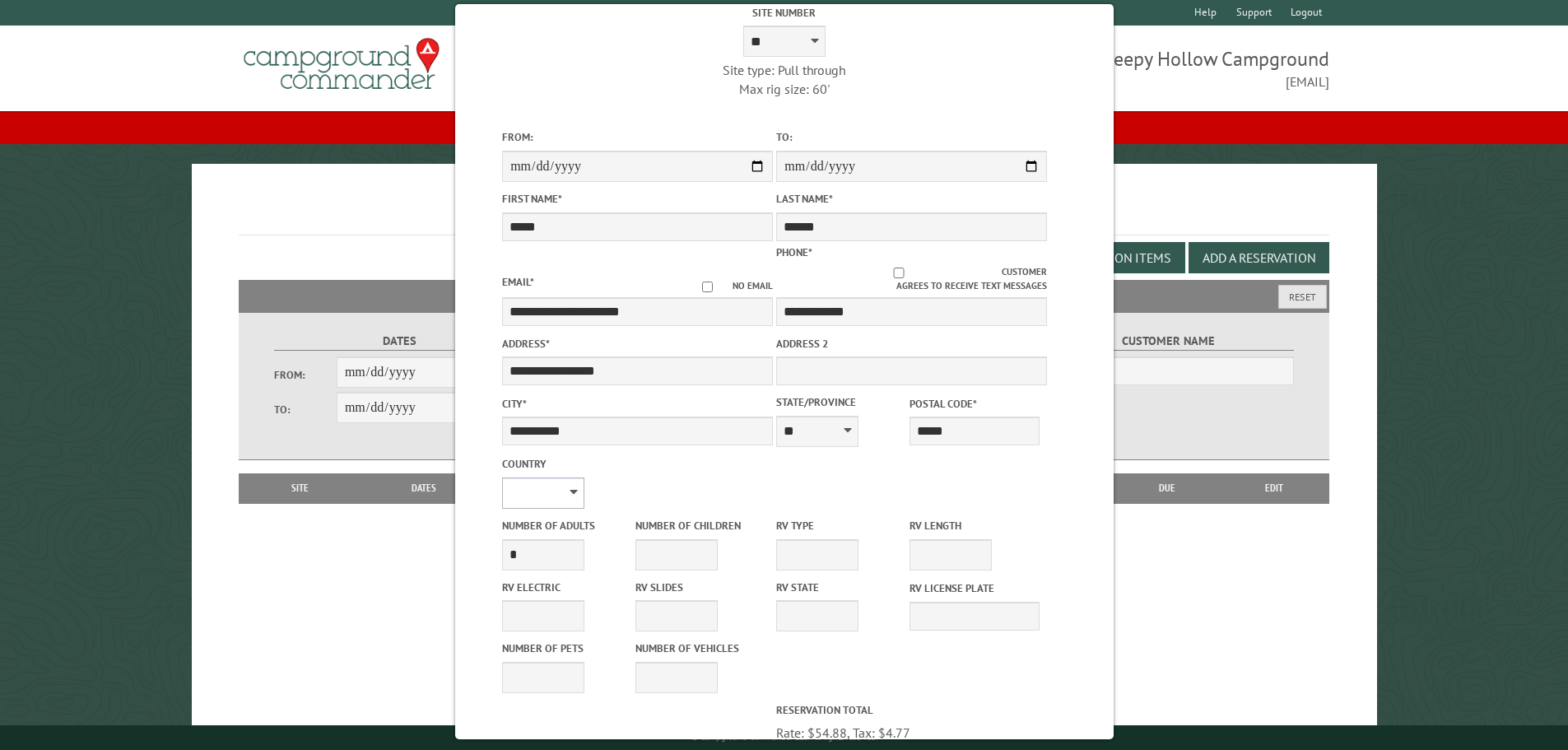 click on "**********" at bounding box center (543, 493) 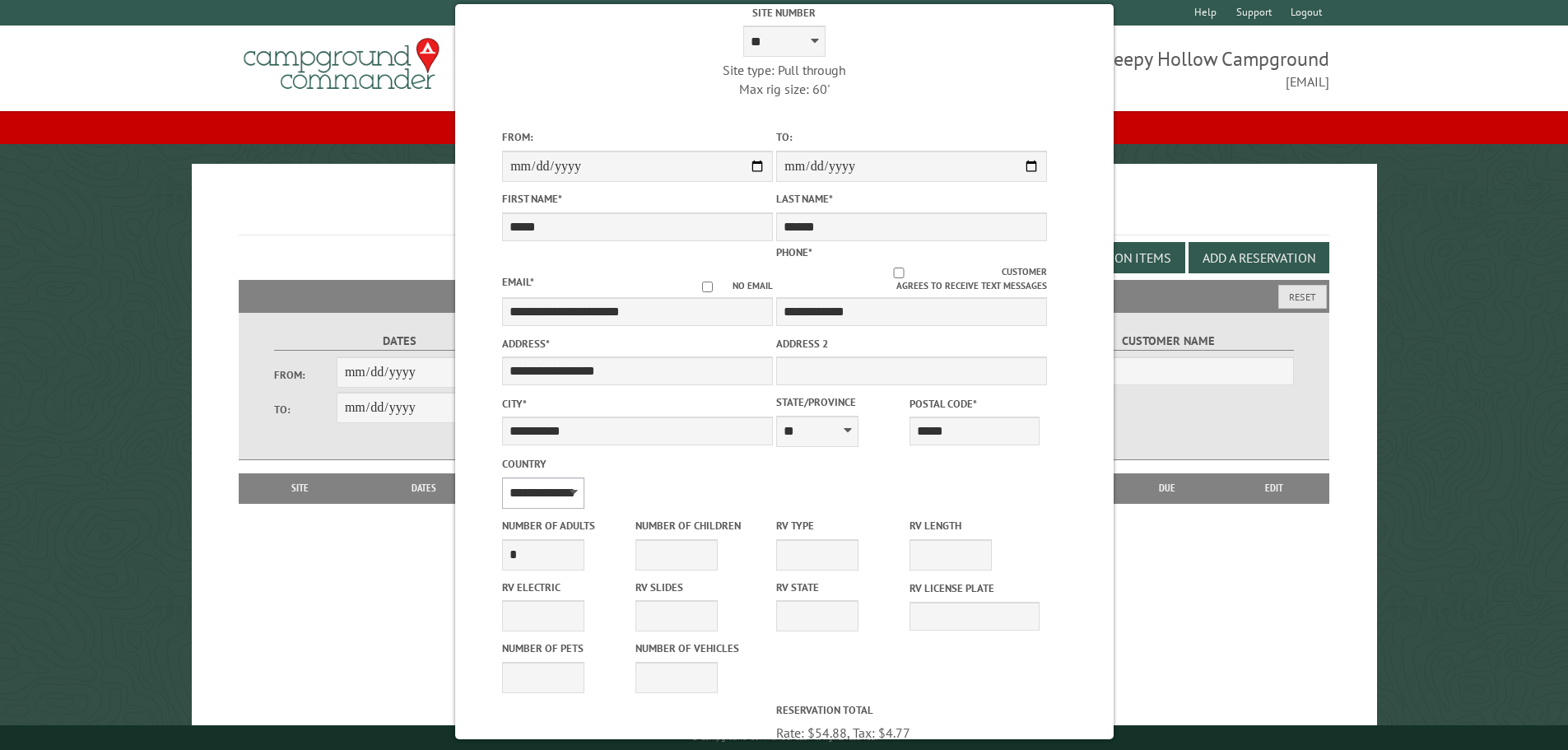 click on "**********" at bounding box center [543, 493] 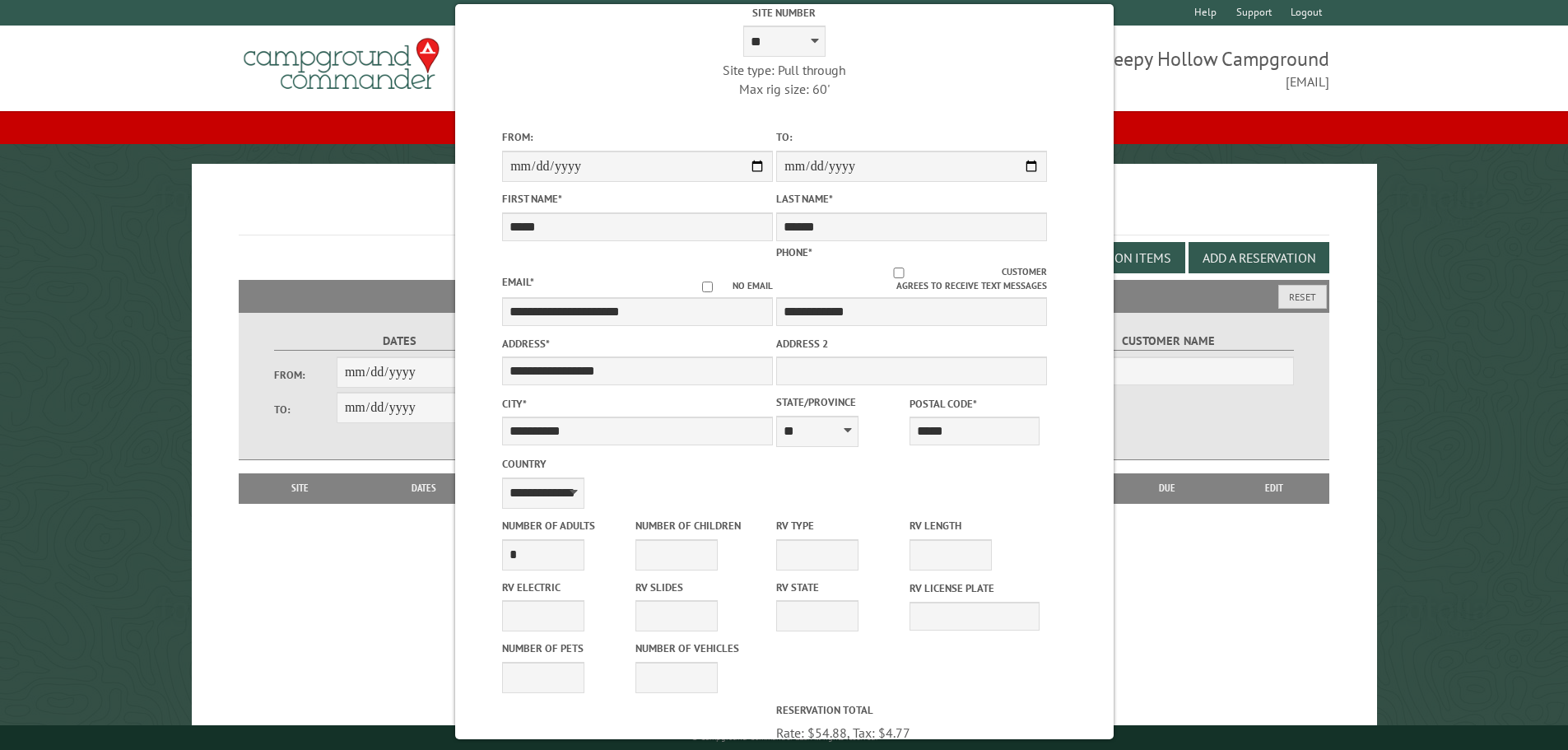 click on "**********" at bounding box center [637, 482] 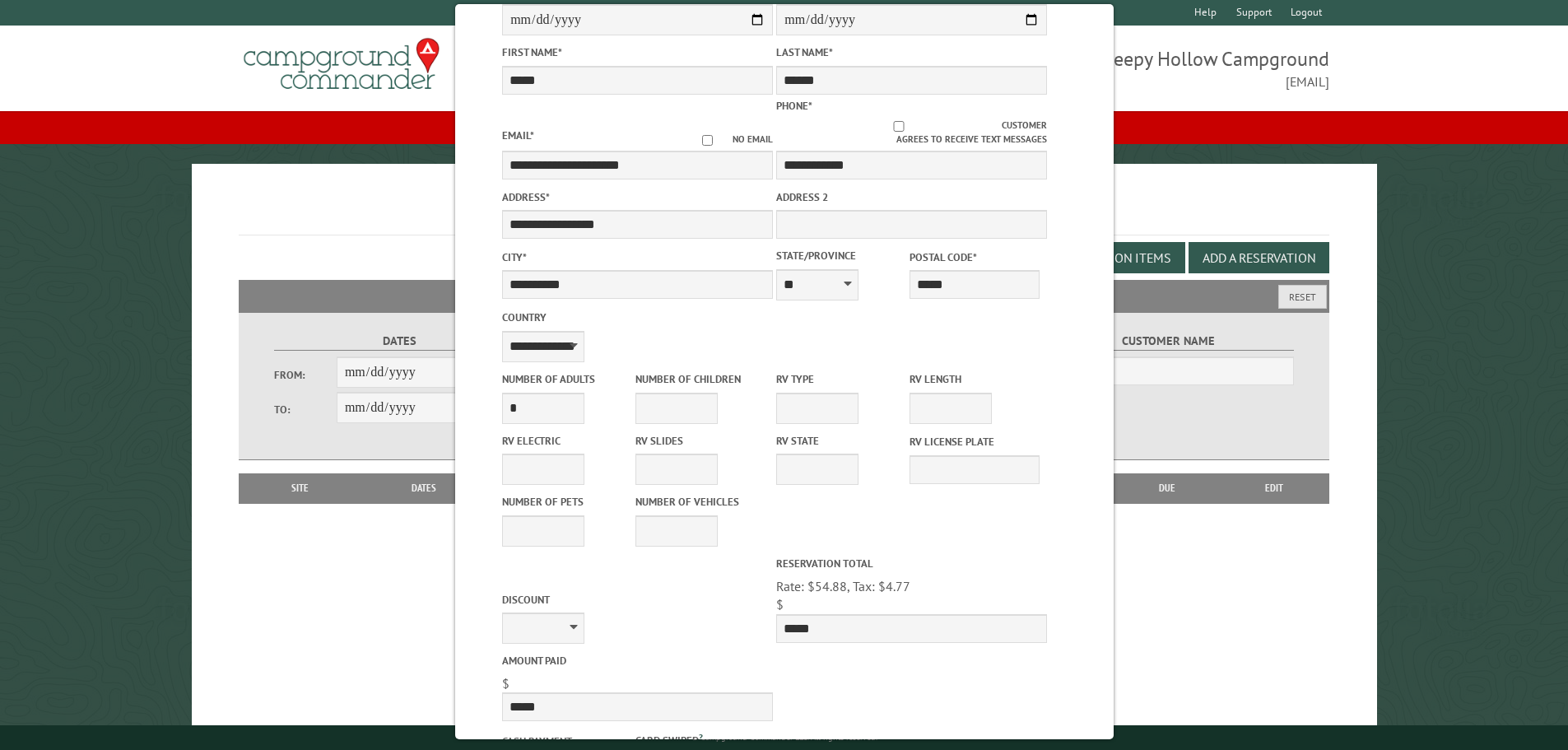 scroll, scrollTop: 247, scrollLeft: 0, axis: vertical 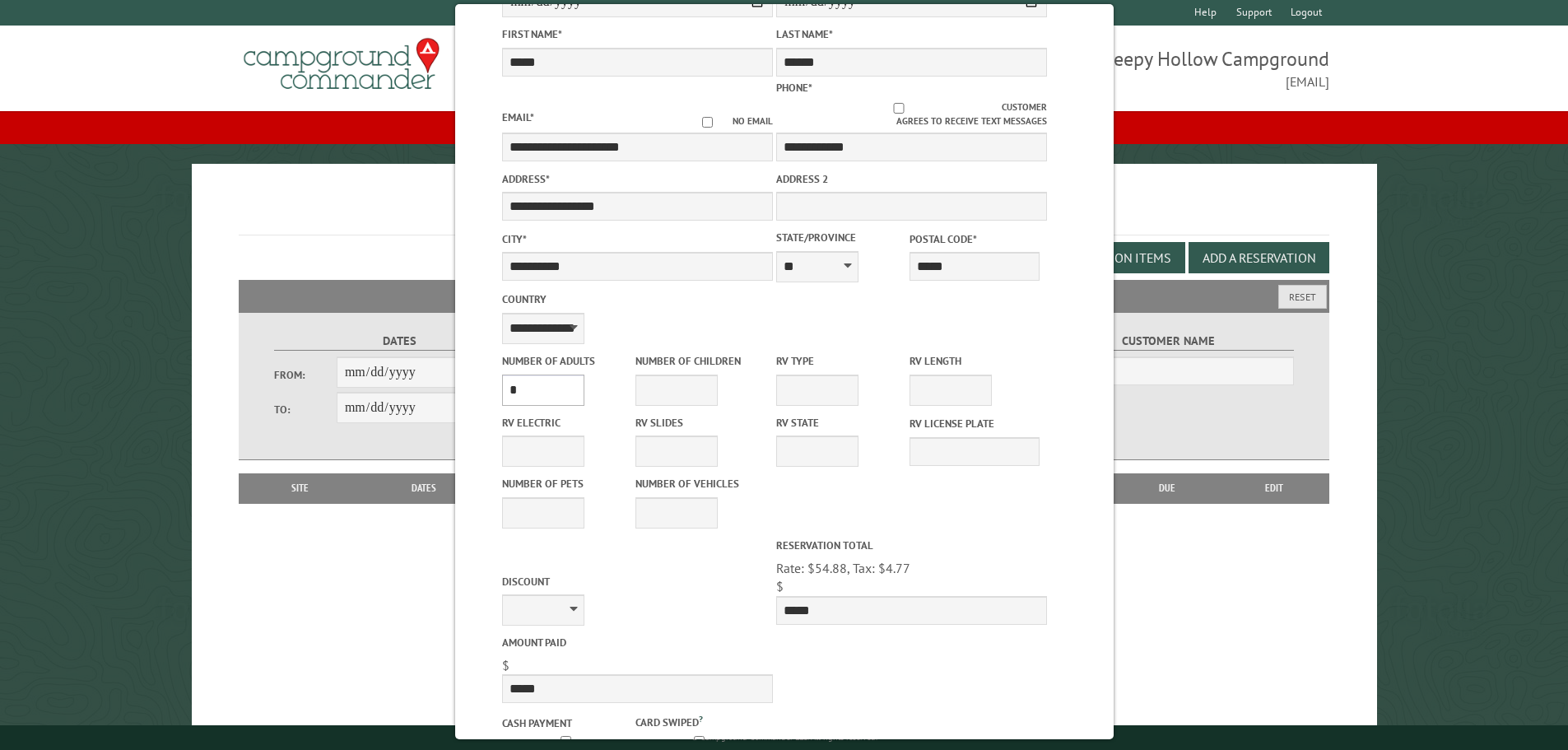 click on "* * * * * * * * * * **" at bounding box center [543, 390] 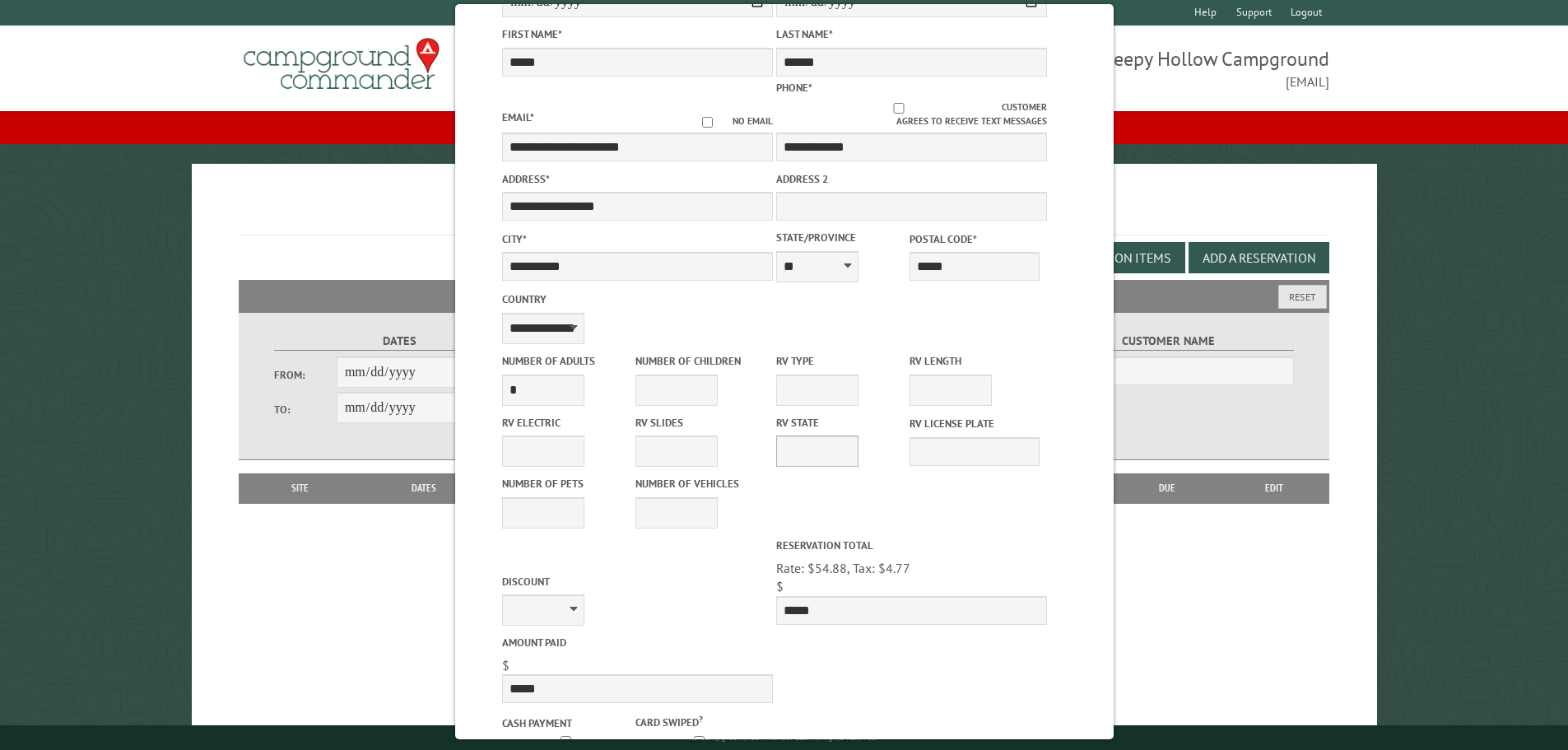 drag, startPoint x: 710, startPoint y: 594, endPoint x: 790, endPoint y: 429, distance: 183.37121 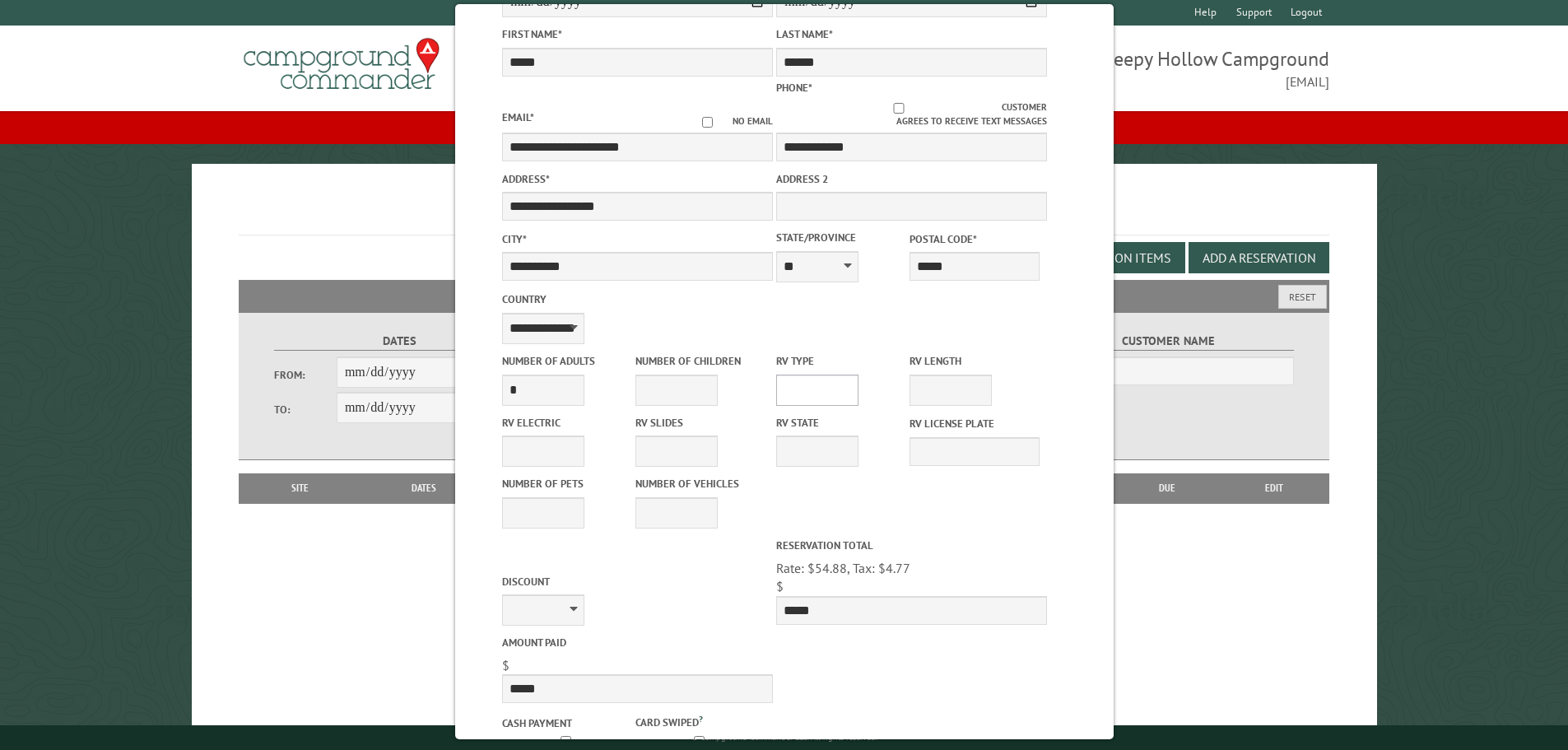 click on "**********" at bounding box center (817, 390) 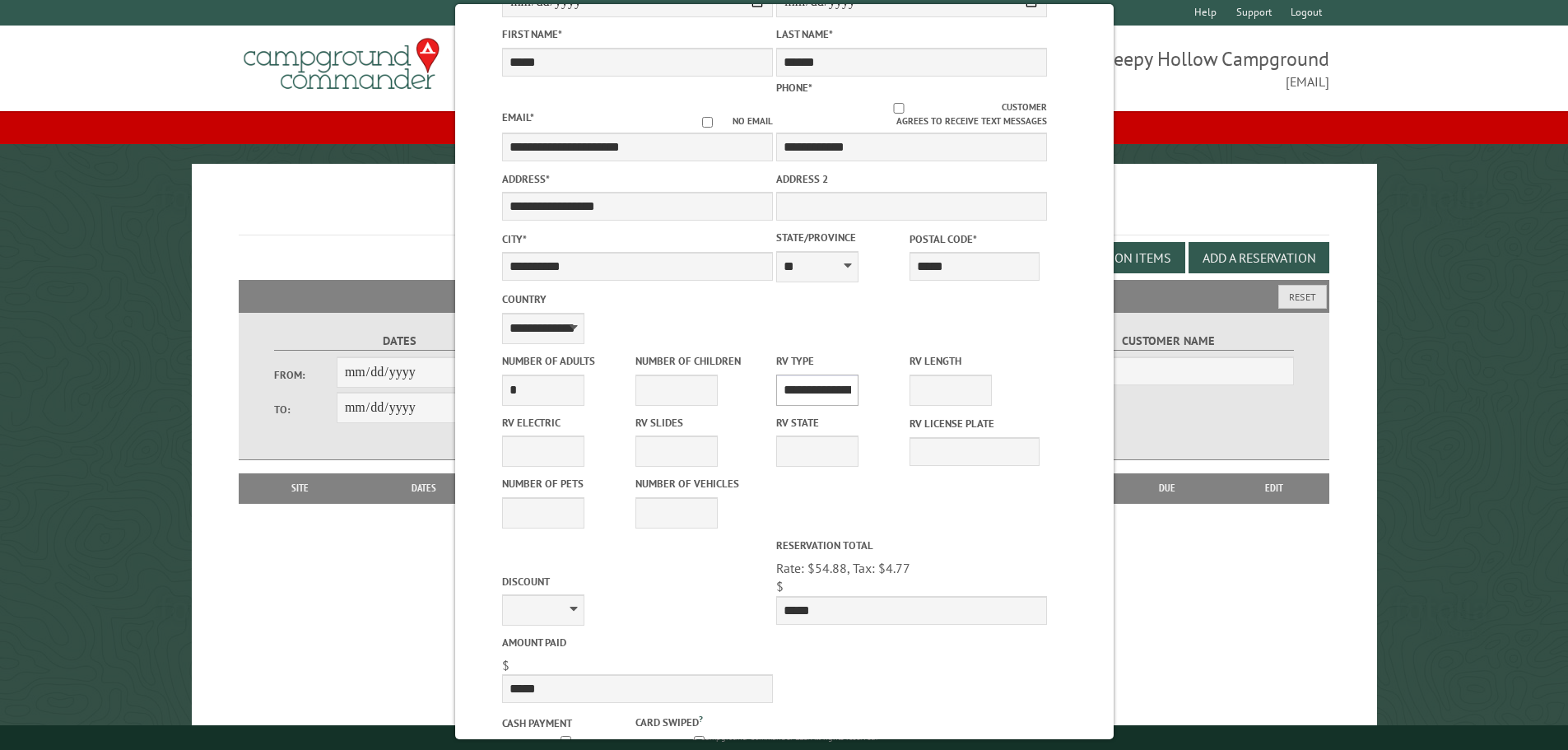 click on "**********" at bounding box center (817, 390) 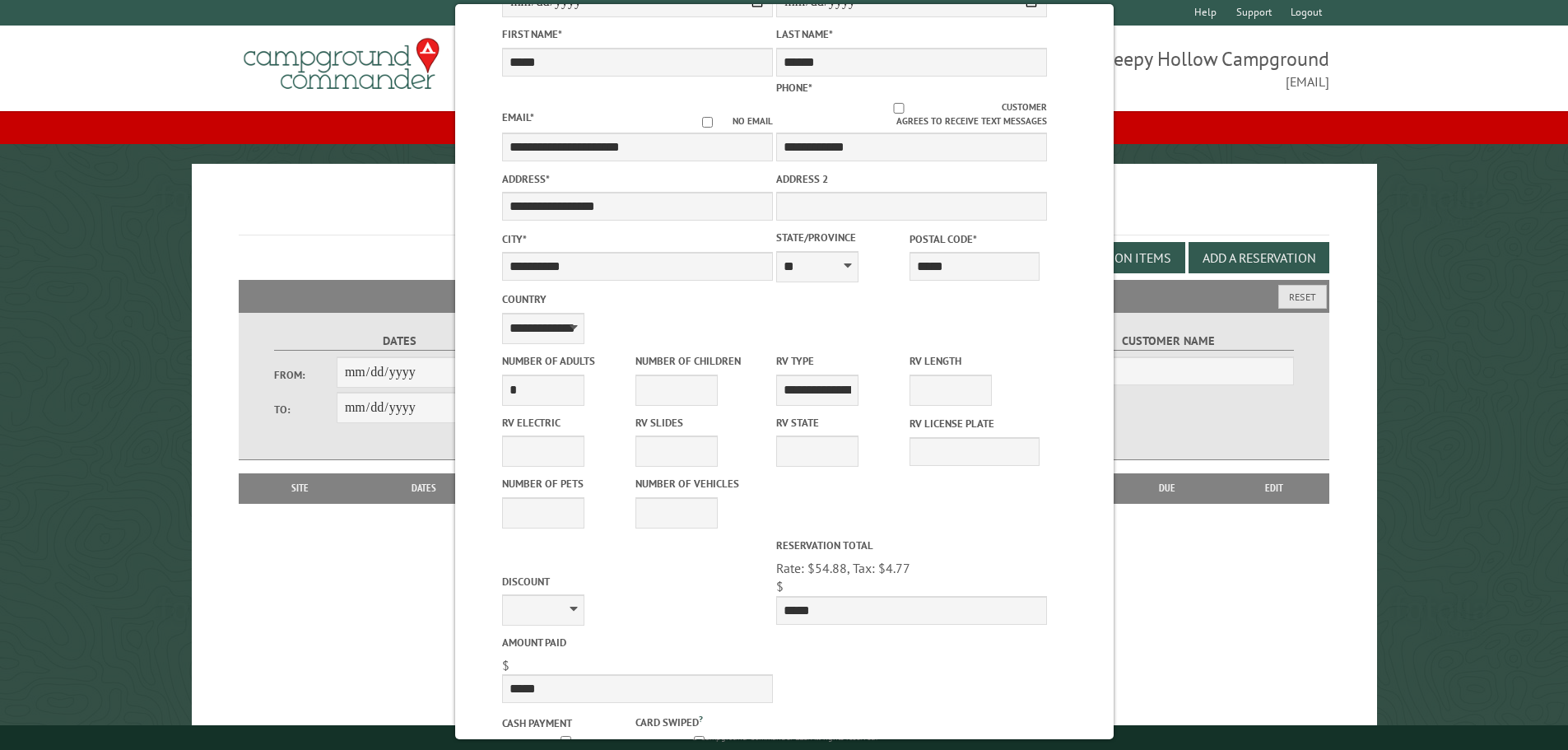 drag, startPoint x: 1026, startPoint y: 375, endPoint x: 947, endPoint y: 394, distance: 81.25269 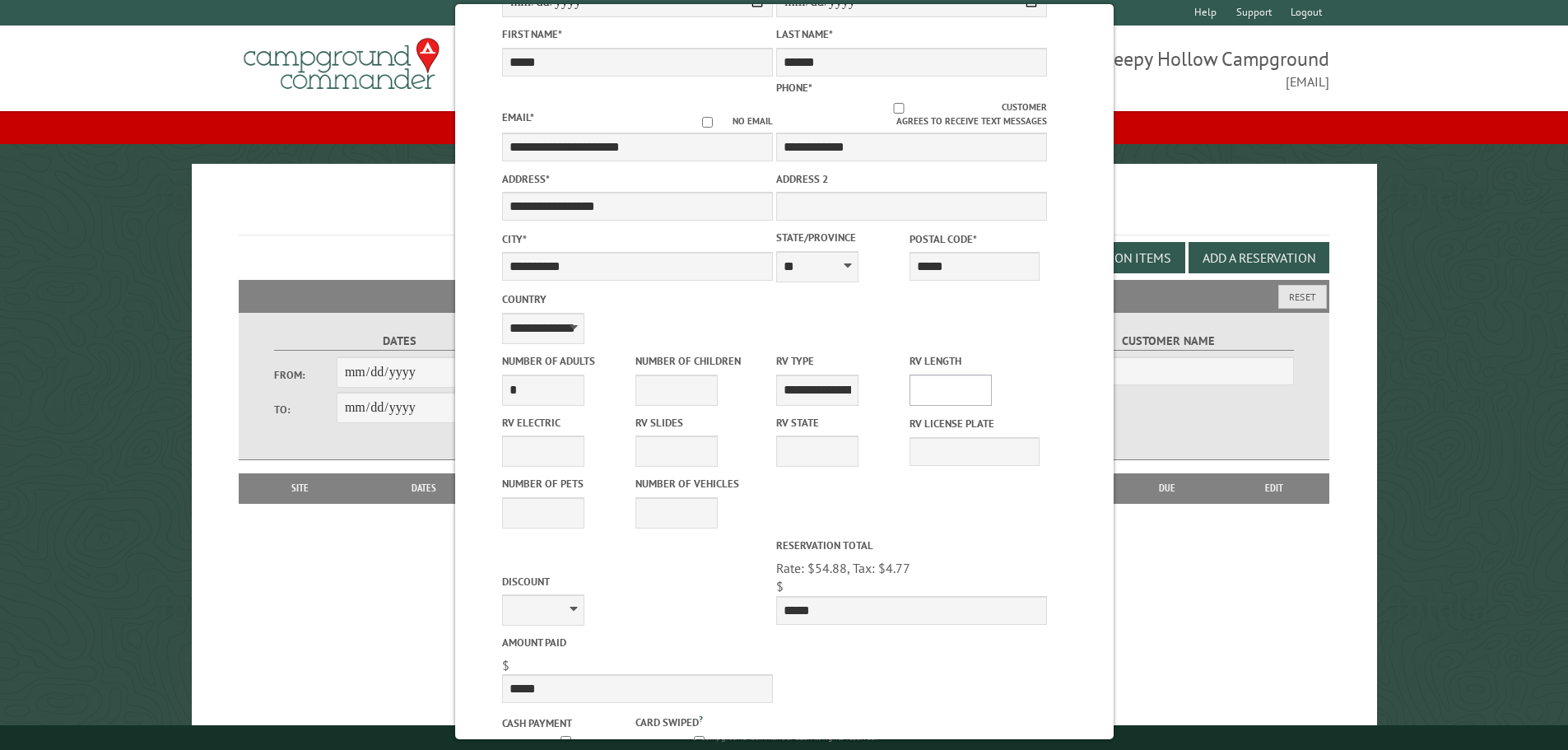 click on "* ** ** ** ** ** ** ** ** ** ** **" at bounding box center [951, 390] 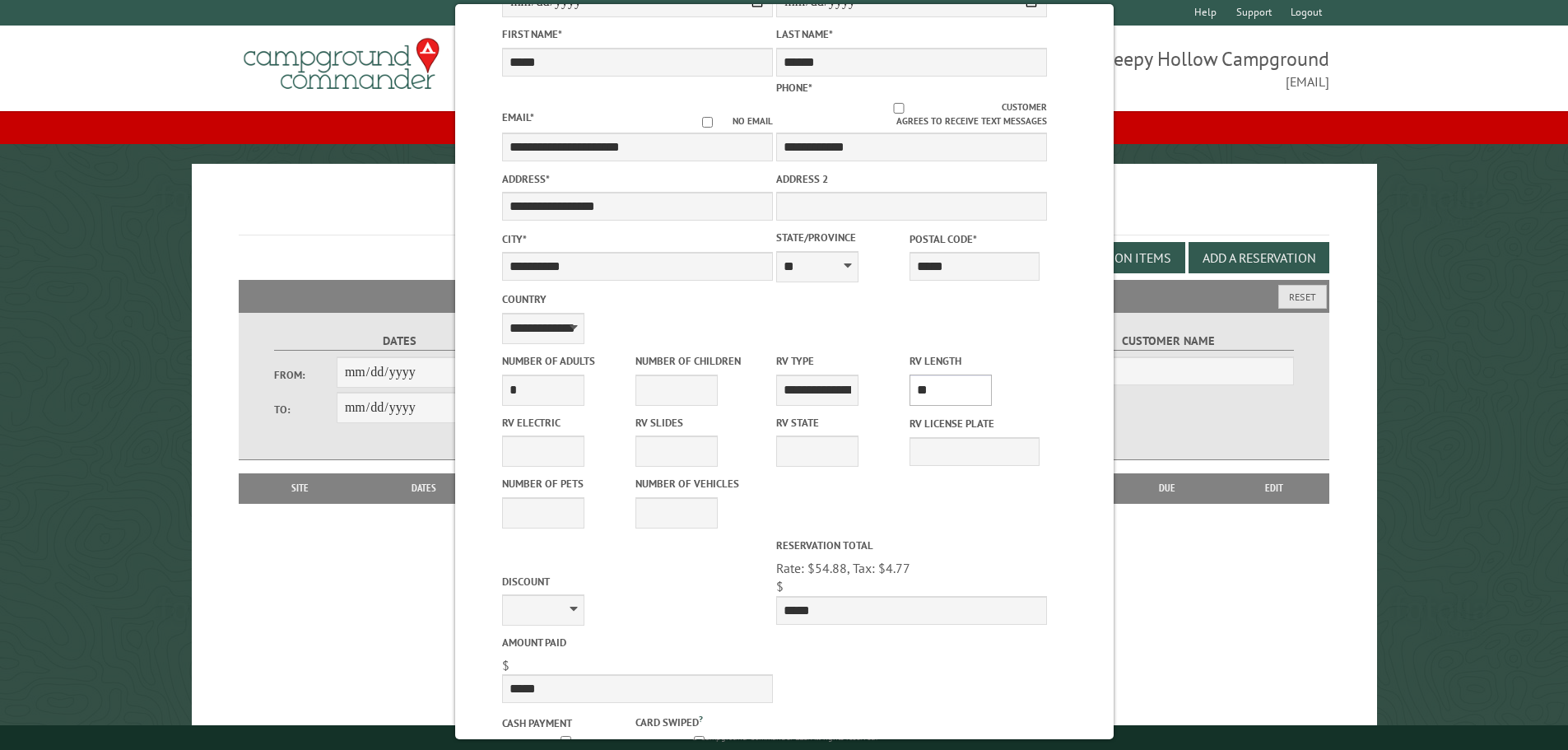 click on "* ** ** ** ** ** ** ** ** ** ** **" at bounding box center [951, 390] 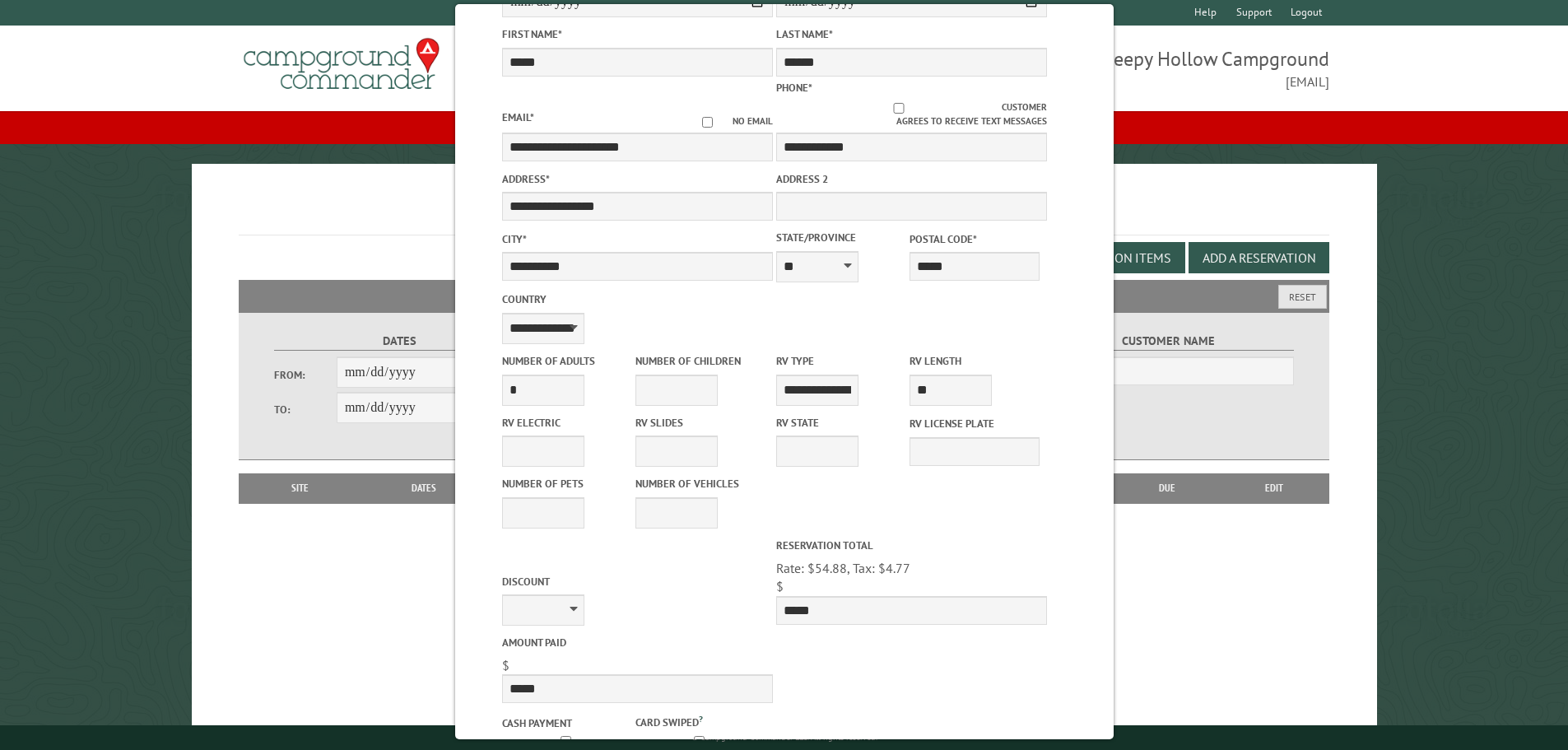 click on "**********" at bounding box center [784, 440] 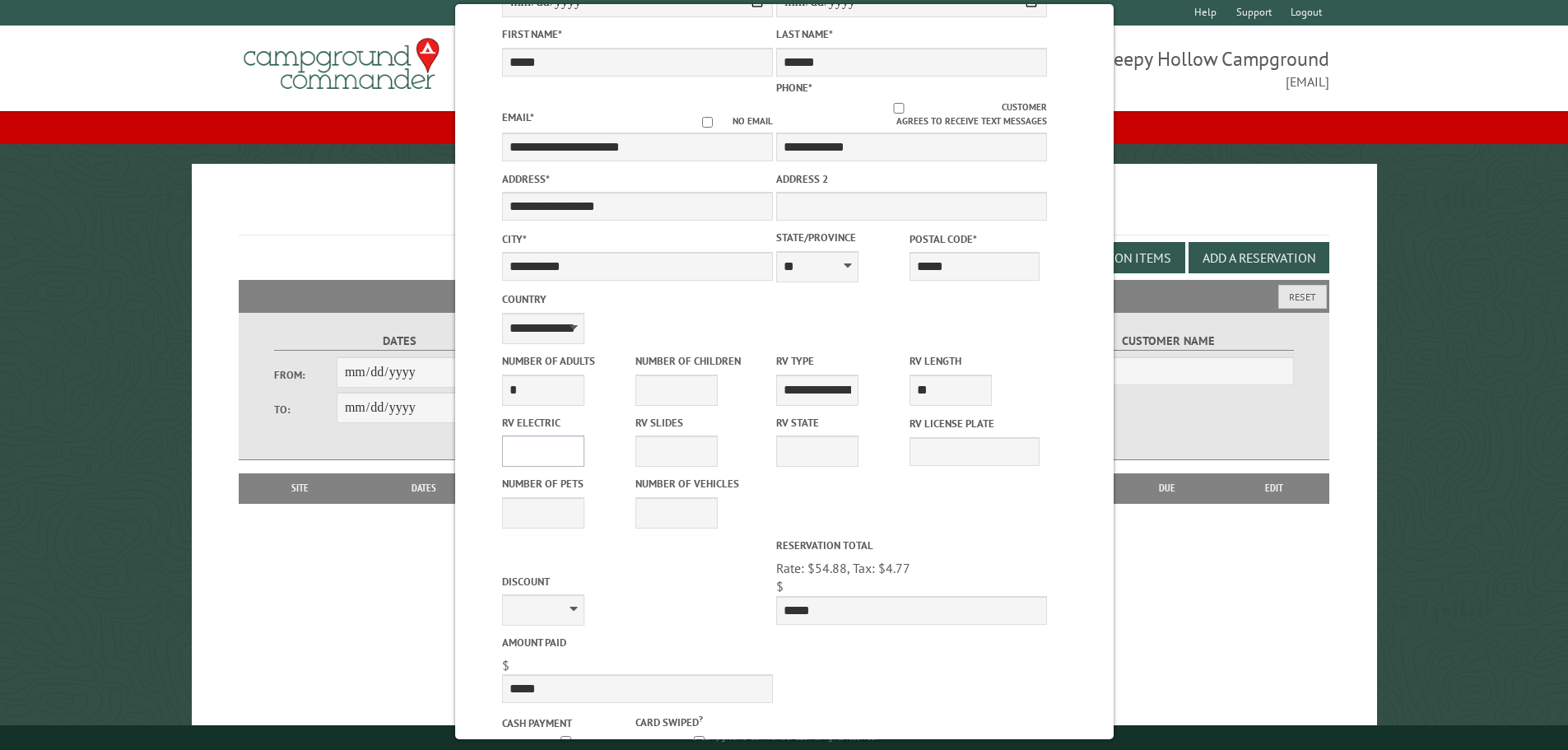 click on "**** *** *** ***" at bounding box center [543, 451] 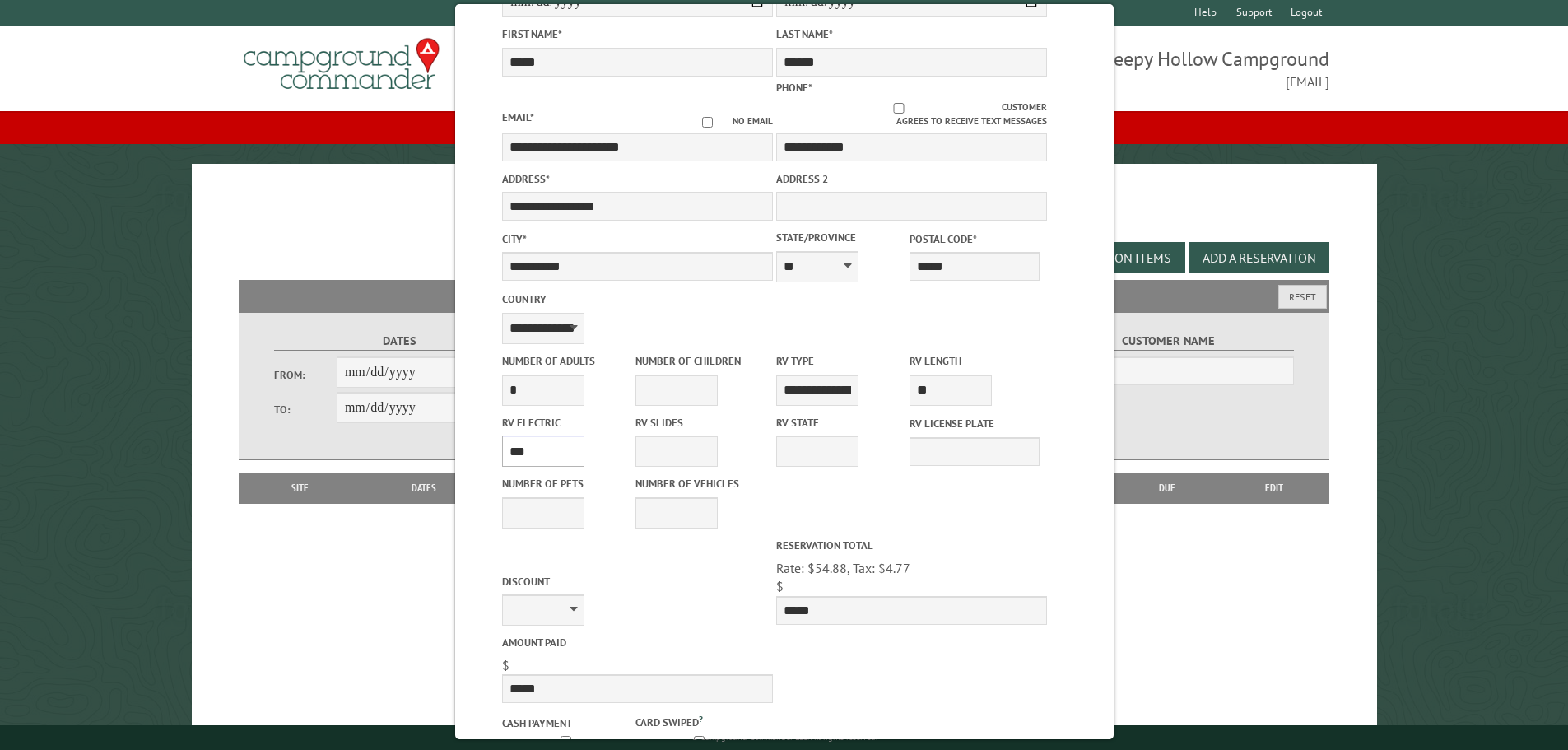 click on "**** *** *** ***" at bounding box center [543, 451] 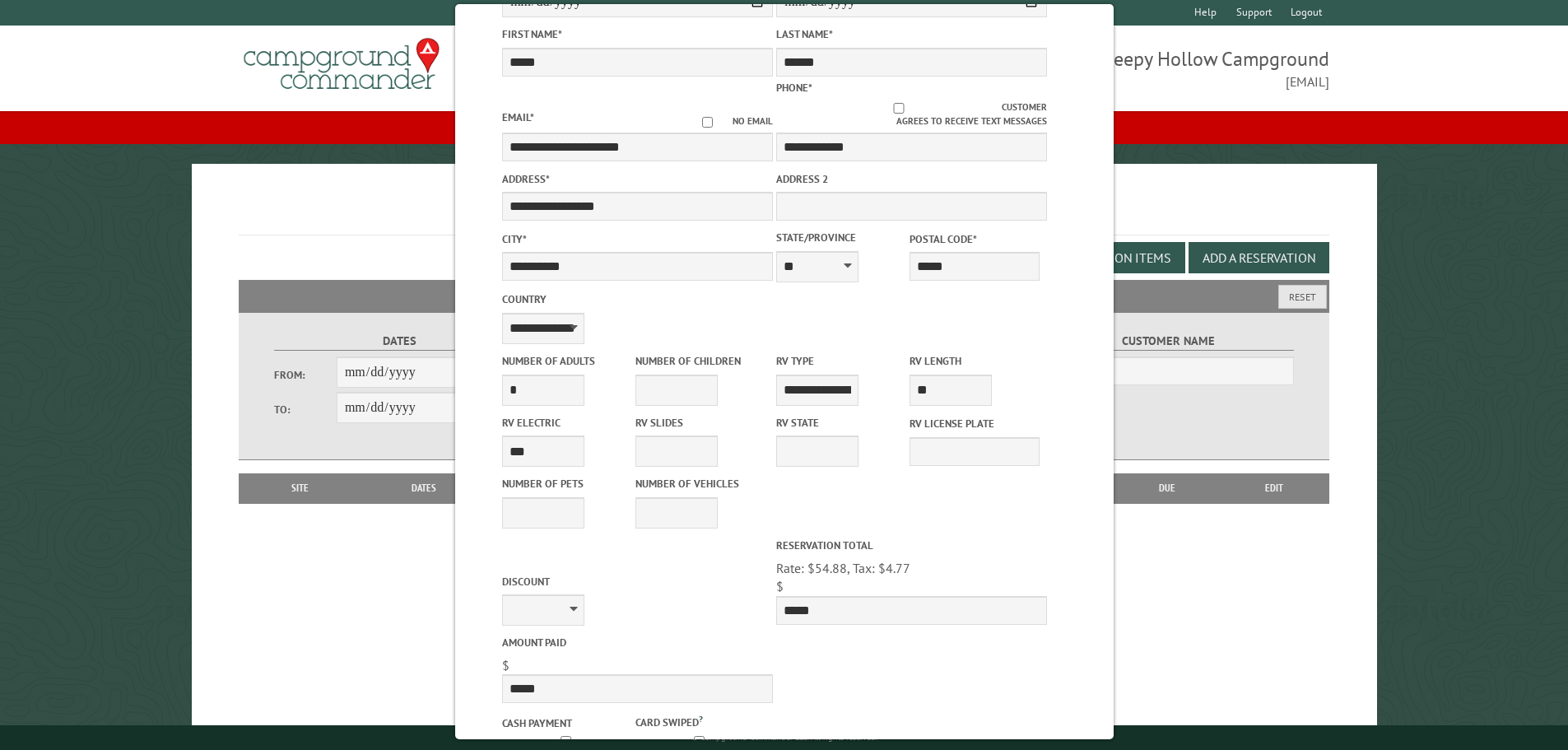 click on "Discount
********
Discount Number
Reservation Total
Rate: $54.88, Tax: $4.77 , Extra charges: $0.00
Processing: $0
$  *****
Amount paid
$  *****" at bounding box center (784, 620) 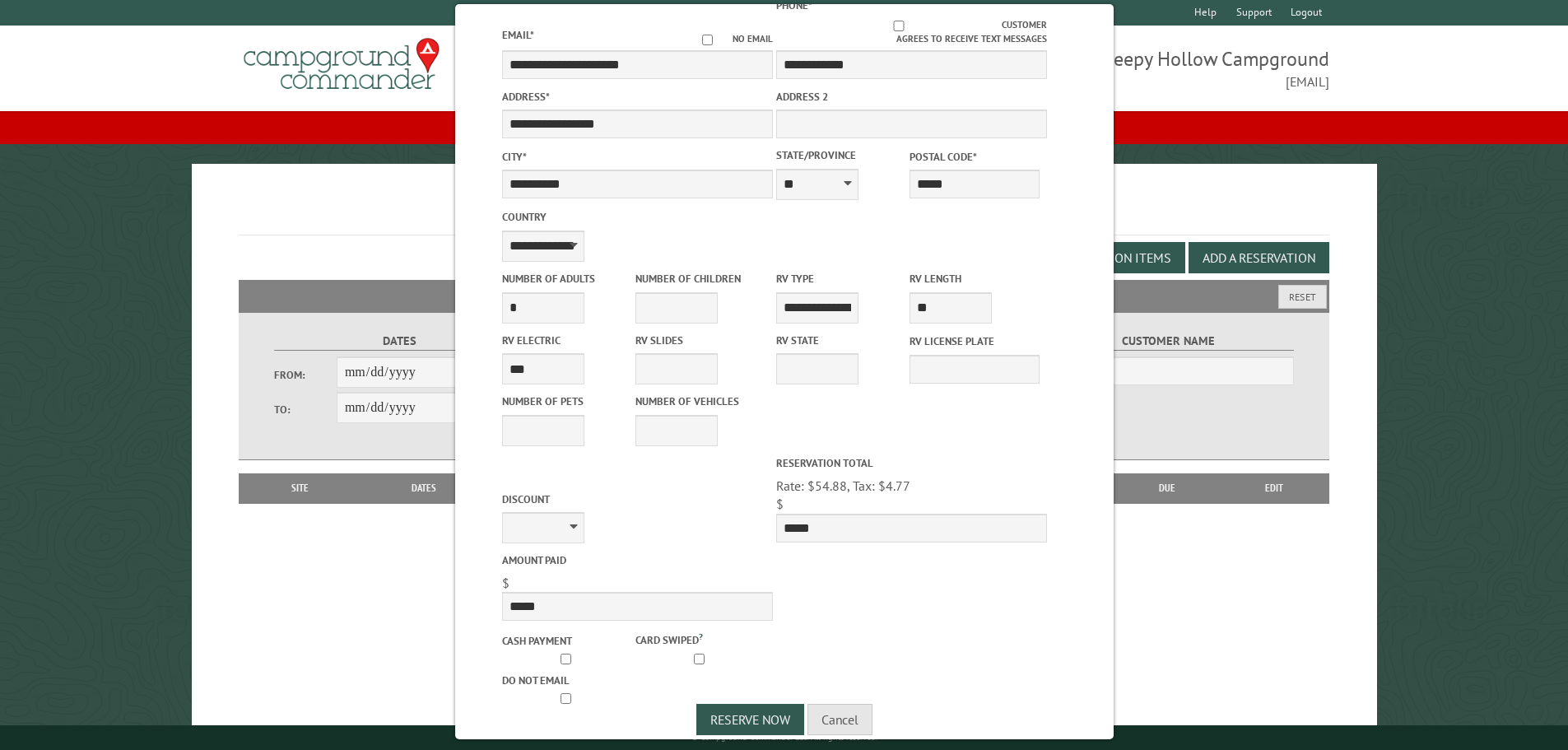 scroll, scrollTop: 346, scrollLeft: 0, axis: vertical 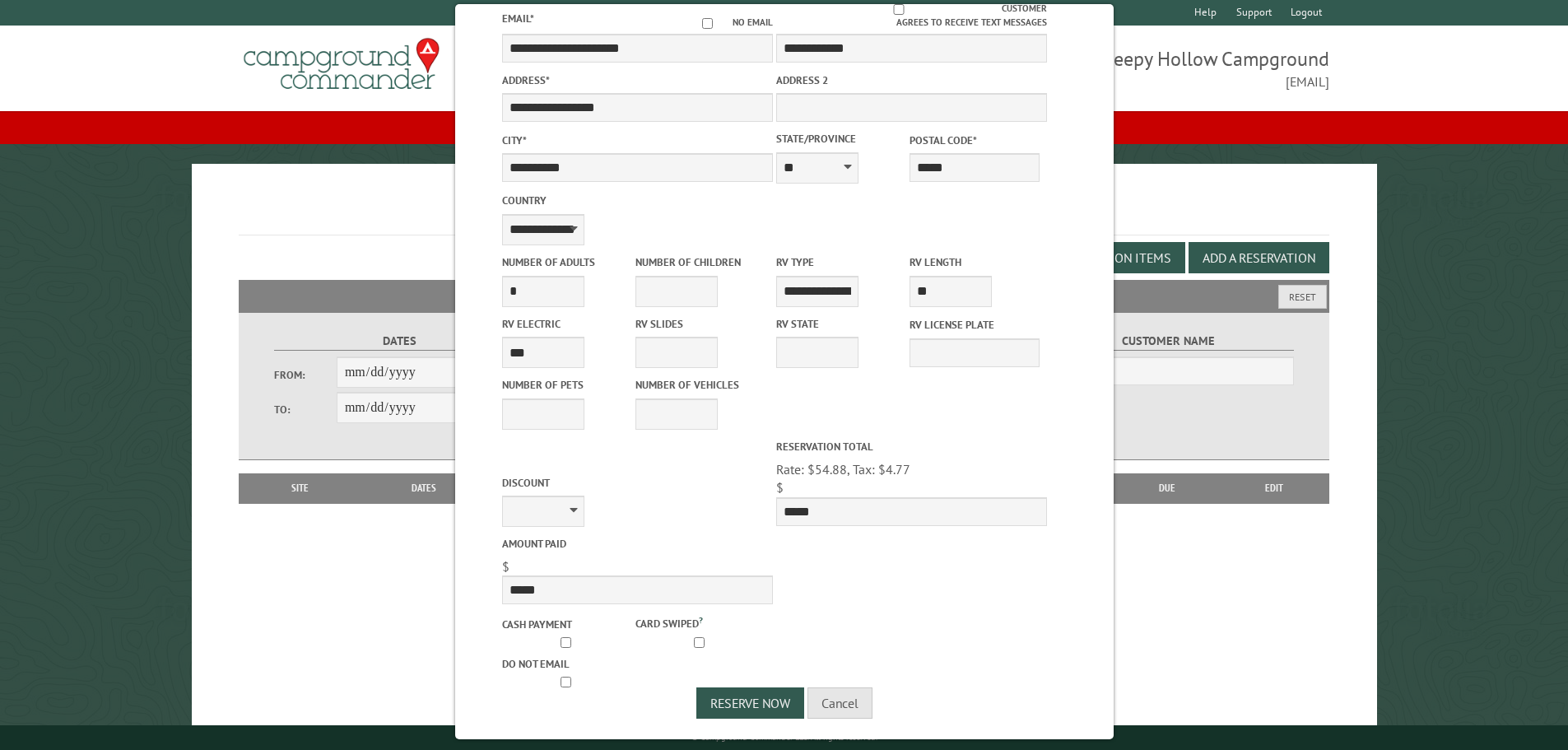 click on "Discount
********" at bounding box center [637, 500] 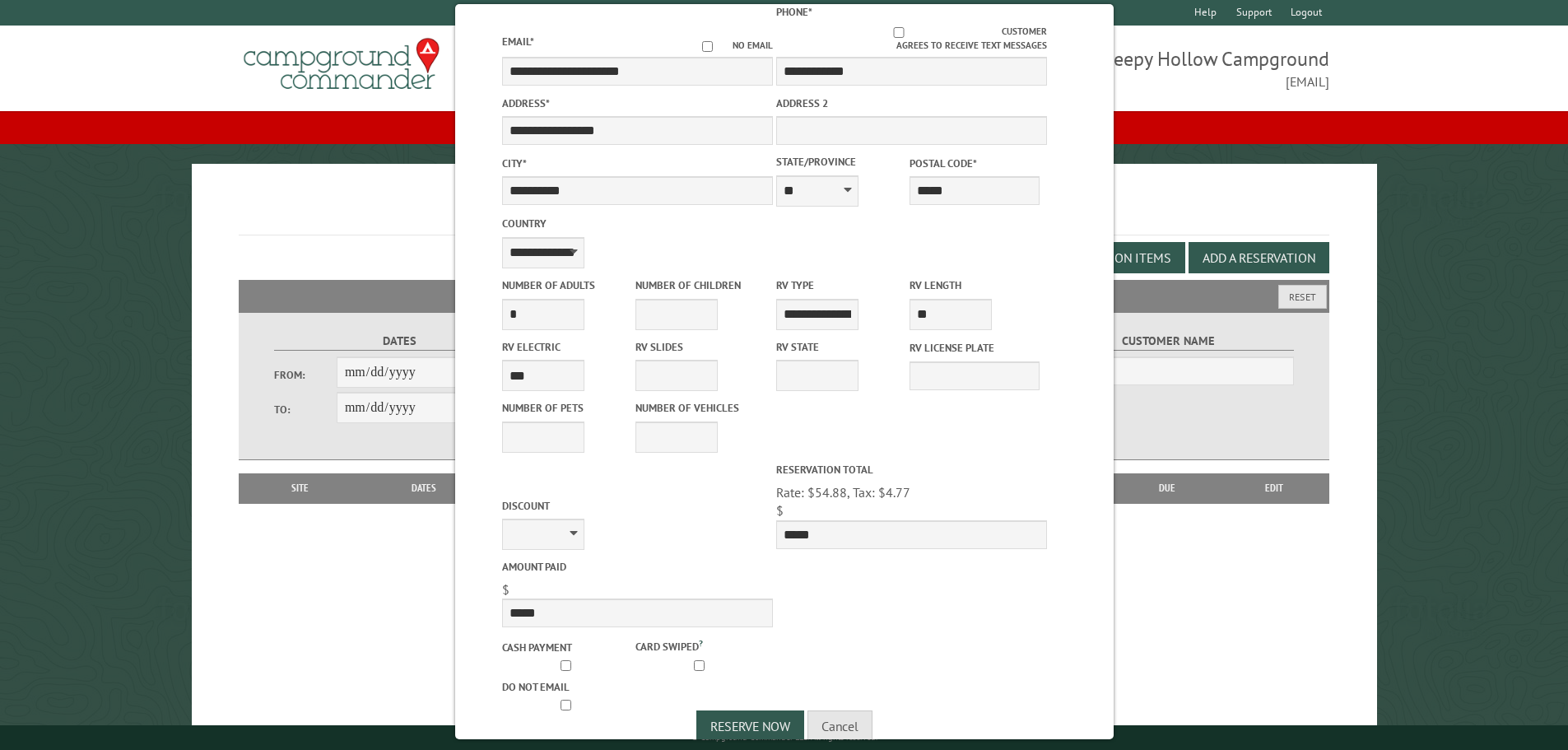 scroll, scrollTop: 346, scrollLeft: 0, axis: vertical 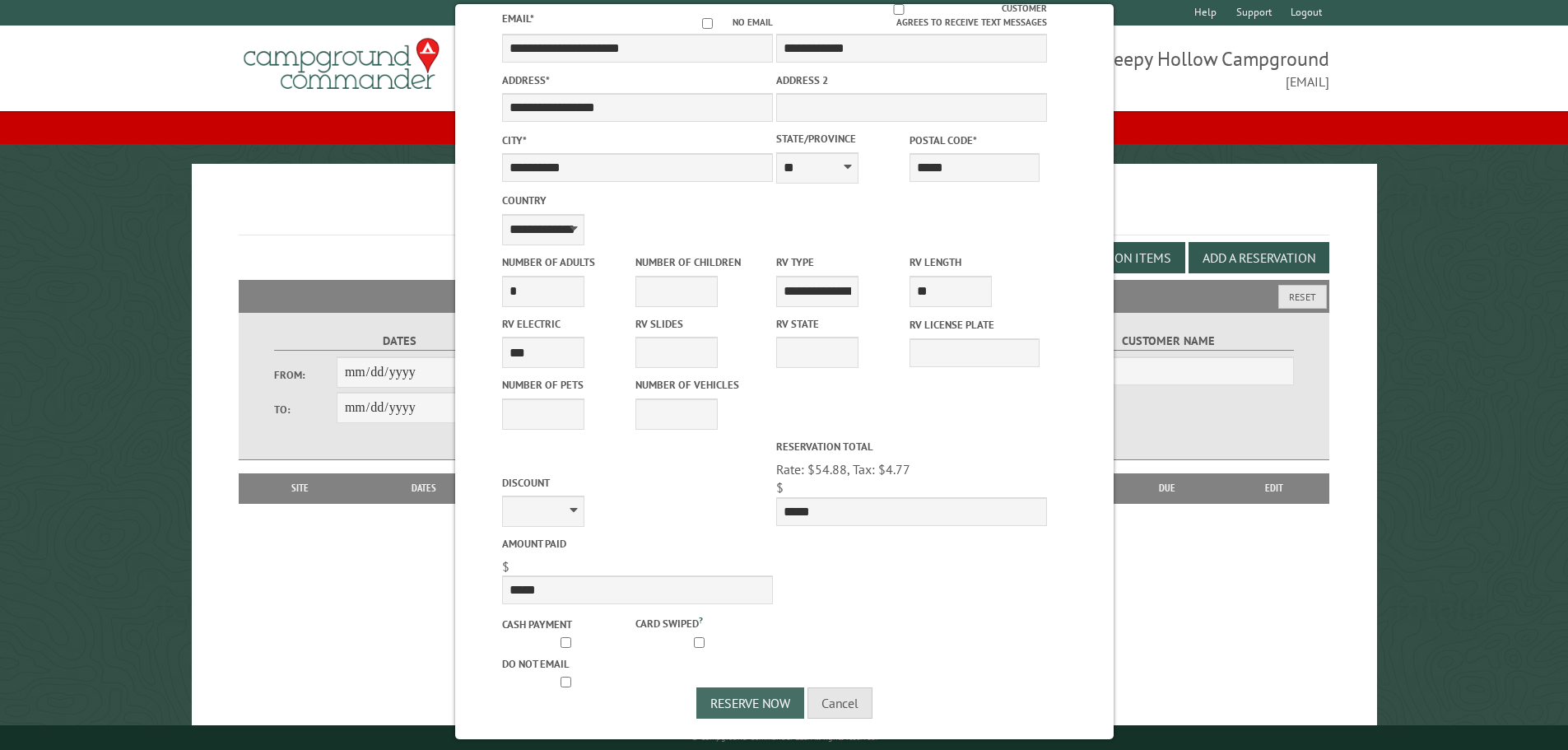 click on "Reserve Now" at bounding box center [750, 703] 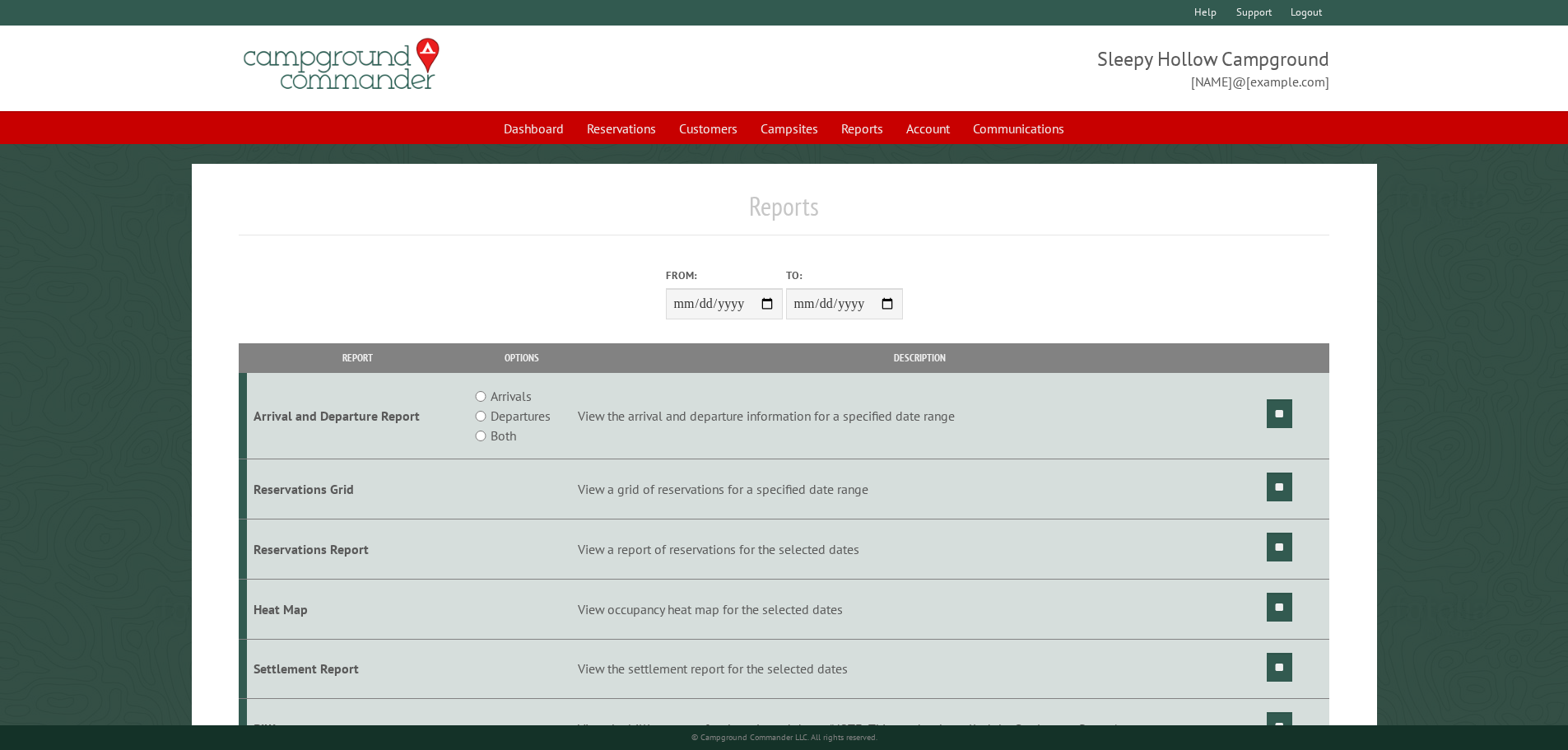 scroll, scrollTop: 0, scrollLeft: 0, axis: both 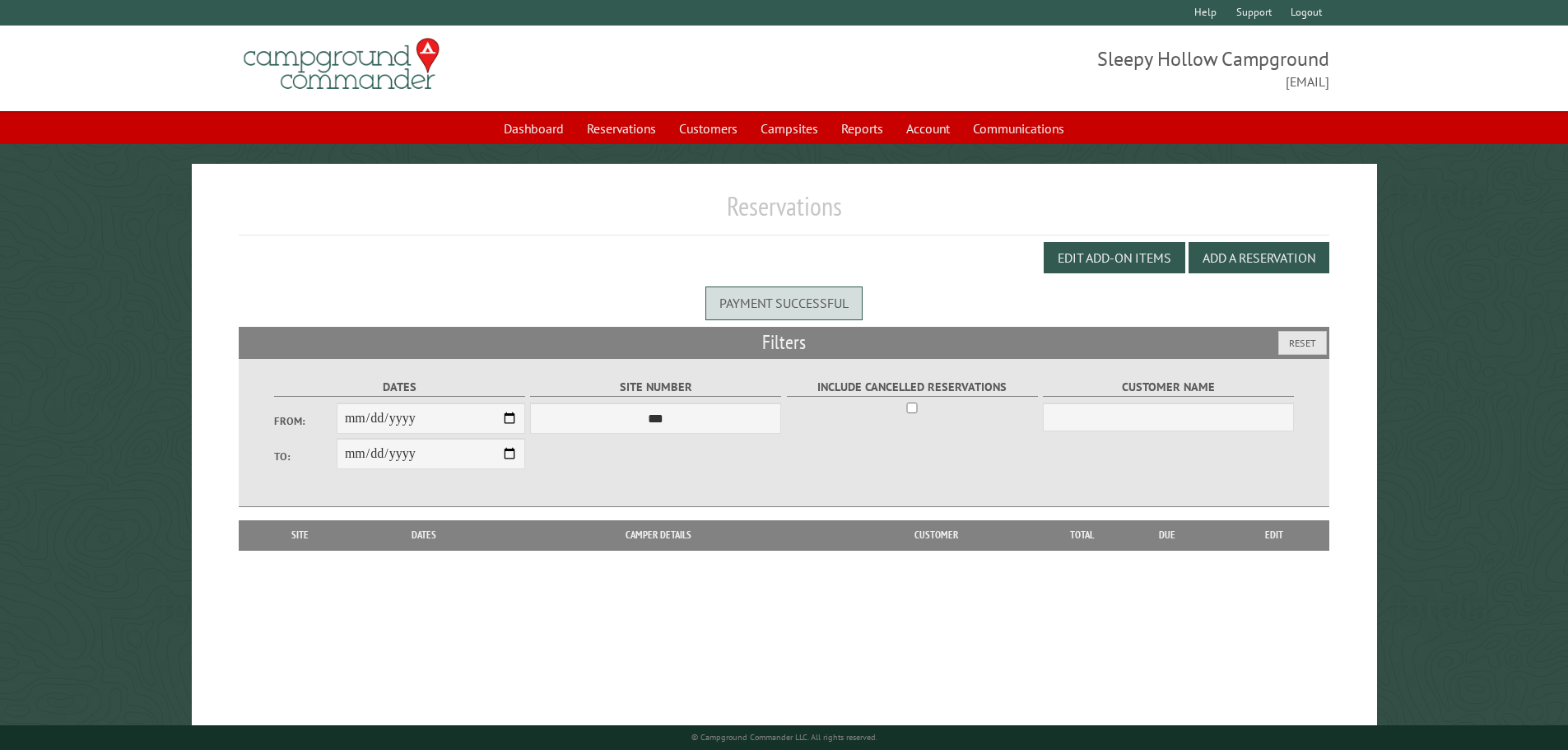 click on "Edit Add-on Items
Add a Reservation" at bounding box center [784, 258] 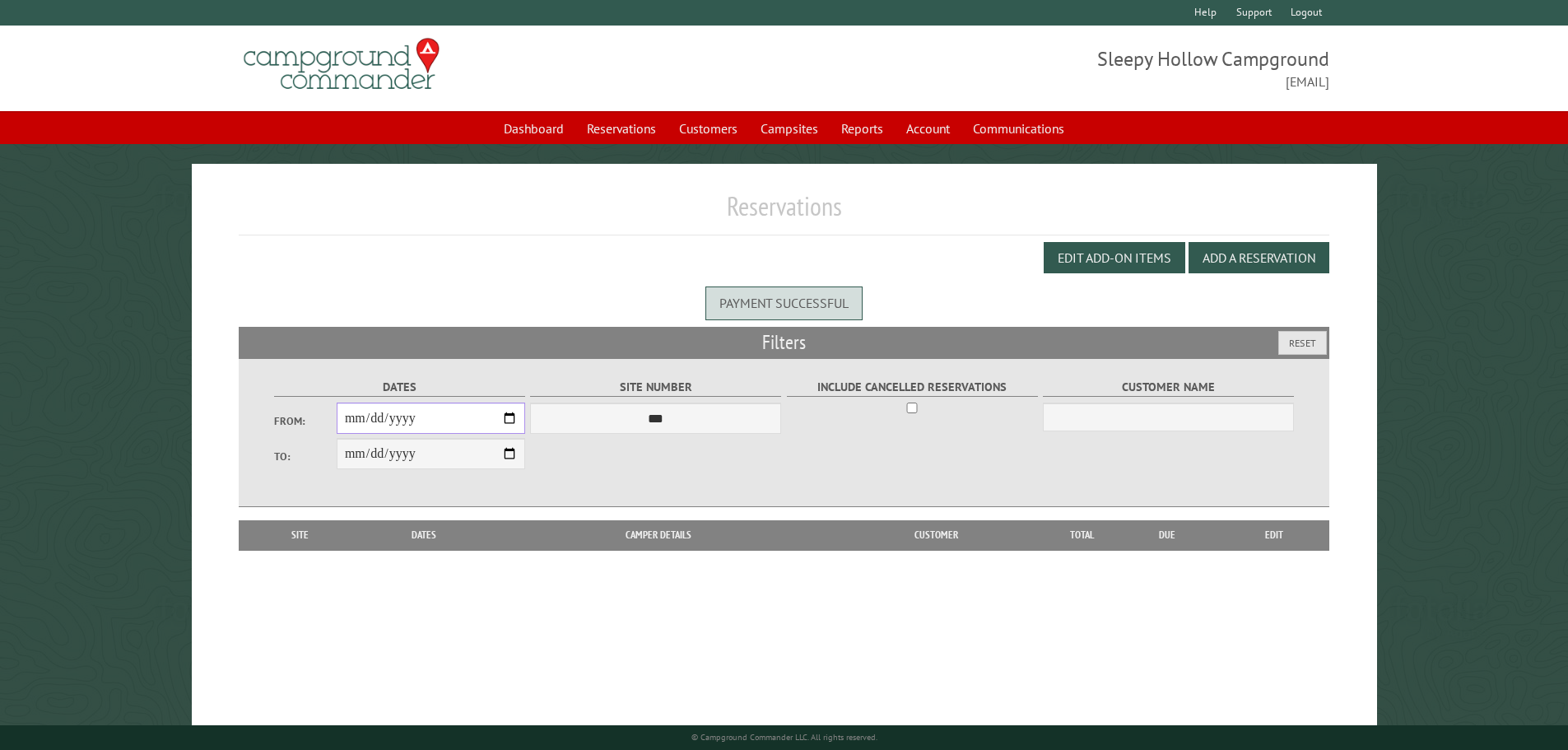 click on "From:" at bounding box center [430, 418] 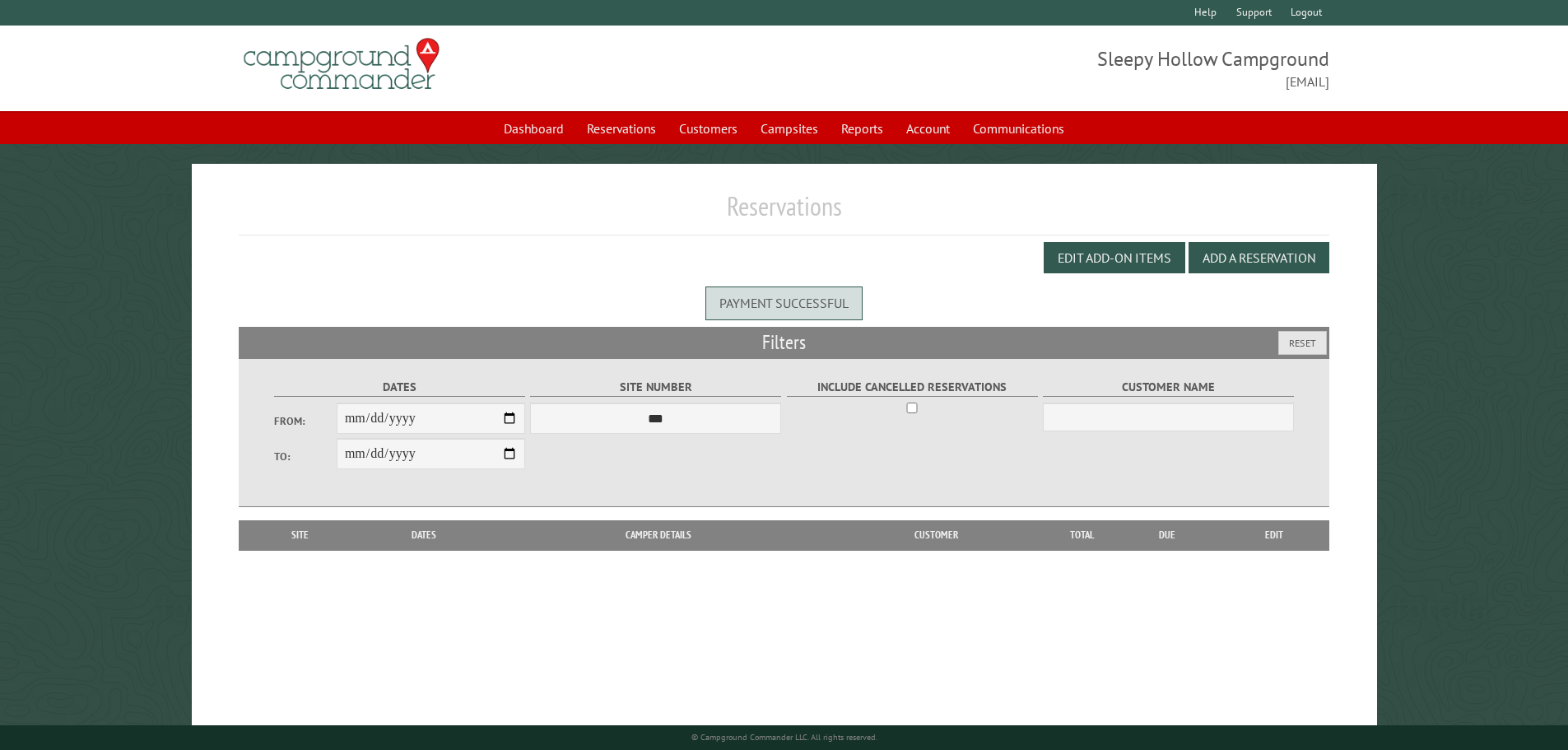 click on "**********" at bounding box center (784, 432) 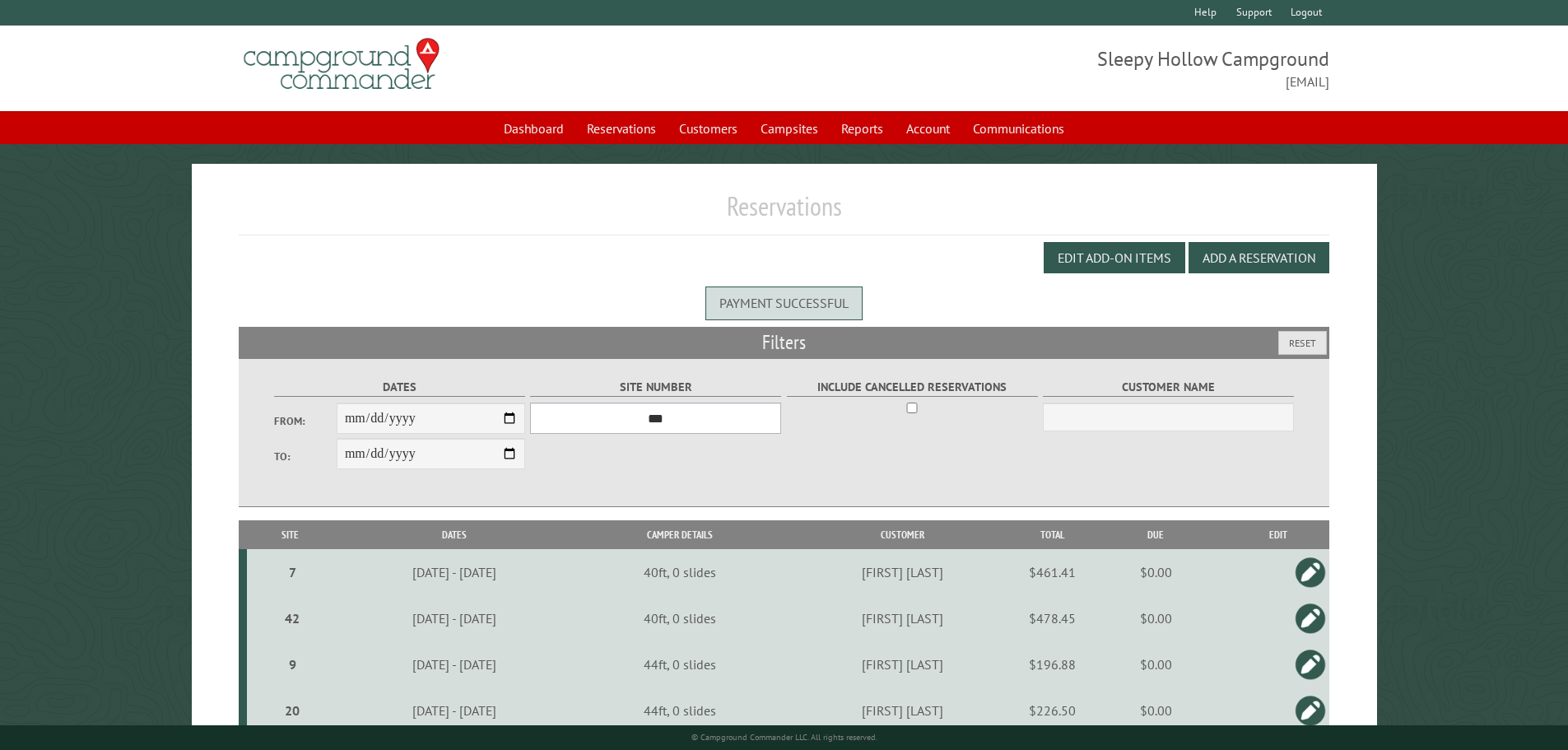 click on "*** * * * * * * * * * ** *** *** ** ** ** ** ** ** ** ** ** ** *** *** ** ** ** ** ** ** ** ** ** ** *** *** ** ** ** ** ** ** ** ** *** *** ** ** ** ** ** ** *** *** ** ** ** ** ** *** ** ** ** ** ** ** ** ** ** ** ** ** ** ** ** ** ** ** ** ** ** ** ** ** **" at bounding box center [655, 418] 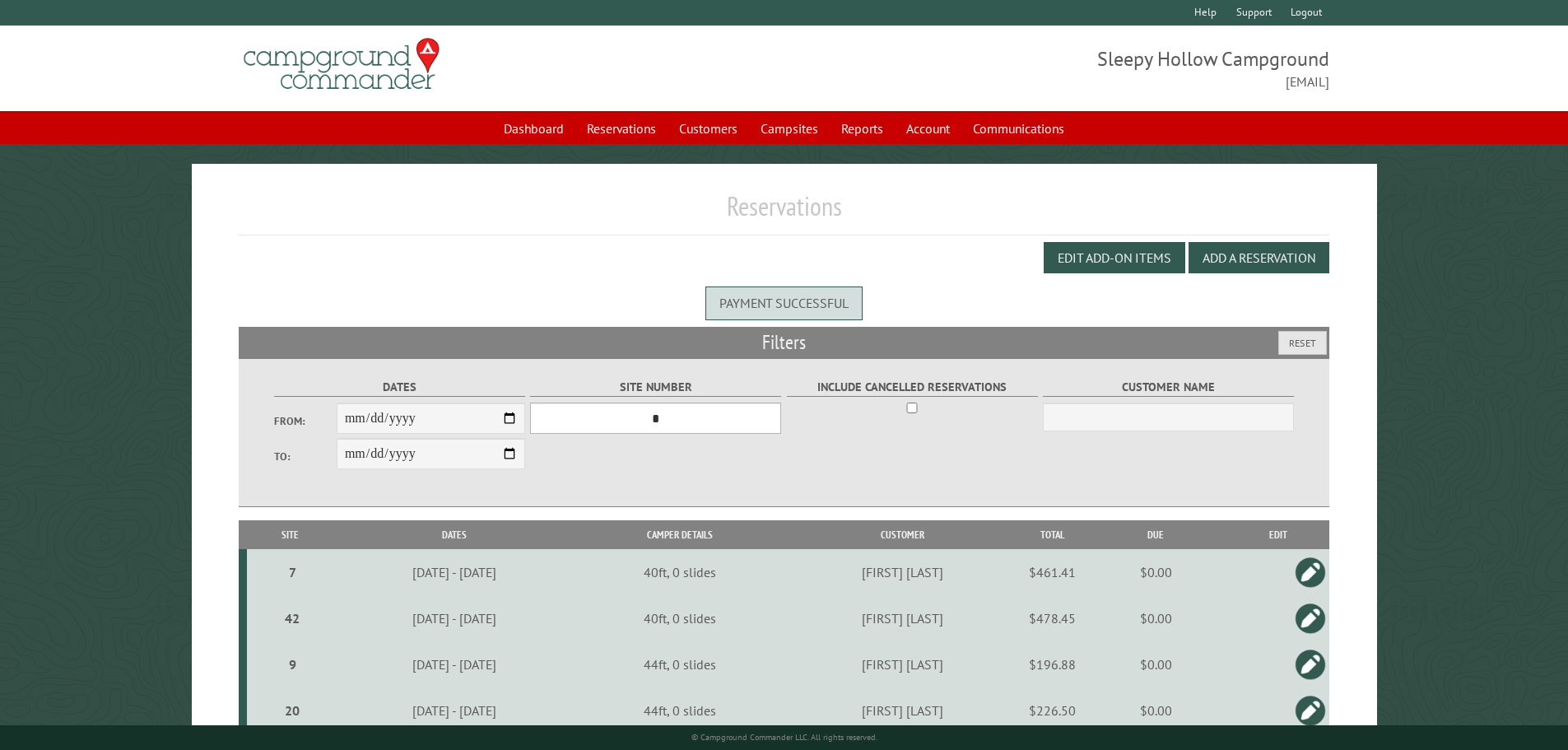 click on "*** * * * * * * * * * ** *** *** ** ** ** ** ** ** ** ** ** ** *** *** ** ** ** ** ** ** ** ** ** ** *** *** ** ** ** ** ** ** ** ** *** *** ** ** ** ** ** ** *** *** ** ** ** ** ** *** ** ** ** ** ** ** ** ** ** ** ** ** ** ** ** ** ** ** ** ** ** ** ** ** **" at bounding box center [655, 418] 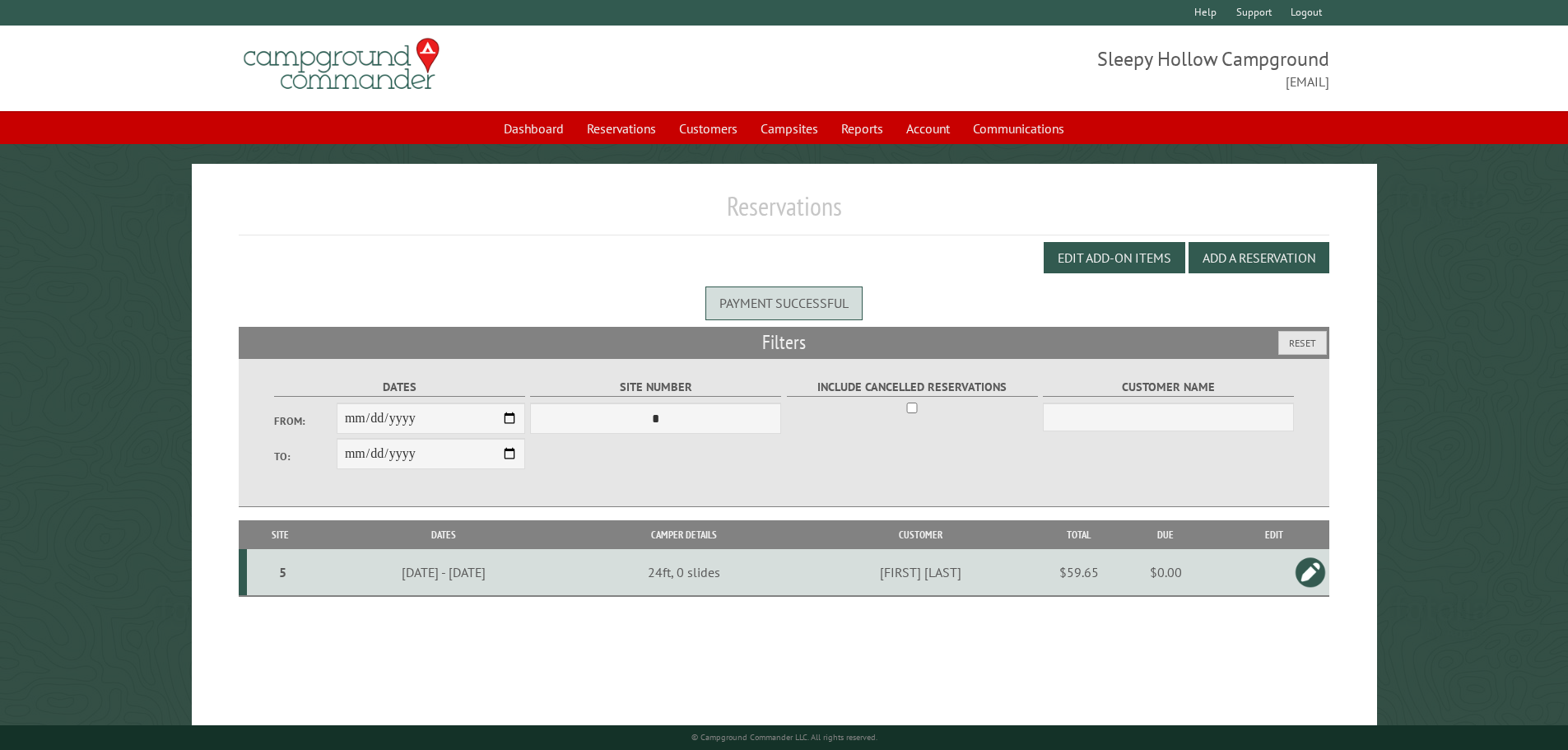 click on "**********" at bounding box center (784, 432) 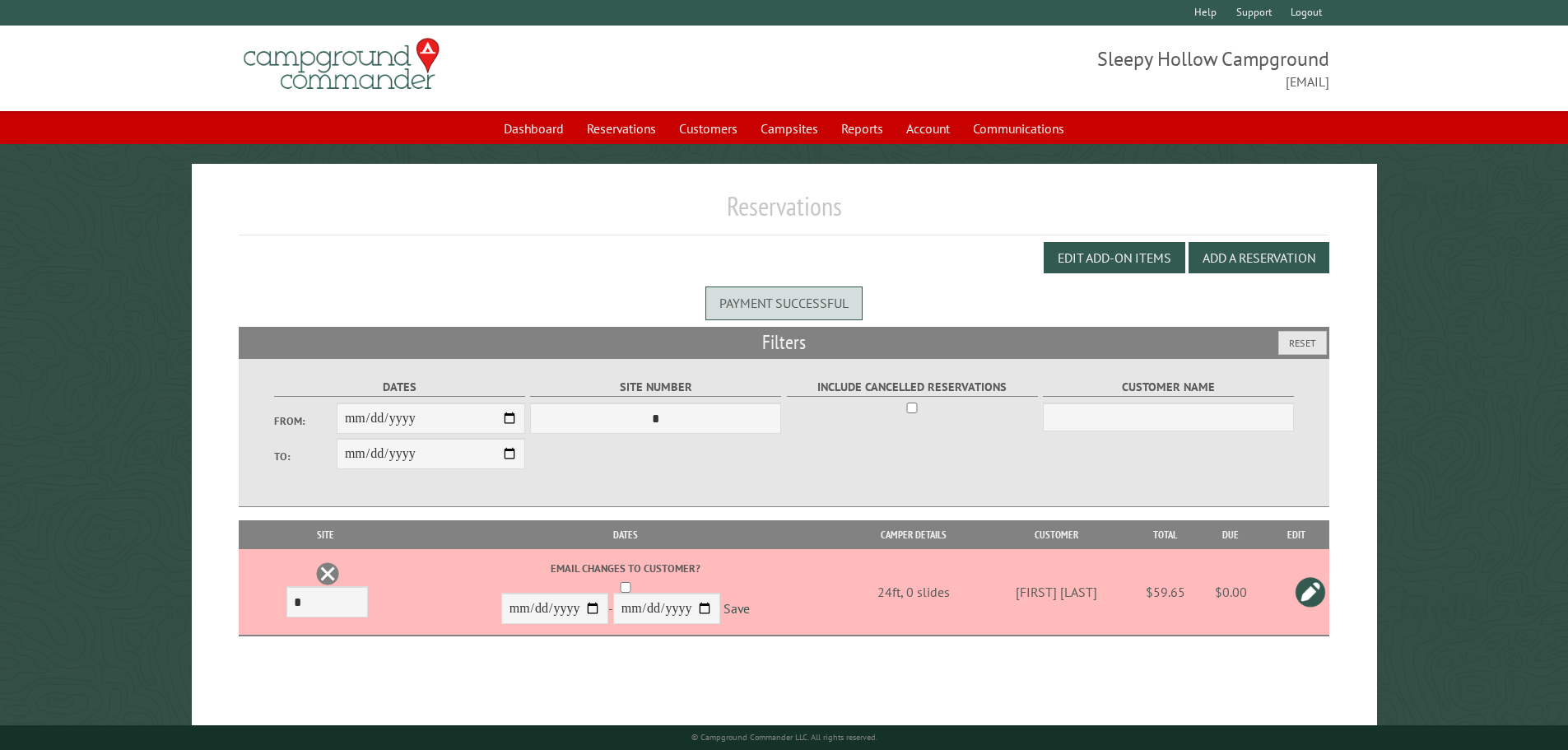 click at bounding box center (328, 574) 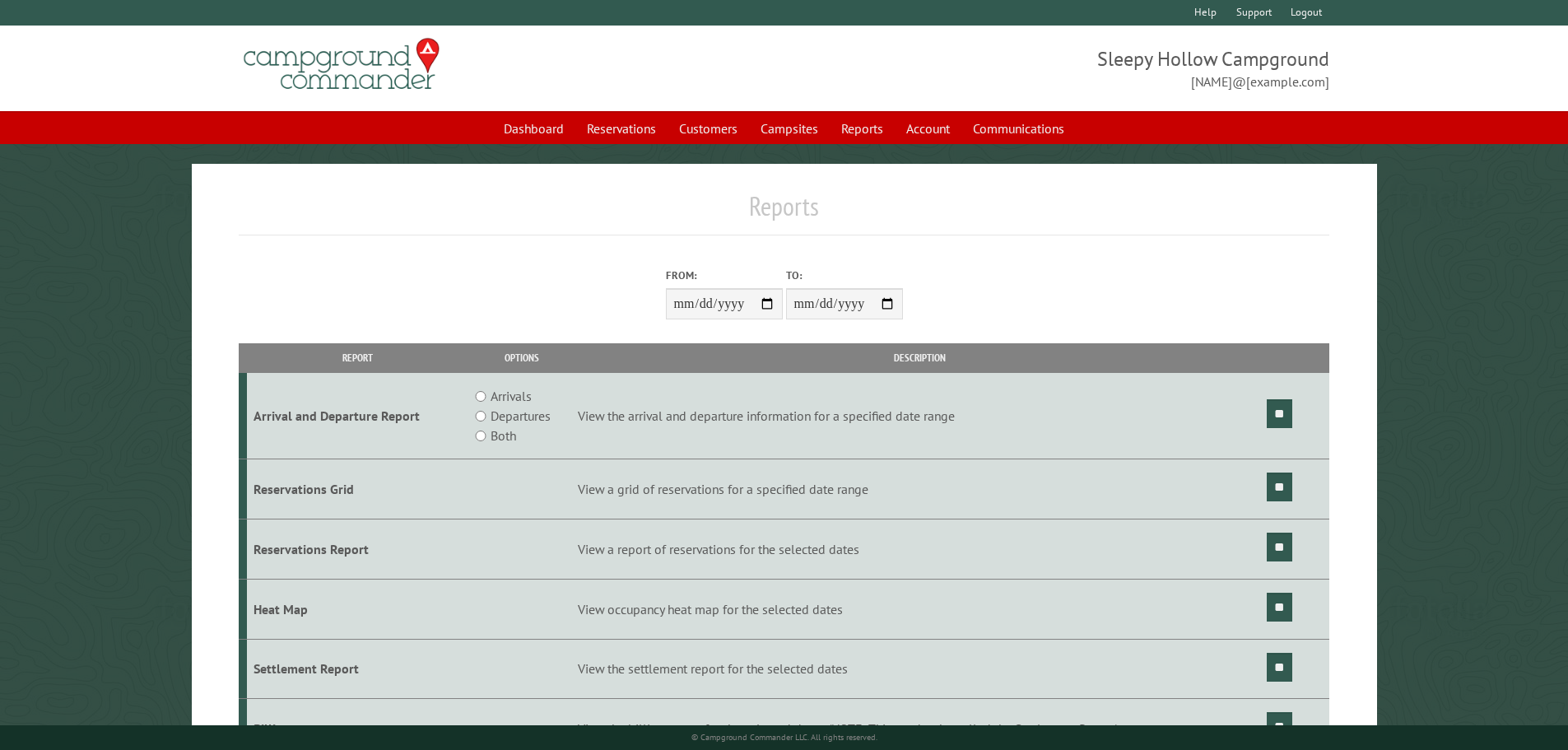 scroll, scrollTop: 0, scrollLeft: 0, axis: both 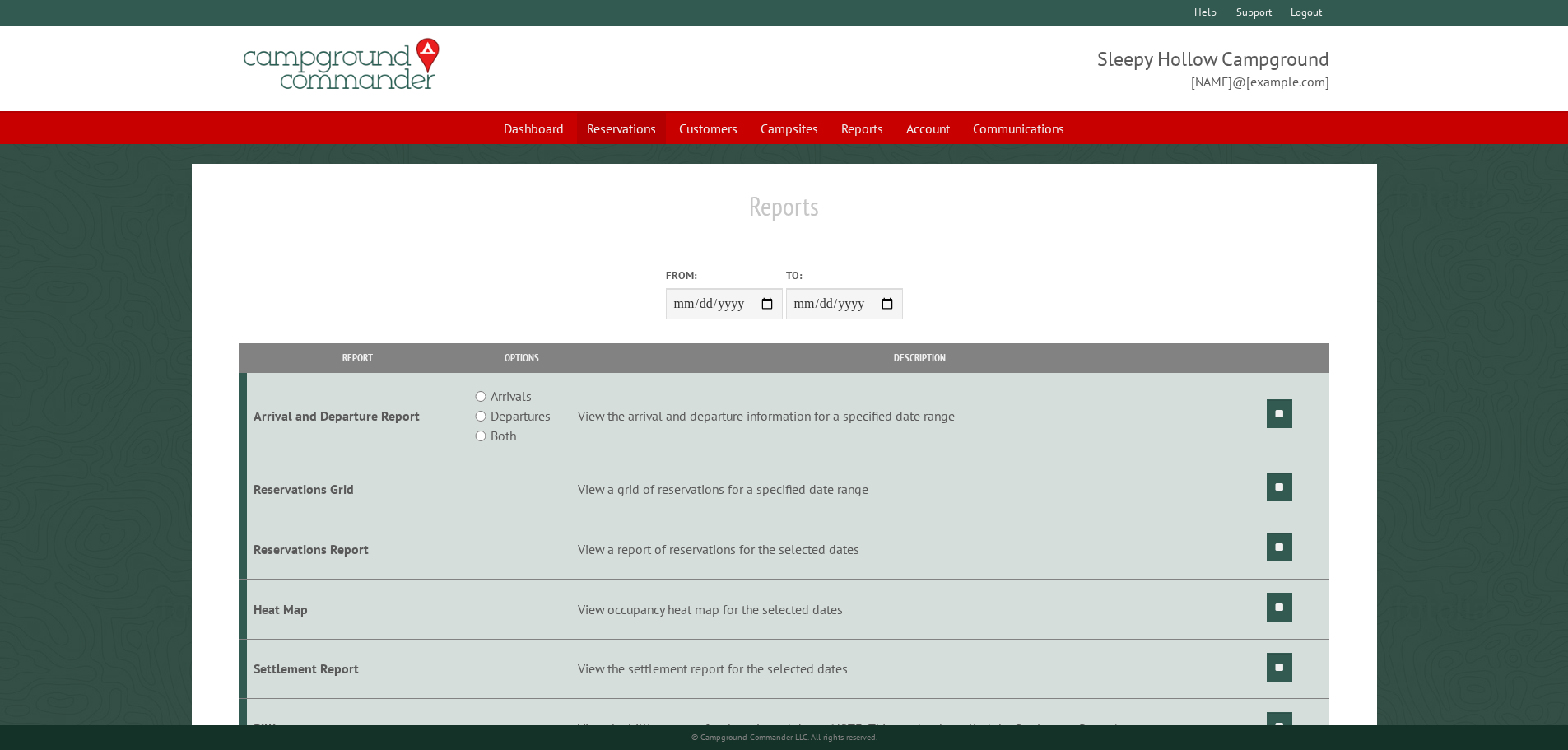 click on "Reservations" at bounding box center [621, 128] 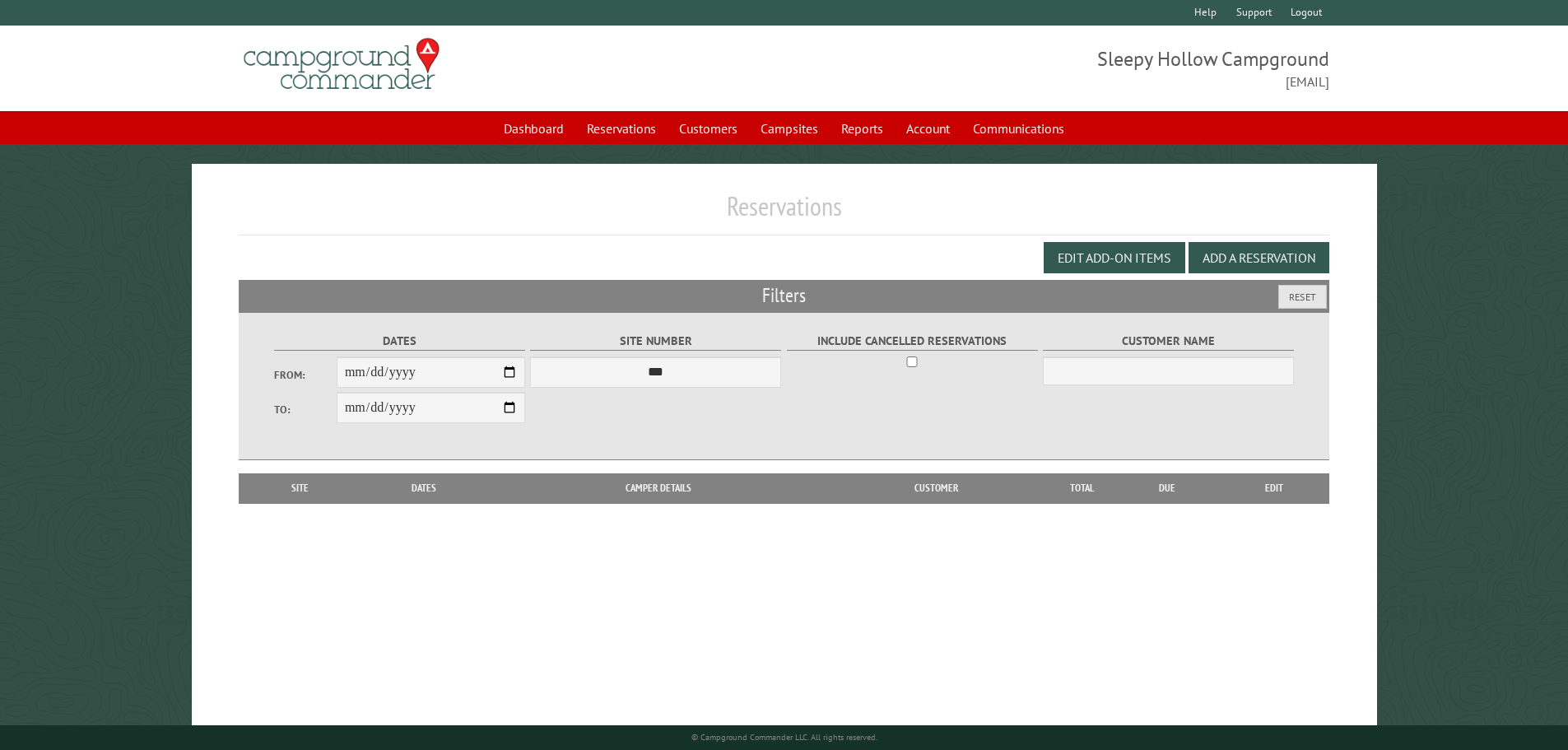 scroll, scrollTop: 0, scrollLeft: 0, axis: both 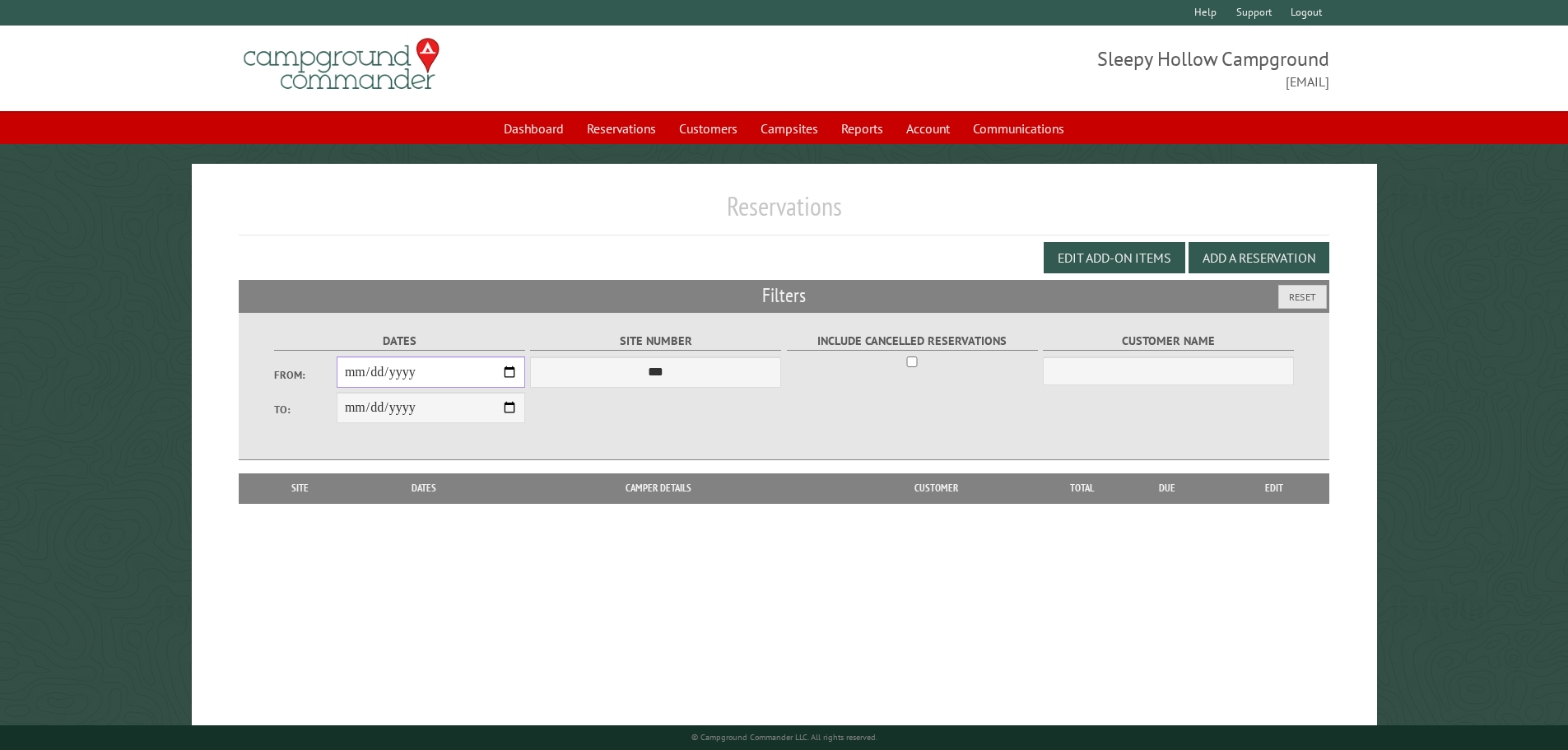 click on "From:" at bounding box center (430, 372) 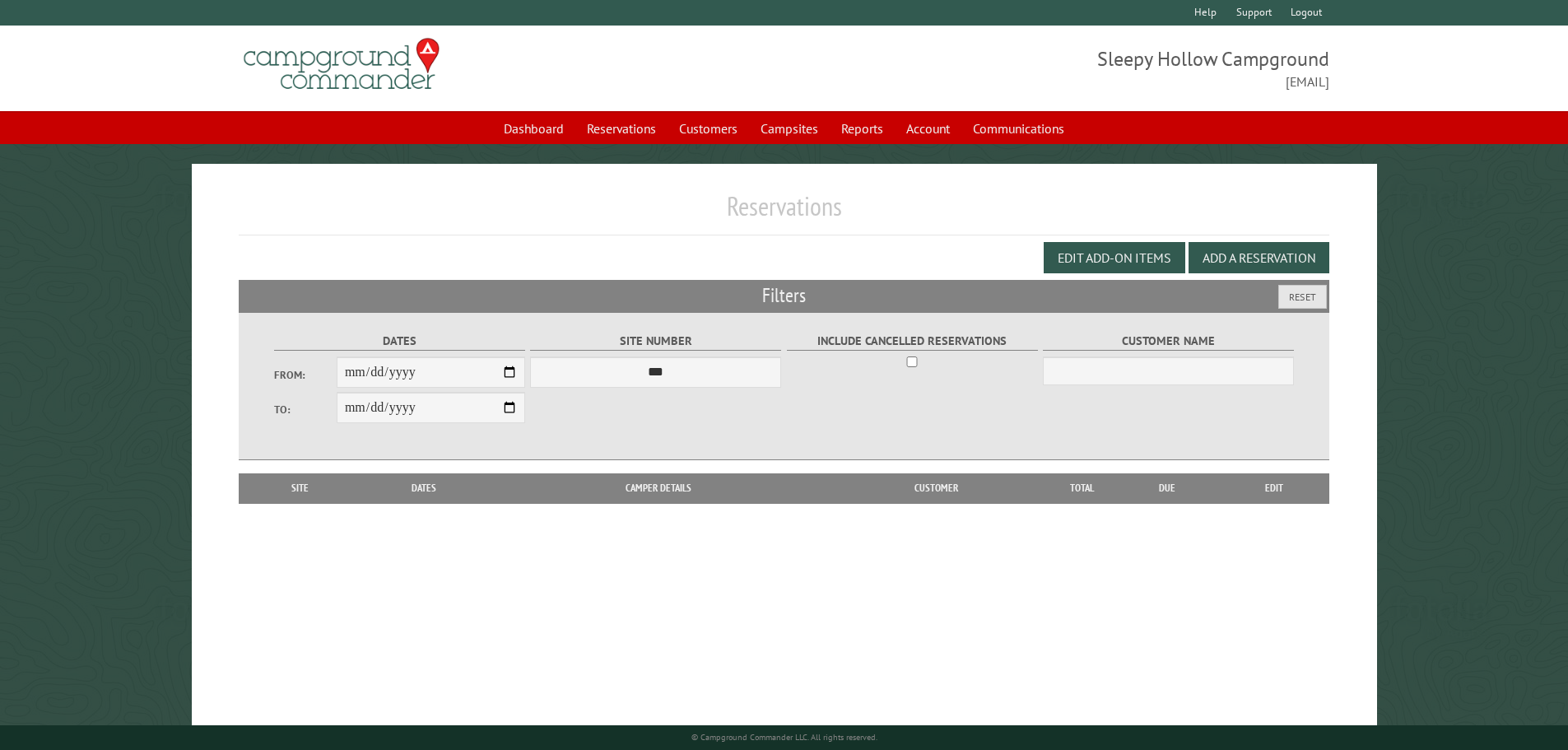 click on "**********" at bounding box center [784, 386] 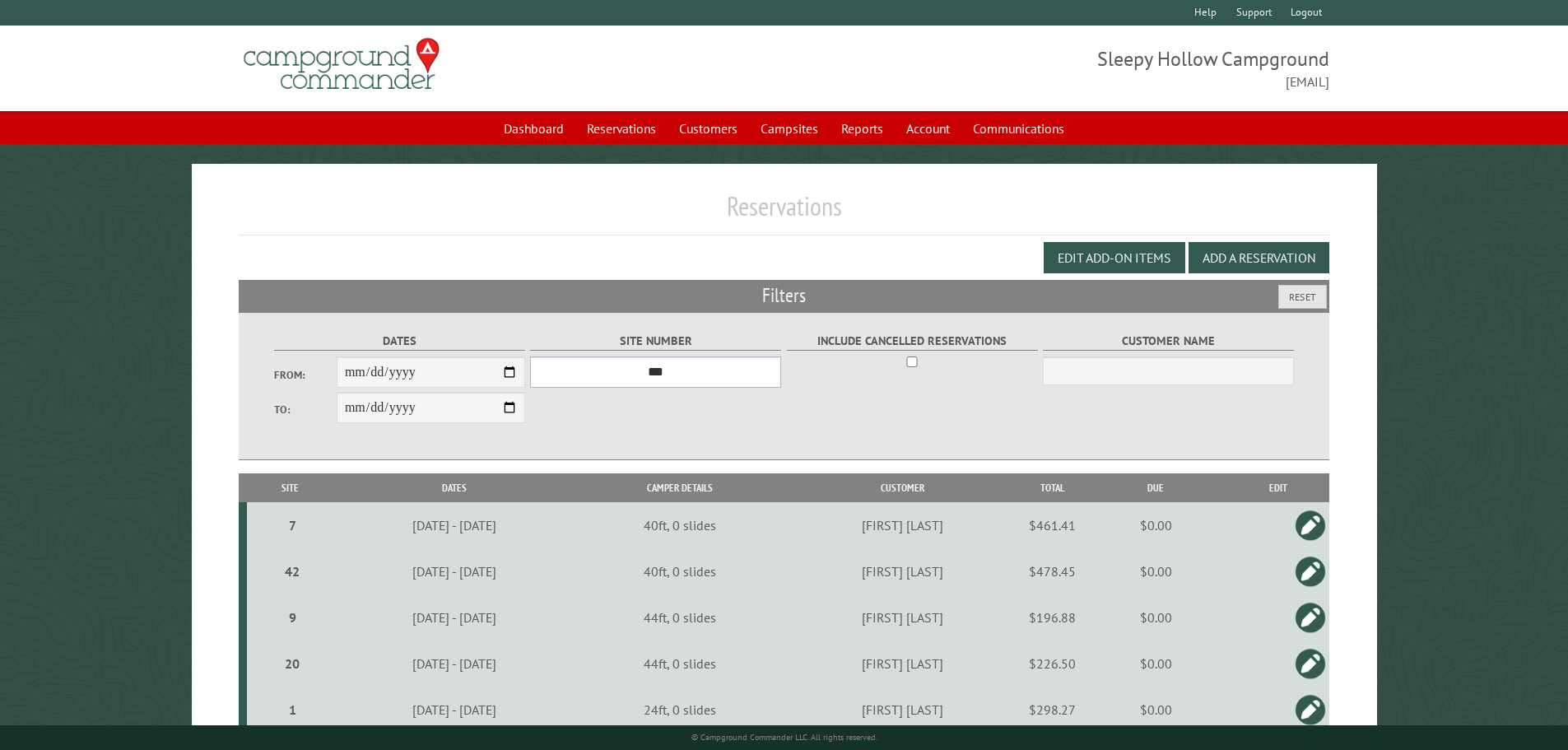 click on "*** * * * * * * * * * ** *** *** ** ** ** ** ** ** ** ** ** ** *** *** ** ** ** ** ** ** ** ** ** ** *** *** ** ** ** ** ** ** ** ** *** *** ** ** ** ** ** ** *** *** ** ** ** ** ** *** ** ** ** ** ** ** ** ** ** ** ** ** ** ** ** ** ** ** ** ** ** ** ** ** **" at bounding box center (655, 372) 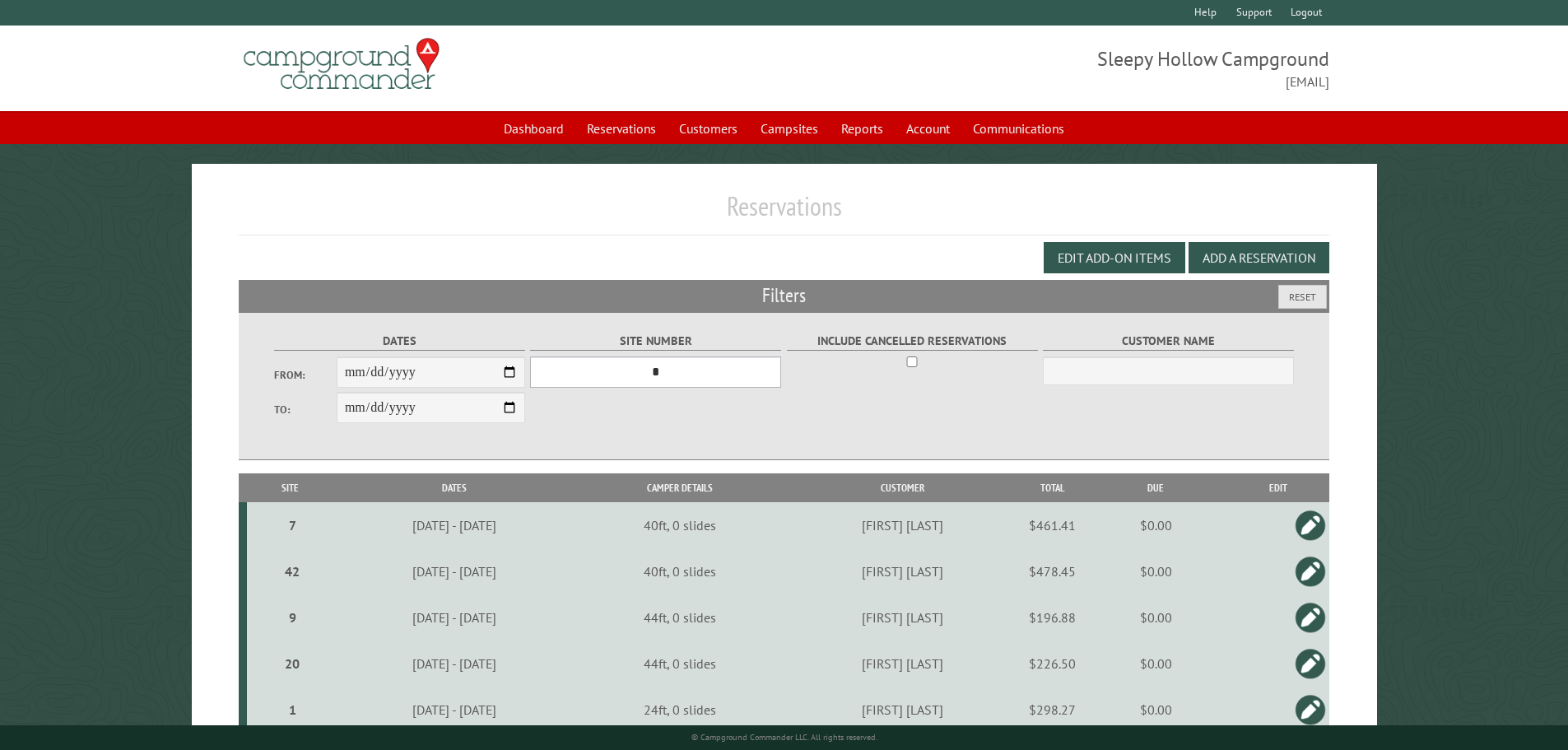 click on "*** * * * * * * * * * ** *** *** ** ** ** ** ** ** ** ** ** ** *** *** ** ** ** ** ** ** ** ** ** ** *** *** ** ** ** ** ** ** ** ** *** *** ** ** ** ** ** ** *** *** ** ** ** ** ** *** ** ** ** ** ** ** ** ** ** ** ** ** ** ** ** ** ** ** ** ** ** ** ** ** **" at bounding box center [655, 372] 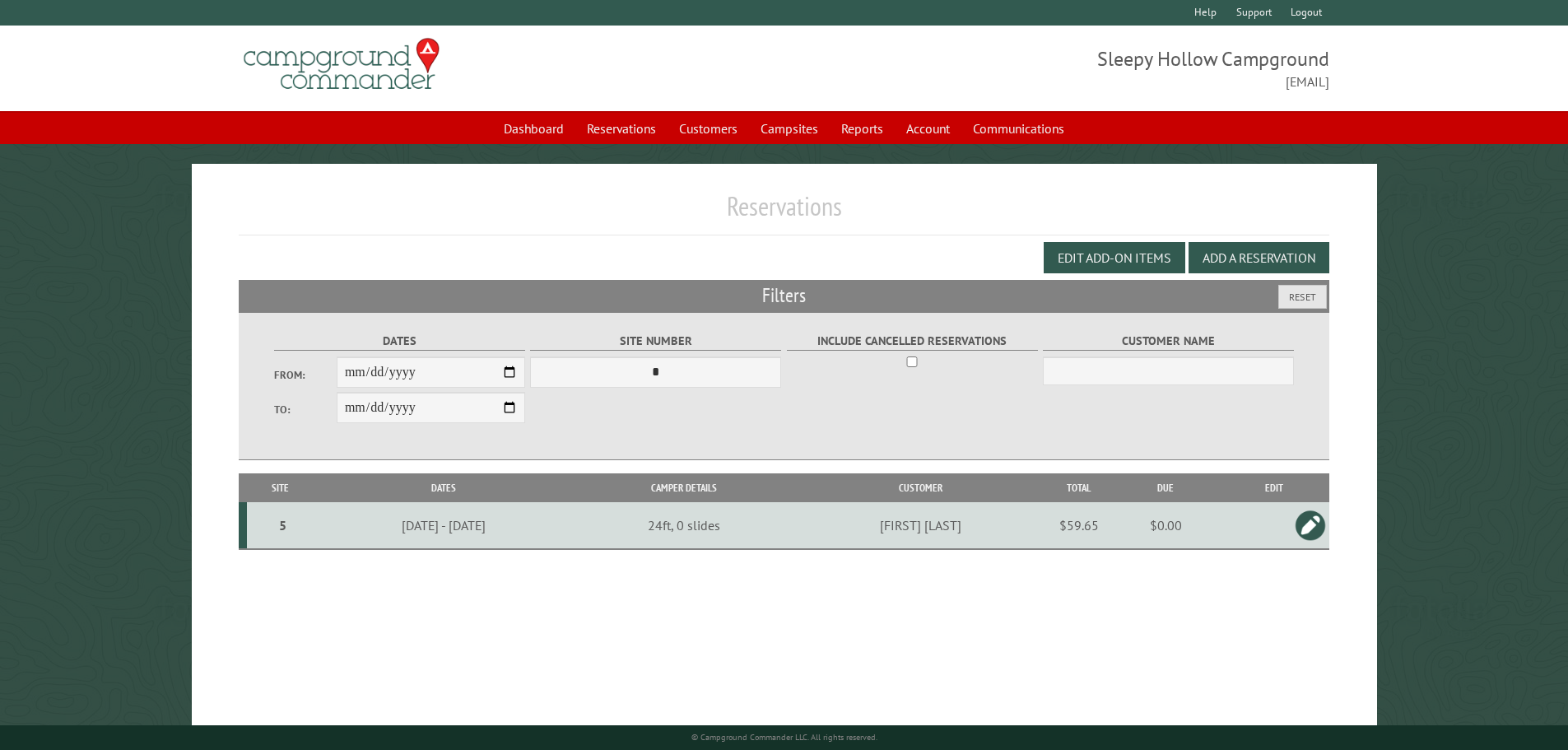 click on "**********" at bounding box center (784, 386) 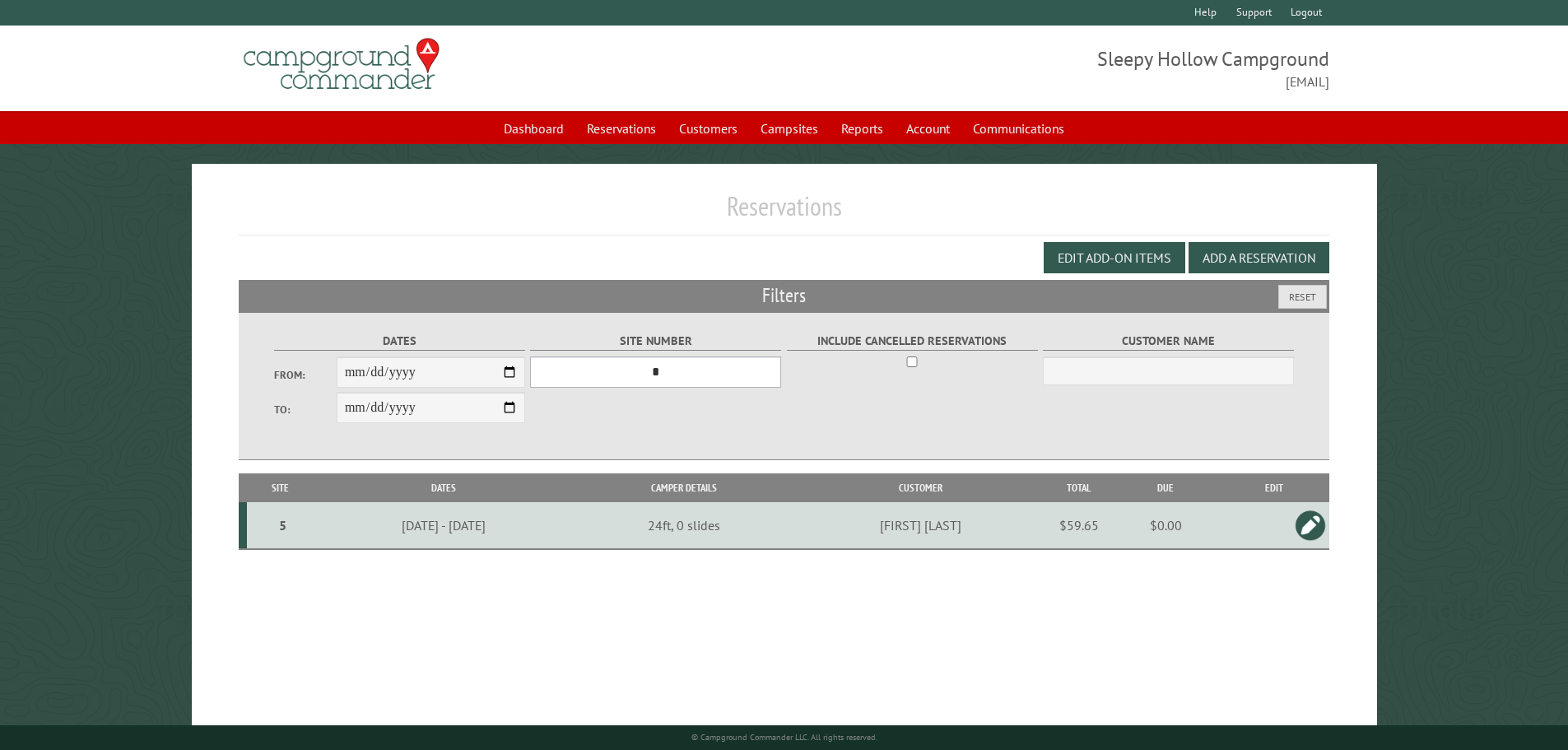 click on "*** * * * * * * * * * ** *** *** ** ** ** ** ** ** ** ** ** ** *** *** ** ** ** ** ** ** ** ** ** ** *** *** ** ** ** ** ** ** ** ** *** *** ** ** ** ** ** ** *** *** ** ** ** ** ** *** ** ** ** ** ** ** ** ** ** ** ** ** ** ** ** ** ** ** ** ** ** ** ** ** **" at bounding box center [655, 372] 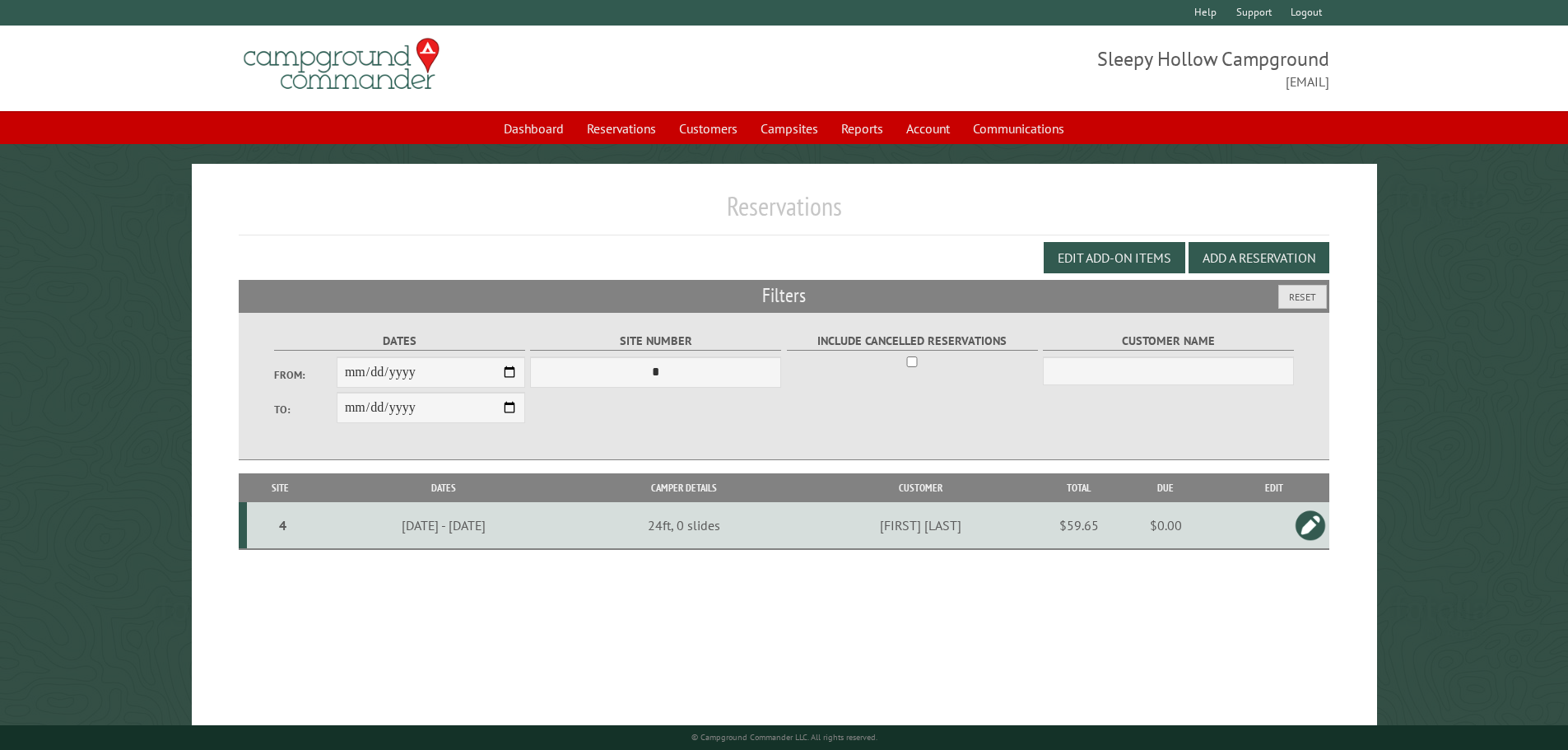 click on "**********" at bounding box center [784, 386] 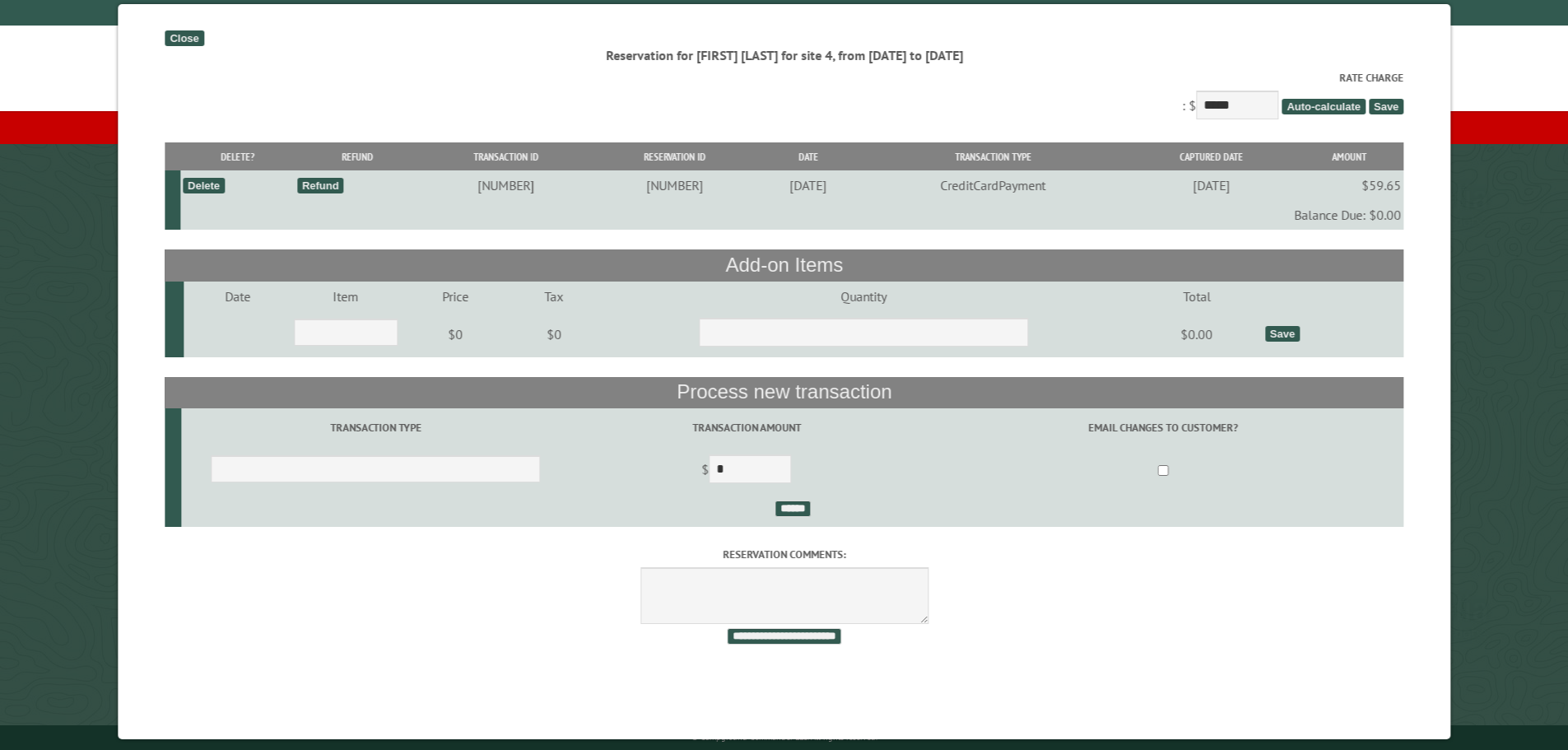 click on "Close" at bounding box center (184, 38) 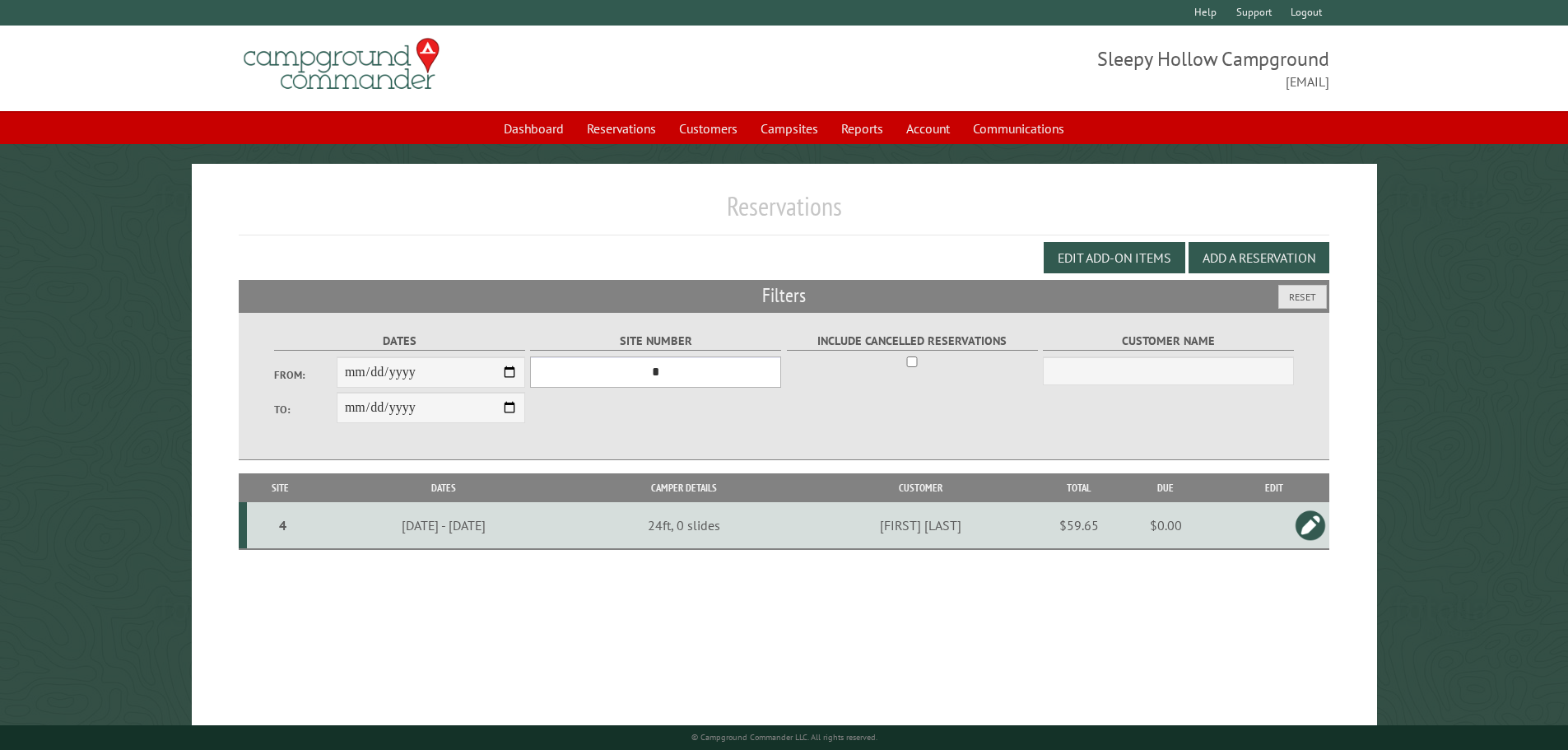 click on "*** * * * * * * * * * ** *** *** ** ** ** ** ** ** ** ** ** ** *** *** ** ** ** ** ** ** ** ** ** ** *** *** ** ** ** ** ** ** ** ** *** *** ** ** ** ** ** ** *** *** ** ** ** ** ** *** ** ** ** ** ** ** ** ** ** ** ** ** ** ** ** ** ** ** ** ** ** ** ** ** **" at bounding box center [655, 372] 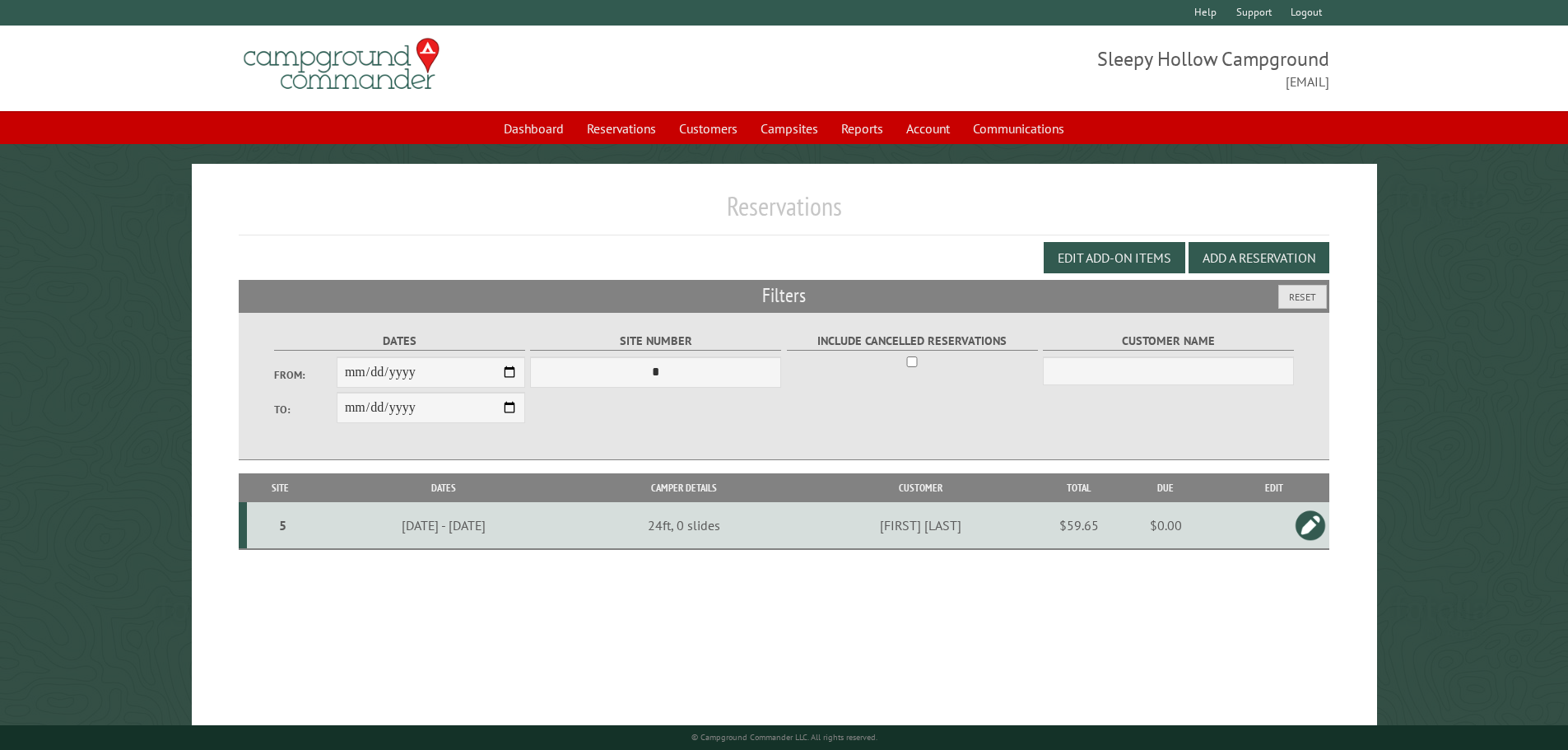 click on "**********" at bounding box center (784, 386) 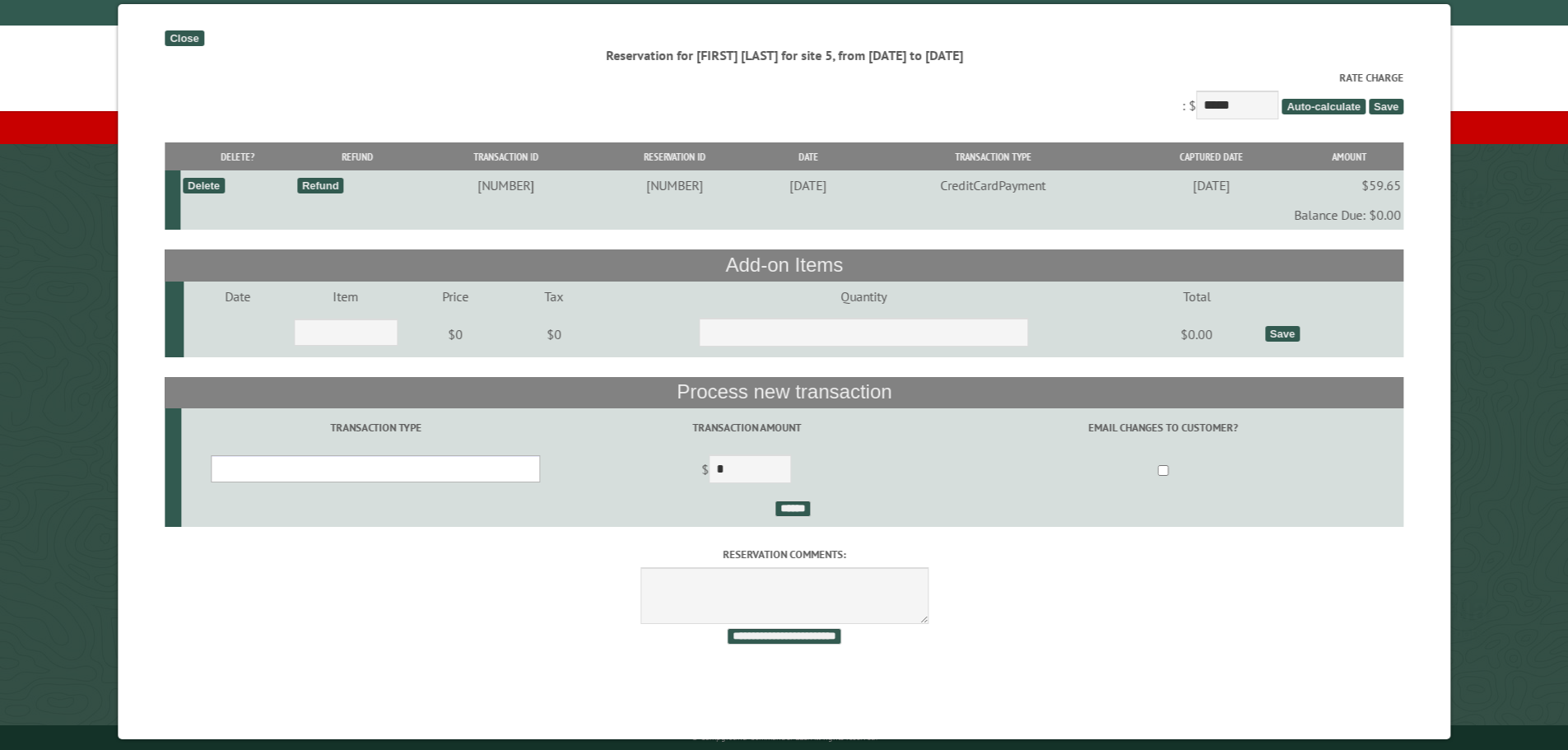 click on "**********" at bounding box center (375, 468) 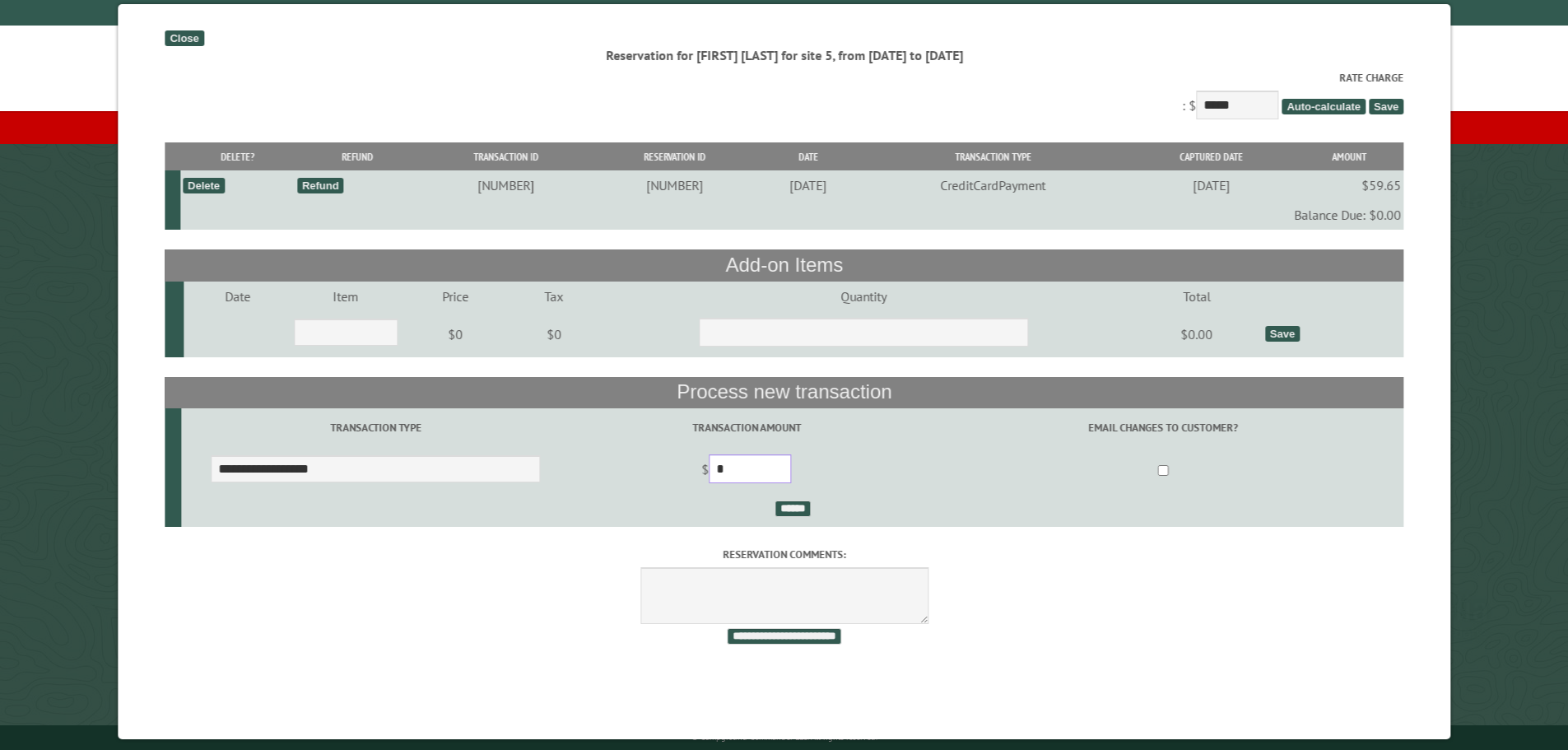 click on "*" at bounding box center [750, 468] 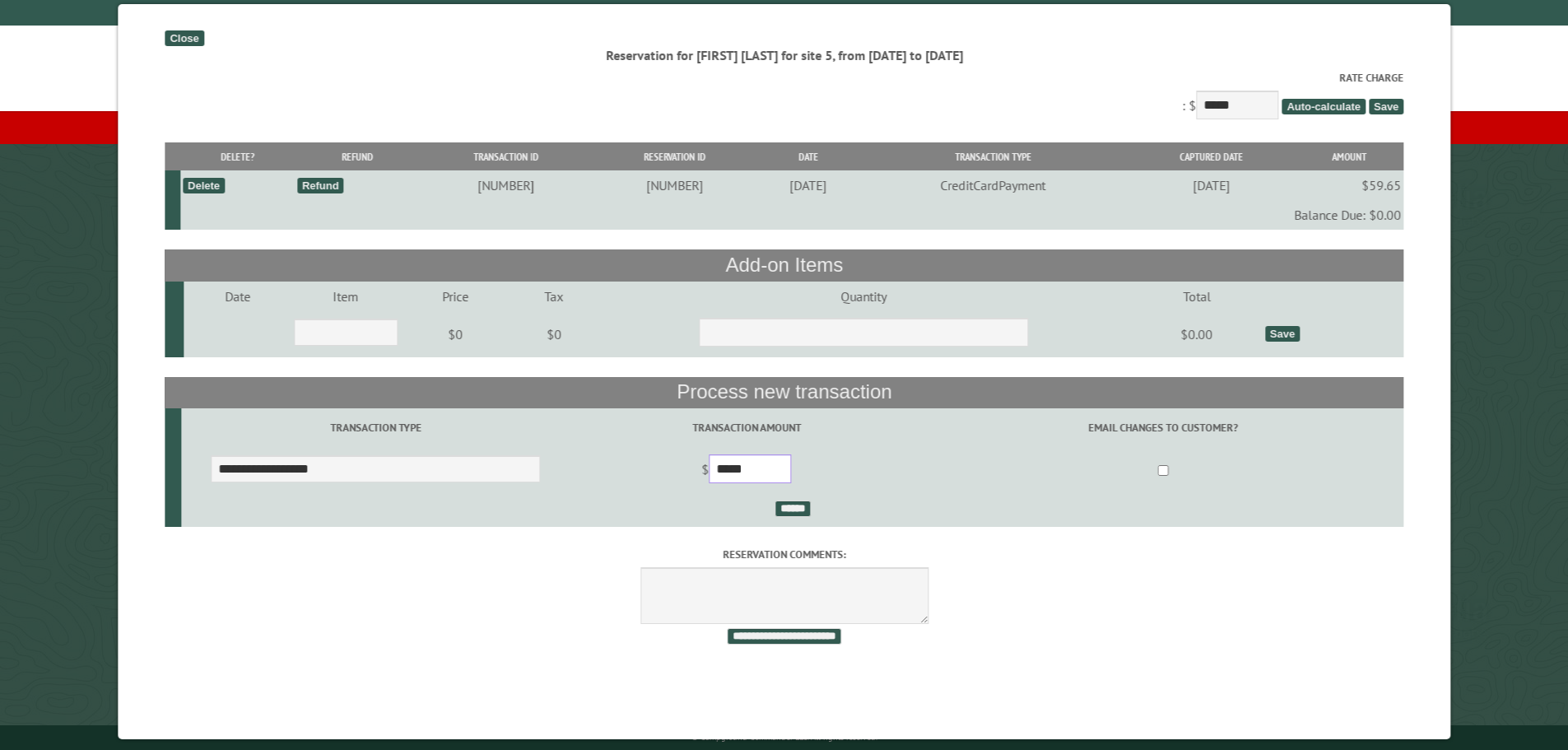 type on "*****" 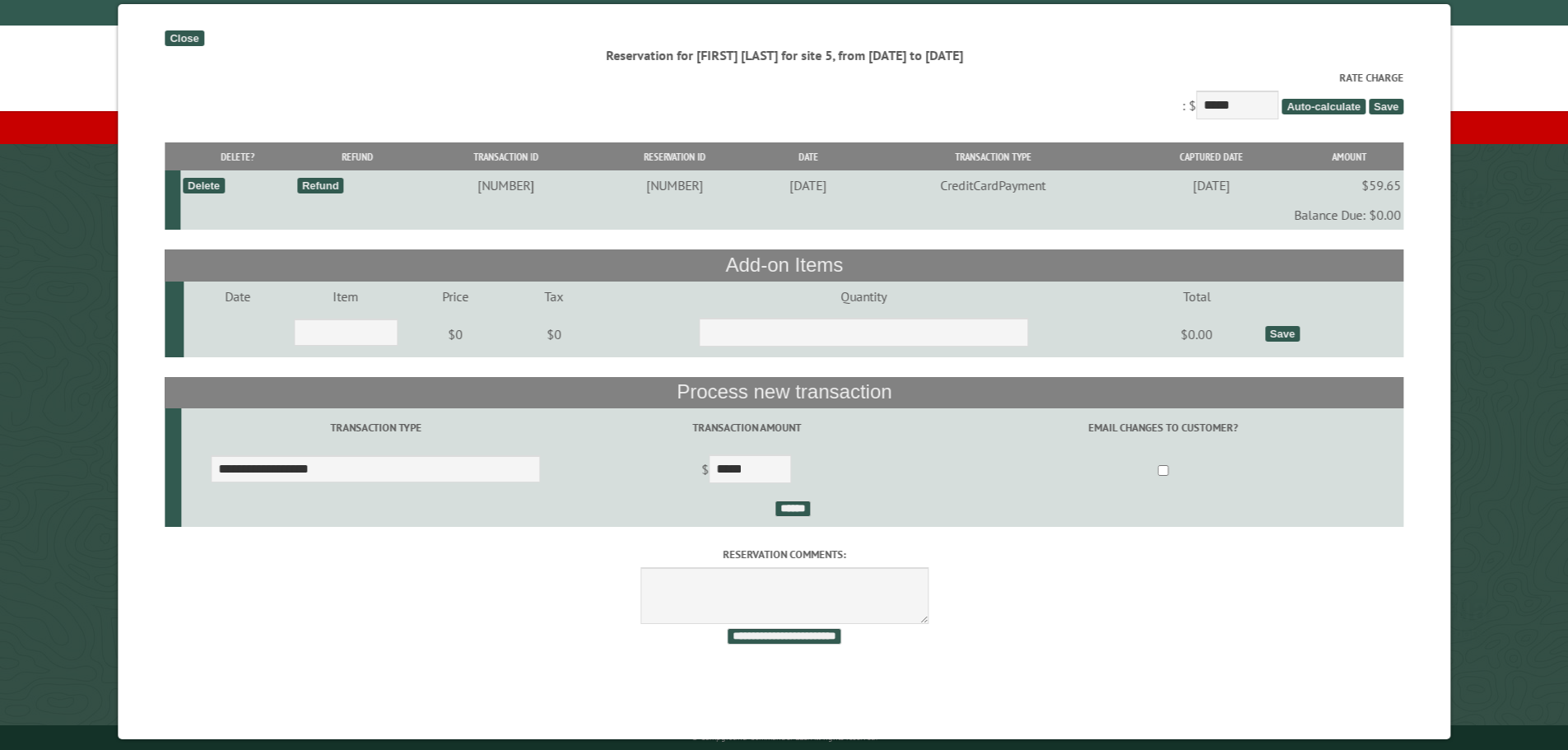 click on "$ *****" at bounding box center [746, 471] 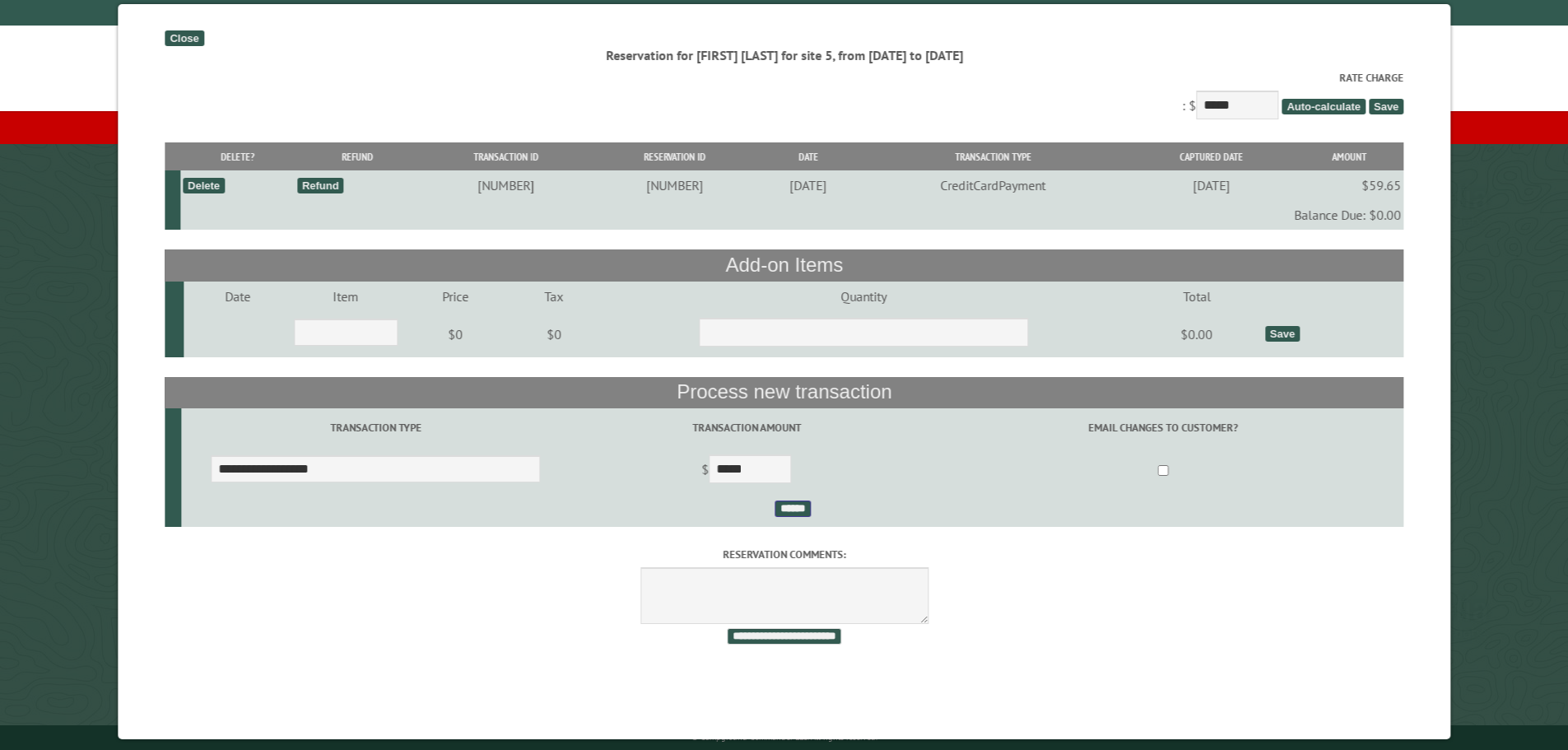 click on "******" at bounding box center (792, 509) 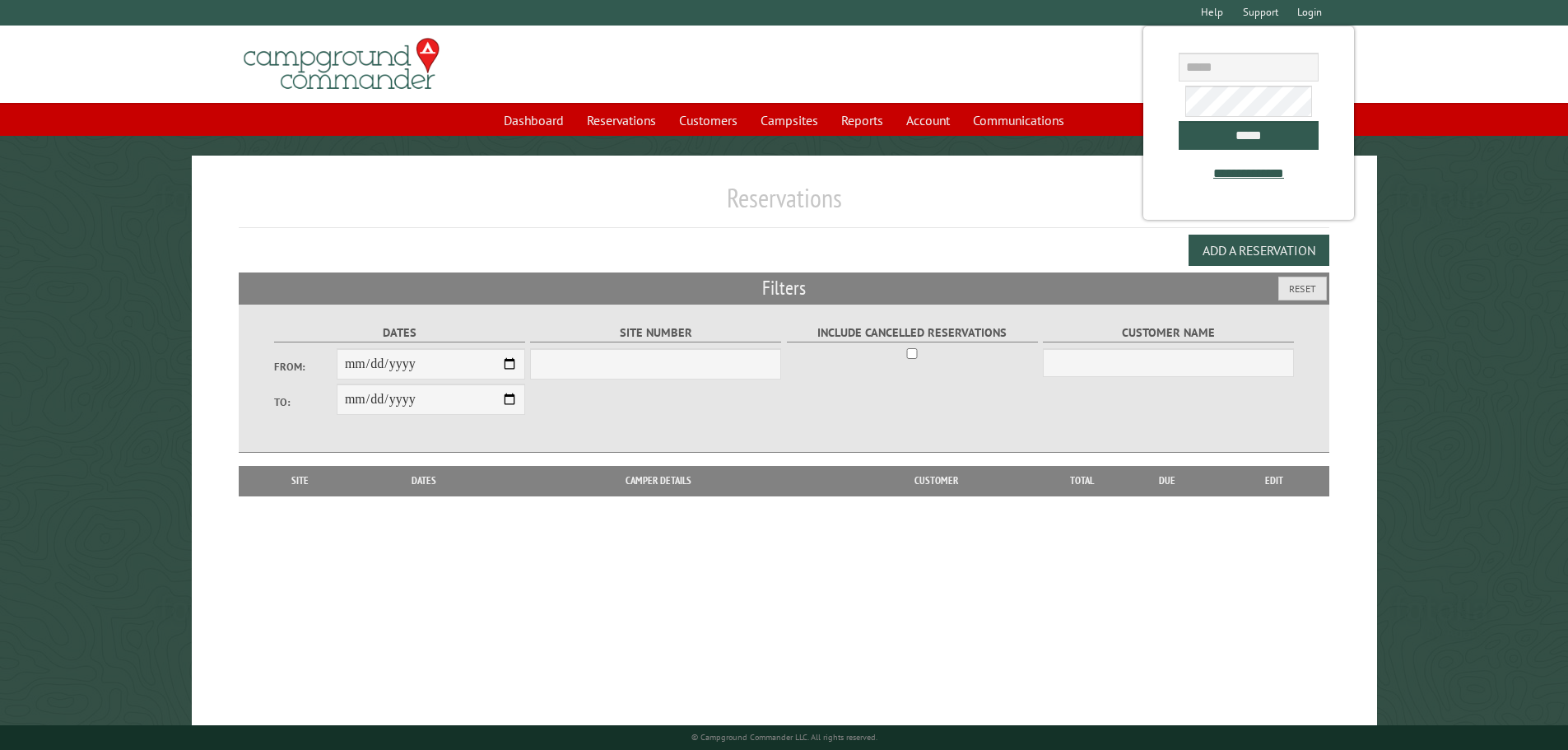 scroll, scrollTop: 0, scrollLeft: 0, axis: both 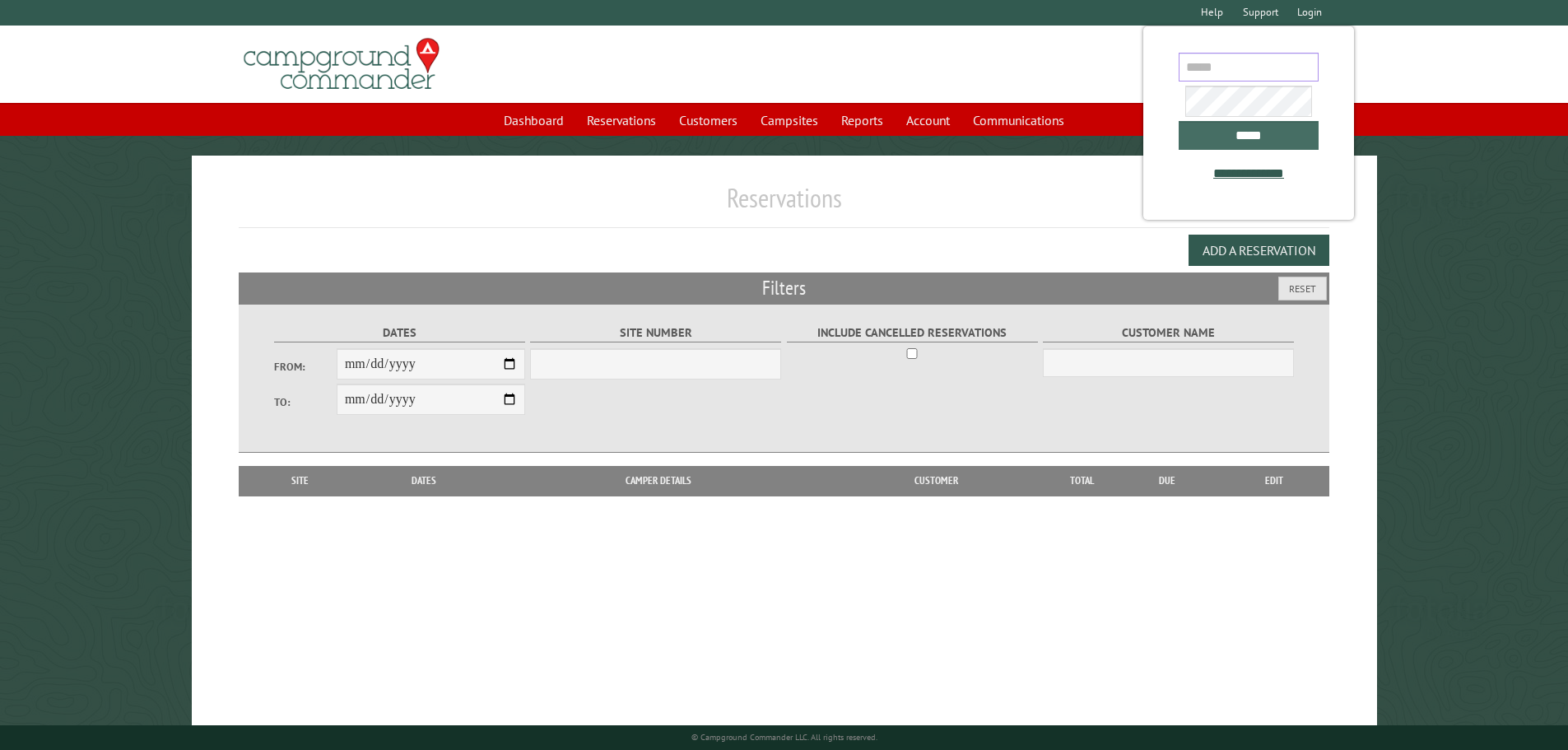 type on "**********" 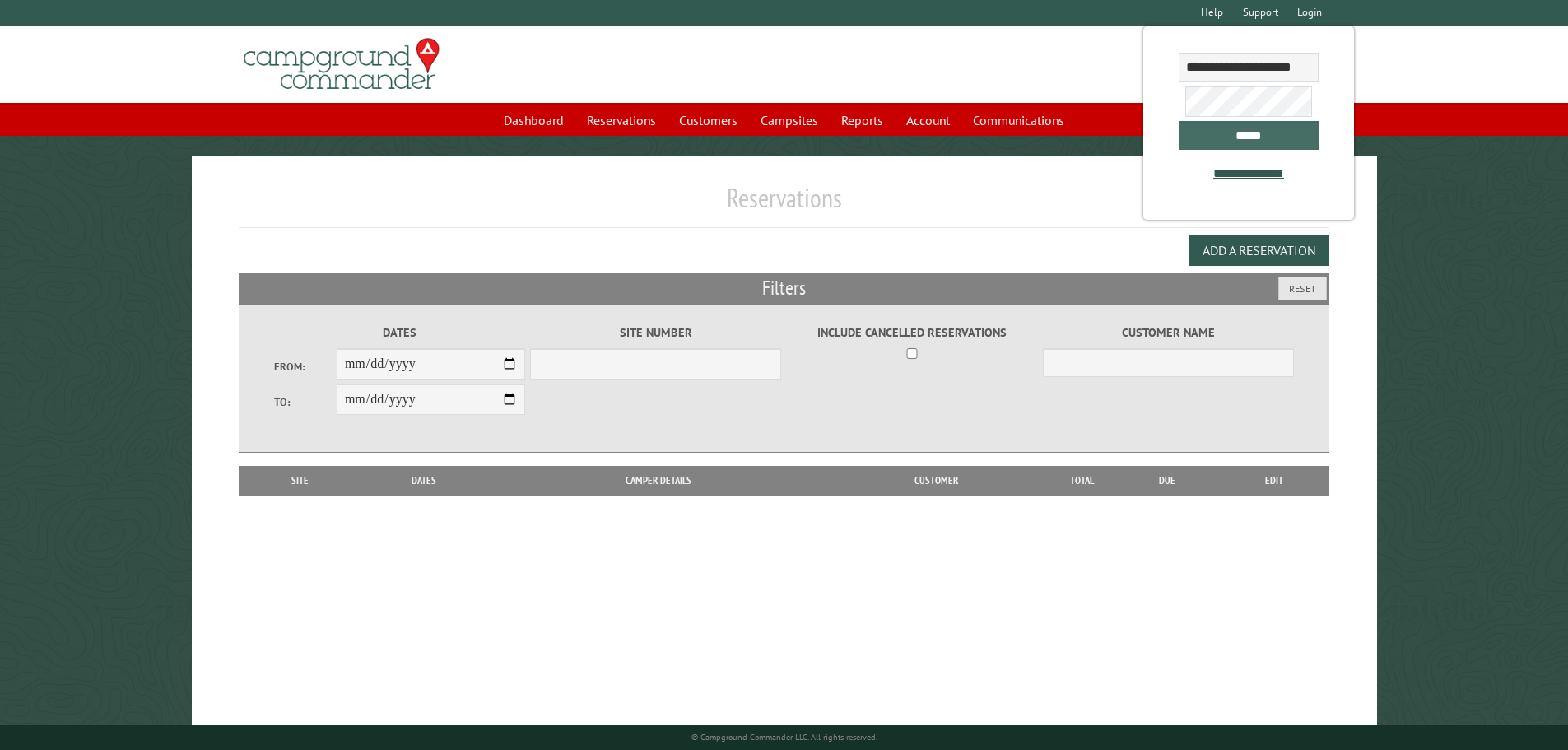 click on "*****" at bounding box center (1249, 135) 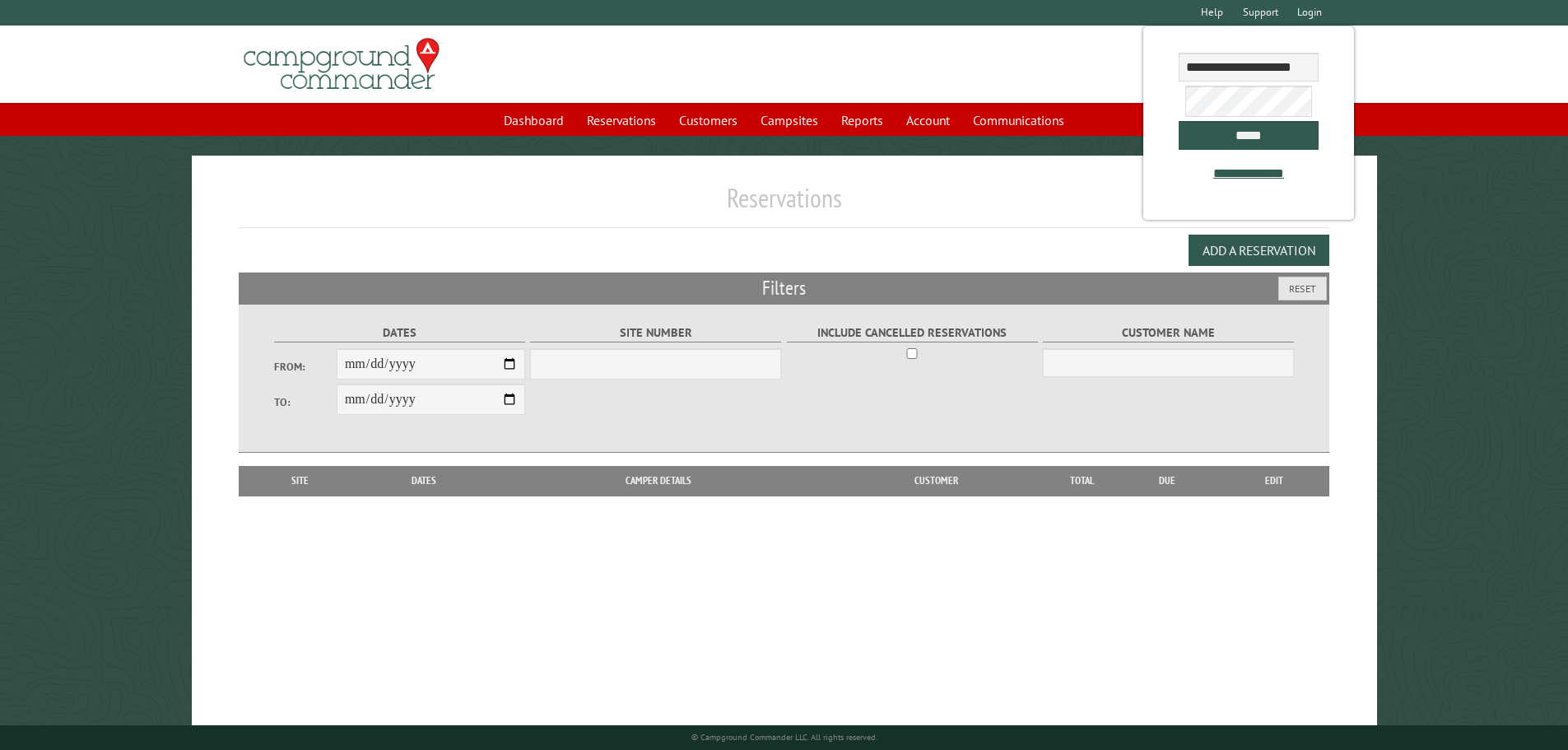 select on "***" 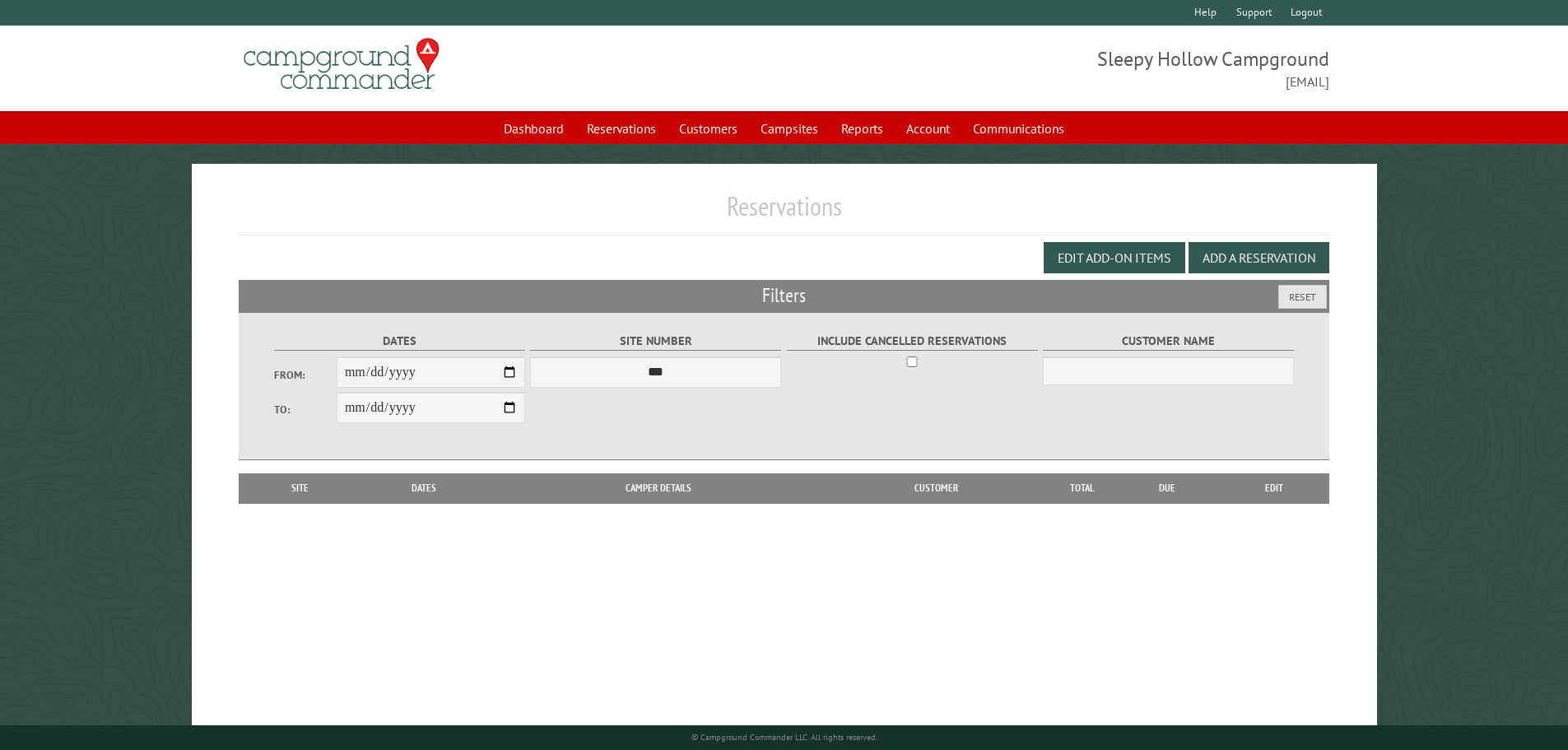 click on "Edit Add-on Items
Add a Reservation" at bounding box center (784, 258) 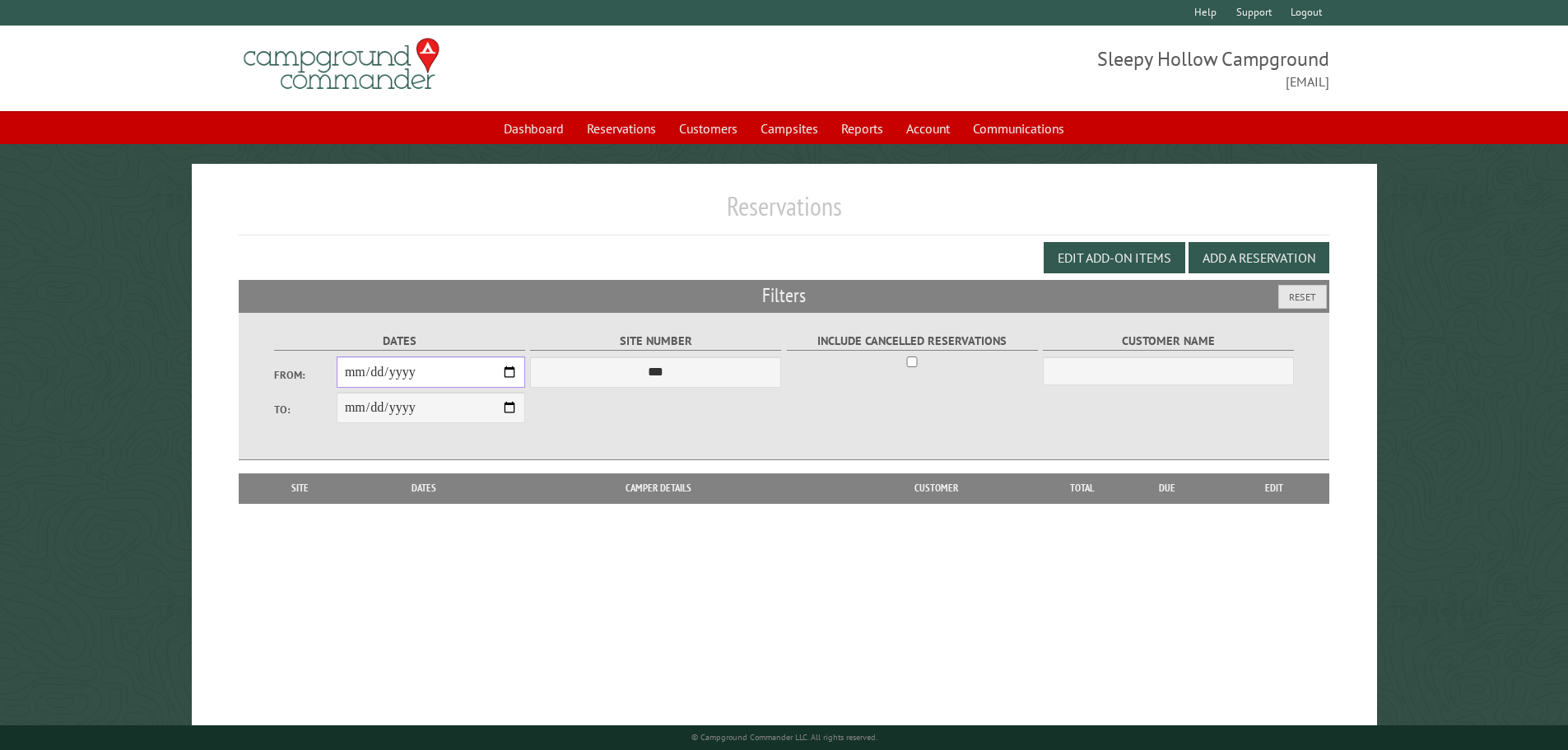 click on "From:" at bounding box center [430, 372] 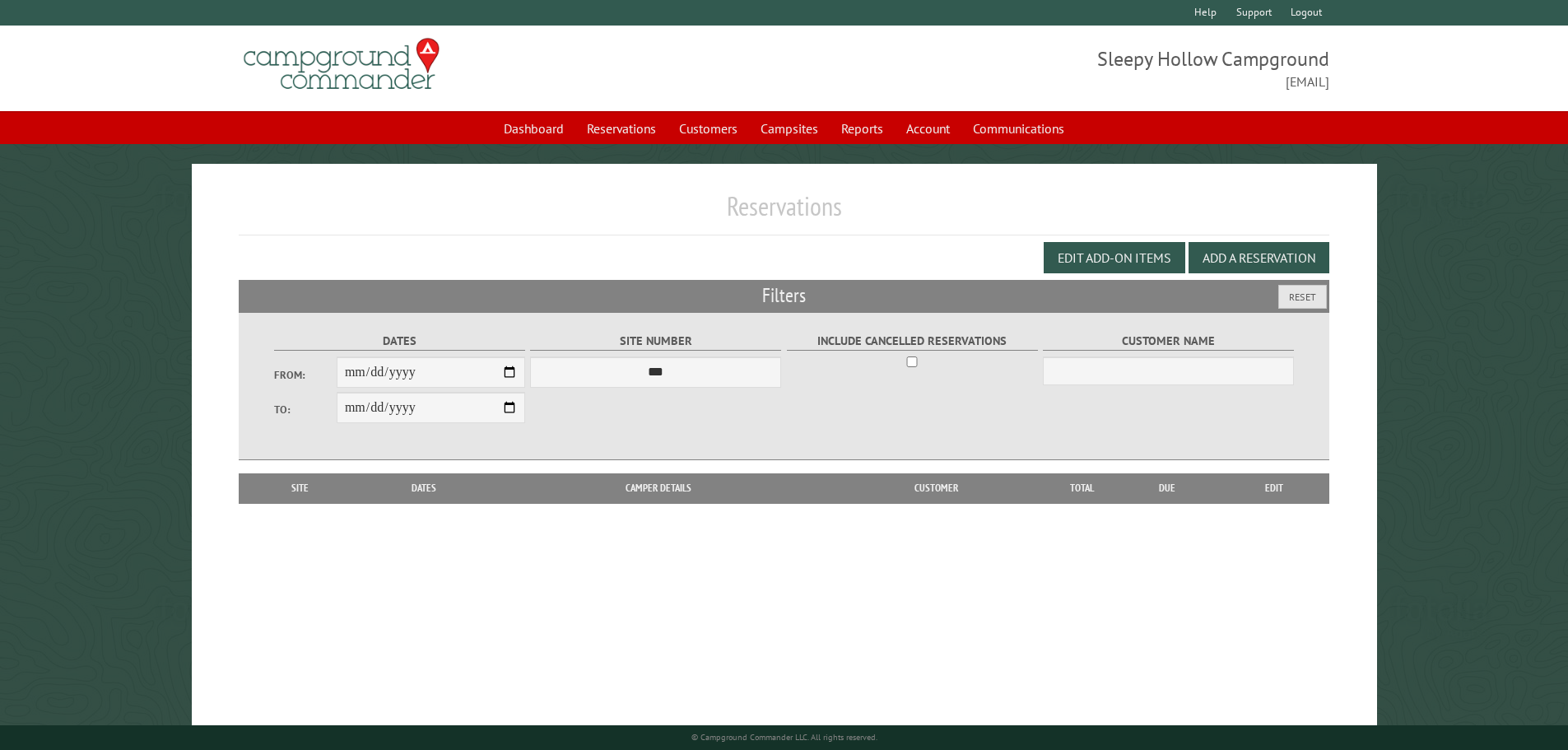 click on "**********" at bounding box center [784, 386] 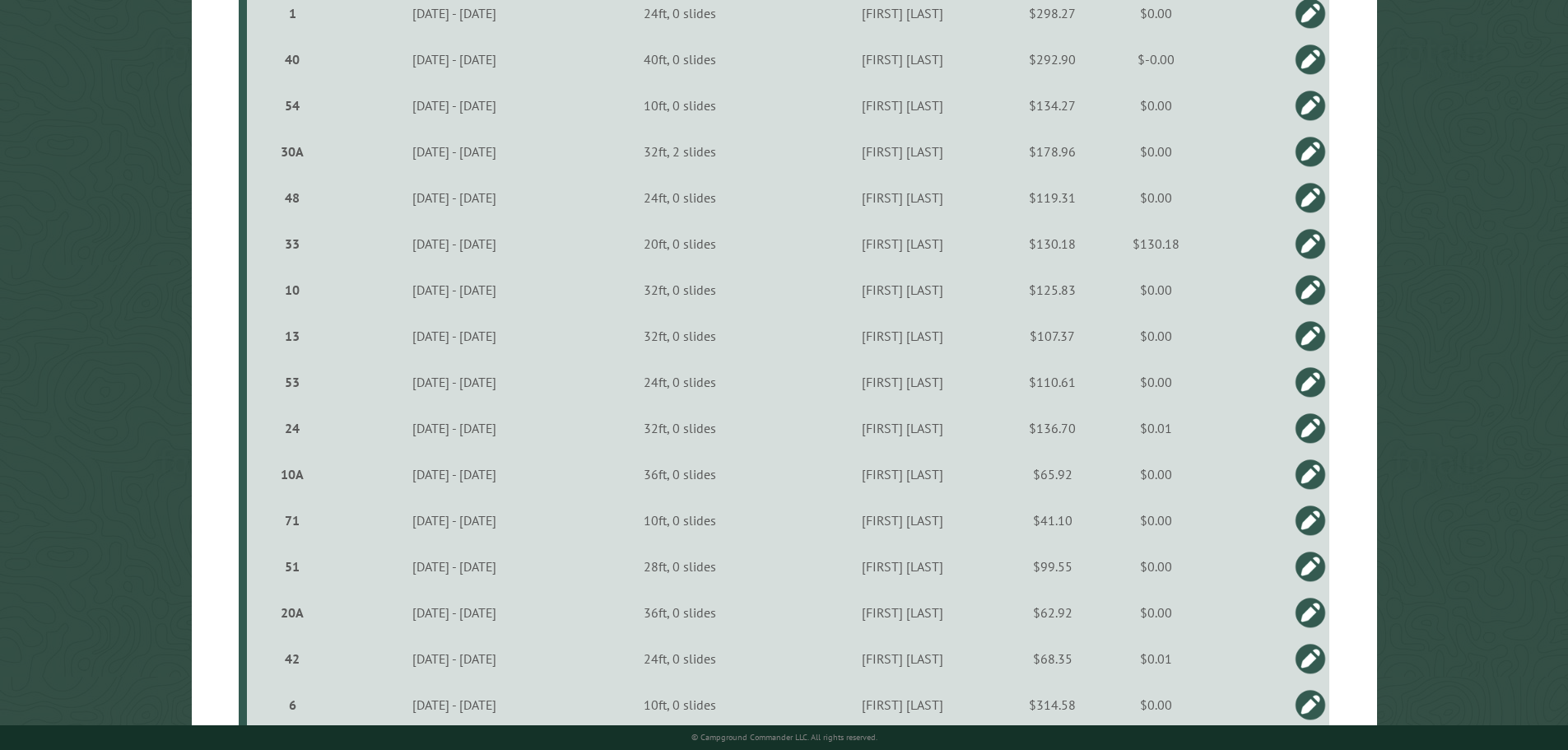 scroll, scrollTop: 659, scrollLeft: 0, axis: vertical 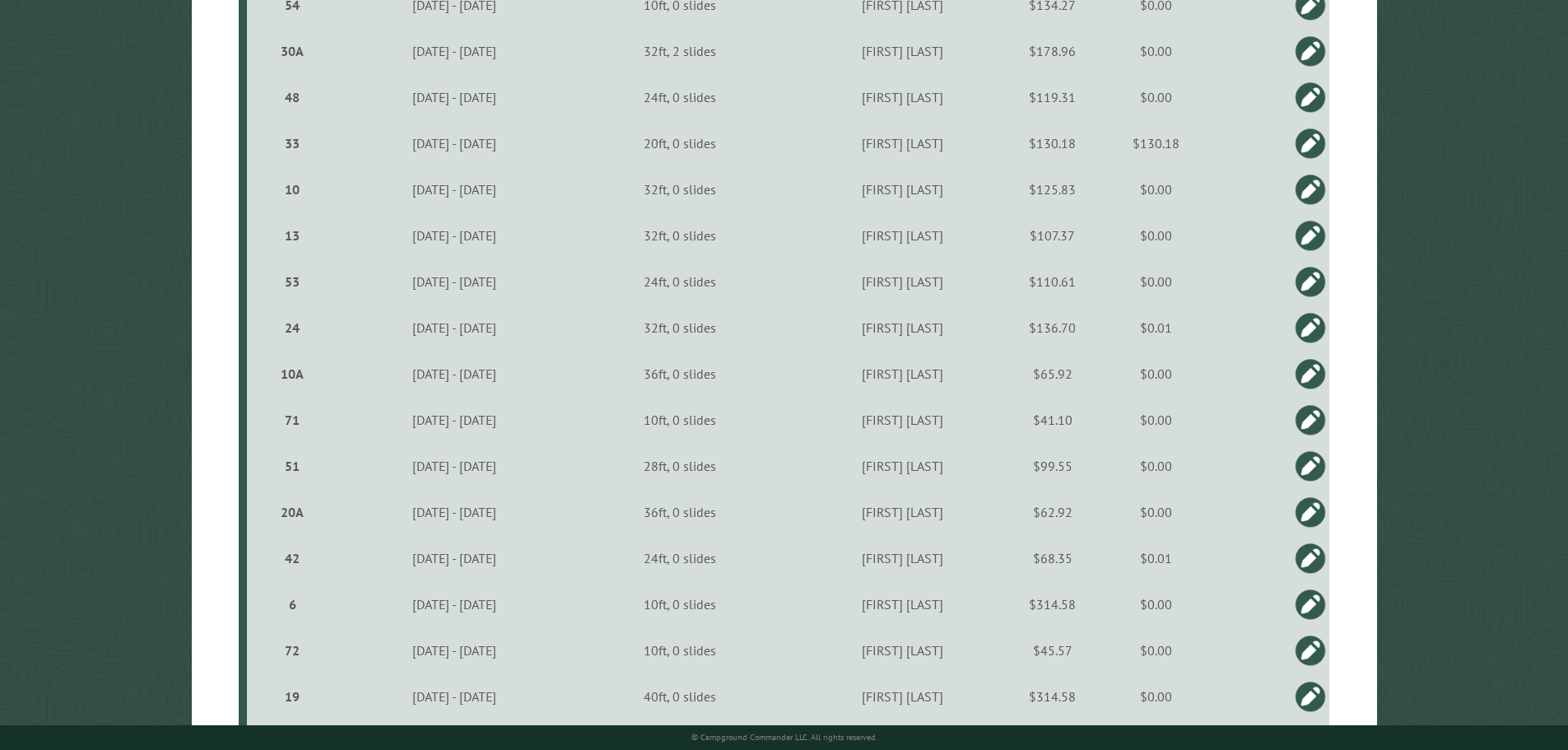 click at bounding box center (1310, 512) 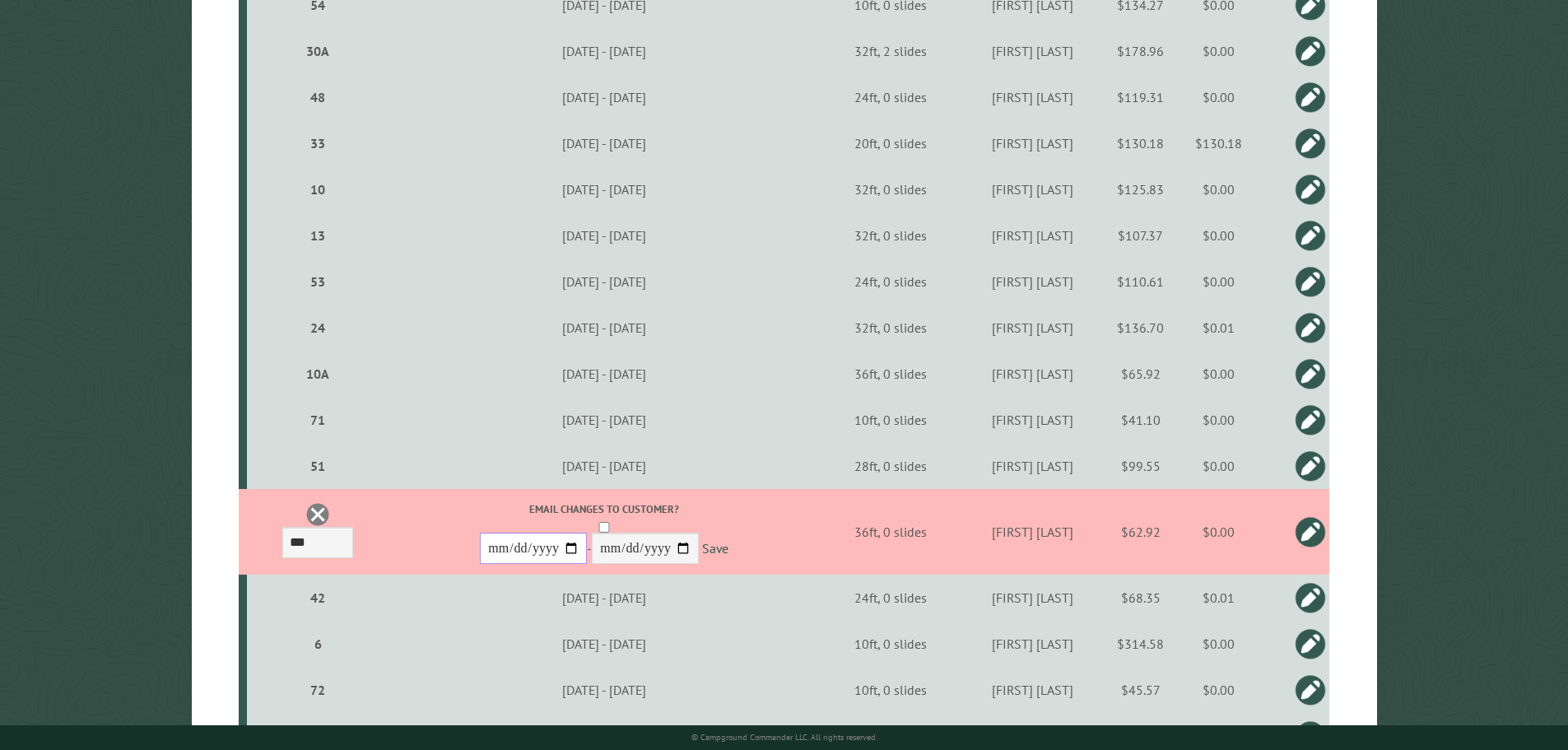 click on "**********" at bounding box center [0, 0] 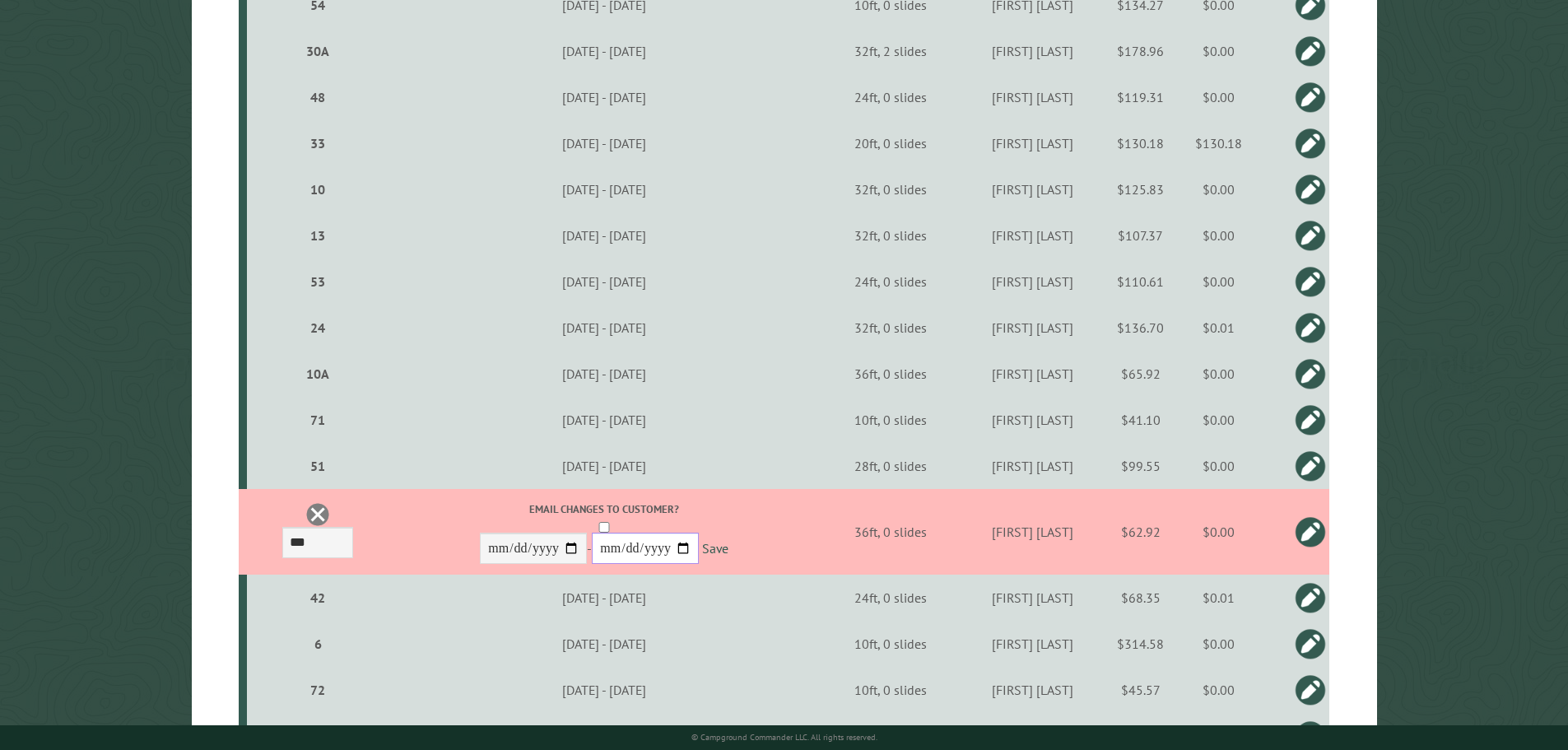 click on "**********" at bounding box center [0, 0] 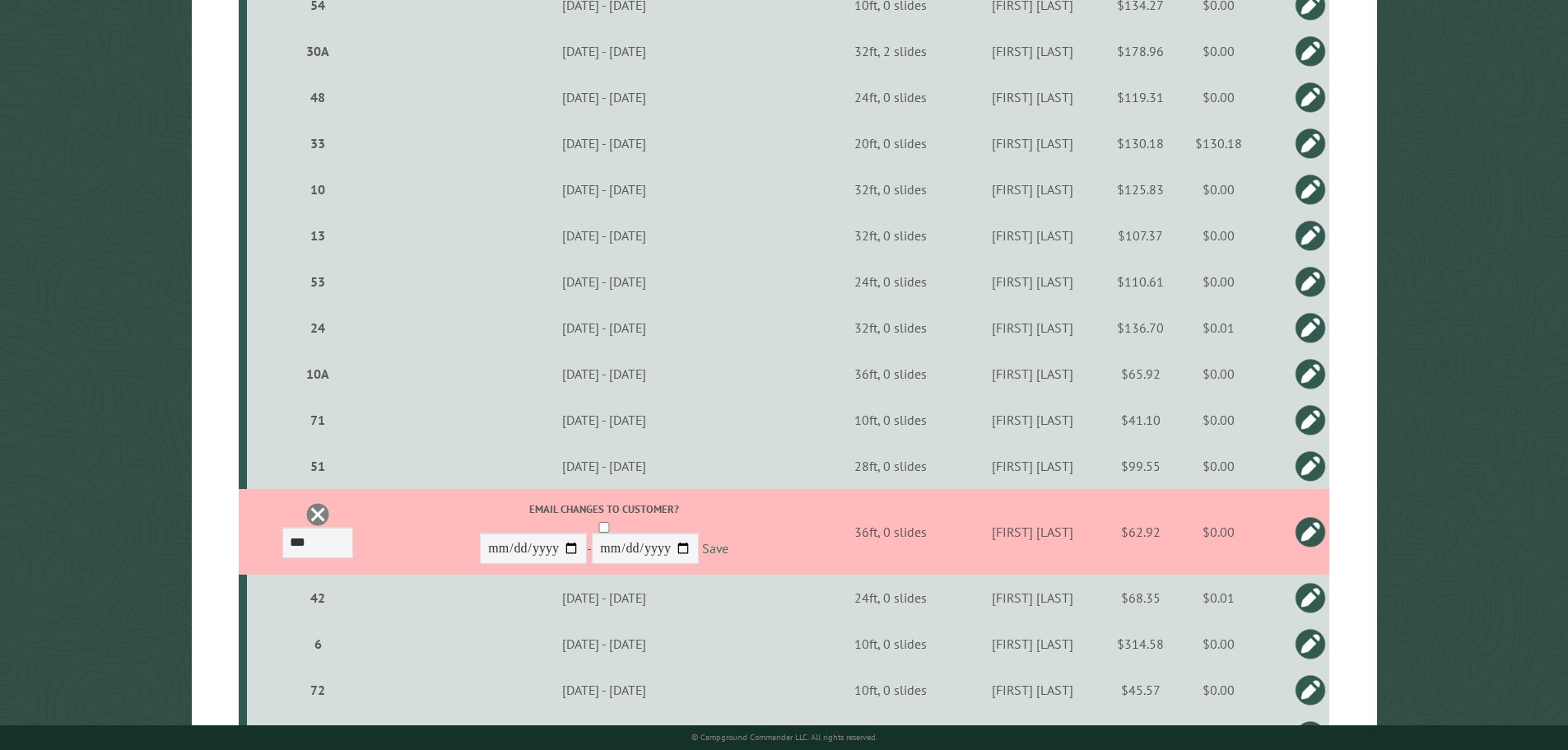 click on "Save" at bounding box center [715, 549] 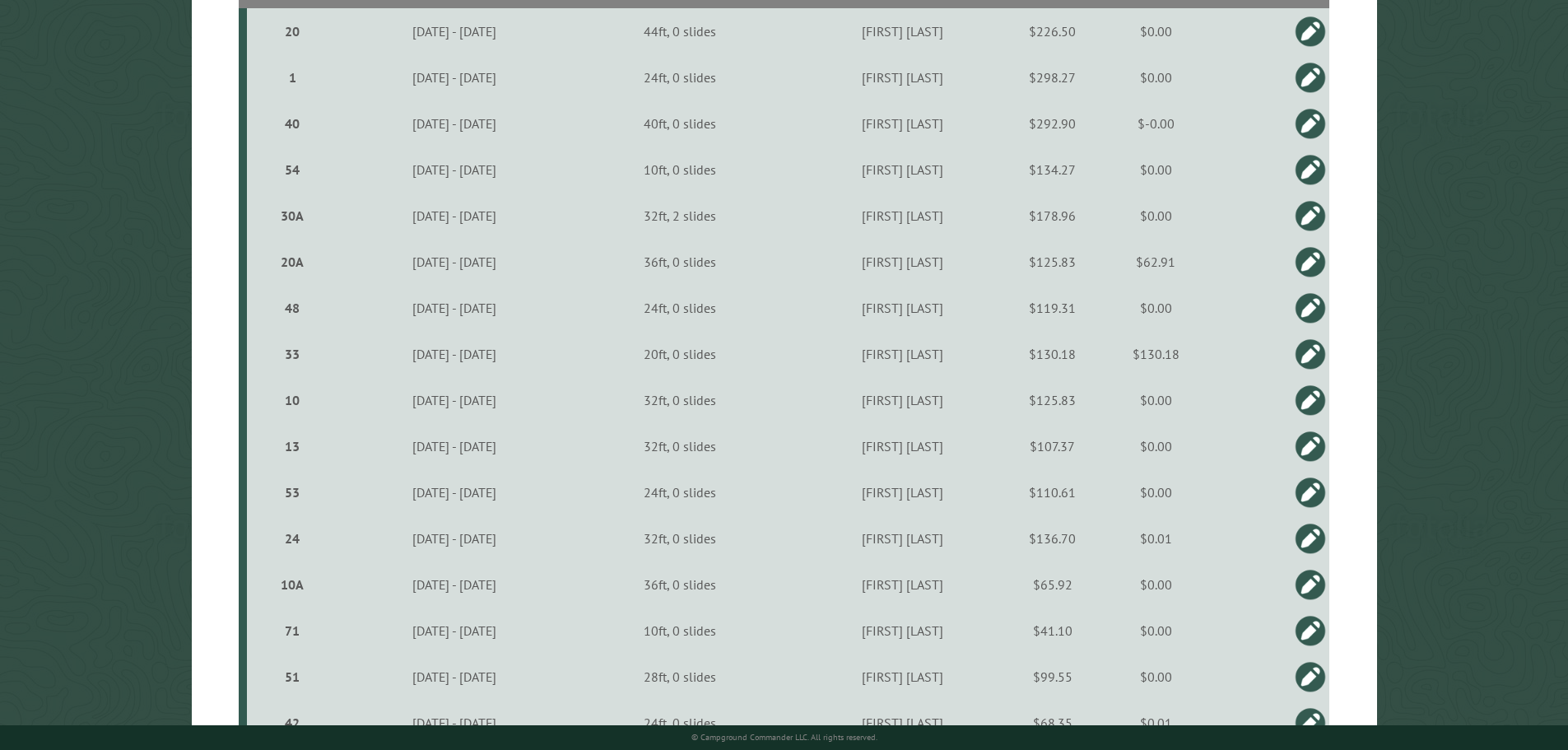 scroll, scrollTop: 412, scrollLeft: 0, axis: vertical 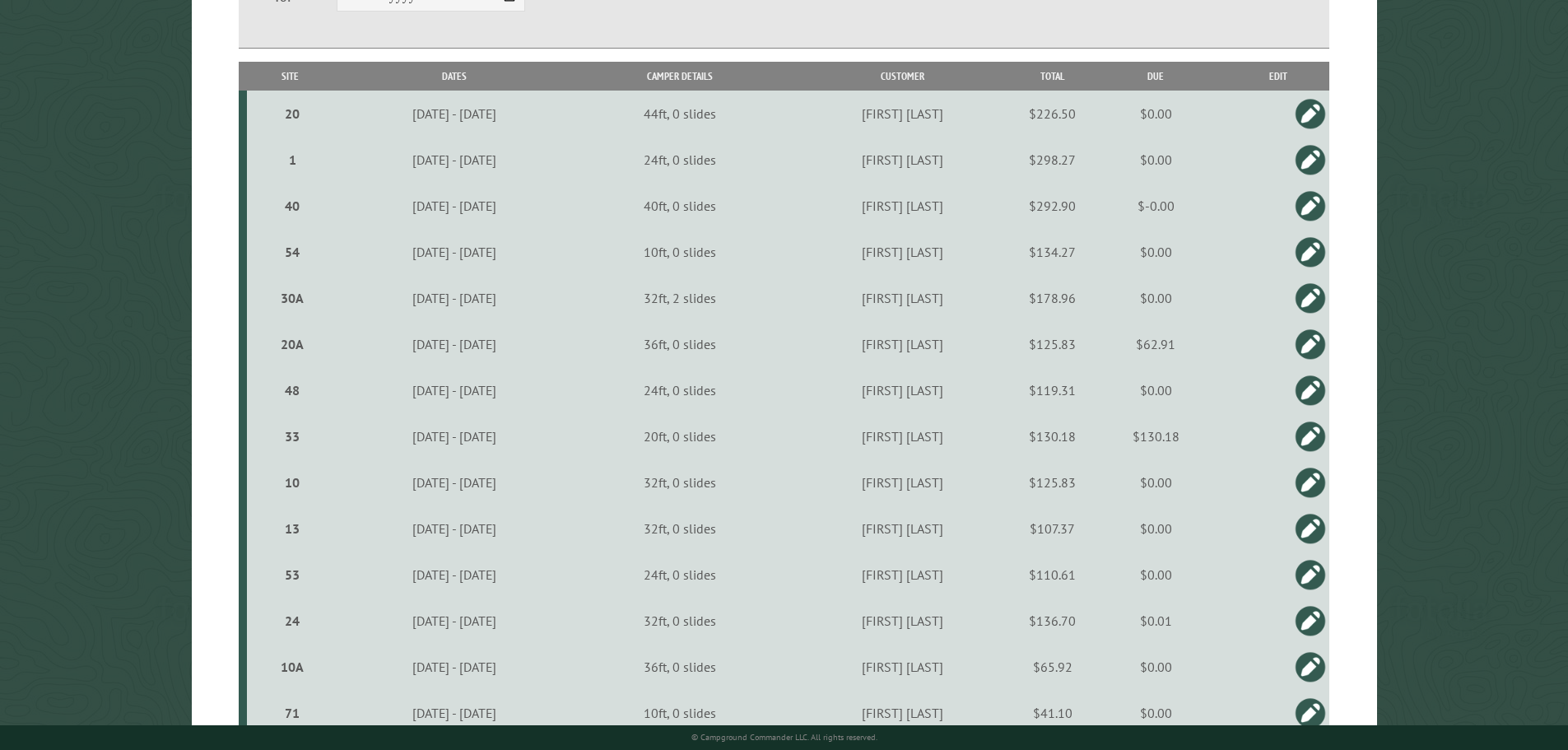 click on "20A" at bounding box center [292, 344] 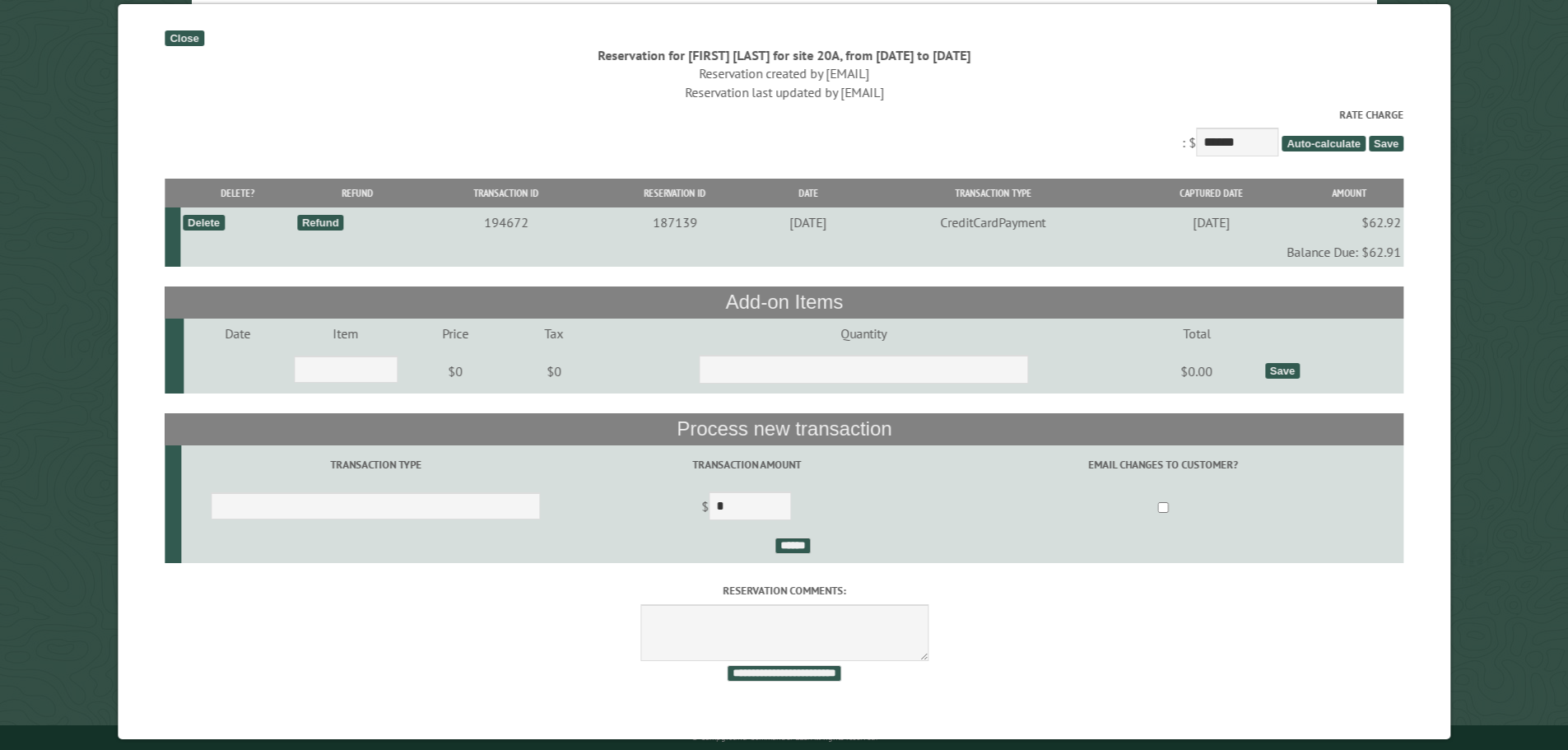 scroll, scrollTop: 494, scrollLeft: 0, axis: vertical 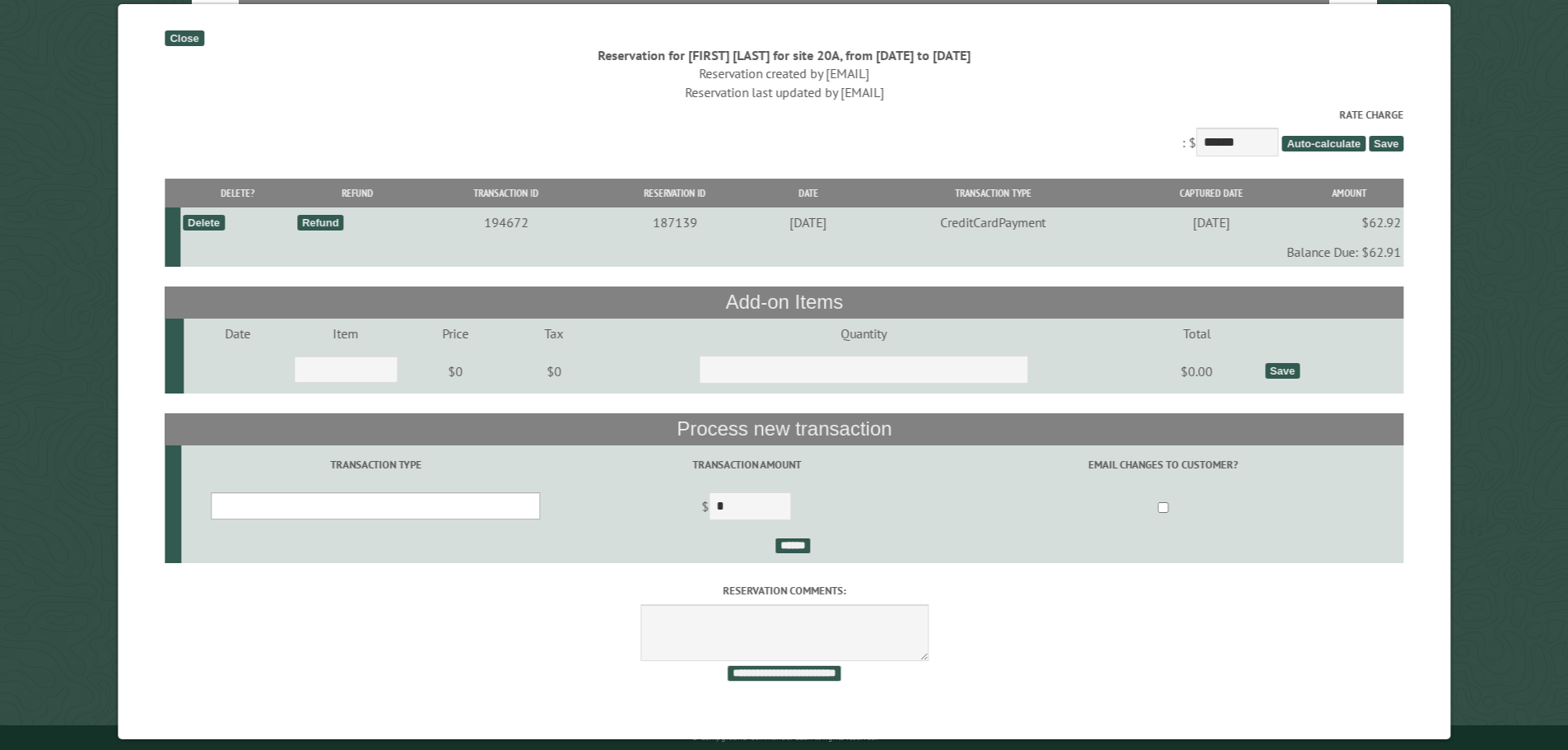click on "**********" at bounding box center (375, 505) 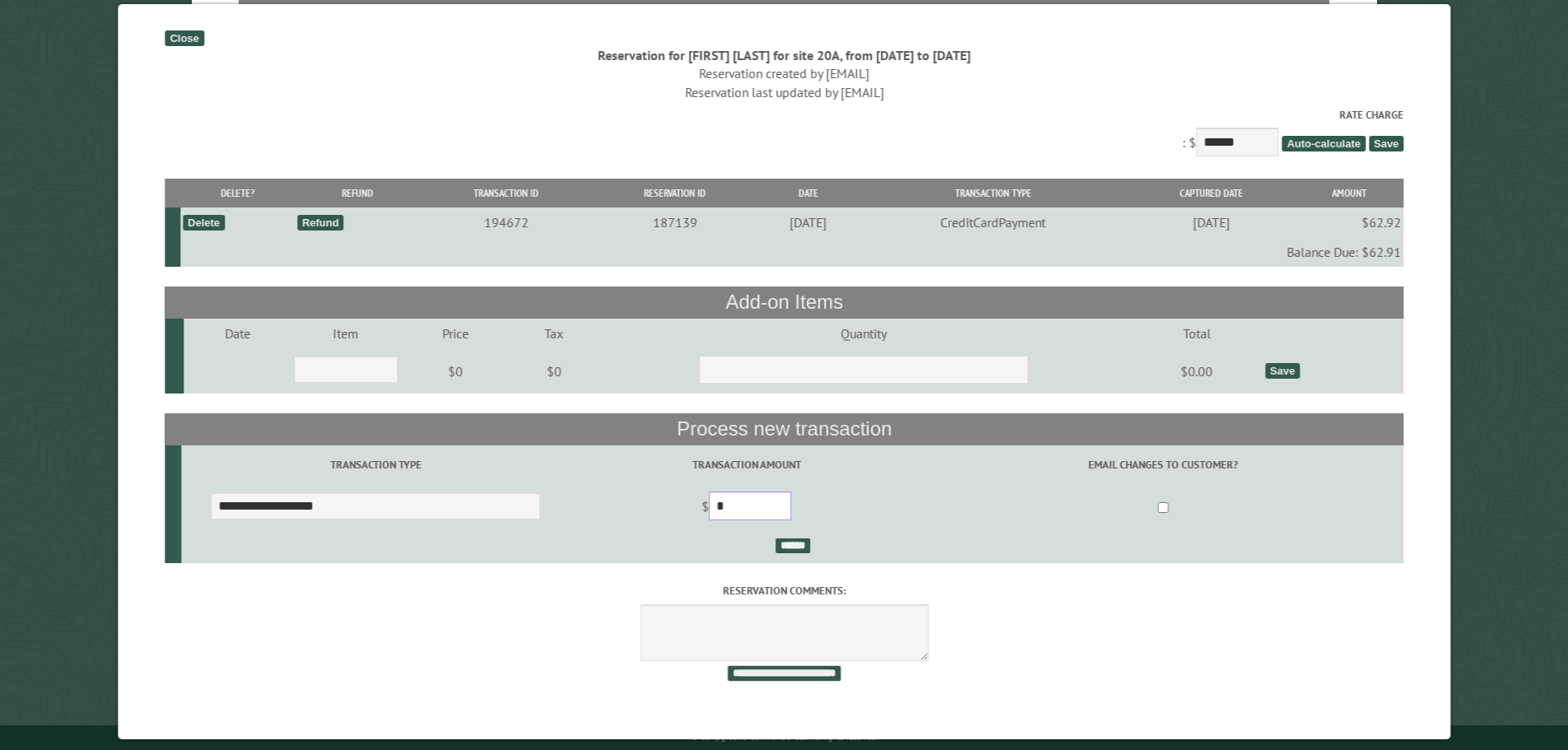 click on "*" at bounding box center [750, 505] 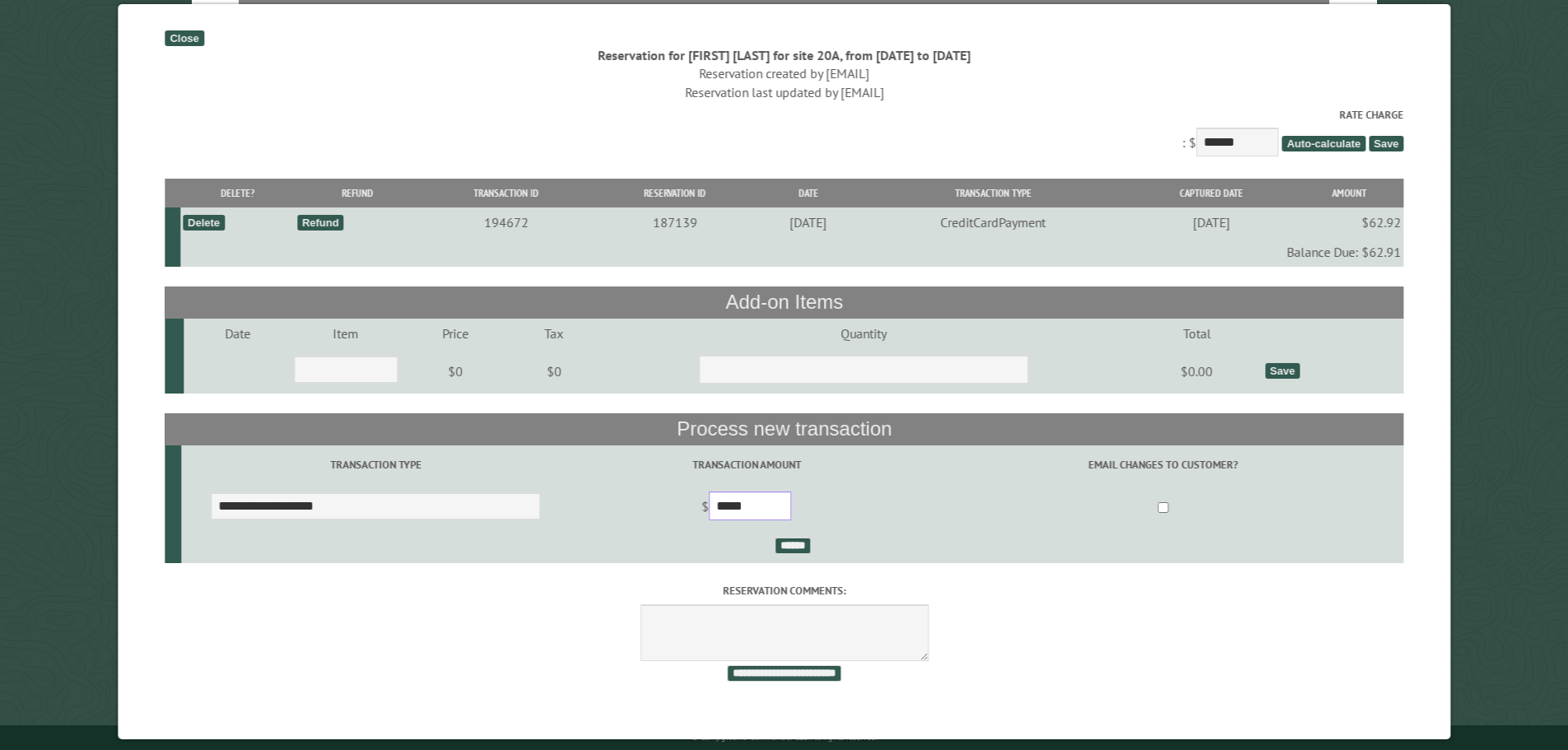 type on "*****" 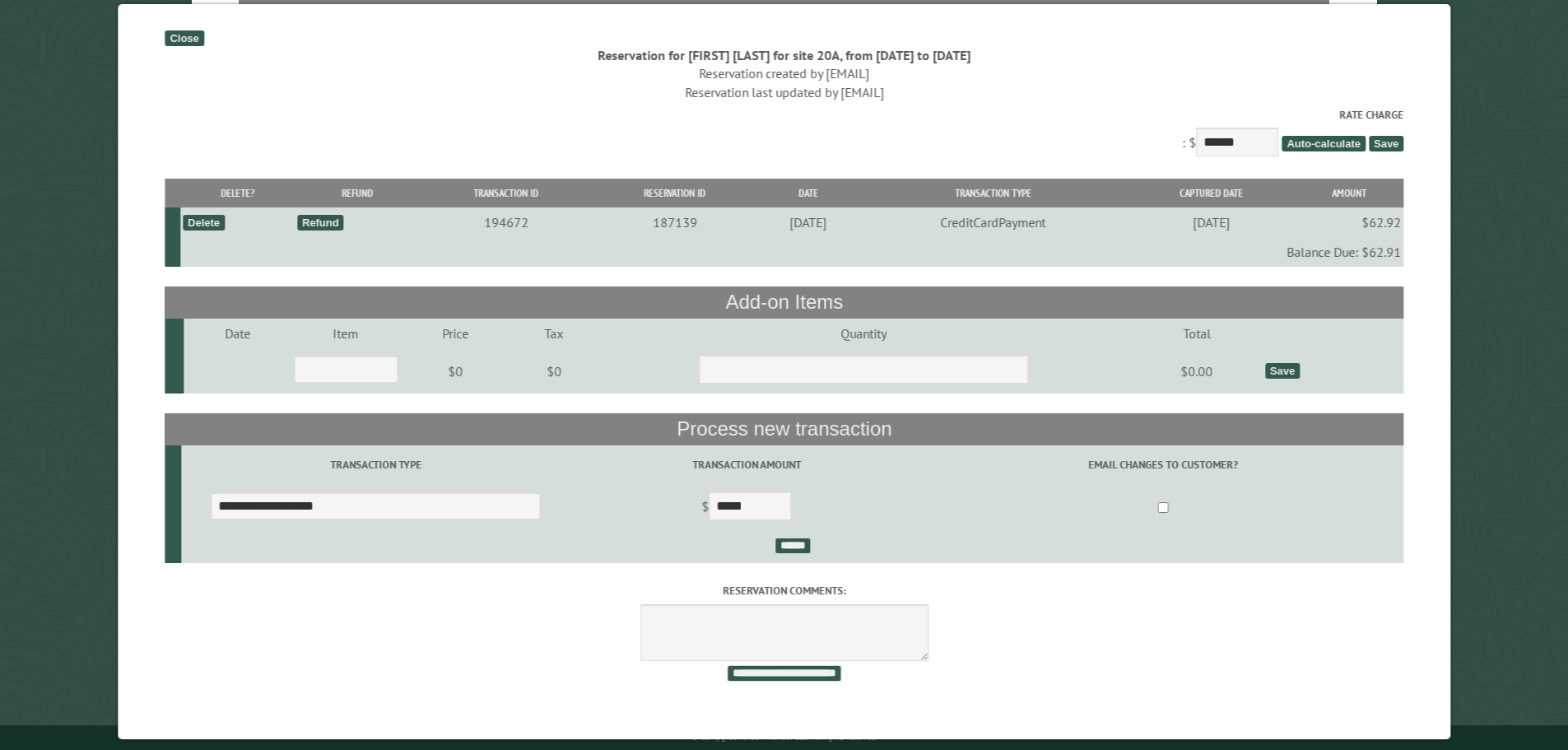 click at bounding box center (1163, 508) 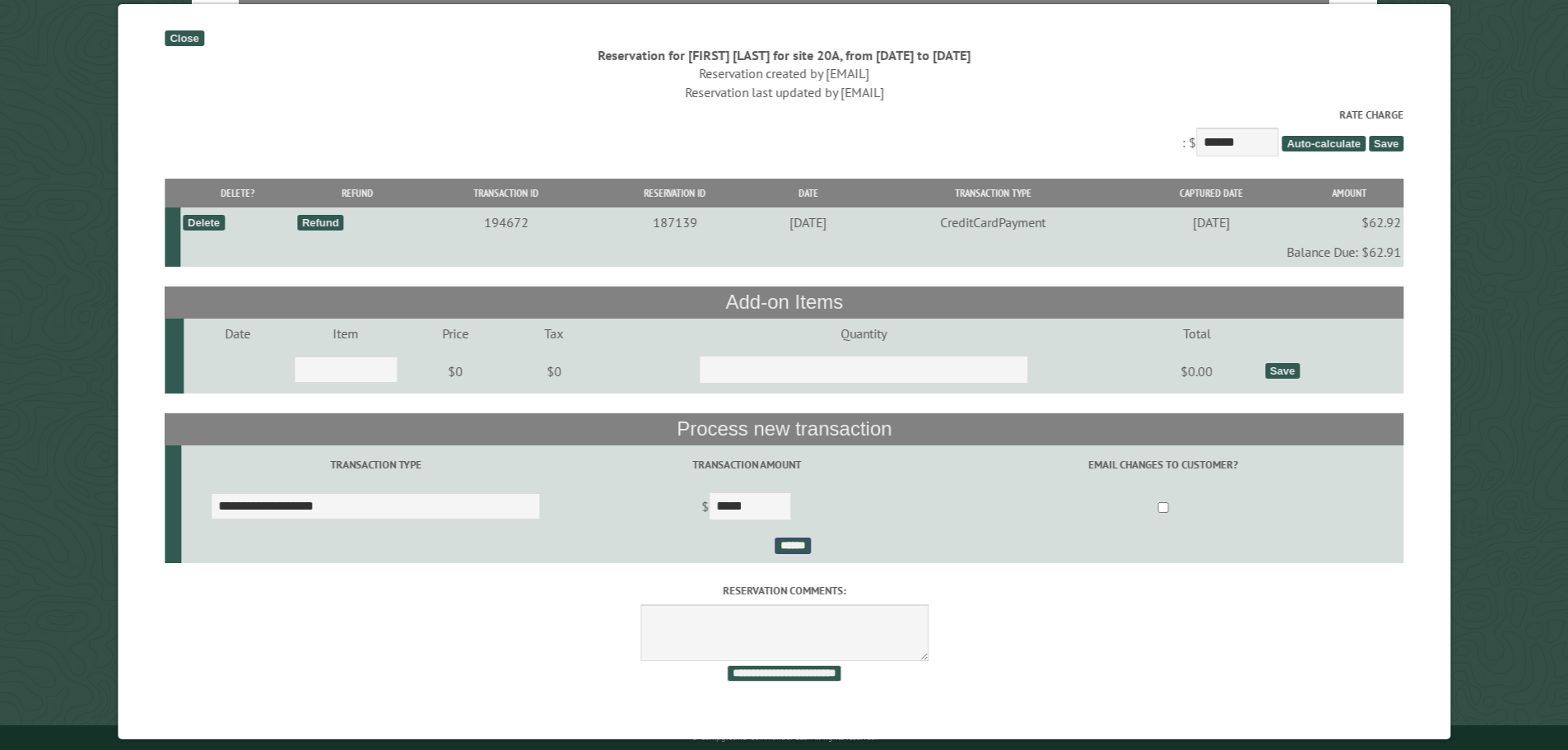 click on "******" at bounding box center (792, 546) 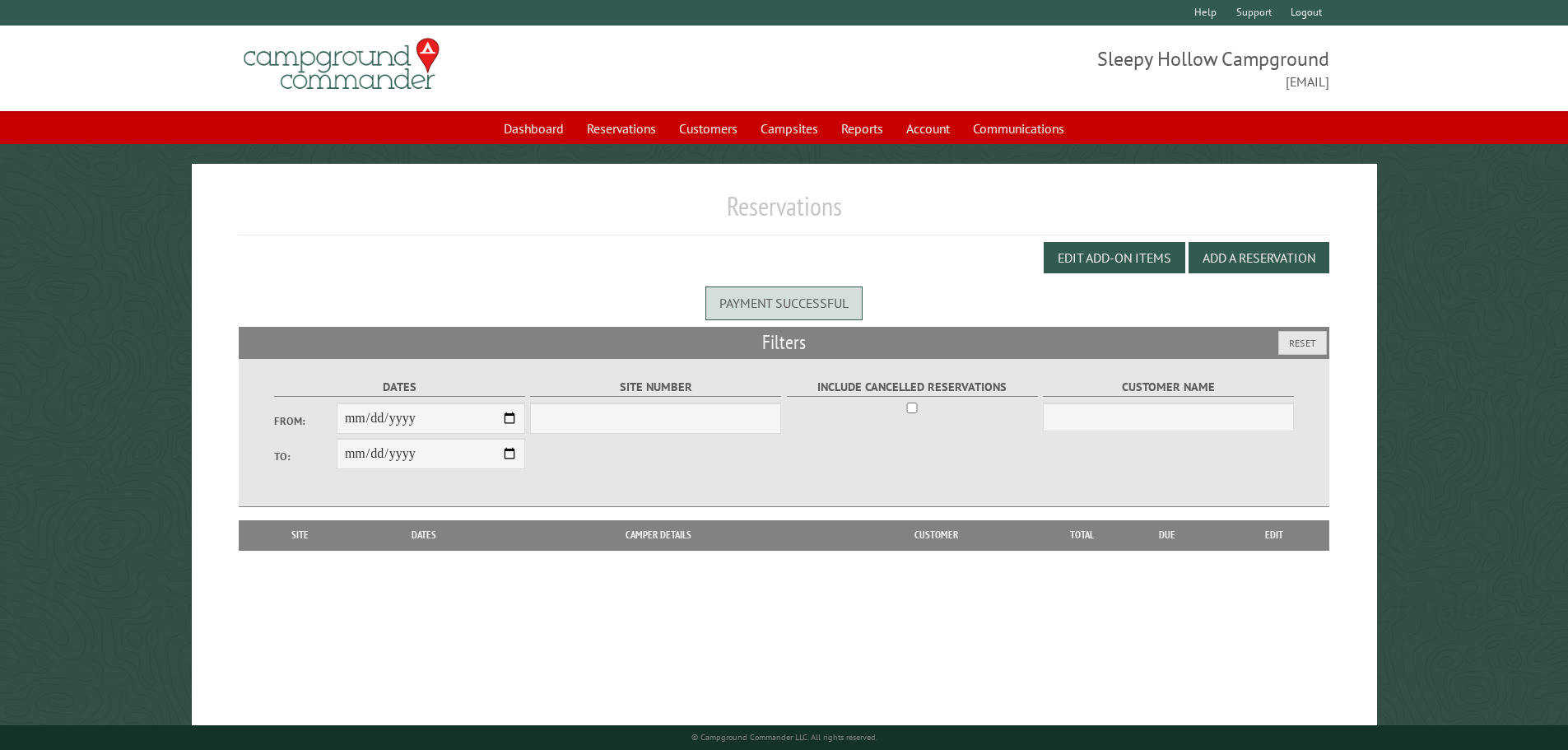 scroll, scrollTop: 0, scrollLeft: 0, axis: both 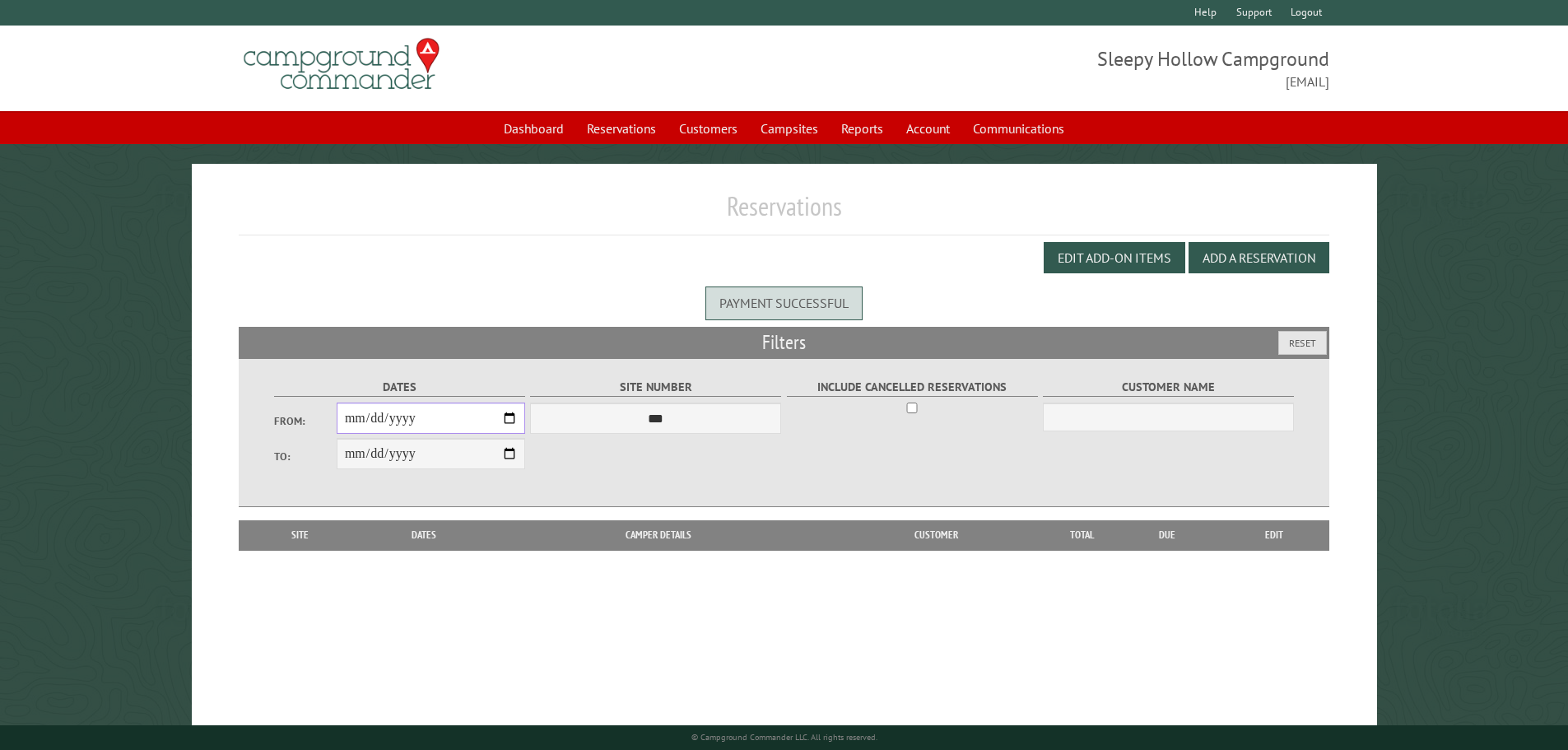 click on "From:" at bounding box center (430, 418) 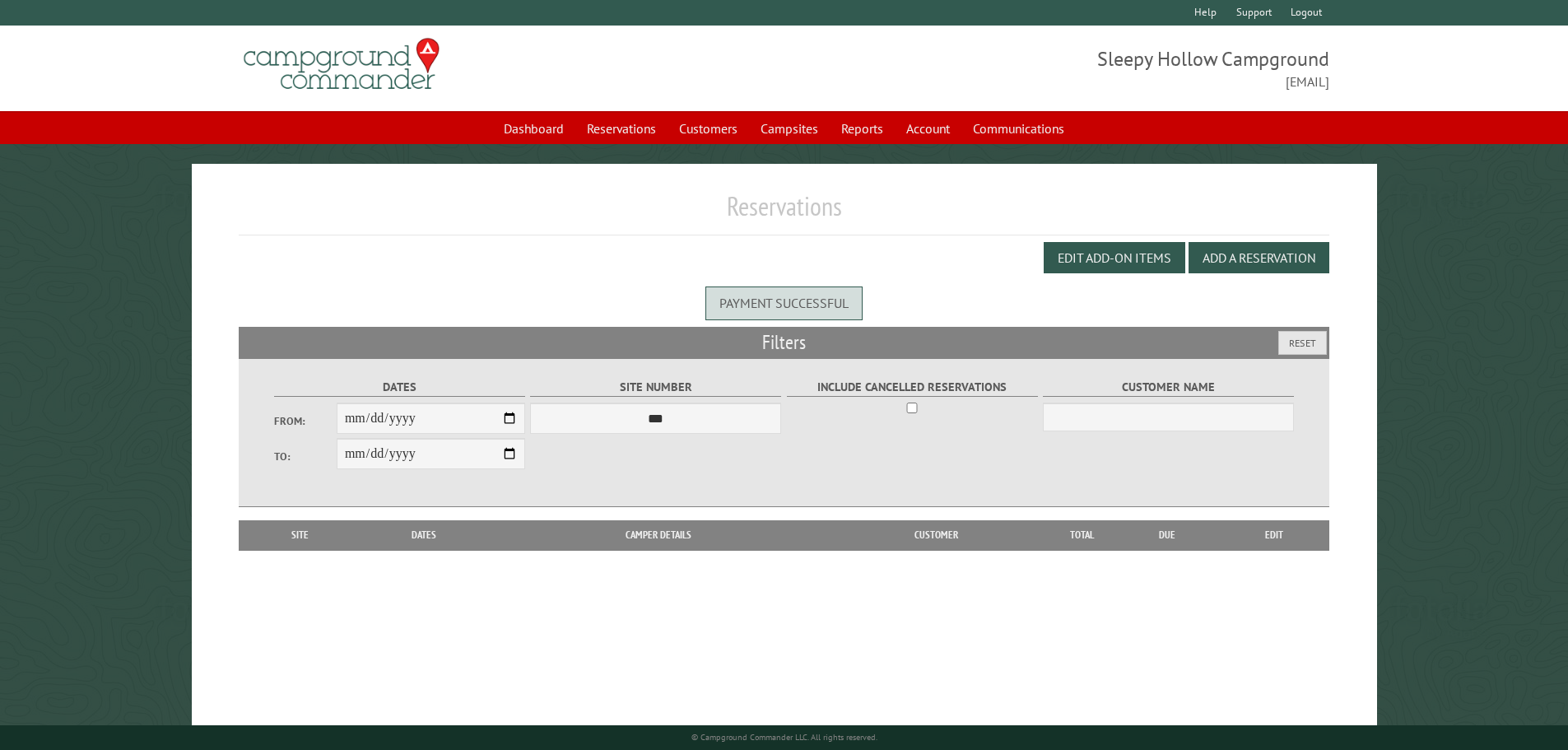 click on "**********" at bounding box center [784, 432] 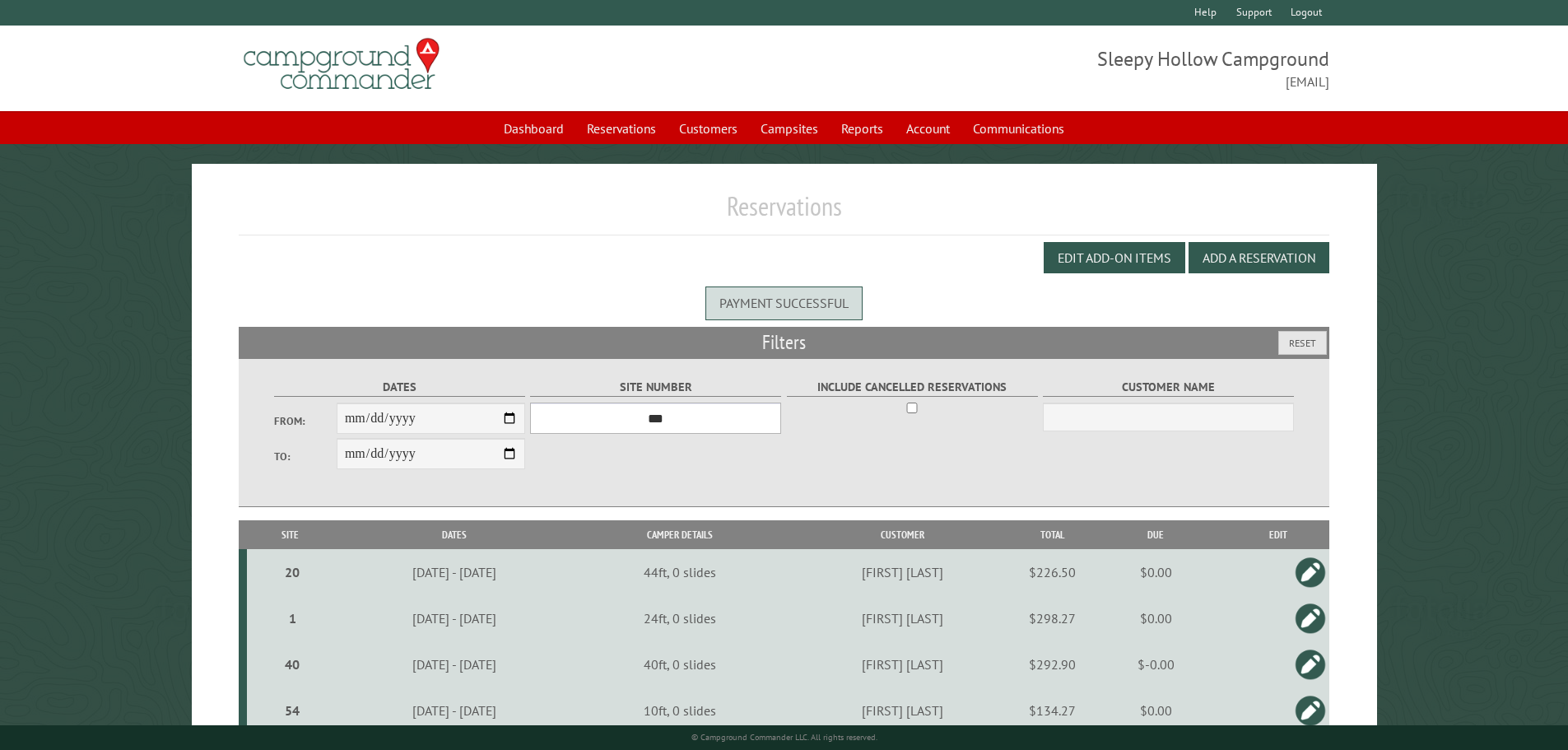 drag, startPoint x: 688, startPoint y: 420, endPoint x: 684, endPoint y: 428, distance: 8.94427 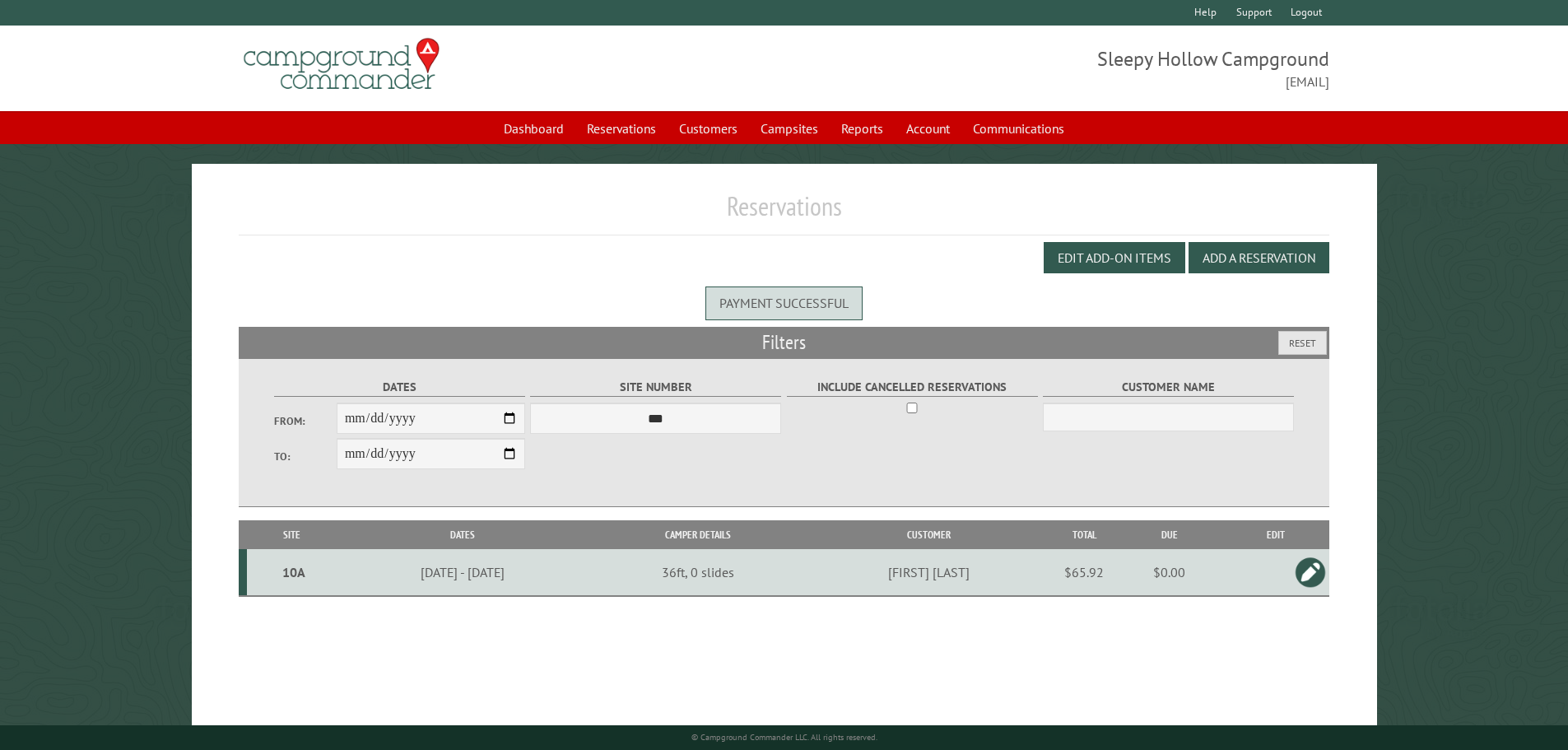 click at bounding box center (1310, 572) 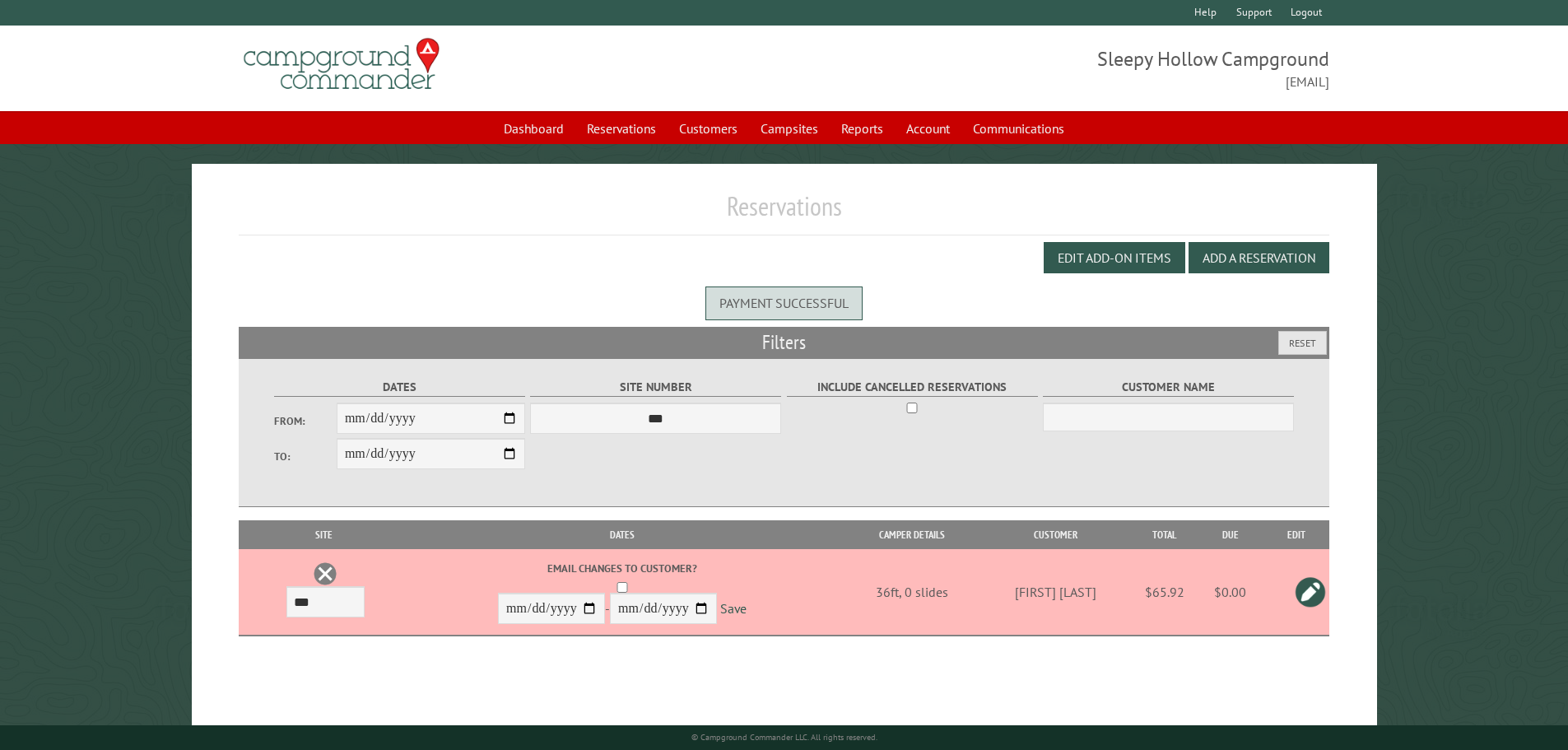 click at bounding box center [325, 574] 